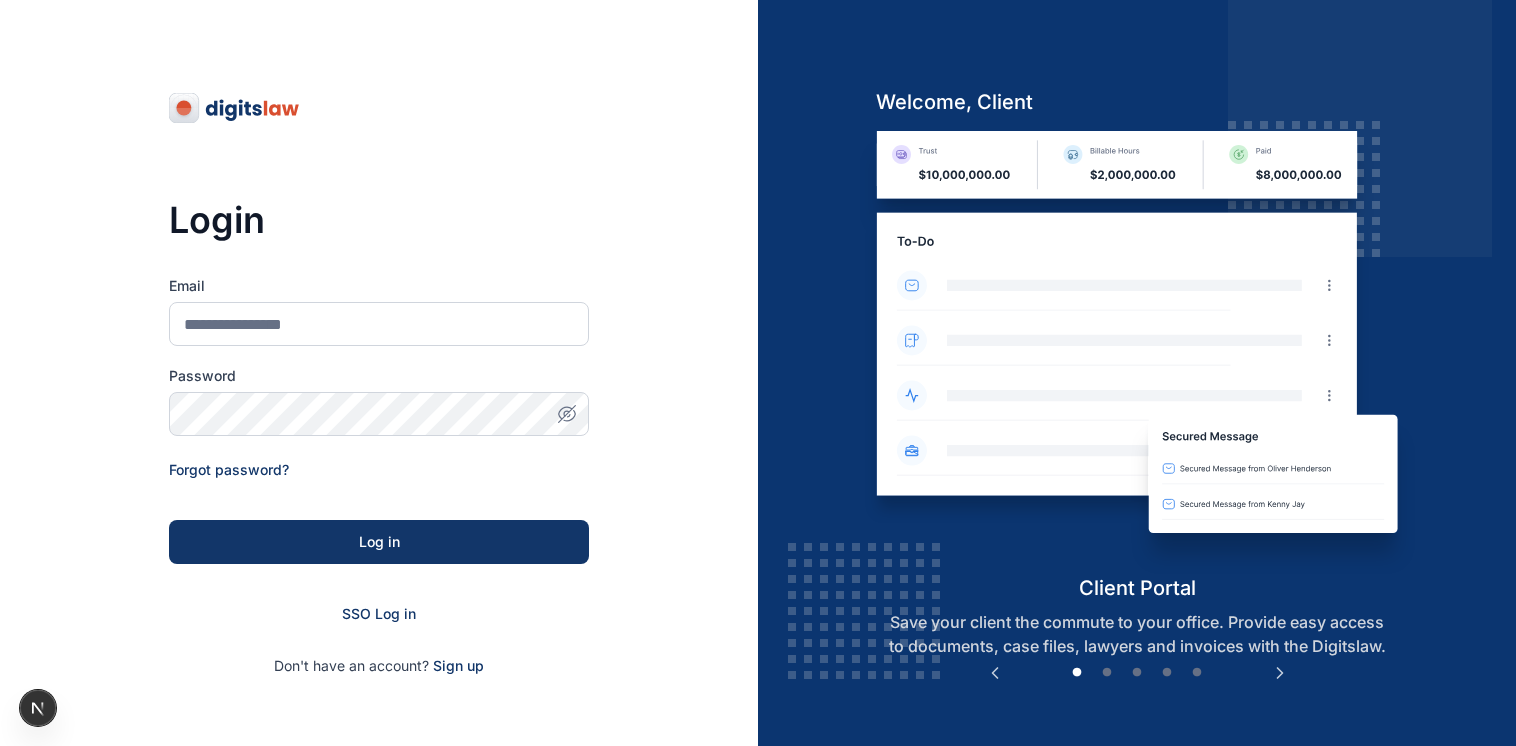 scroll, scrollTop: 0, scrollLeft: 0, axis: both 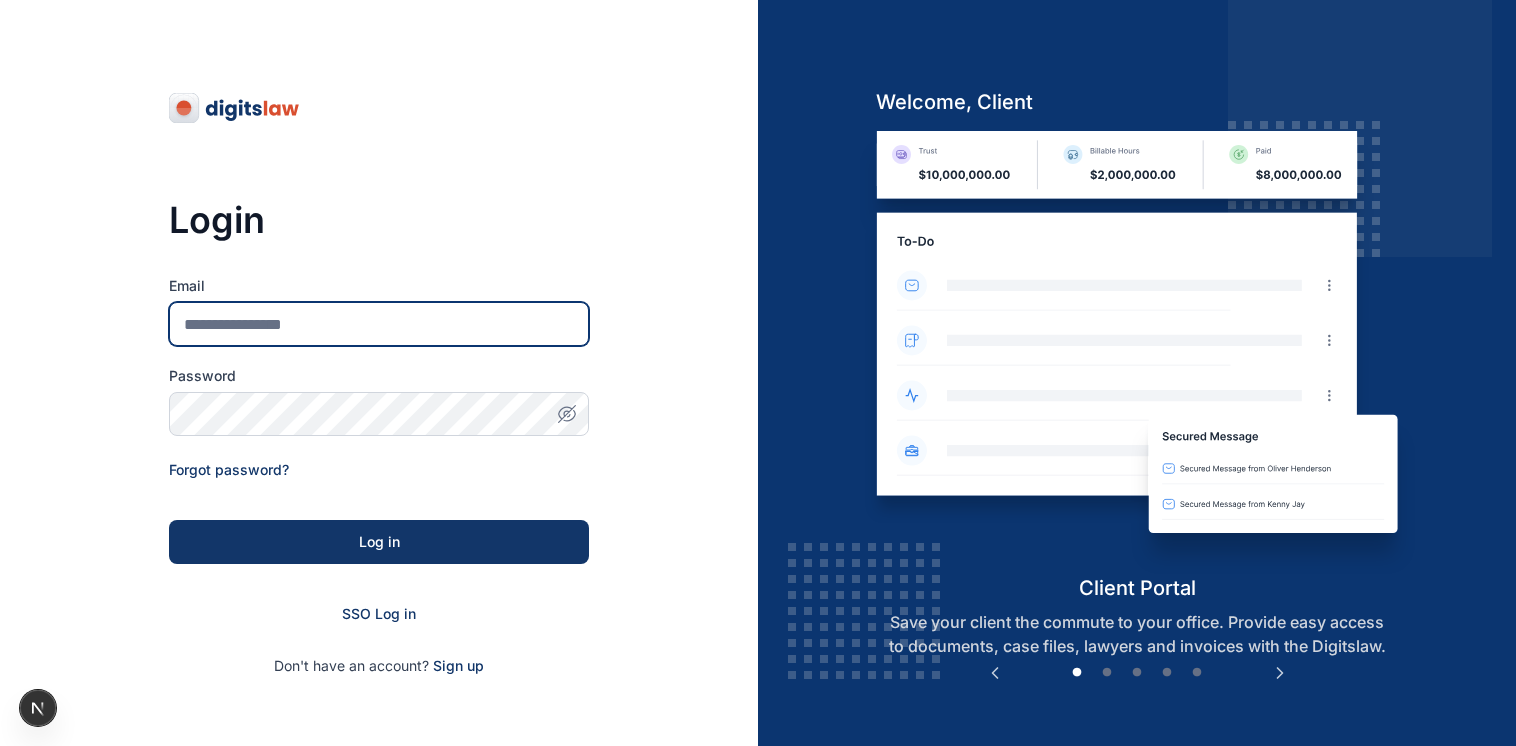 click on "Email" at bounding box center [379, 324] 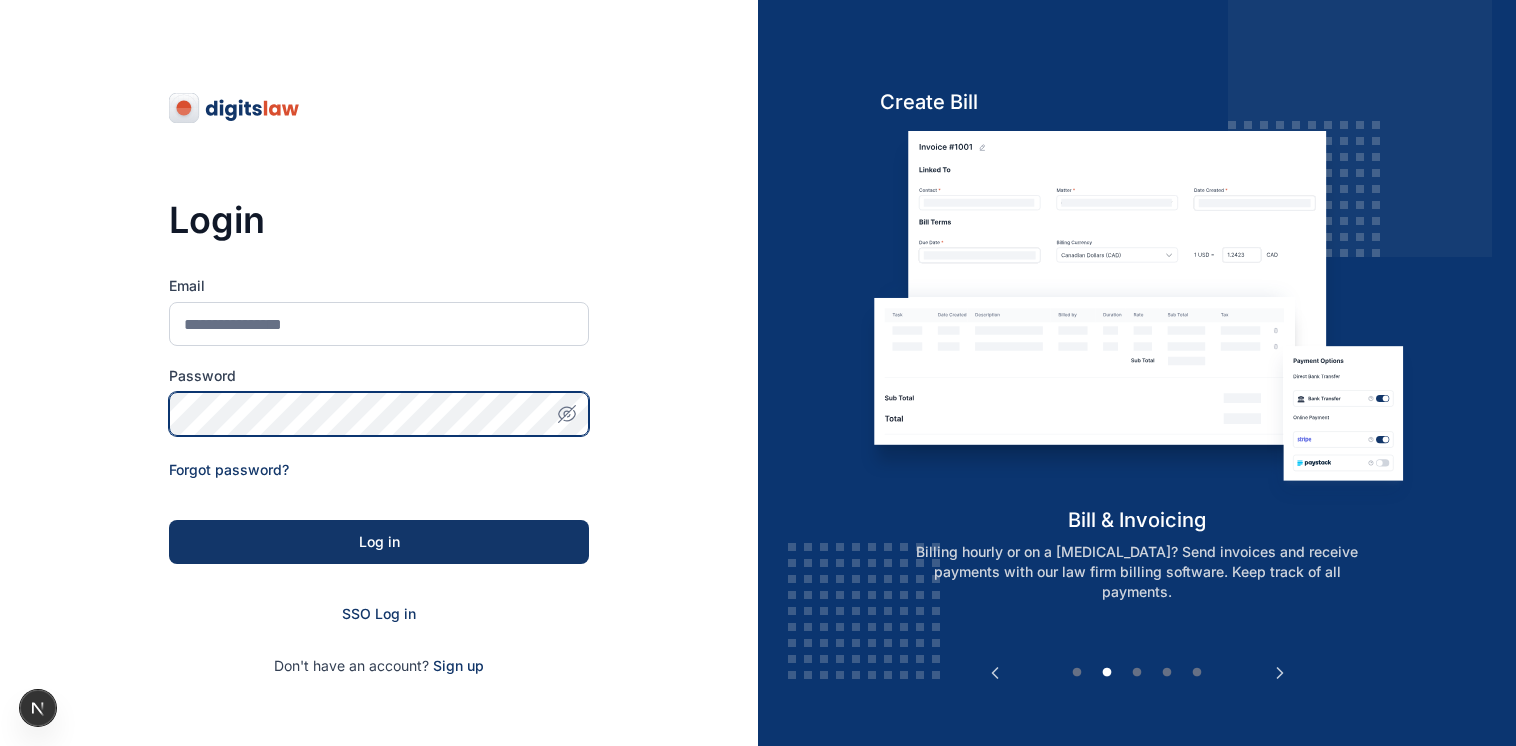 click on "Password" at bounding box center [379, 401] 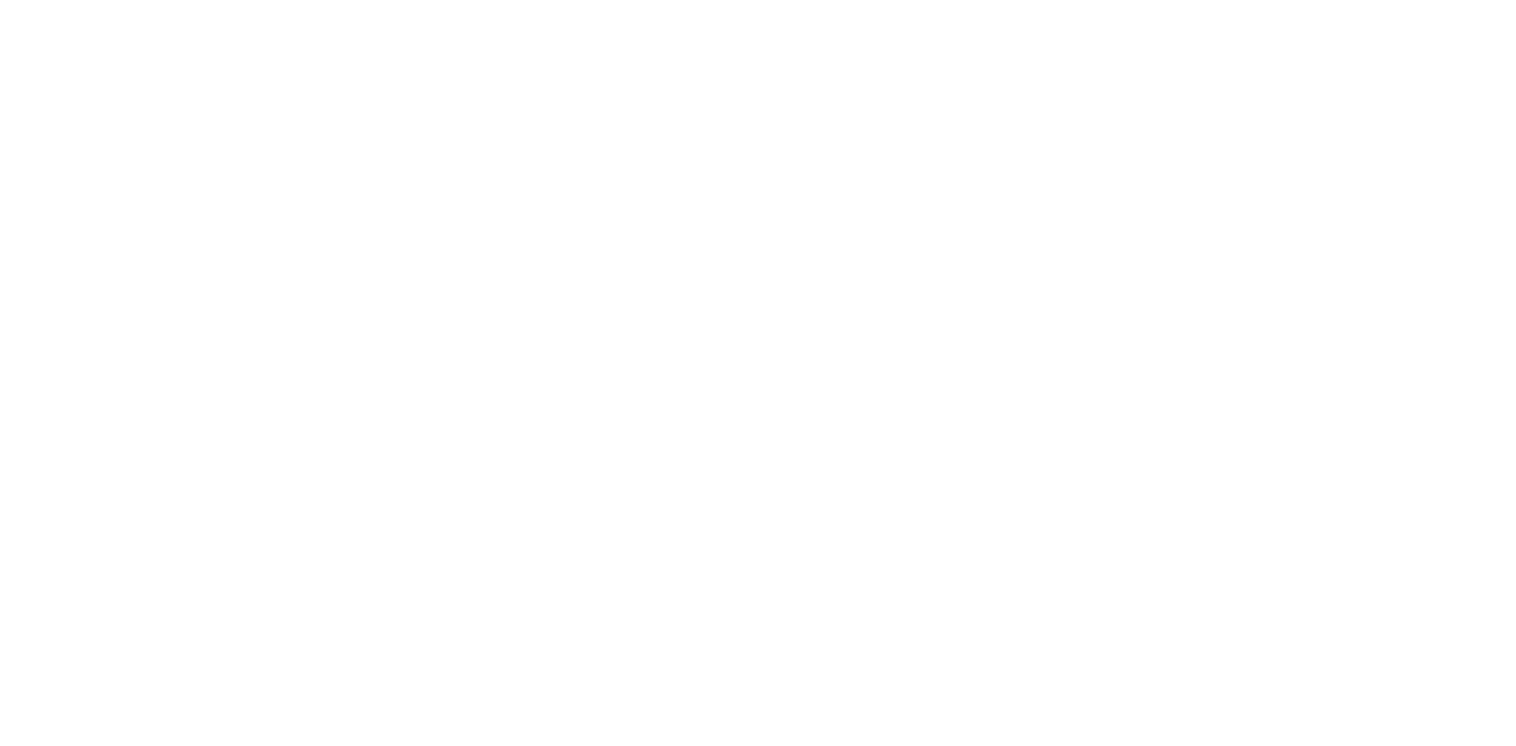 scroll, scrollTop: 0, scrollLeft: 0, axis: both 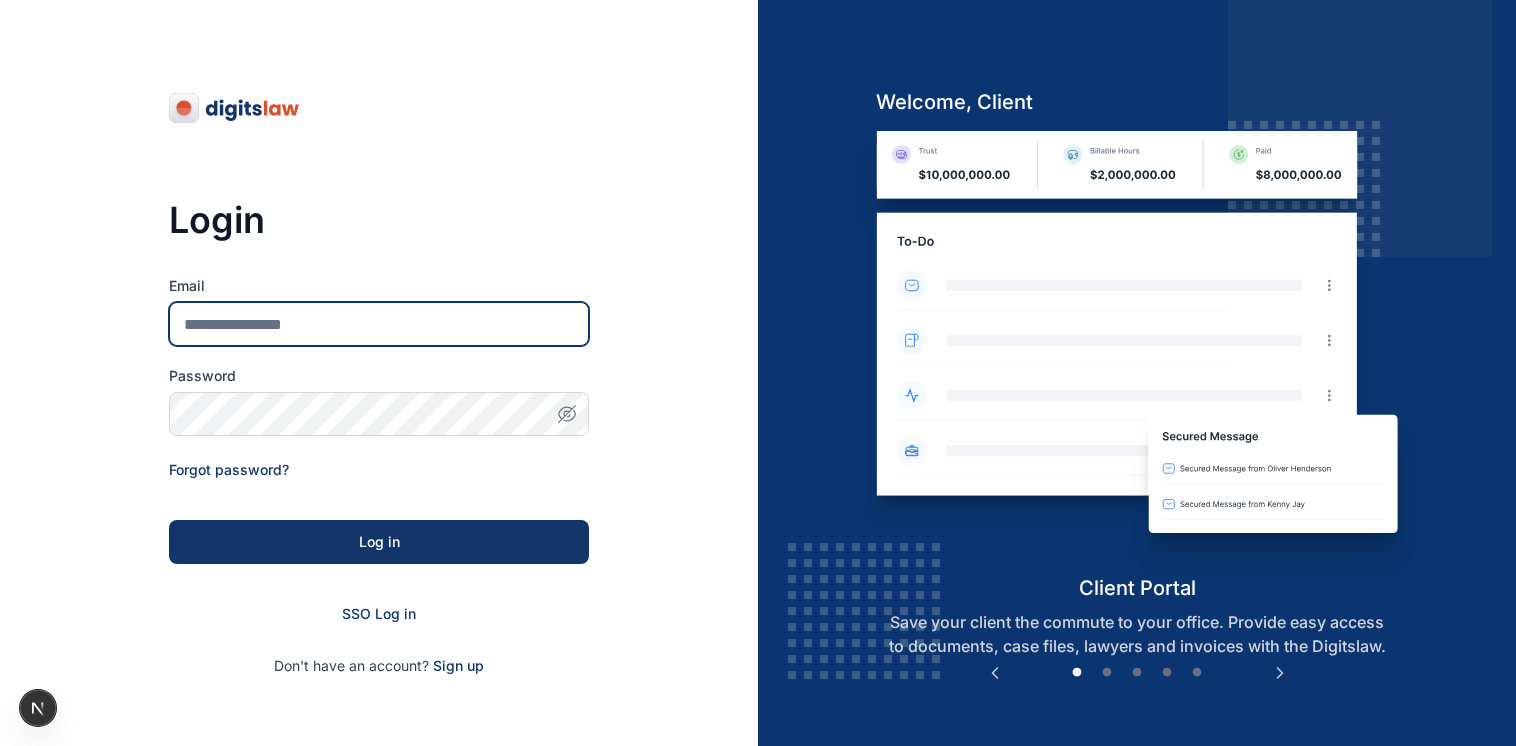click on "Email" at bounding box center [379, 324] 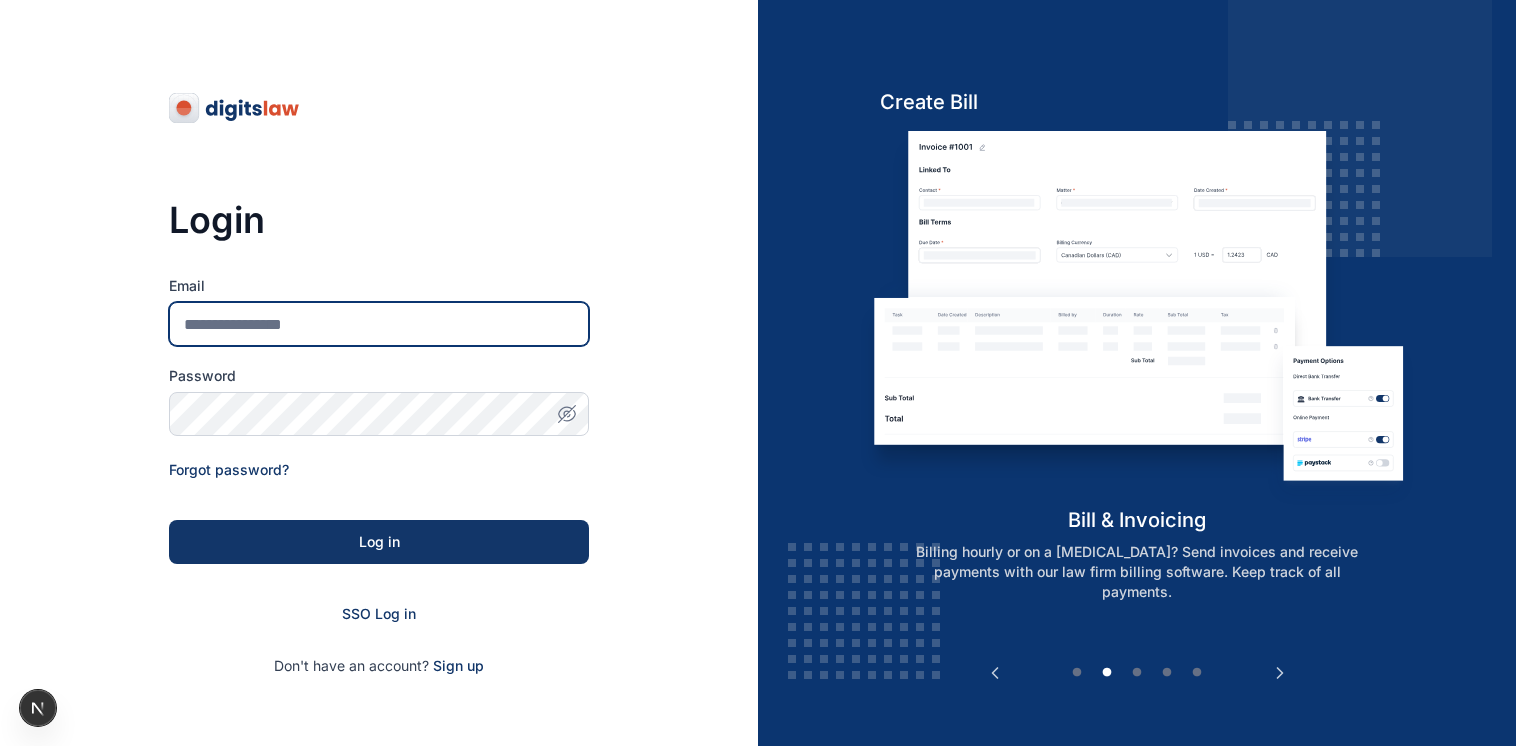 type on "**********" 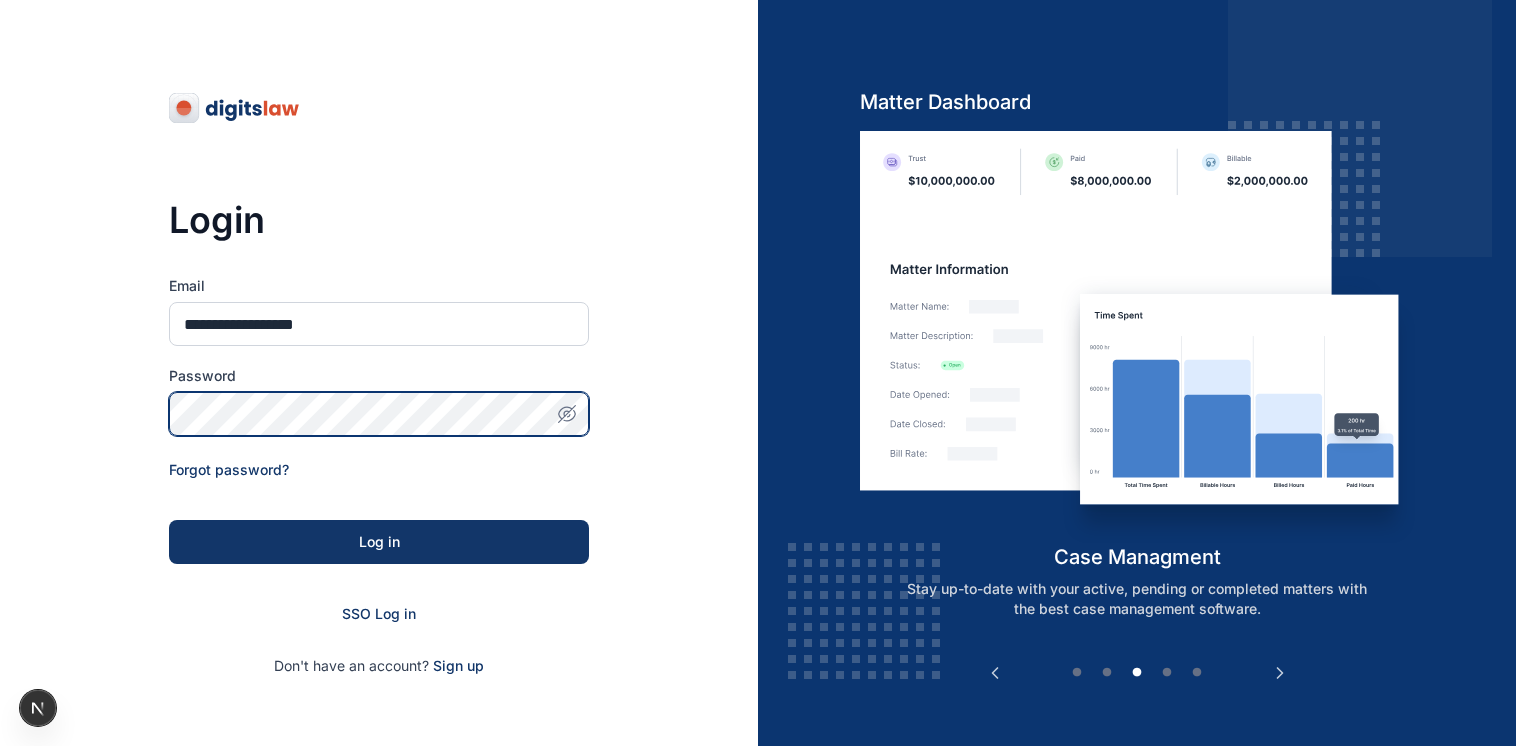 click on "Log in" at bounding box center [379, 542] 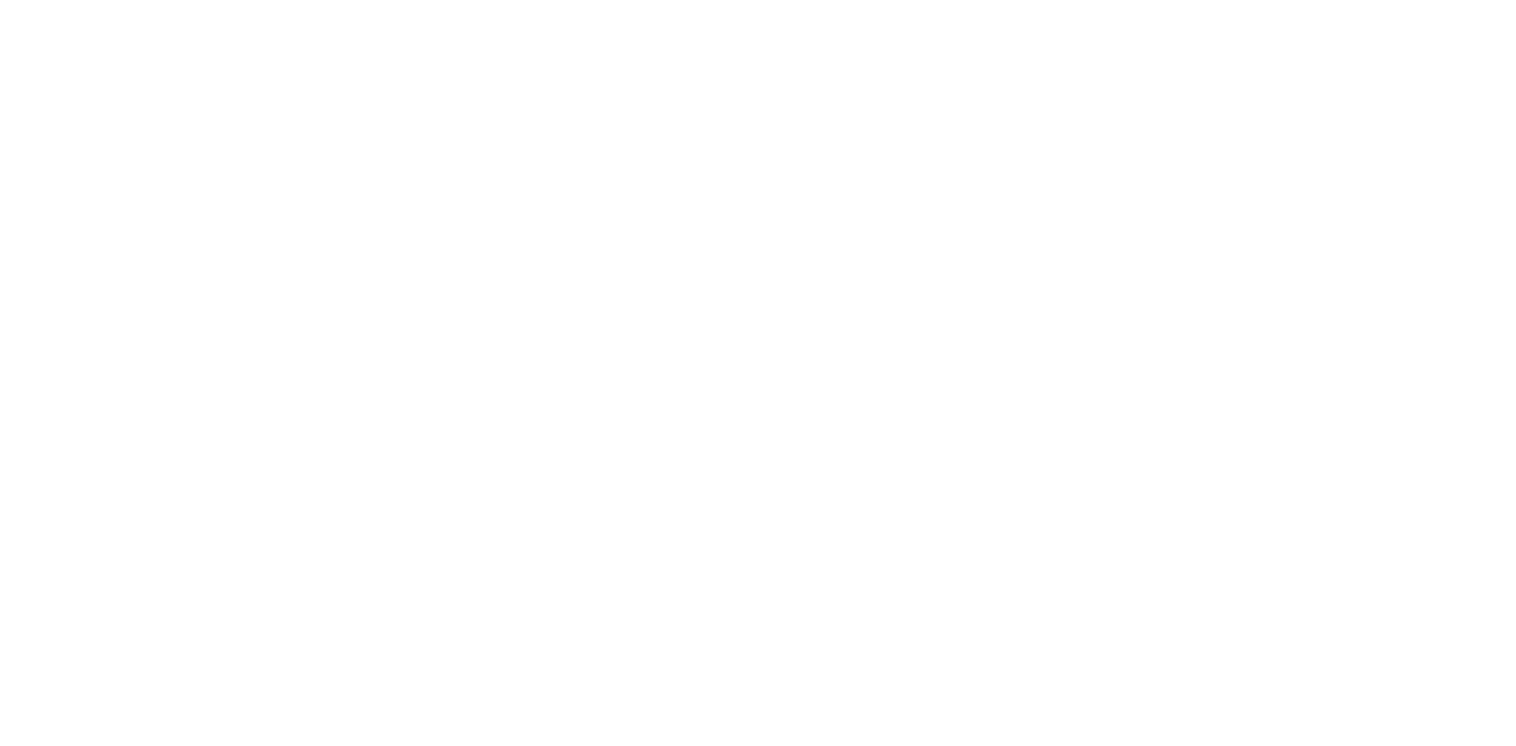 scroll, scrollTop: 0, scrollLeft: 0, axis: both 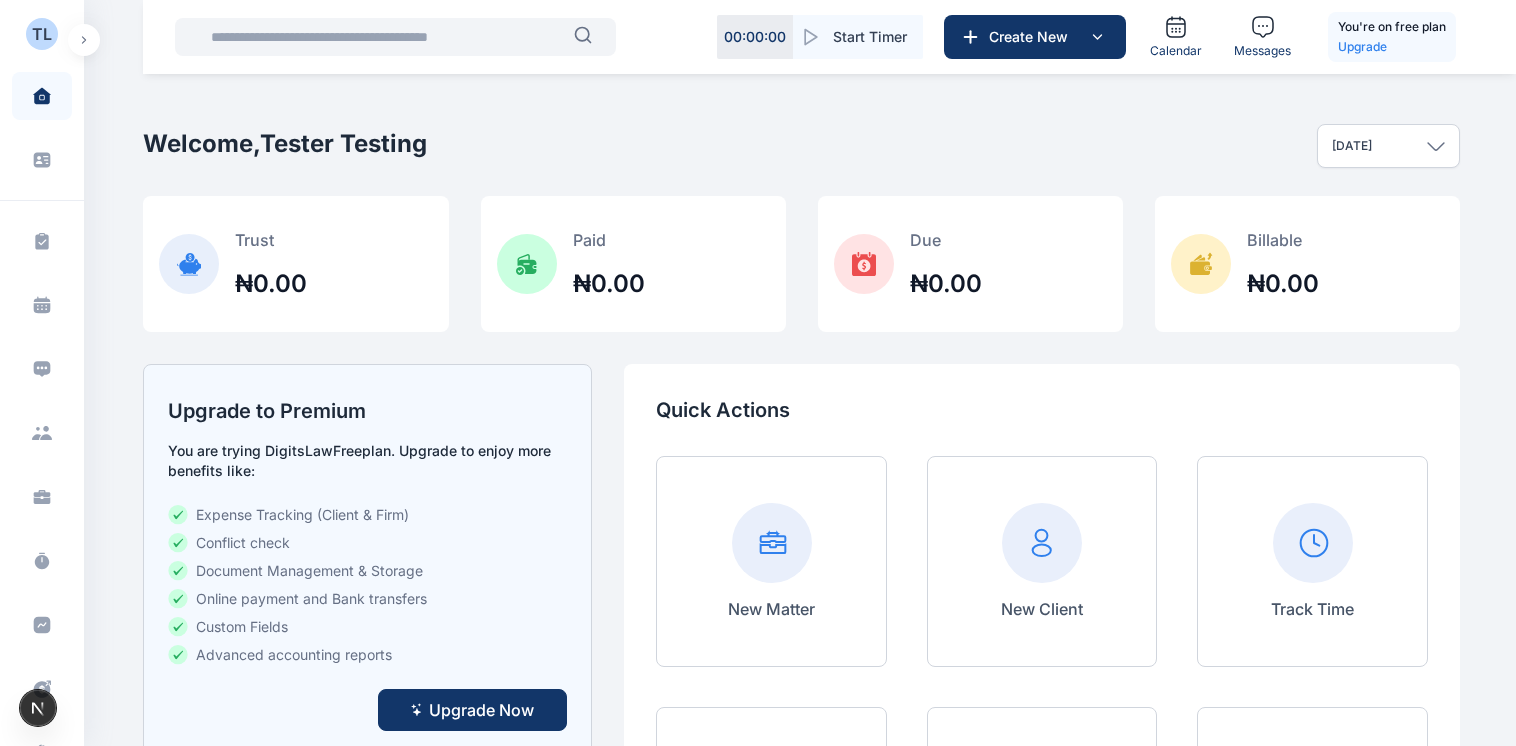 click 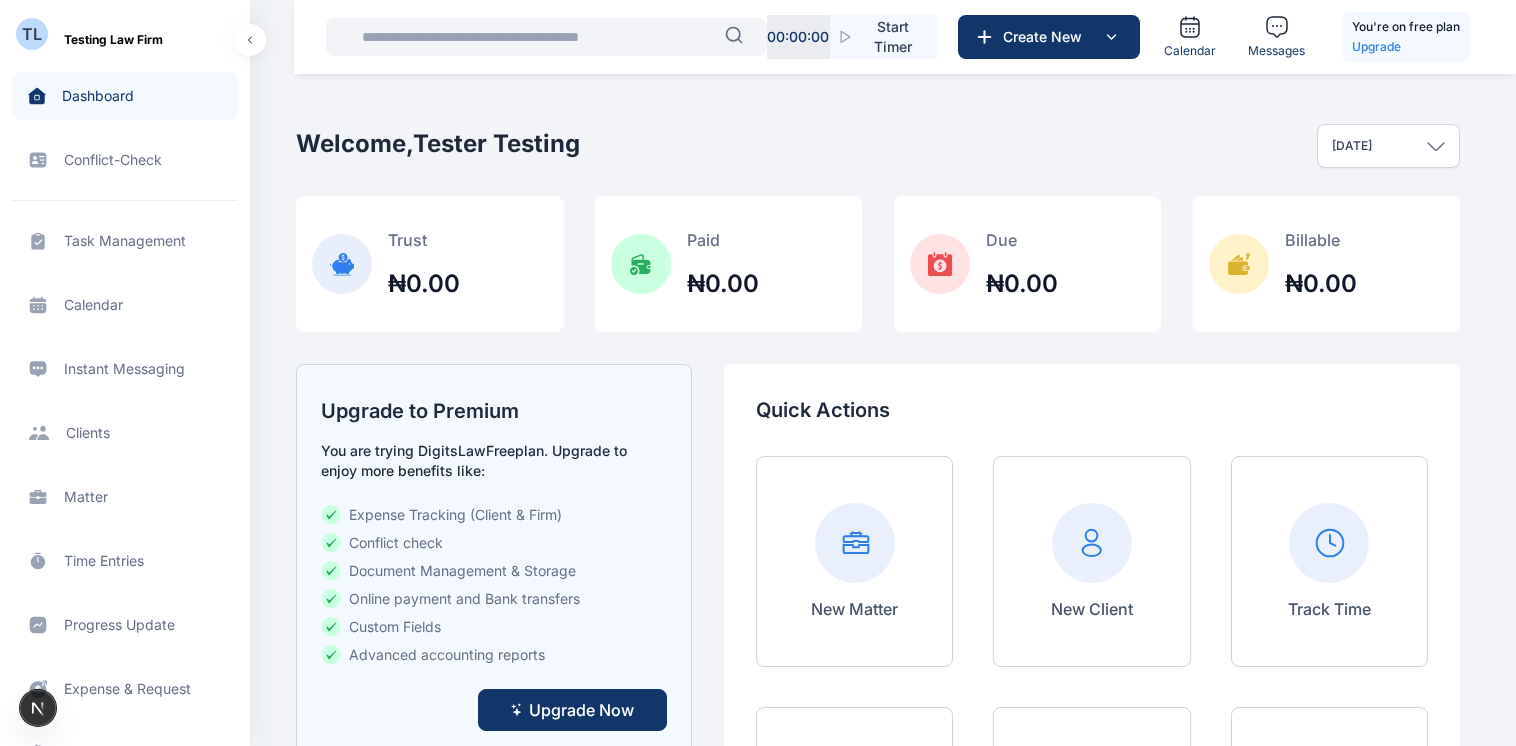 click 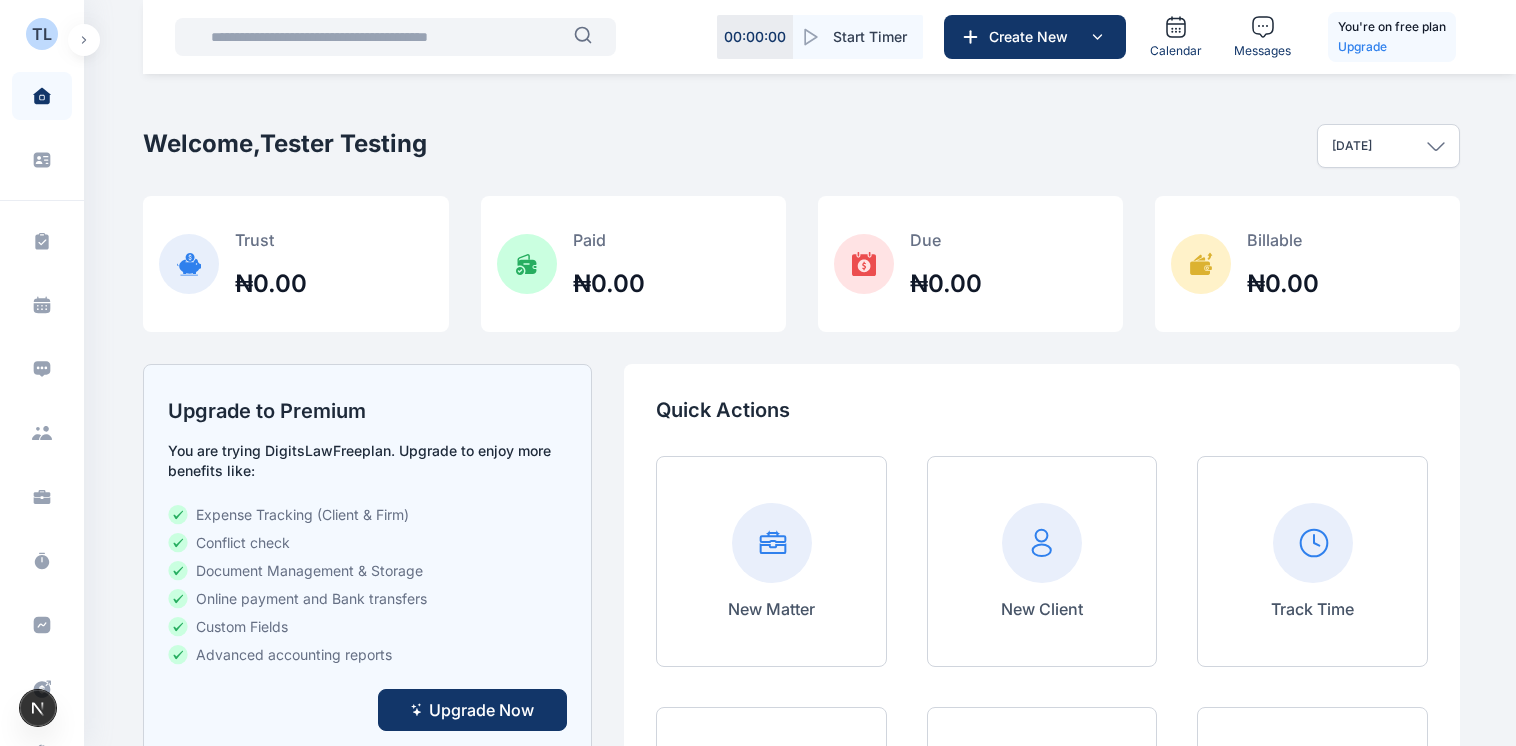 click 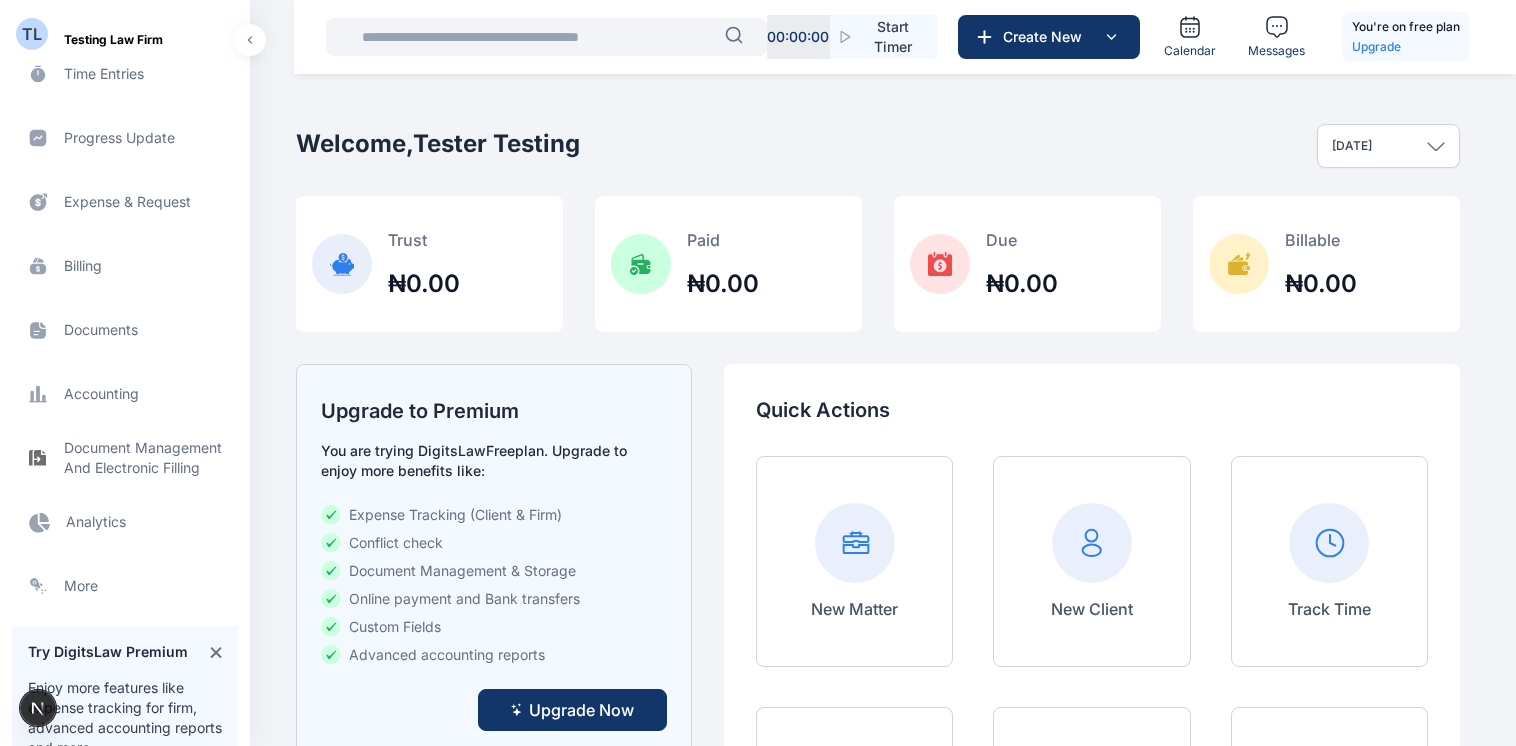 scroll, scrollTop: 528, scrollLeft: 0, axis: vertical 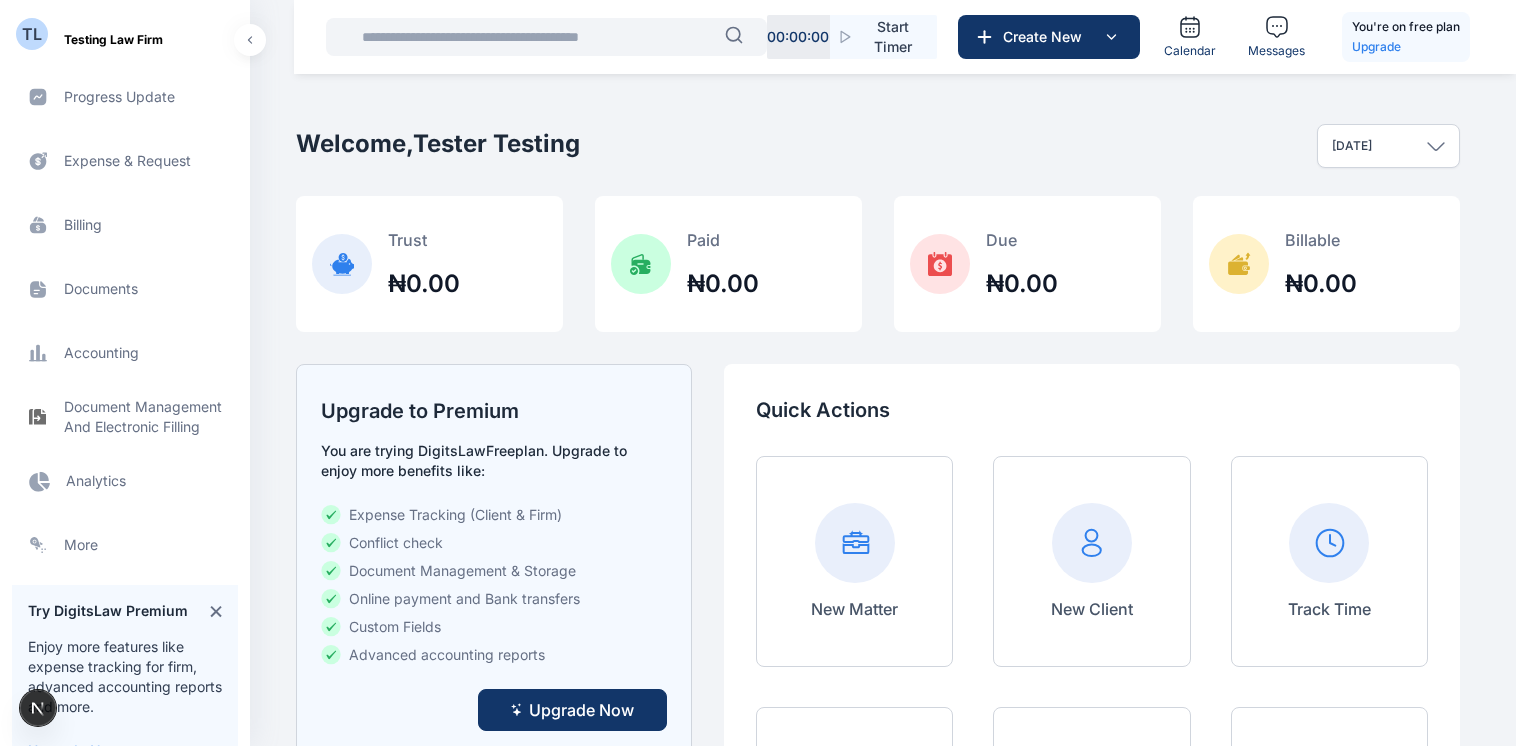 click on "Electronic Filling And Document management Document Management And Electronic Filling   Document Management And Electronic Filling" at bounding box center [125, 417] 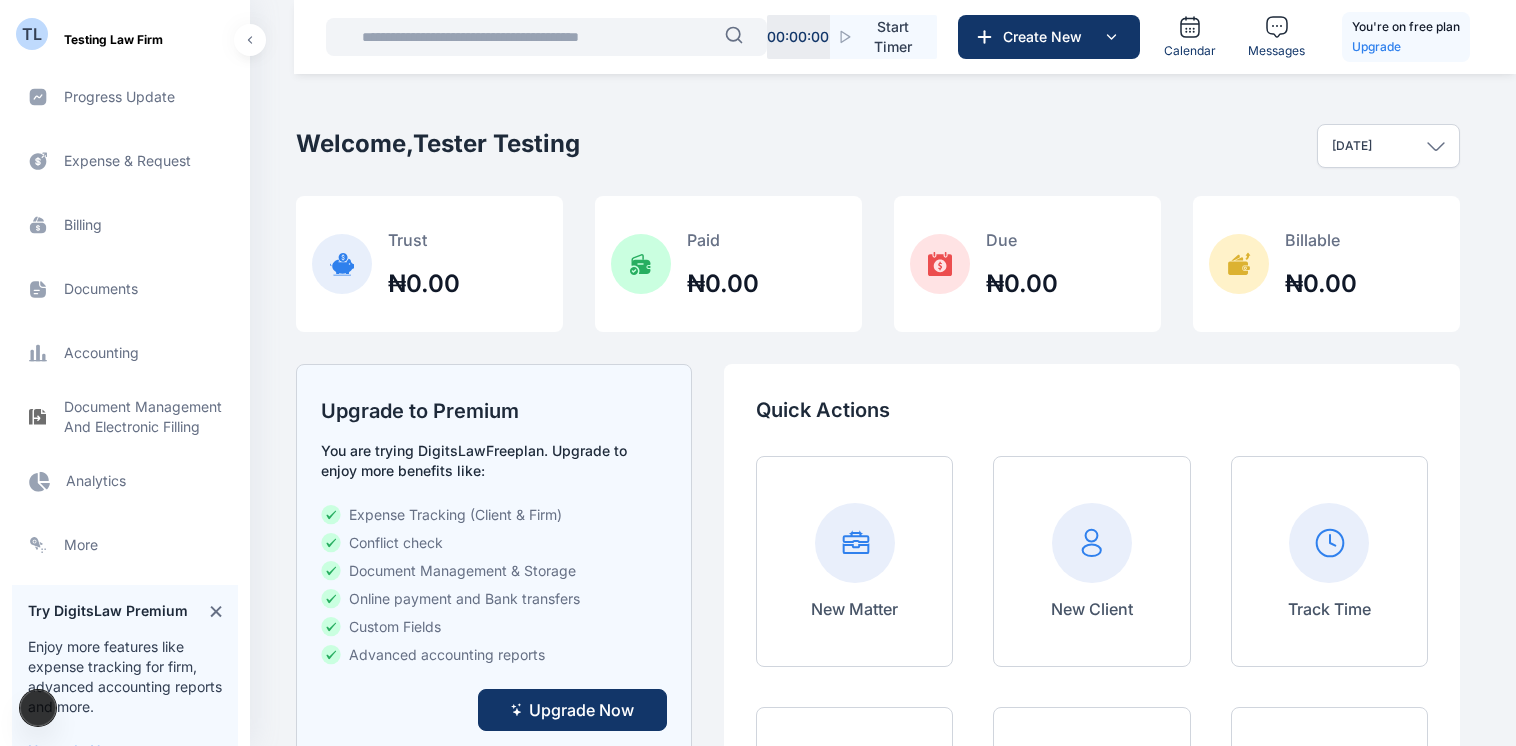 click on "Analytics Analytics Analytics" at bounding box center [125, 481] 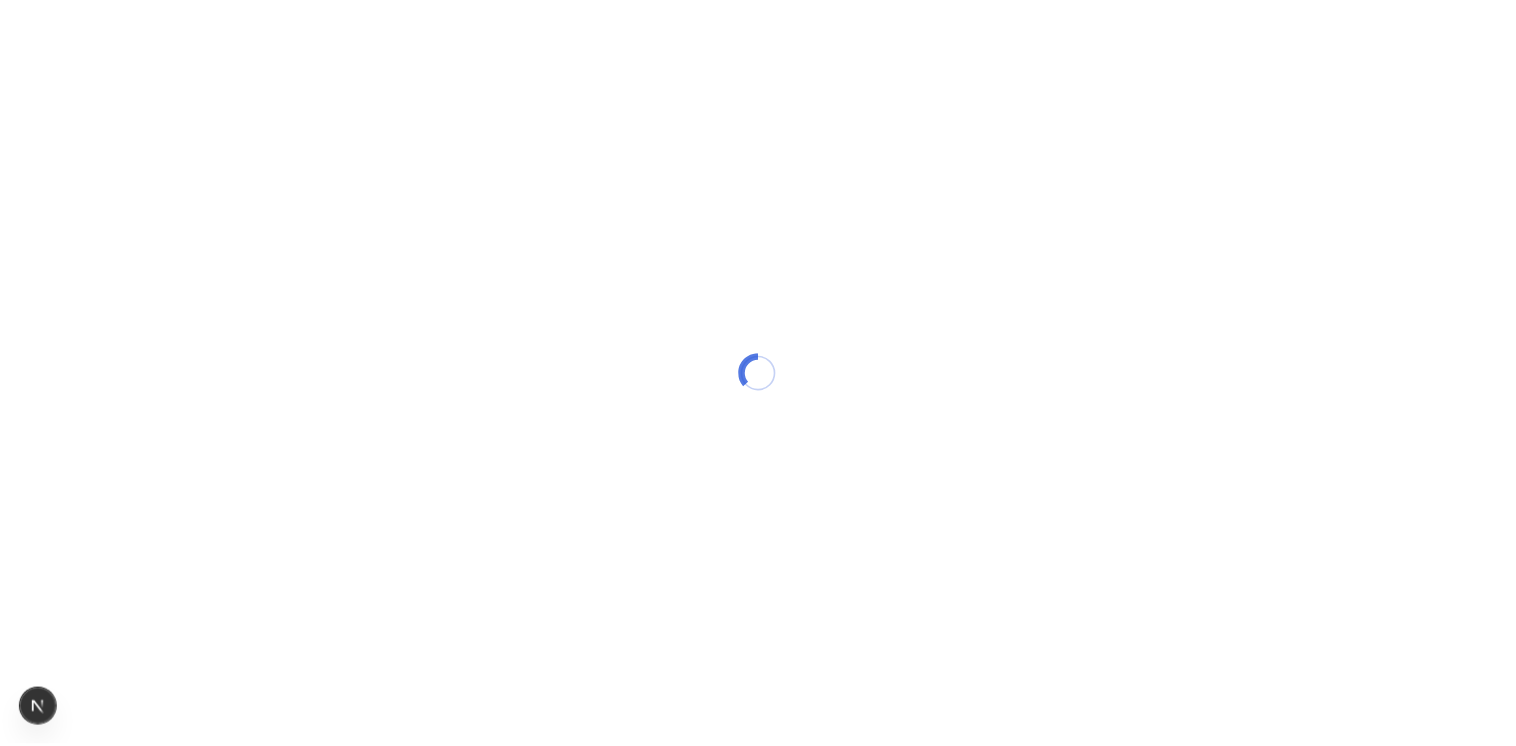 scroll, scrollTop: 0, scrollLeft: 0, axis: both 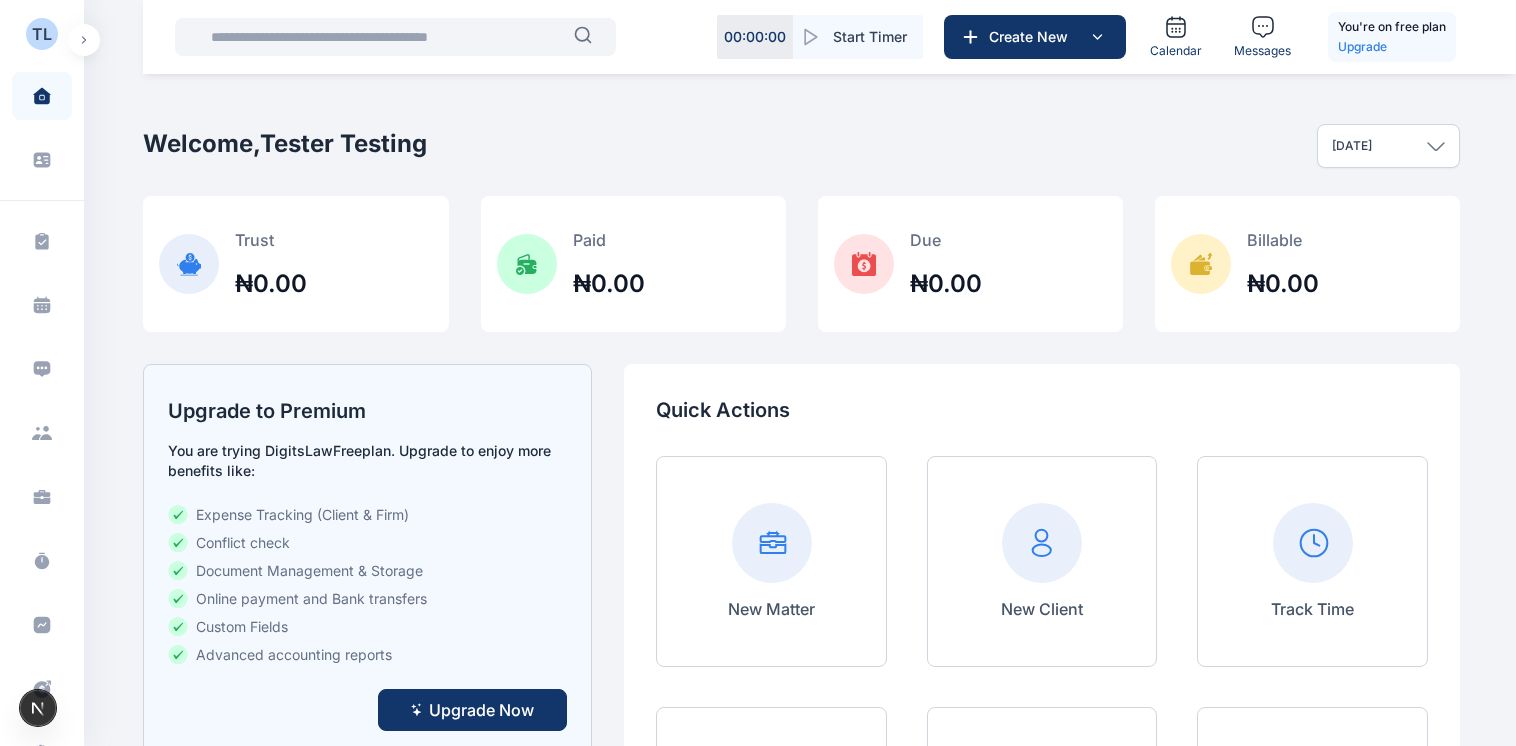 click at bounding box center [84, 40] 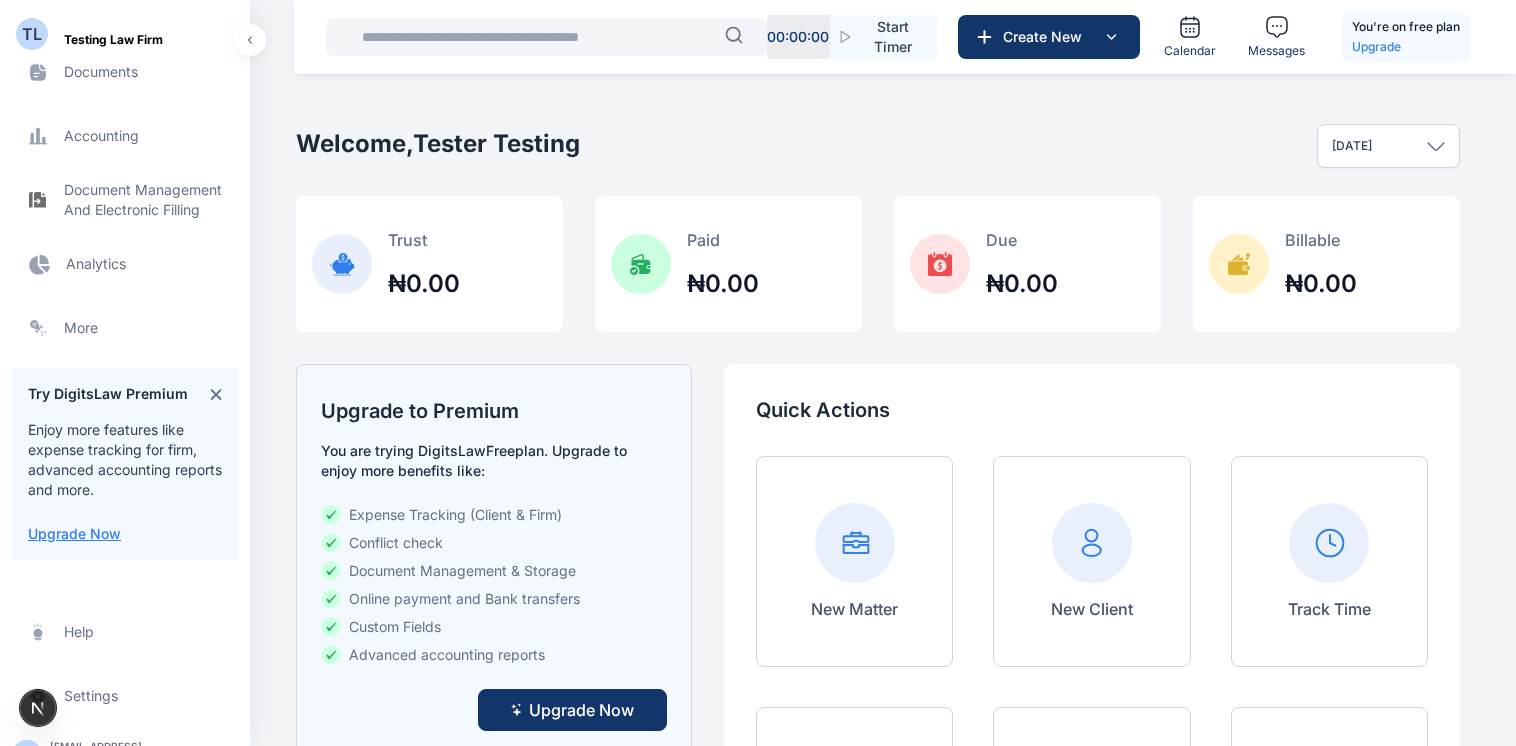 scroll, scrollTop: 742, scrollLeft: 0, axis: vertical 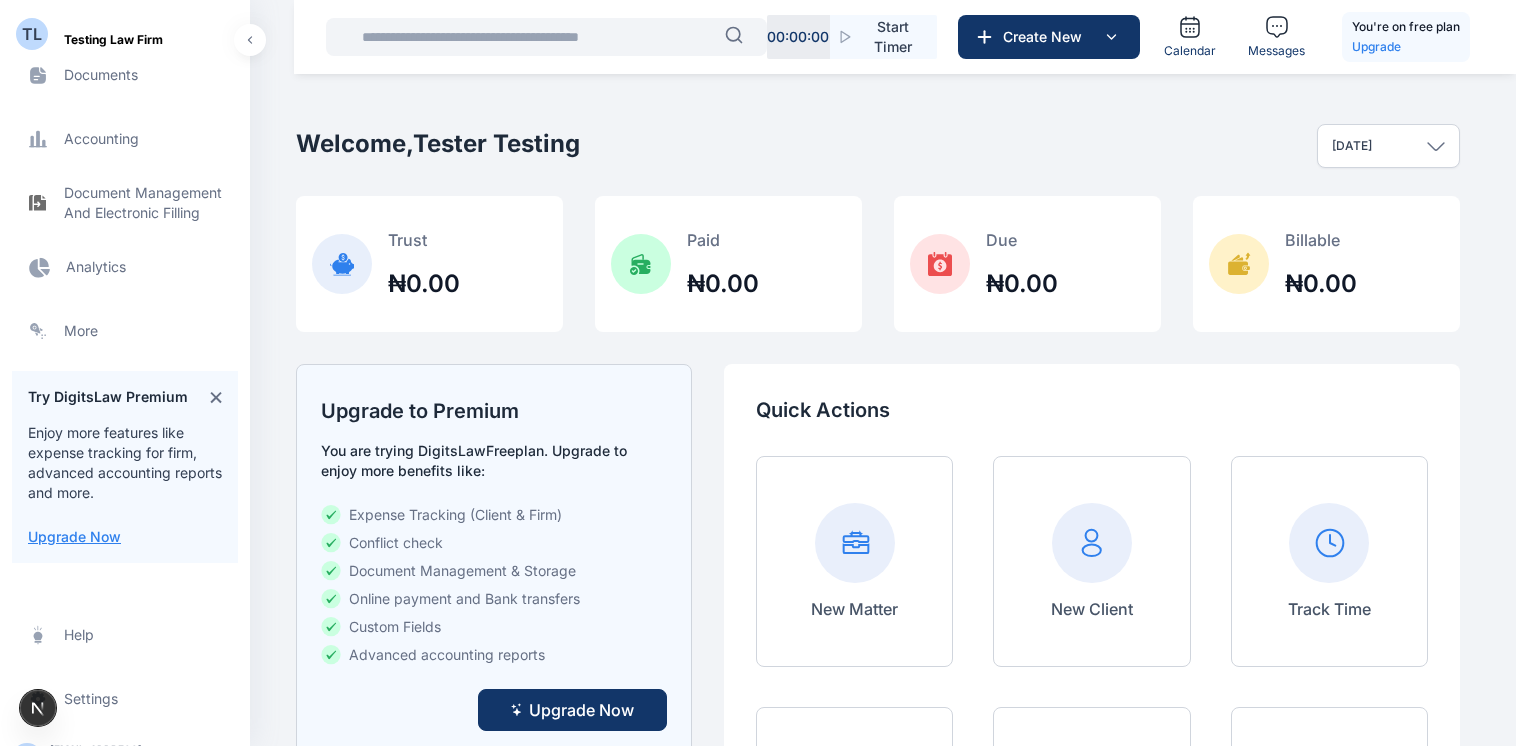 click on "Analytics Analytics Analytics" at bounding box center [125, 267] 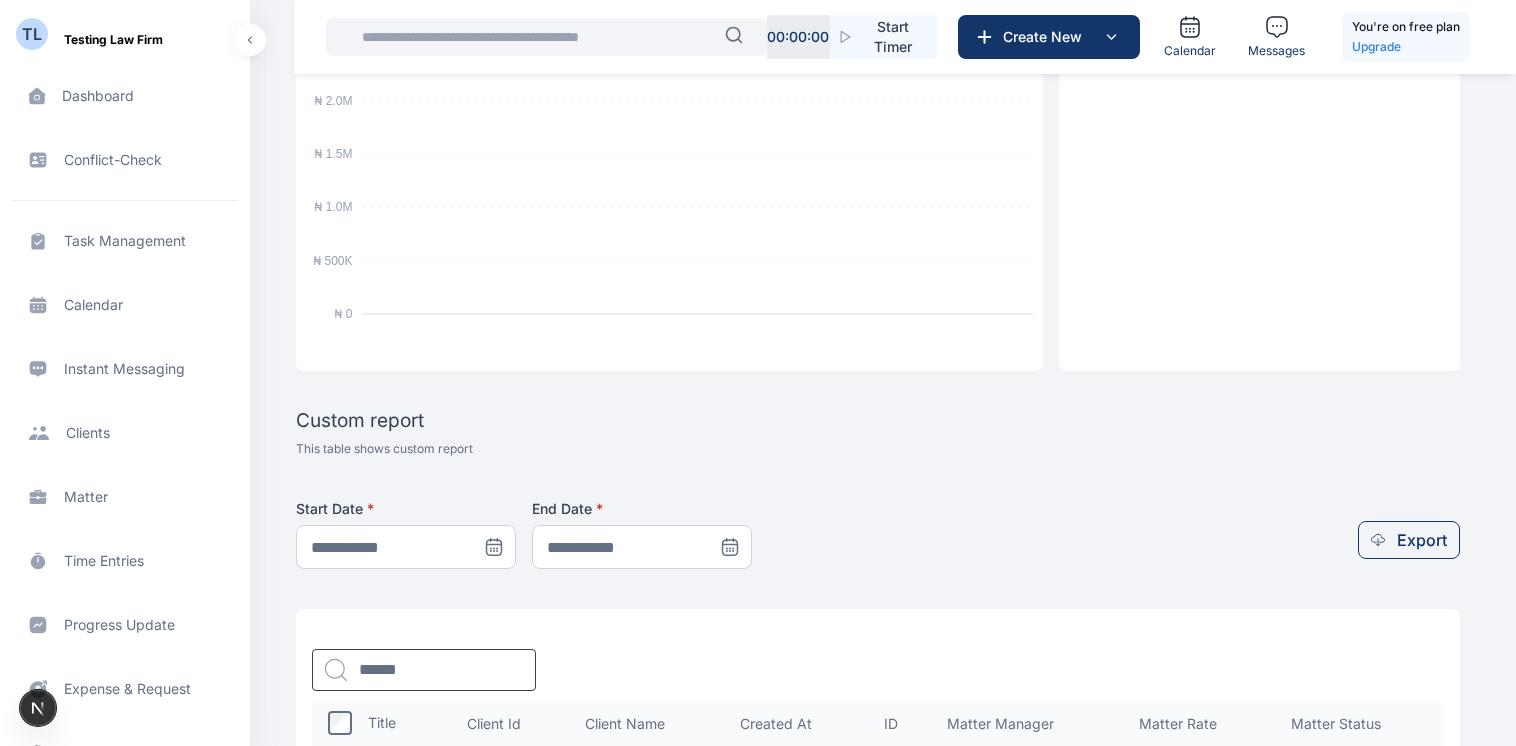 scroll, scrollTop: 435, scrollLeft: 0, axis: vertical 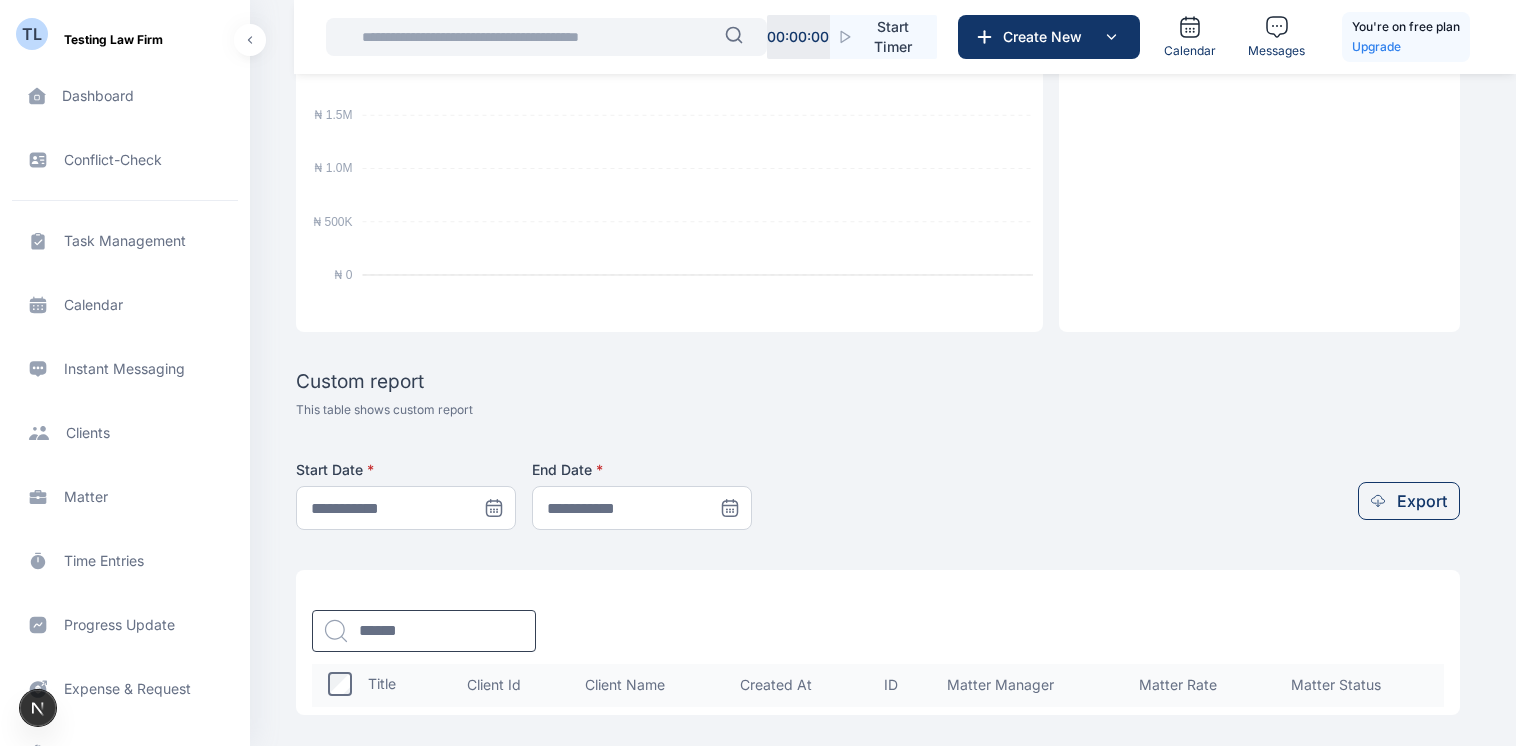 click 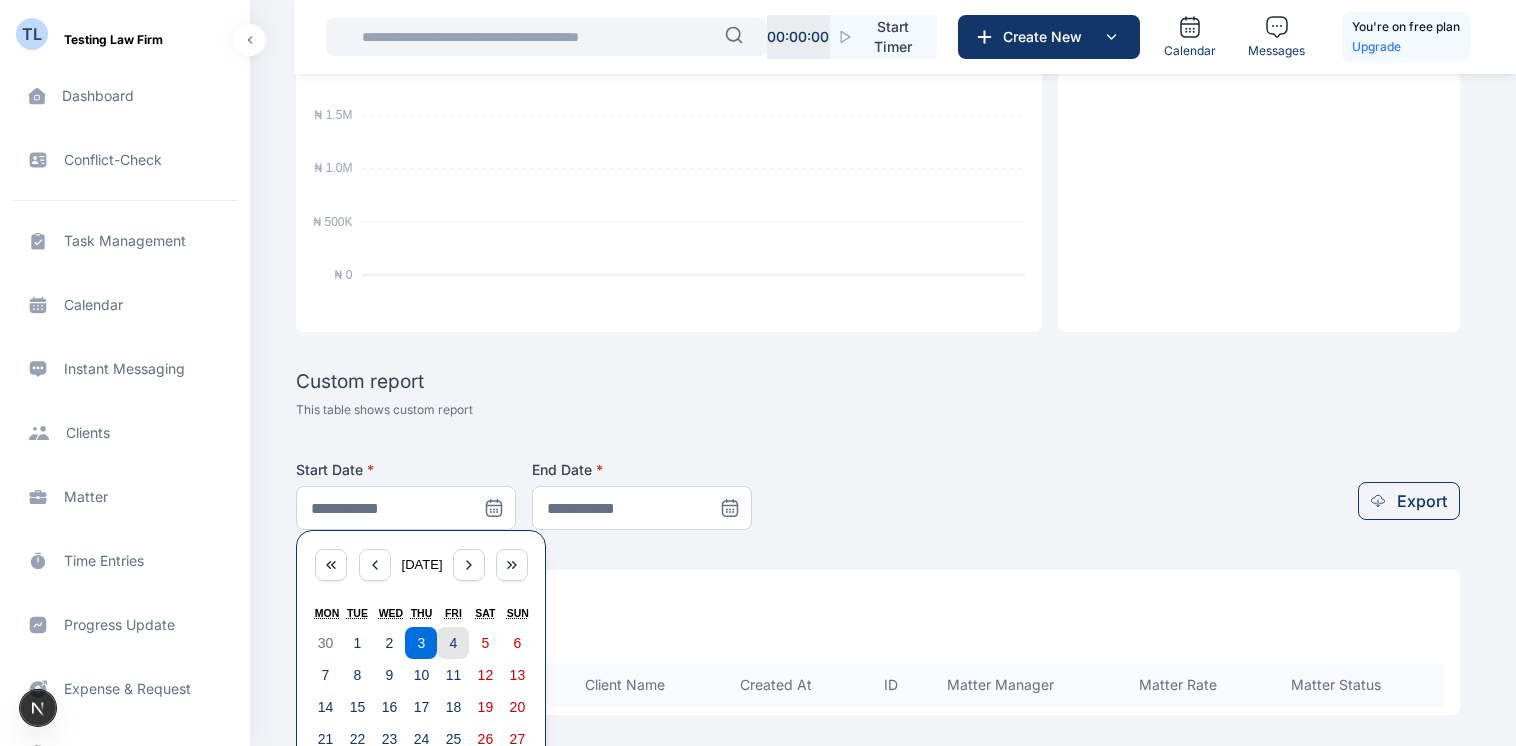 click on "4" at bounding box center (454, 643) 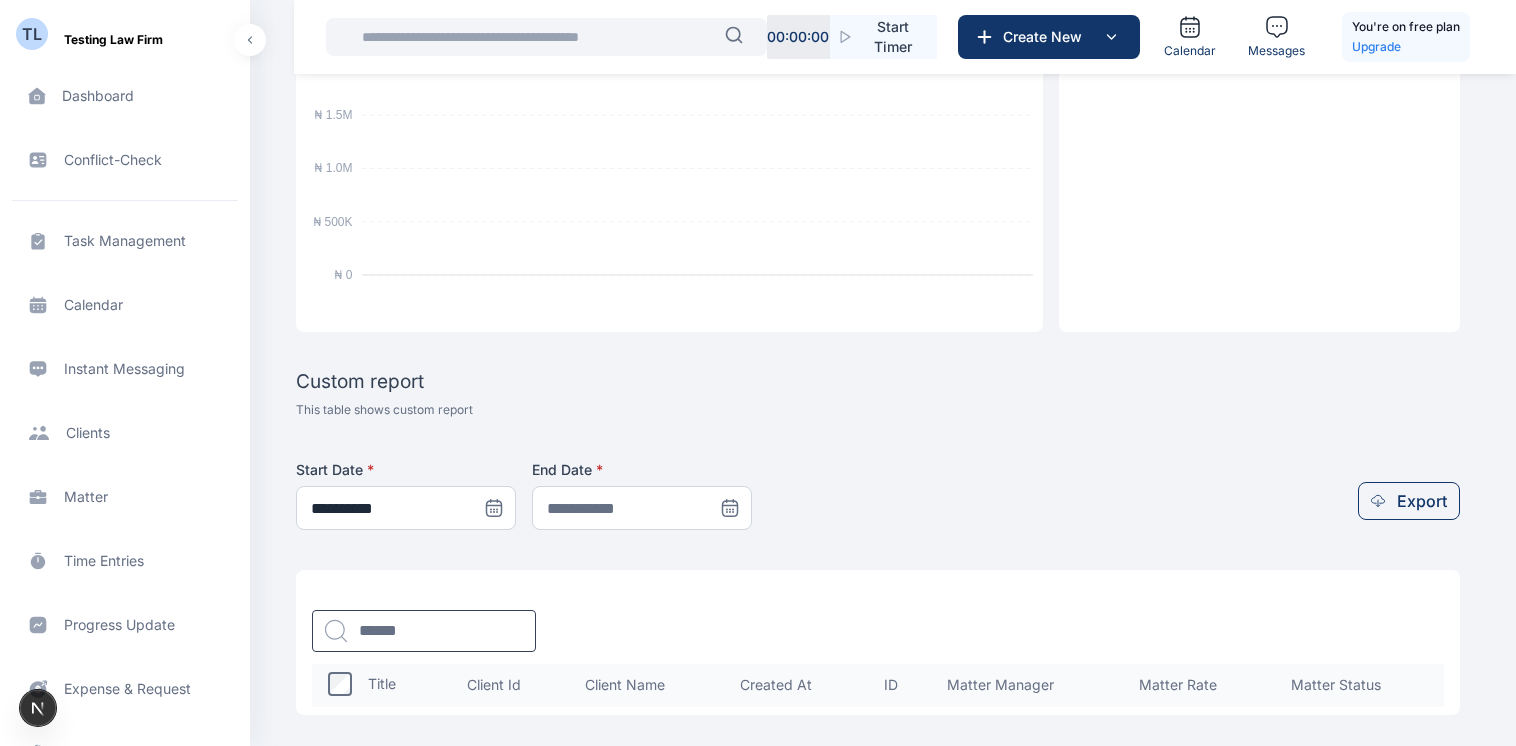 click 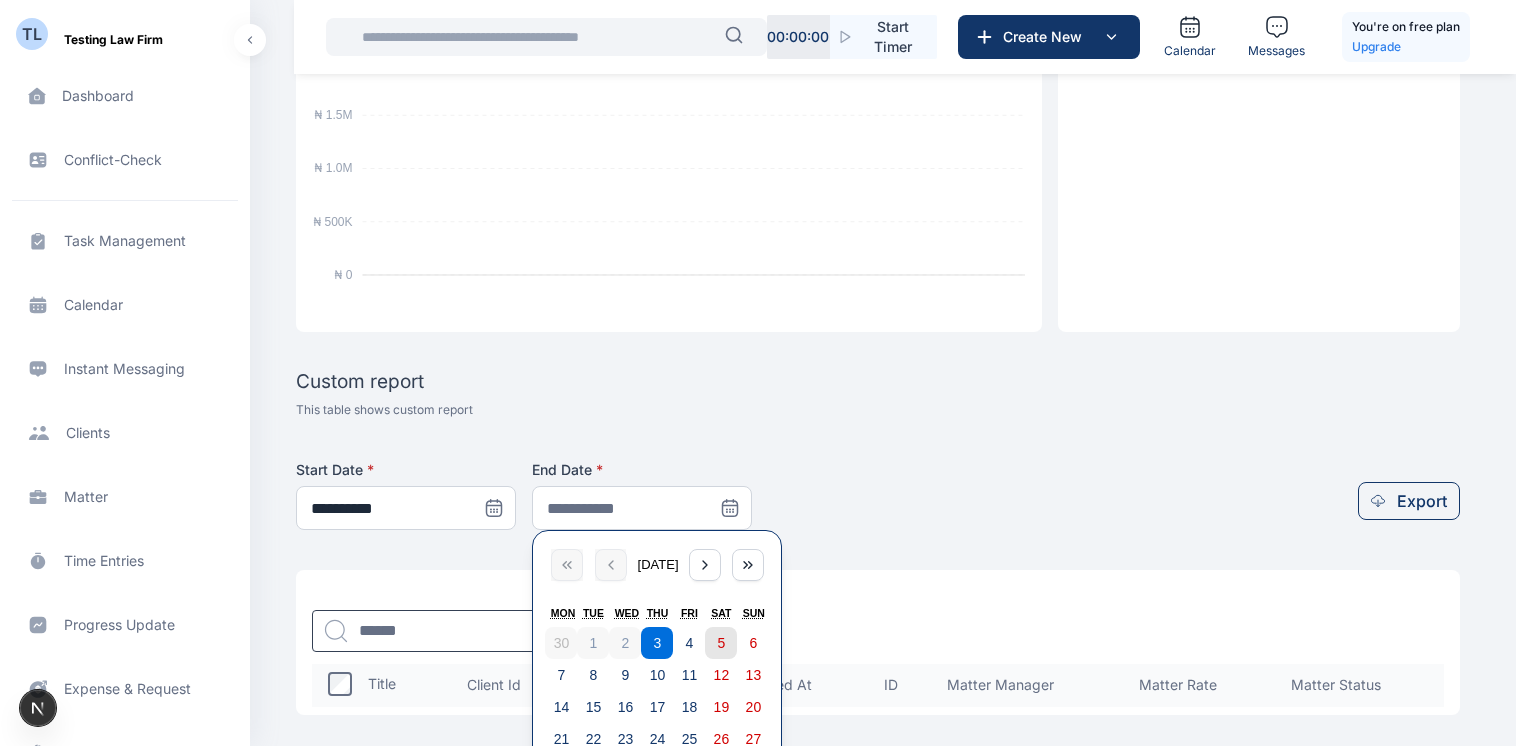 click on "5" at bounding box center [721, 643] 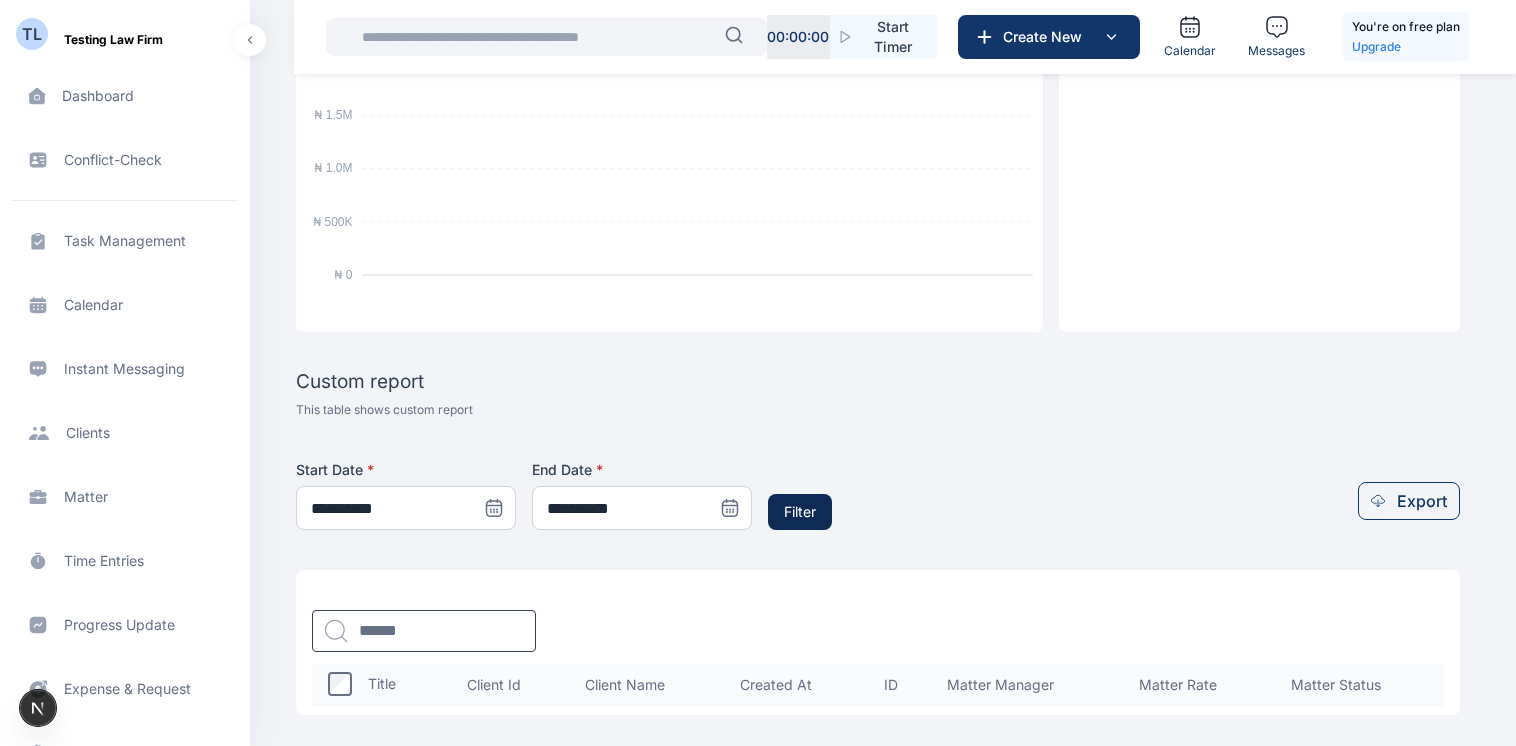 click on "Filter" at bounding box center [800, 512] 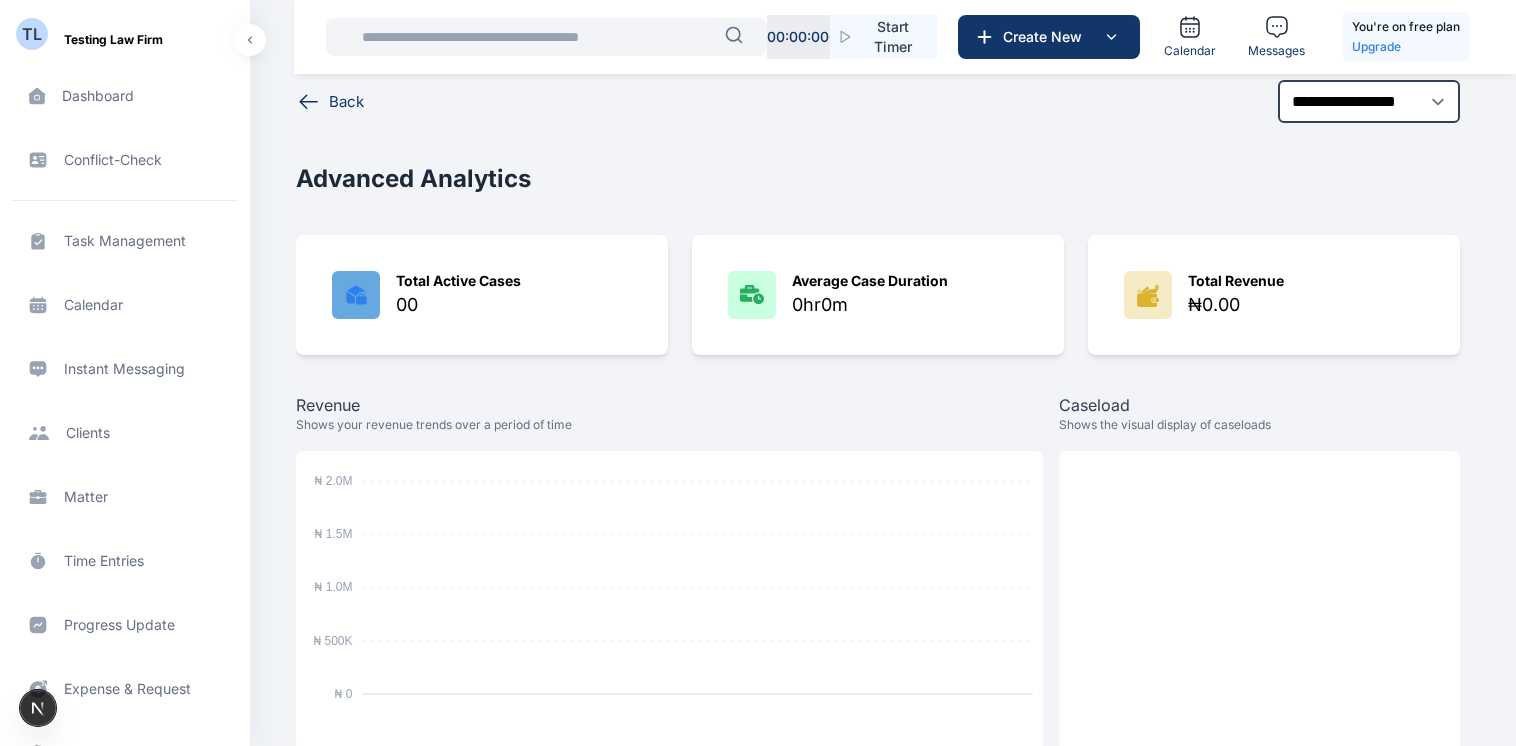 scroll, scrollTop: 0, scrollLeft: 0, axis: both 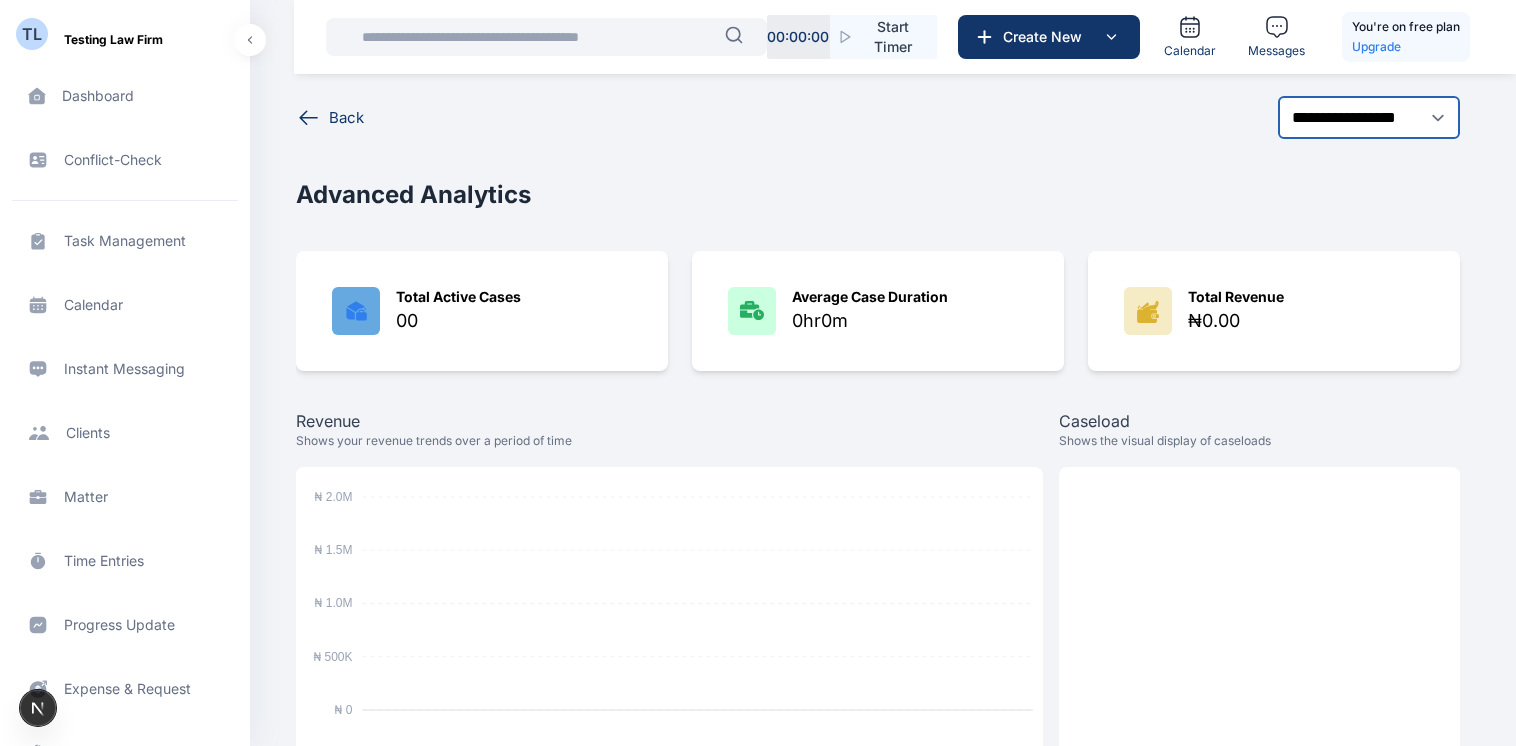 click on "**********" at bounding box center (1369, 117) 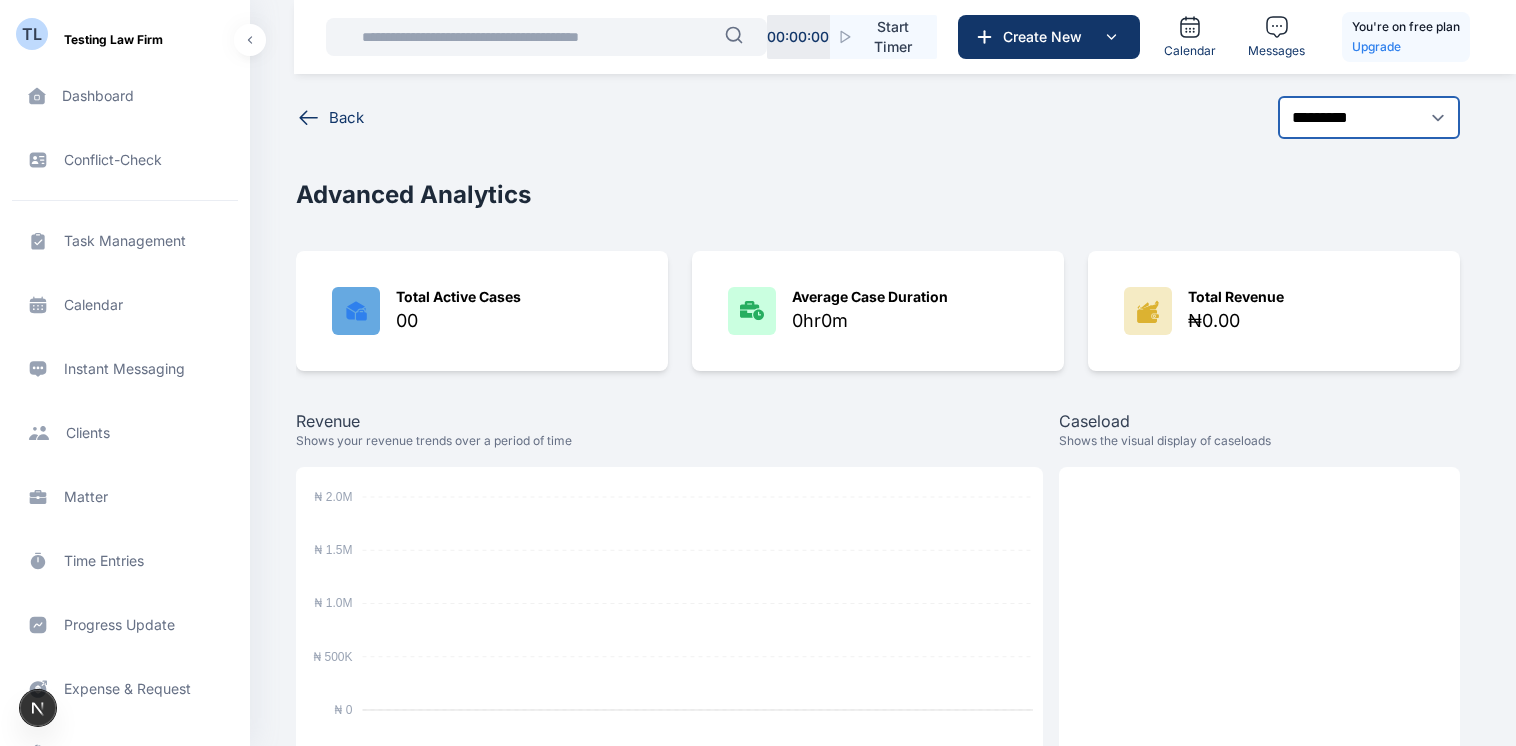 click on "**********" at bounding box center (1369, 117) 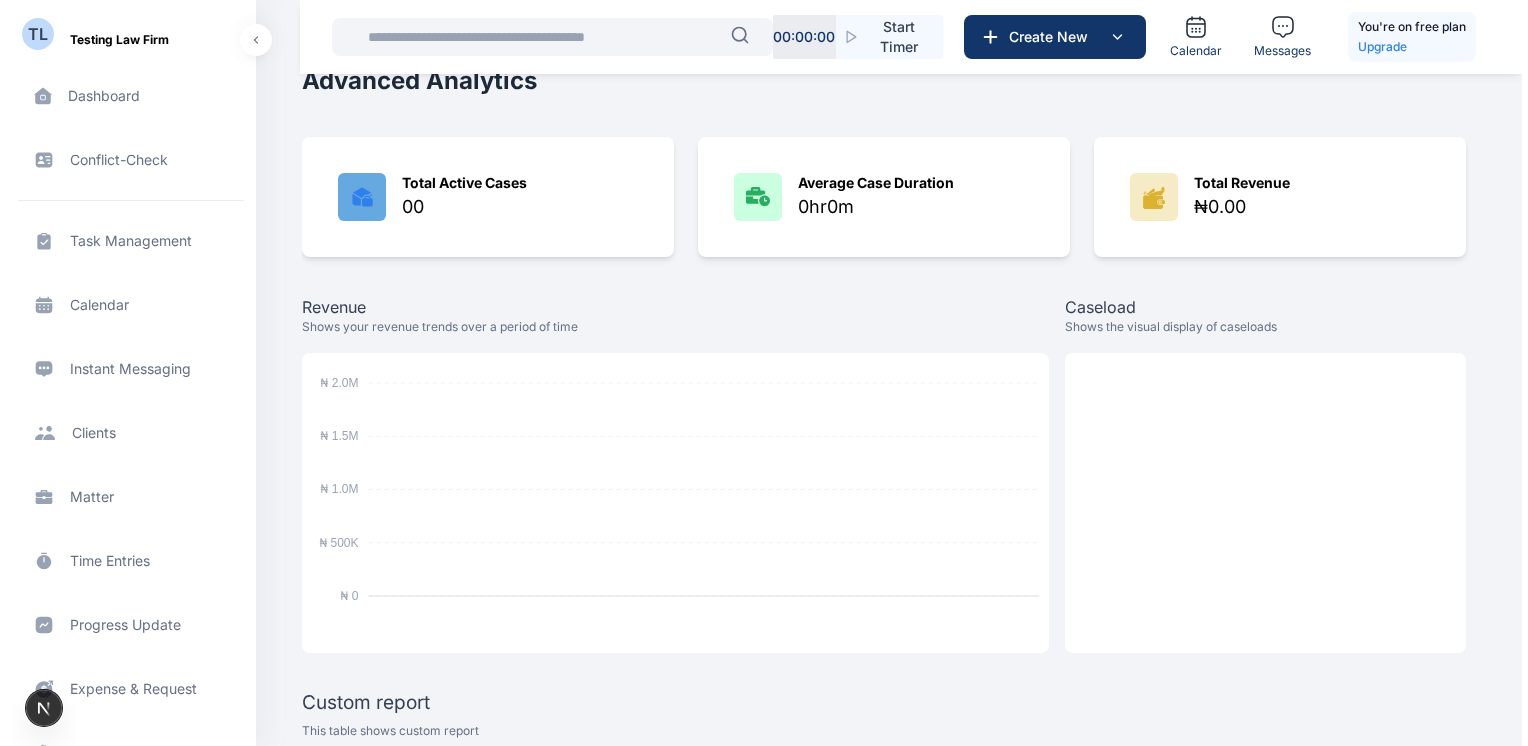 scroll, scrollTop: 0, scrollLeft: 0, axis: both 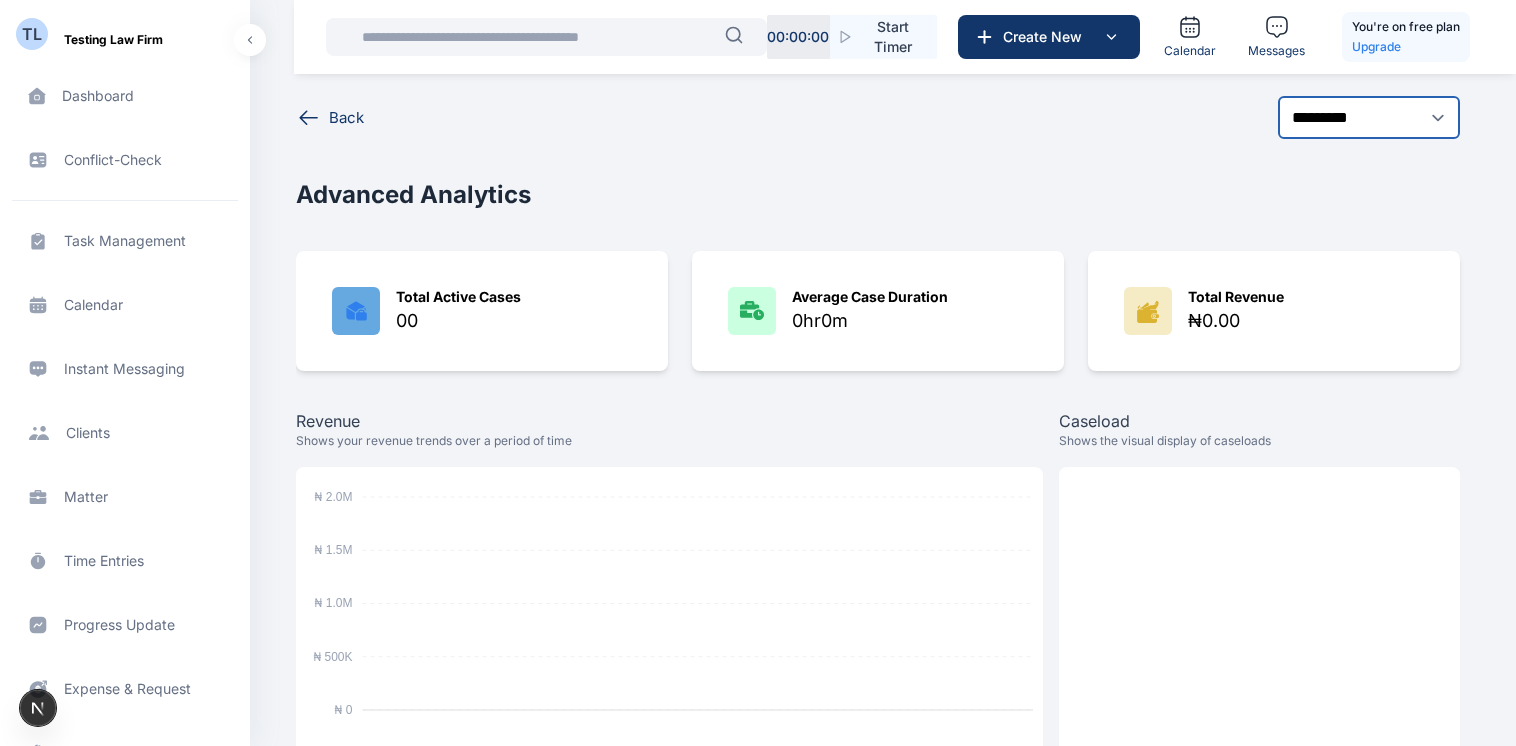click on "**********" at bounding box center (1369, 117) 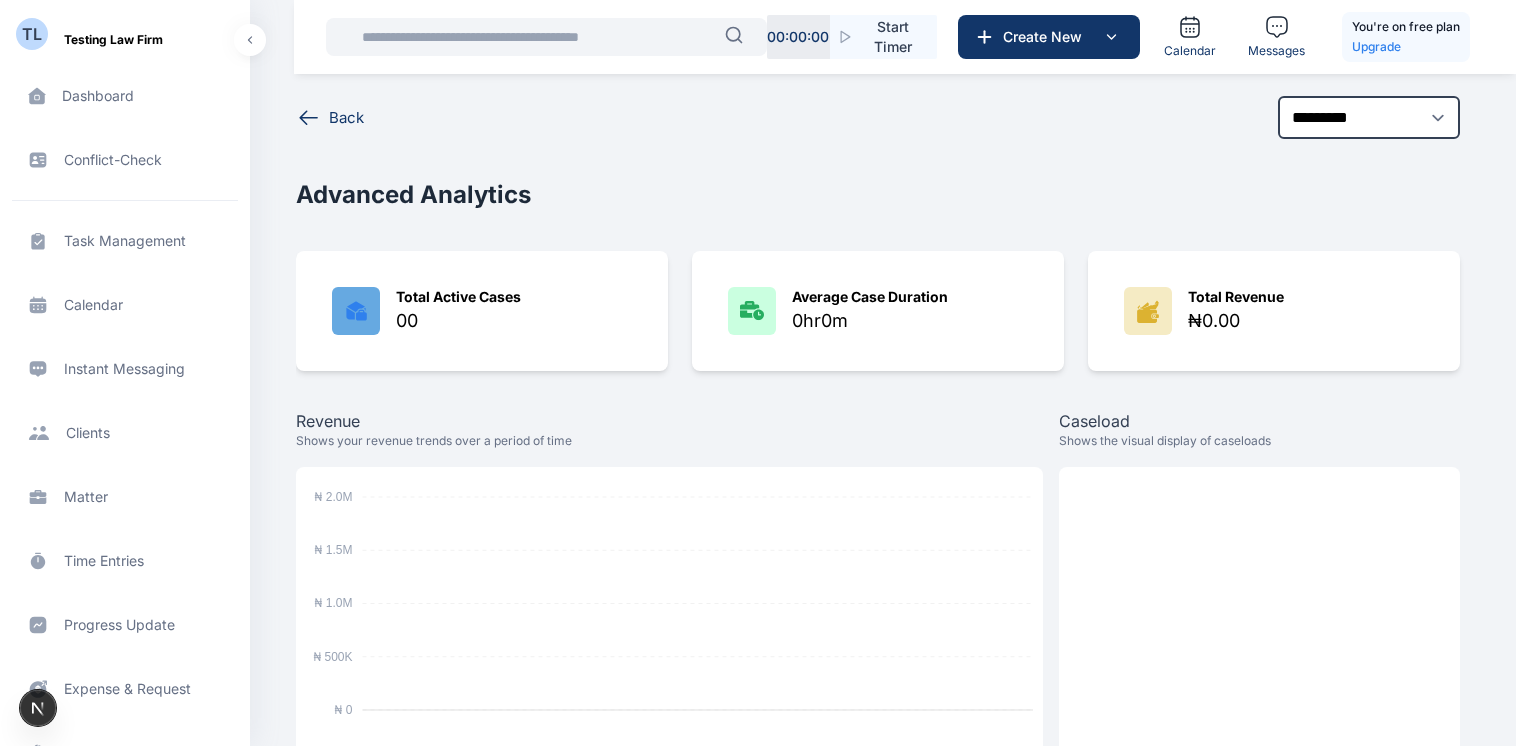 click on "**********" at bounding box center [878, 623] 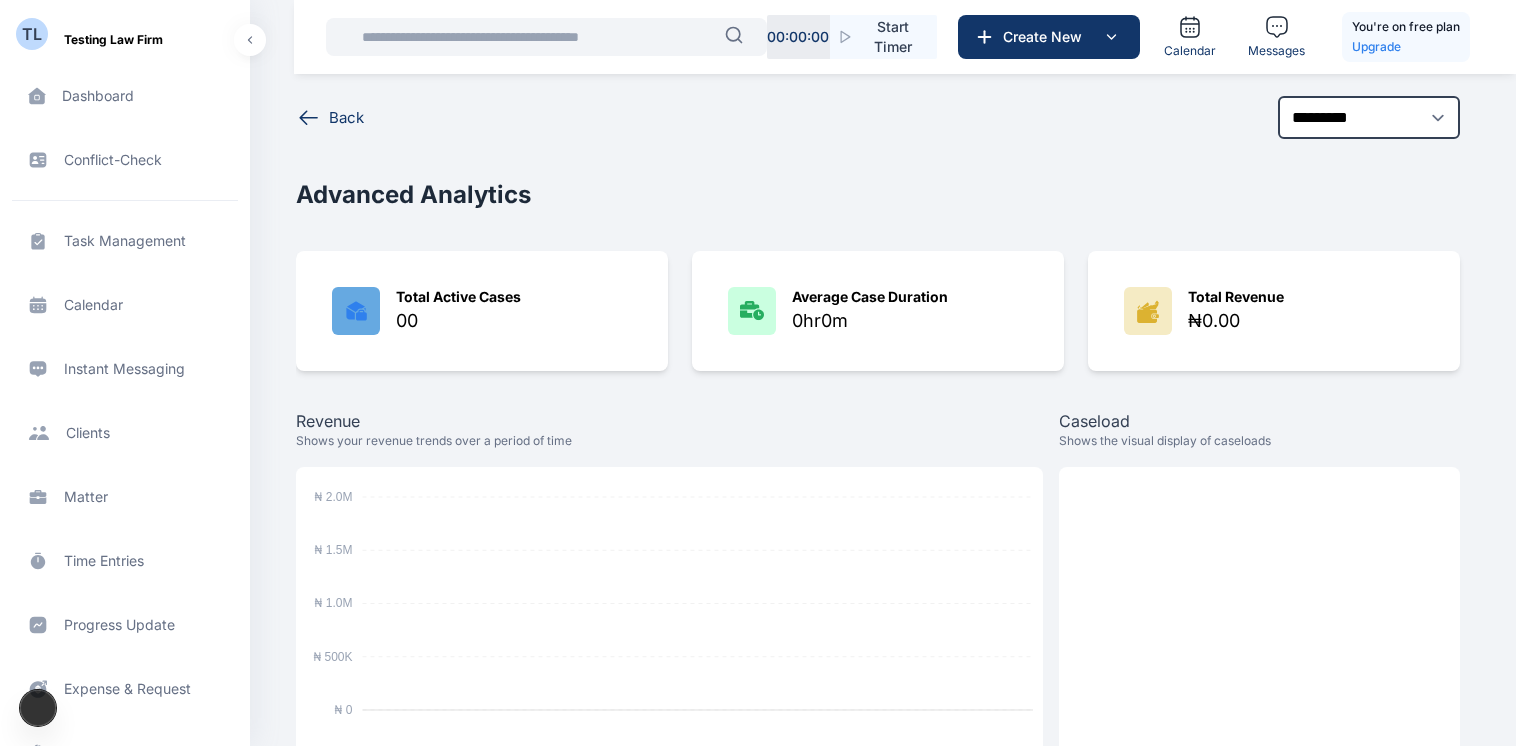 click on "Client clients clients" at bounding box center [125, 433] 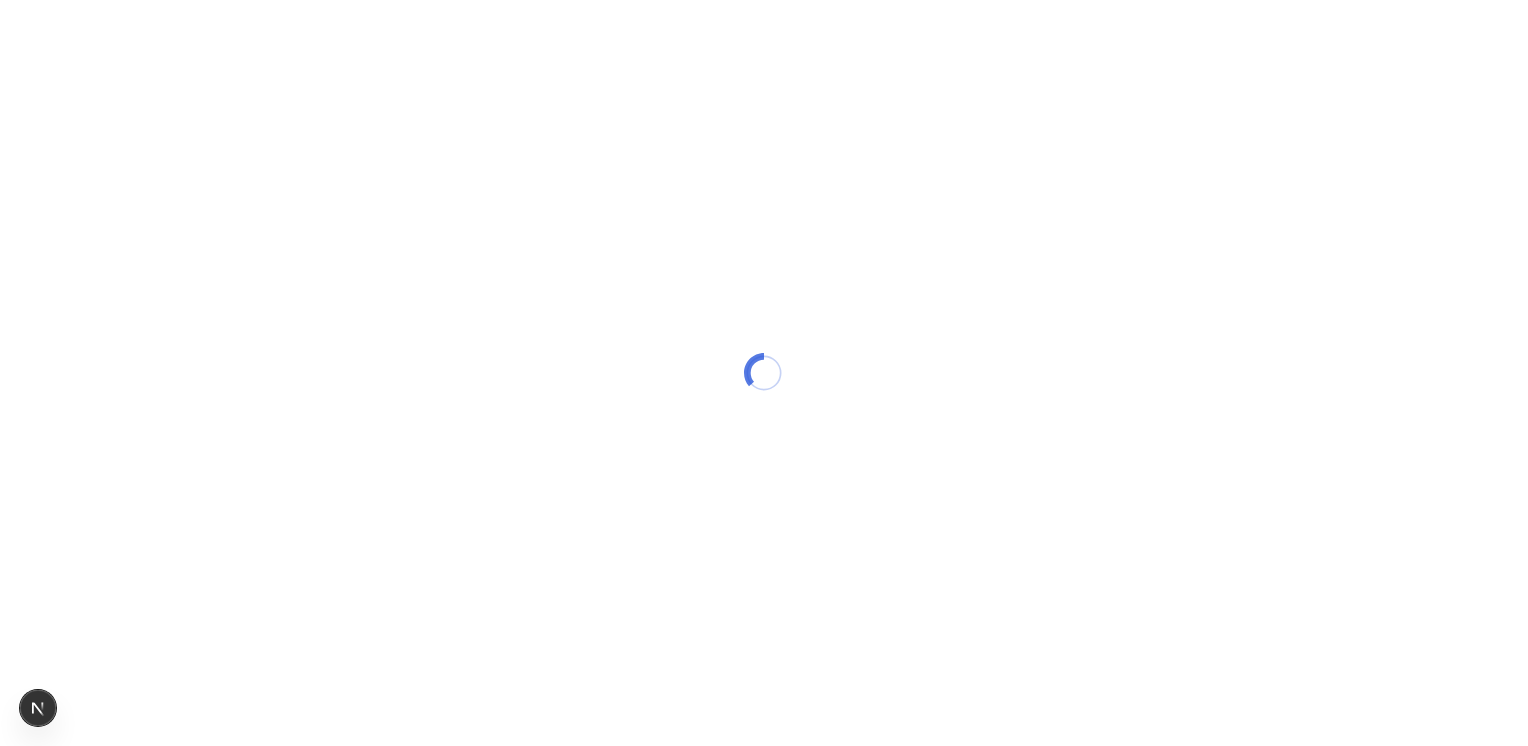 scroll, scrollTop: 0, scrollLeft: 0, axis: both 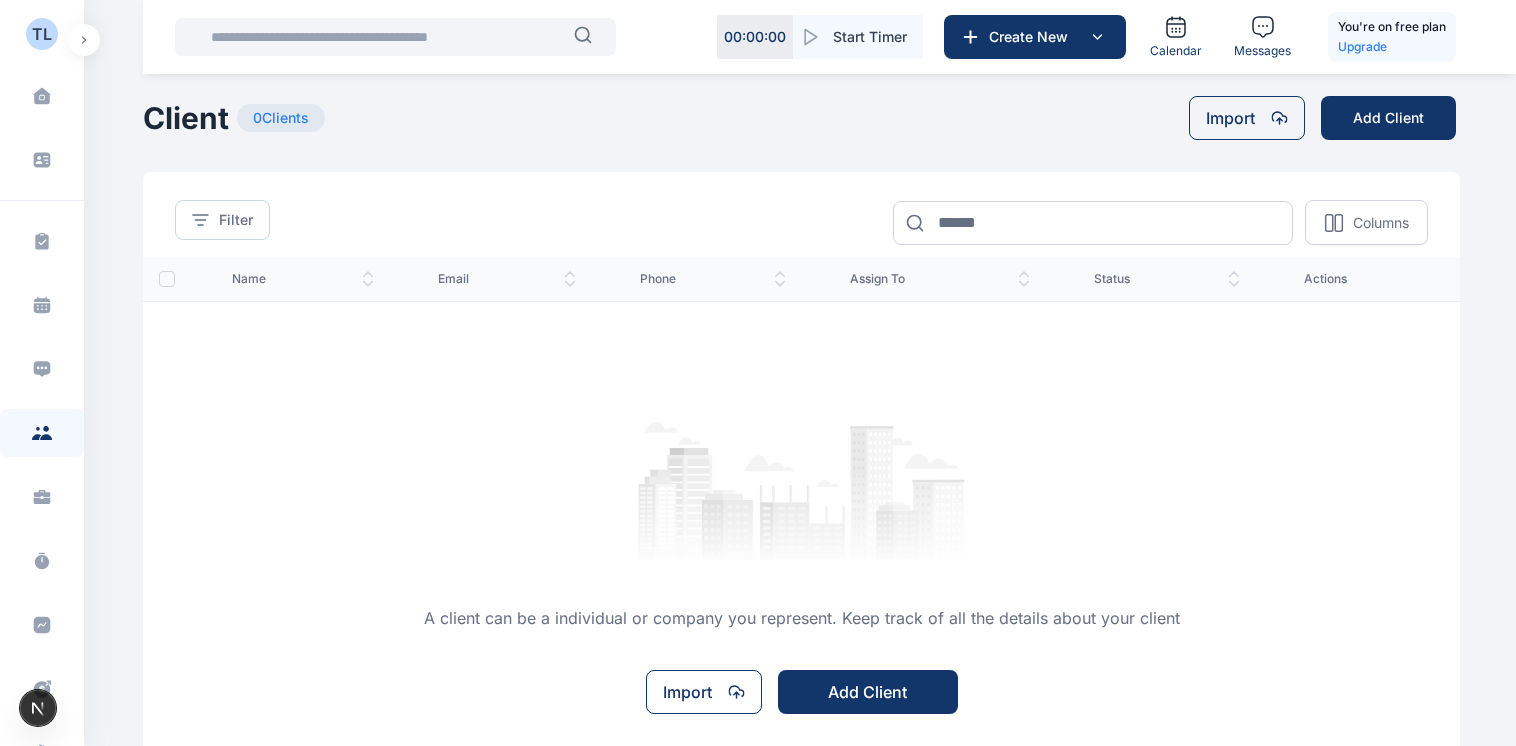 click on "A client can be a individual or company you represent. Keep track of all the details about your client Import   Add Client You can also   Import   or   Sync   your clients or read our   Learn more ." at bounding box center (801, 621) 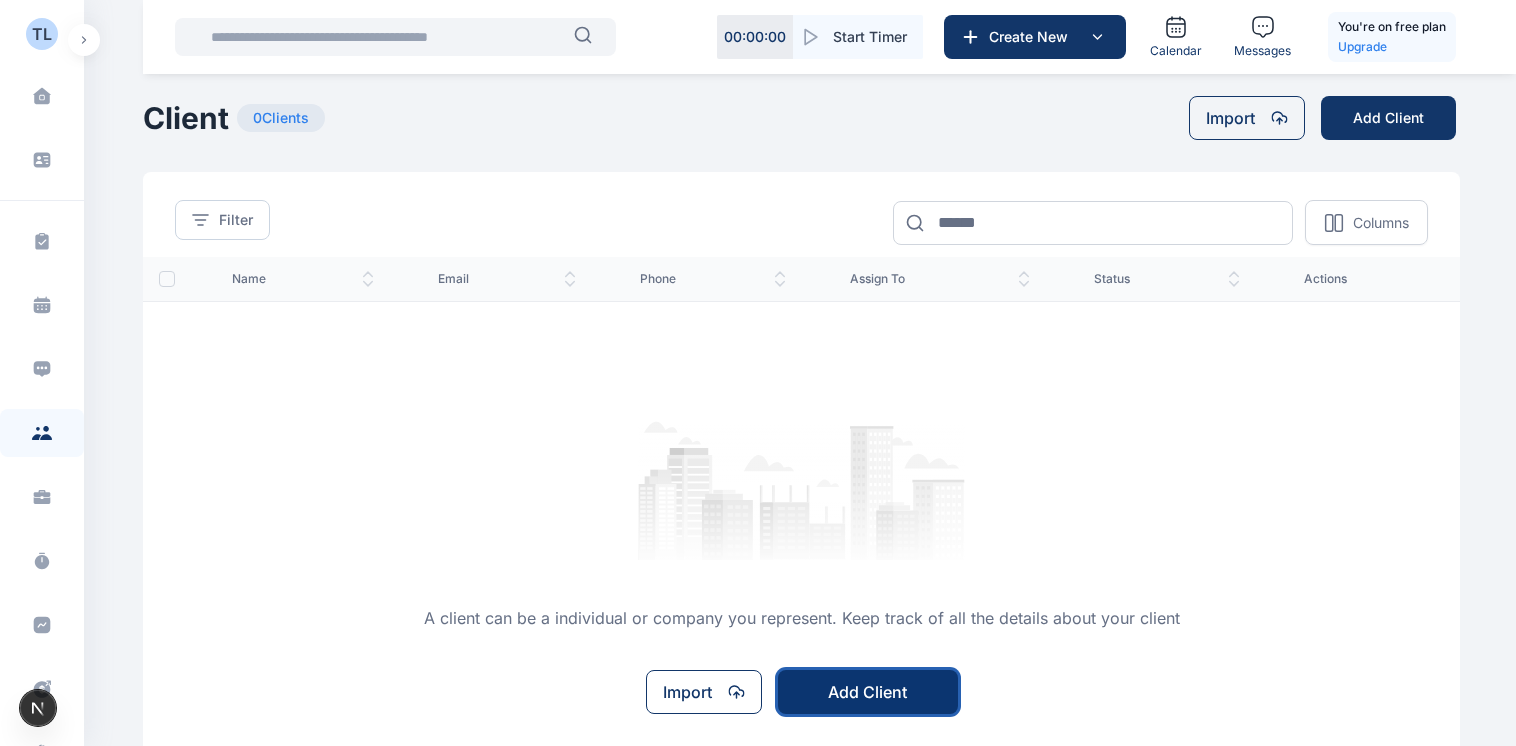 click on "Add Client" at bounding box center (868, 692) 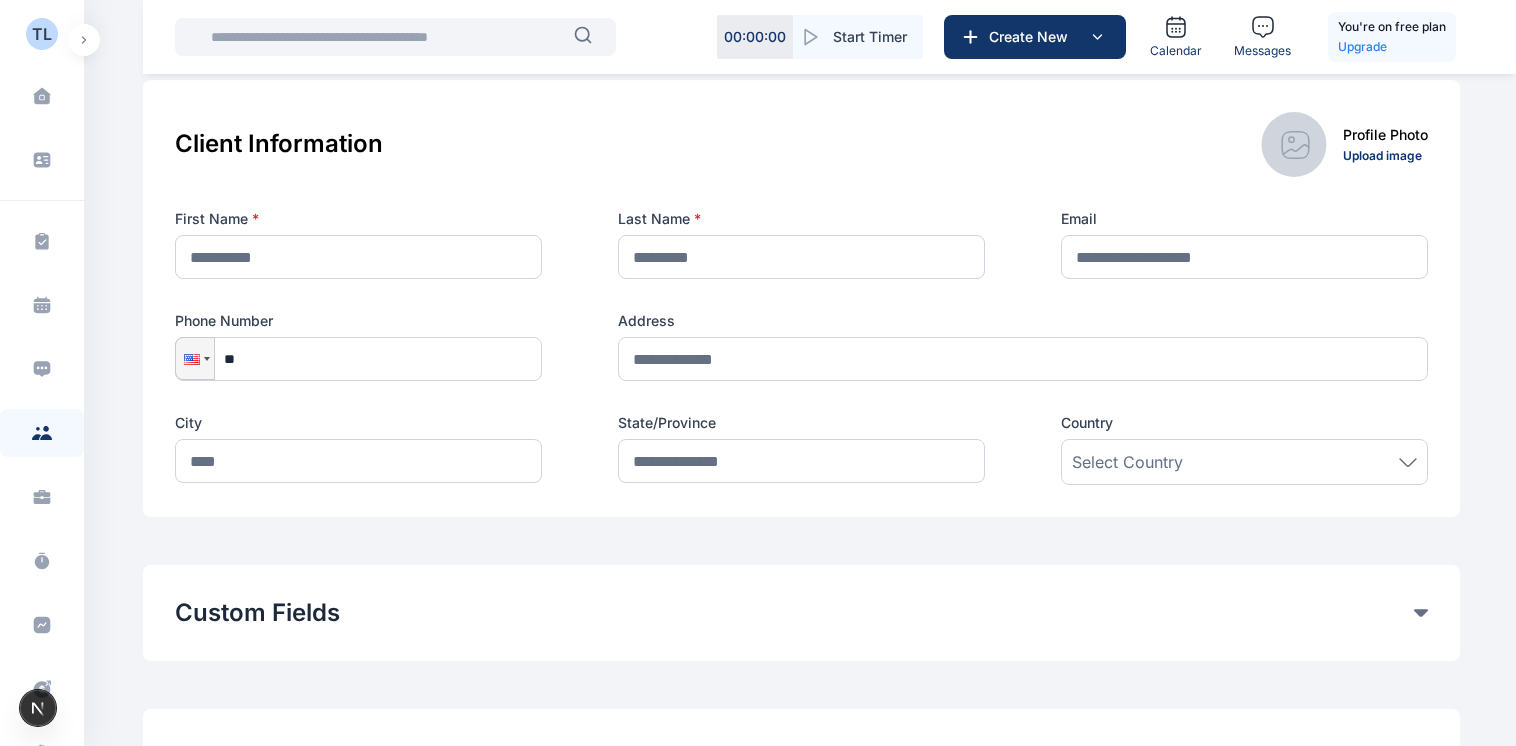 scroll, scrollTop: 289, scrollLeft: 0, axis: vertical 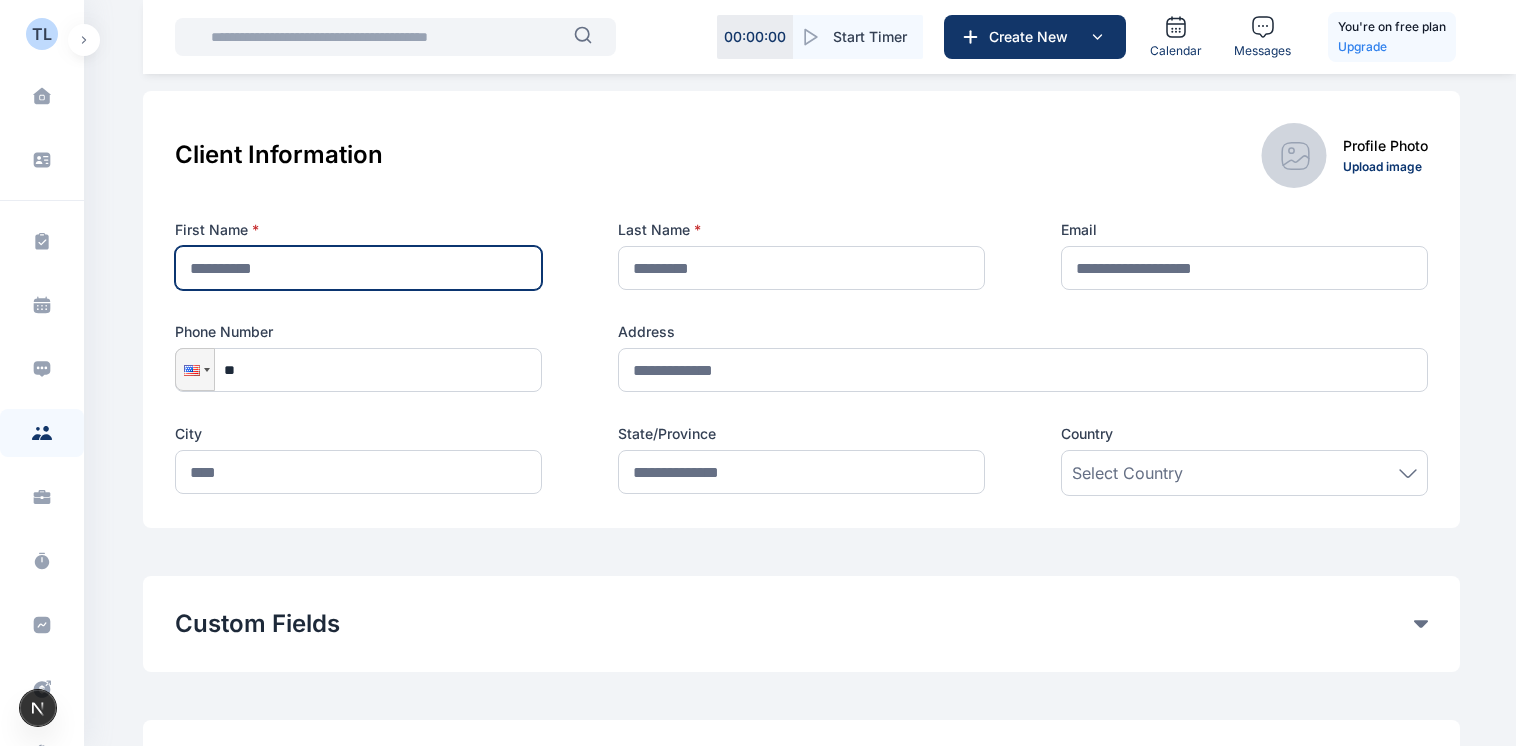 click at bounding box center [358, 268] 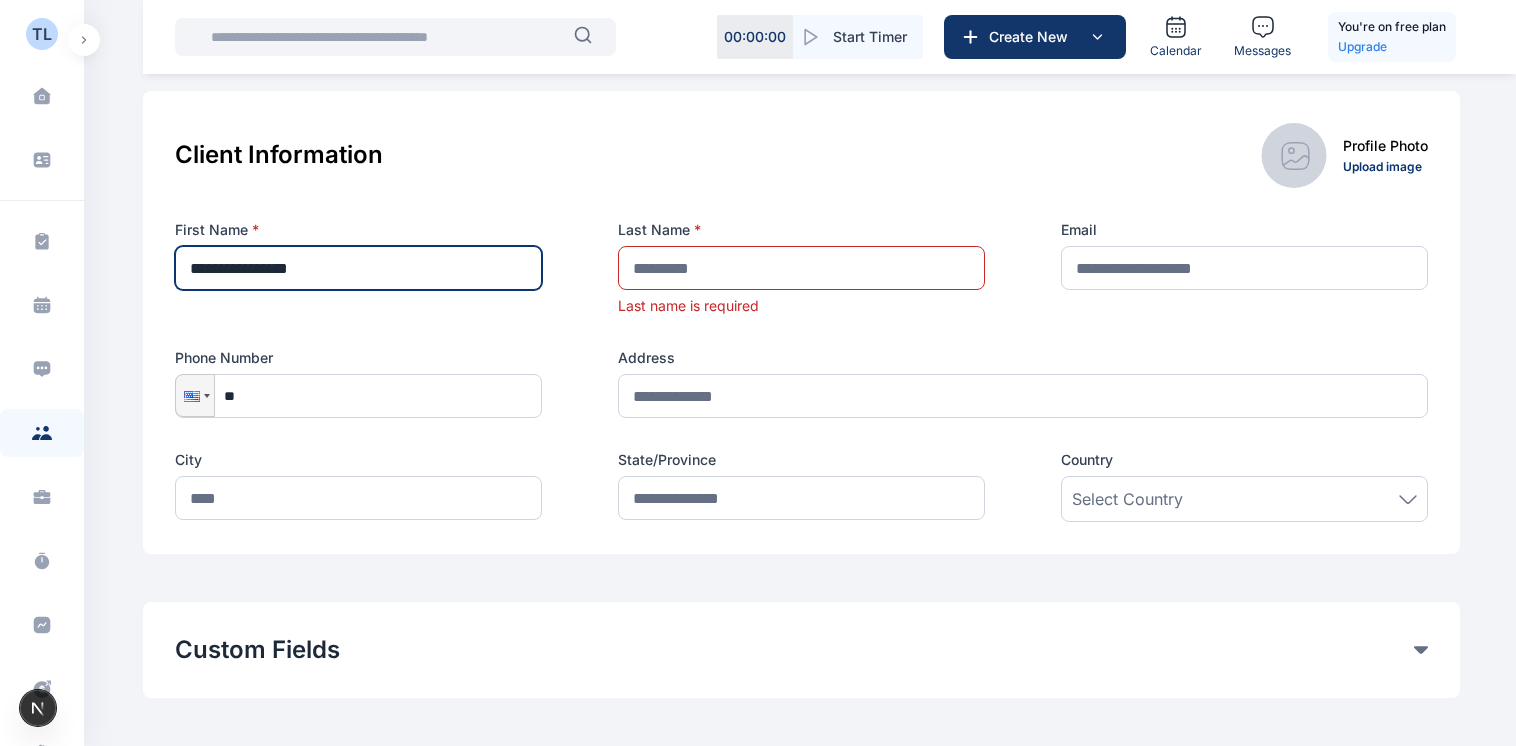 click on "**********" at bounding box center [358, 268] 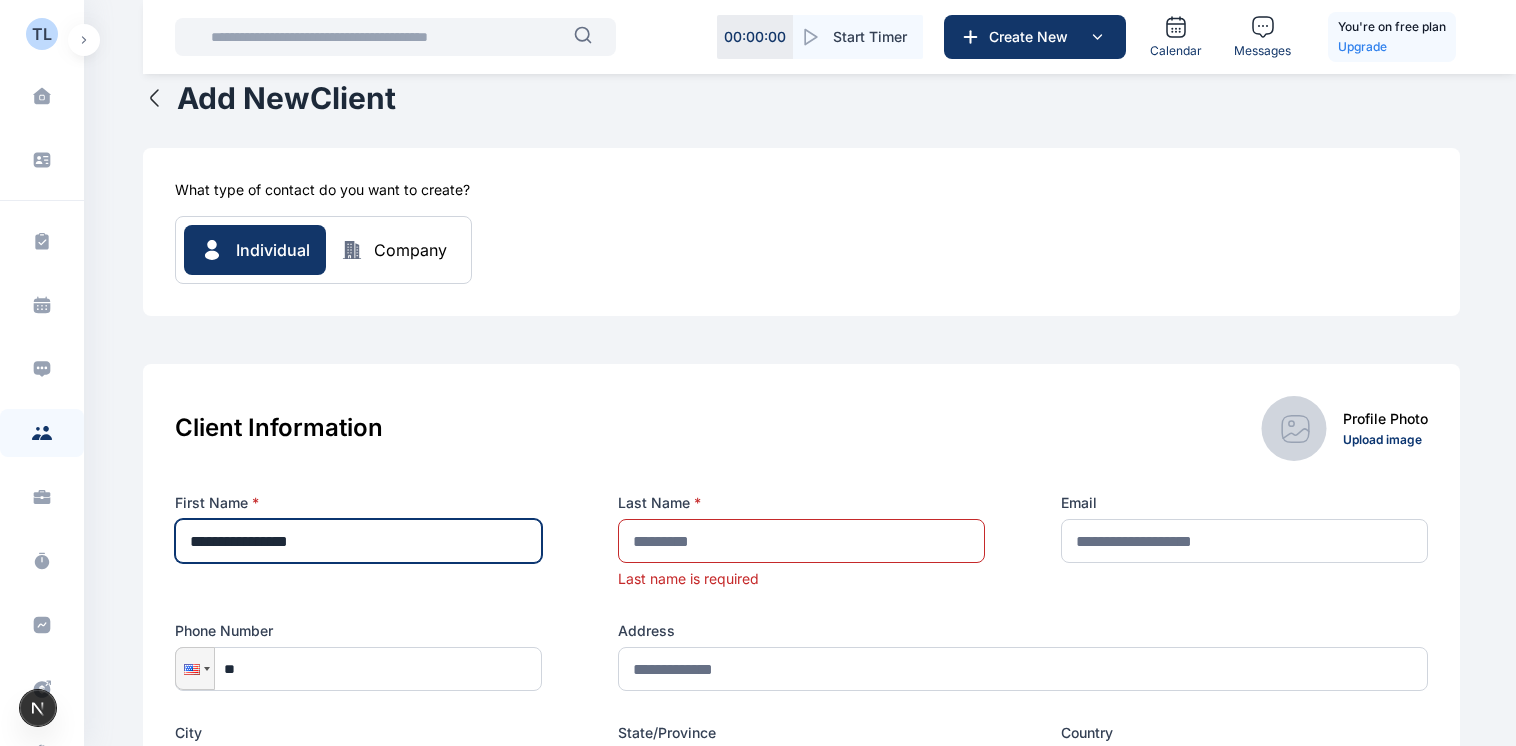 scroll, scrollTop: 0, scrollLeft: 0, axis: both 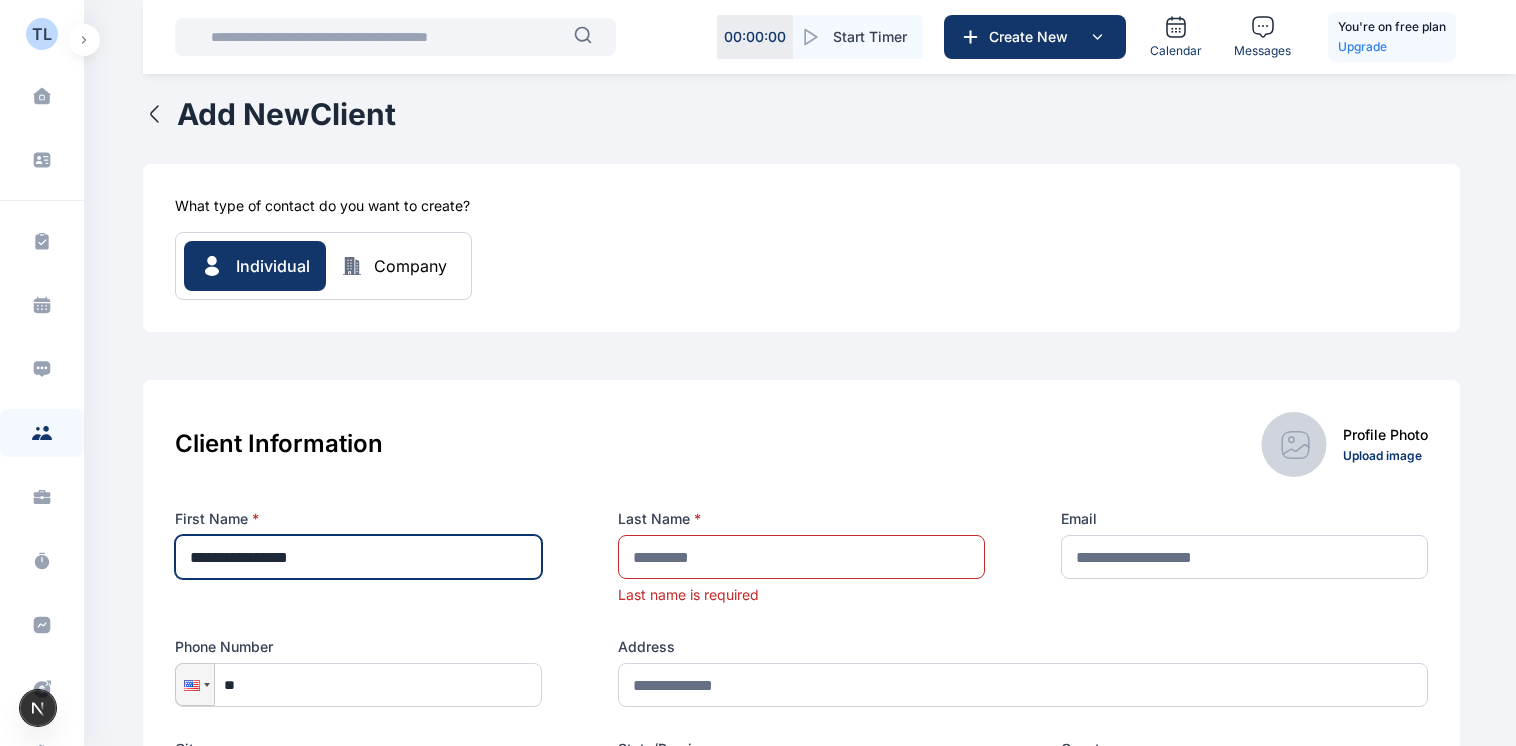 type on "**********" 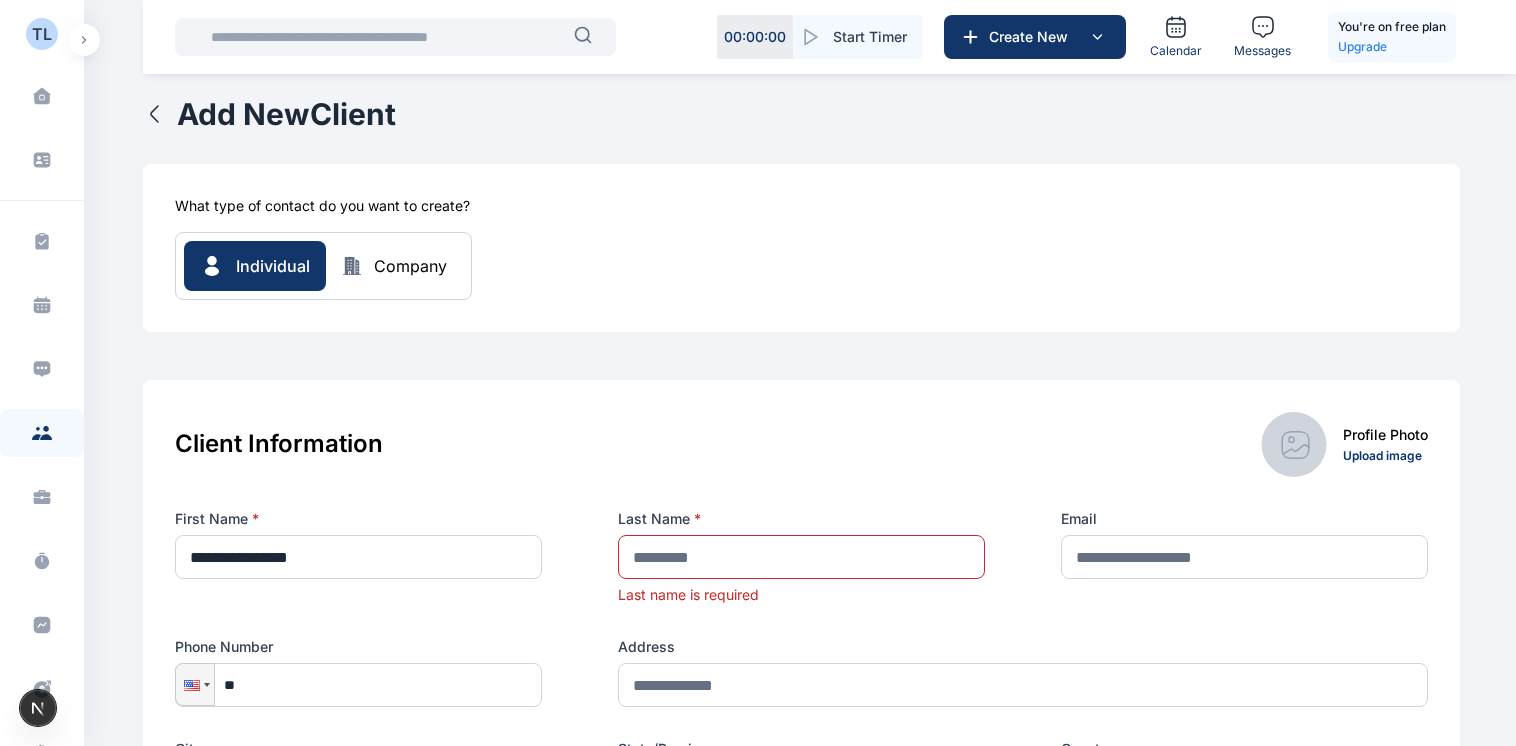 click on "Company" at bounding box center (410, 266) 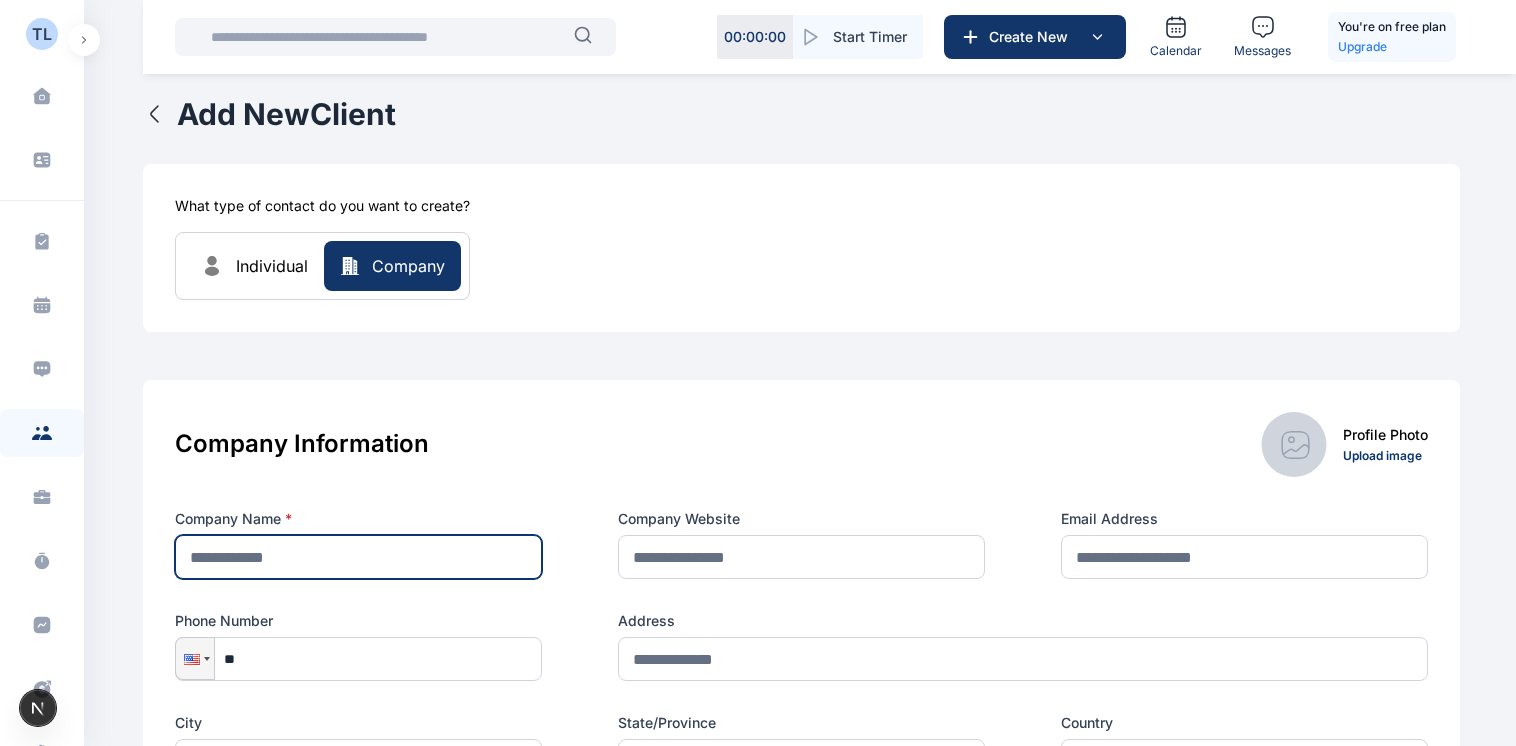 click at bounding box center (358, 557) 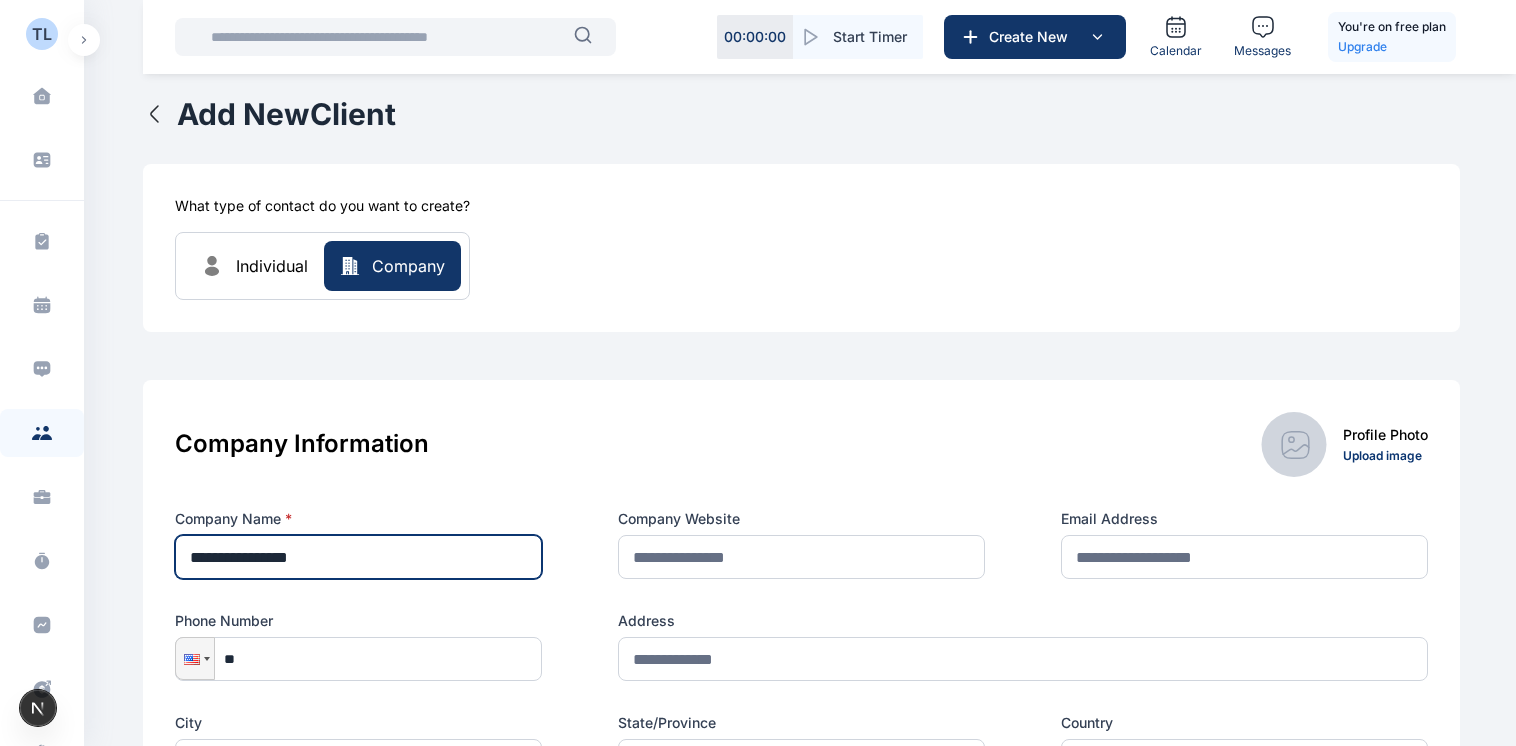 type on "**********" 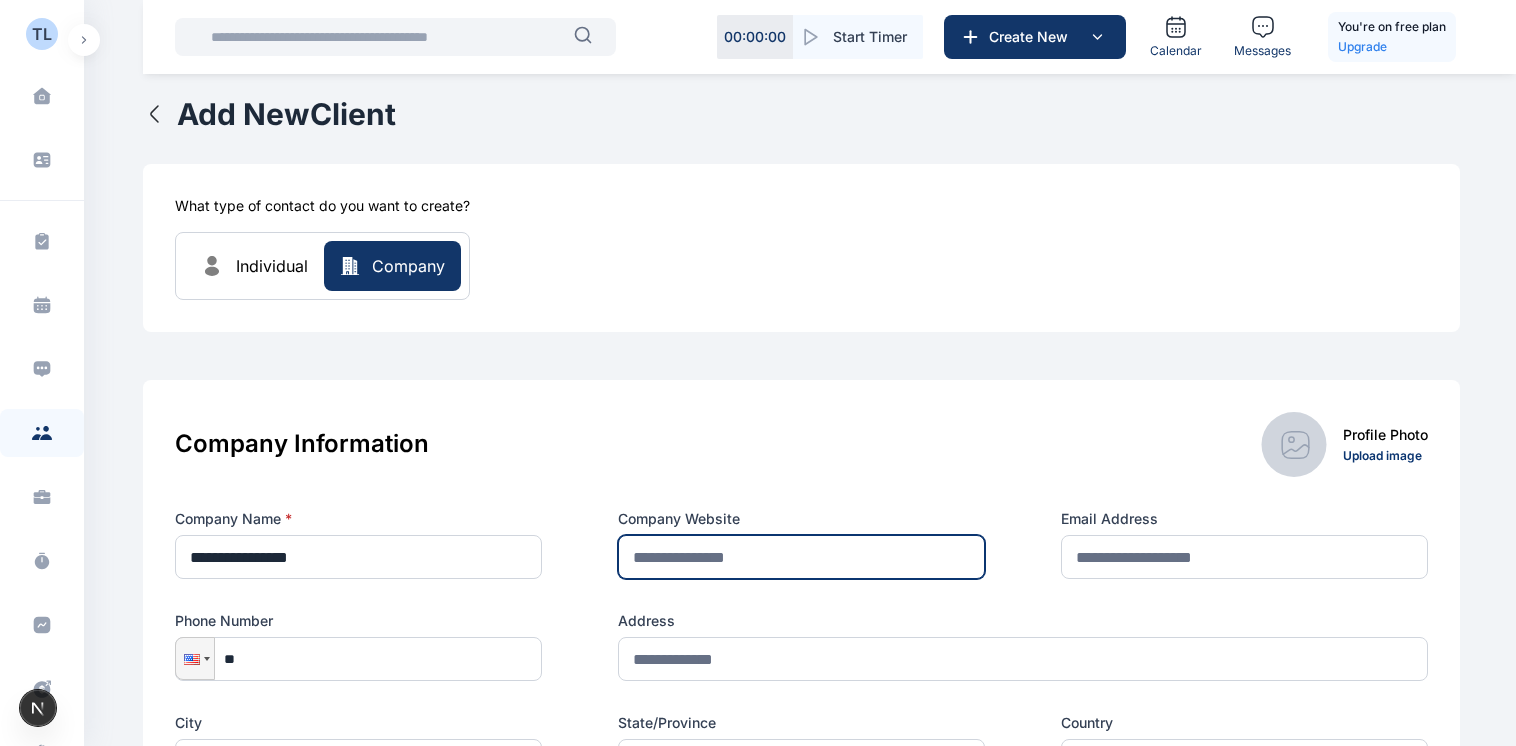 click at bounding box center [801, 557] 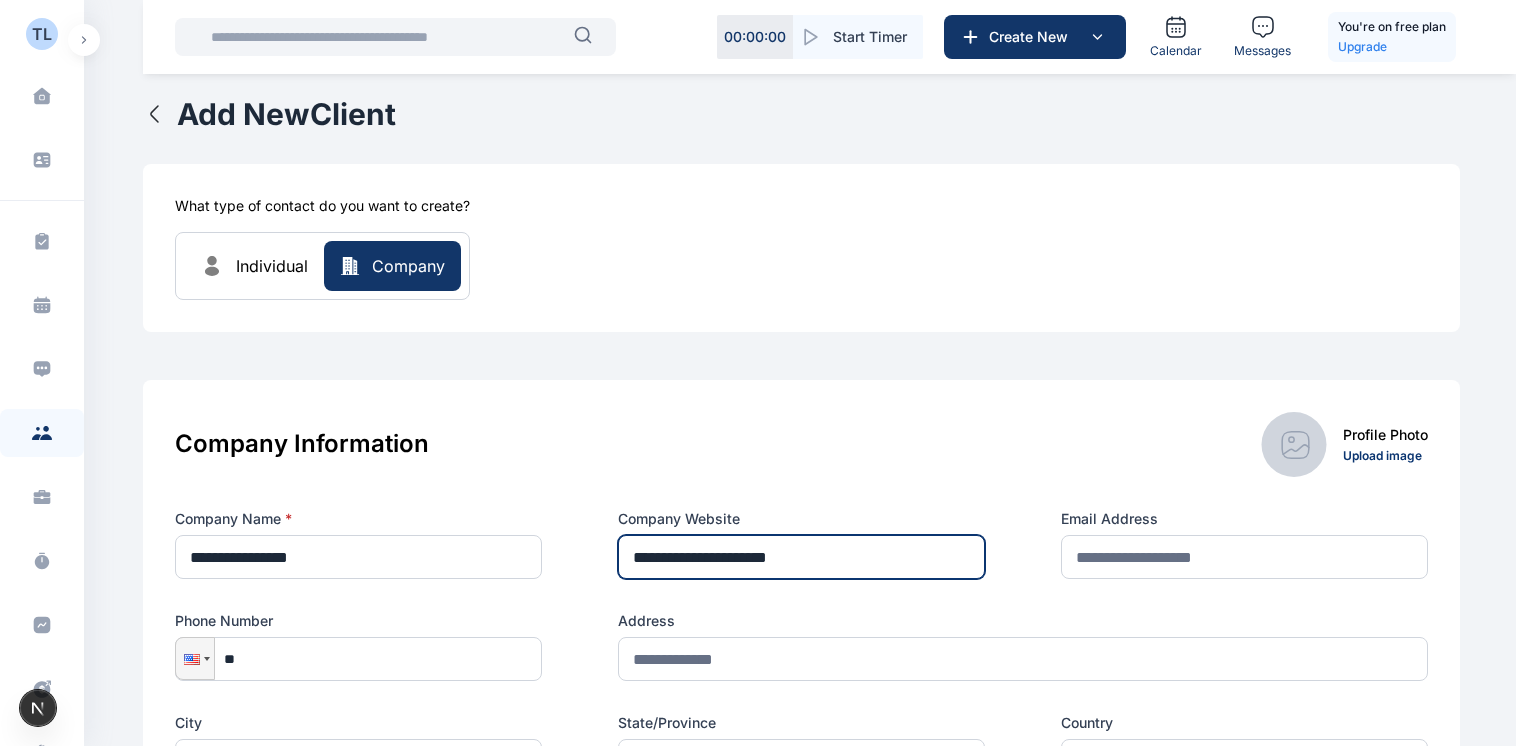 type on "**********" 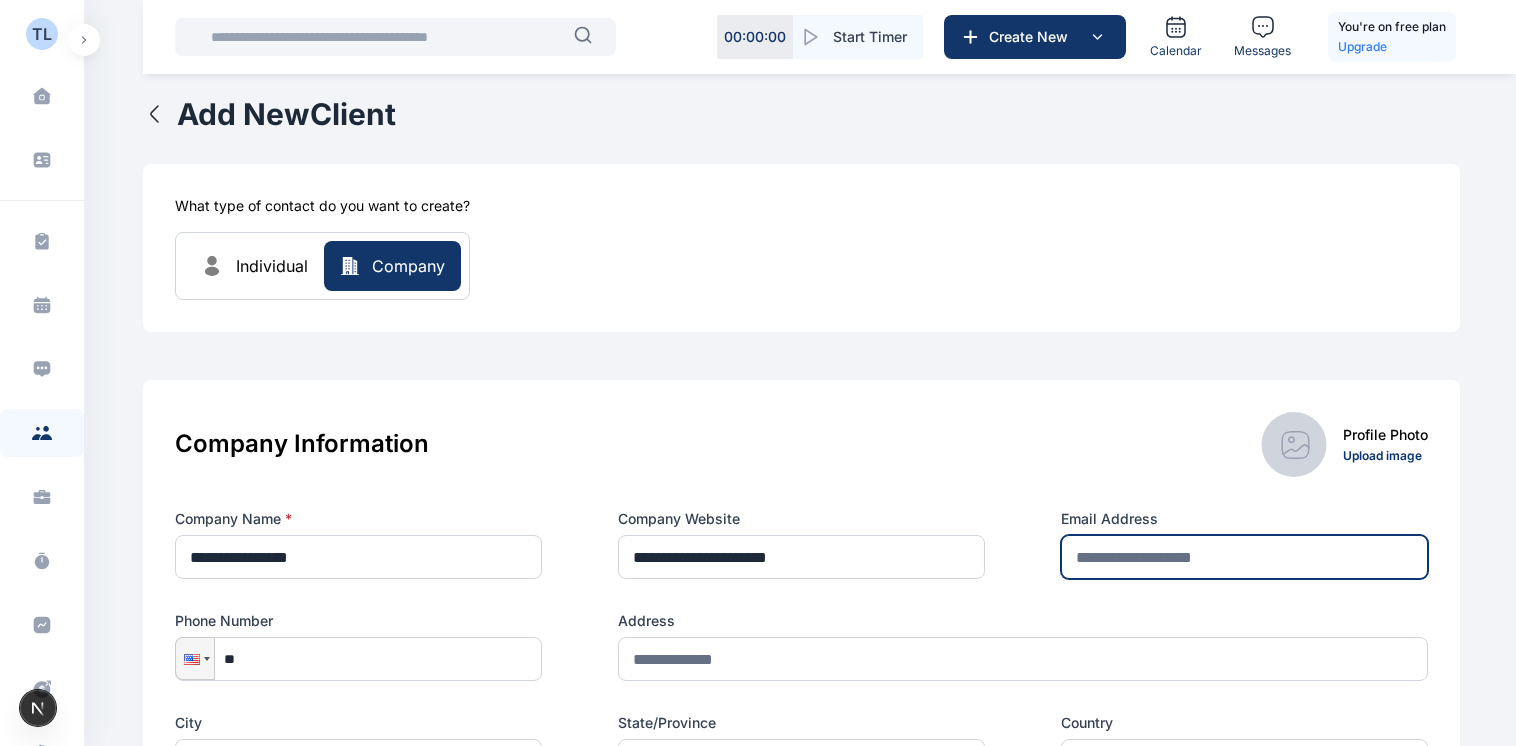 click at bounding box center [1244, 557] 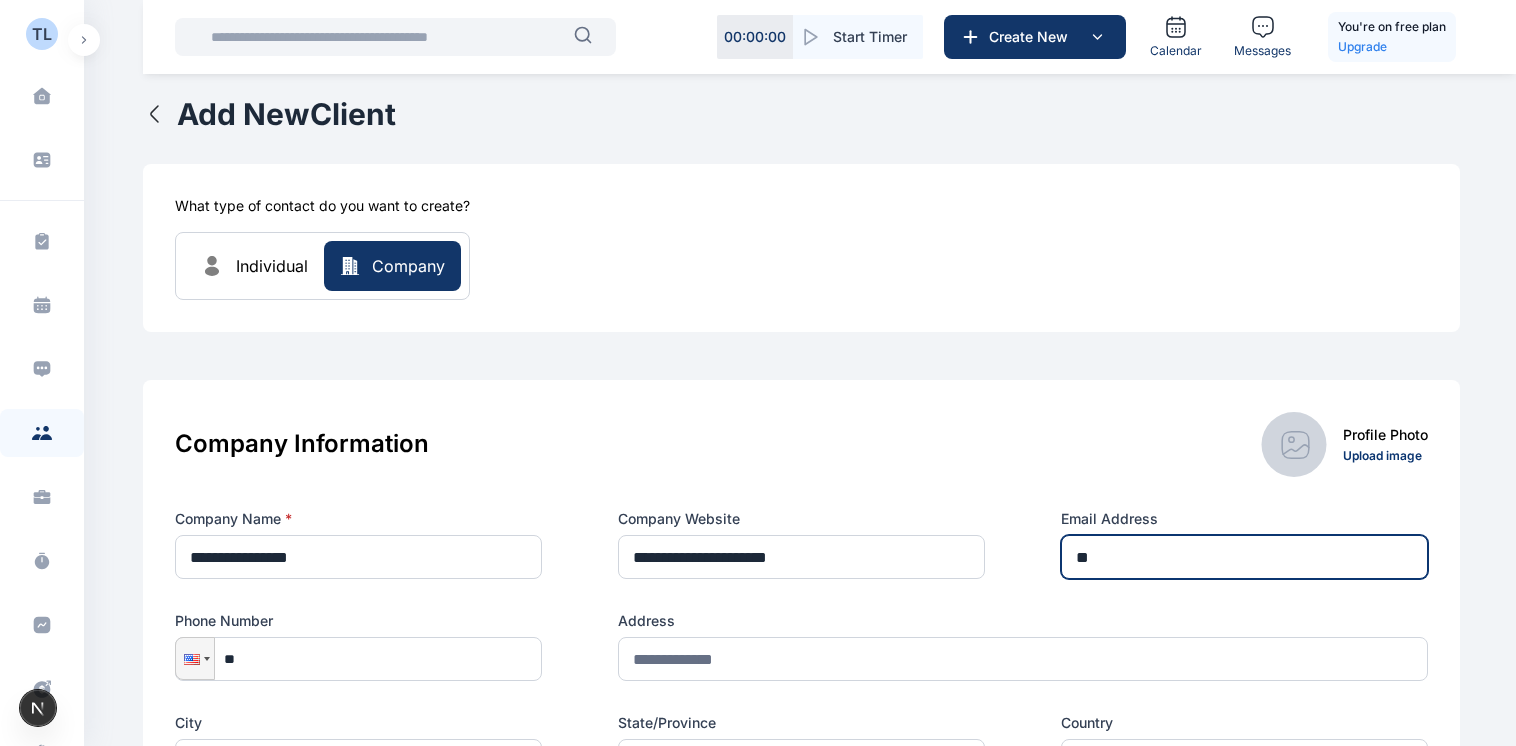 type on "*" 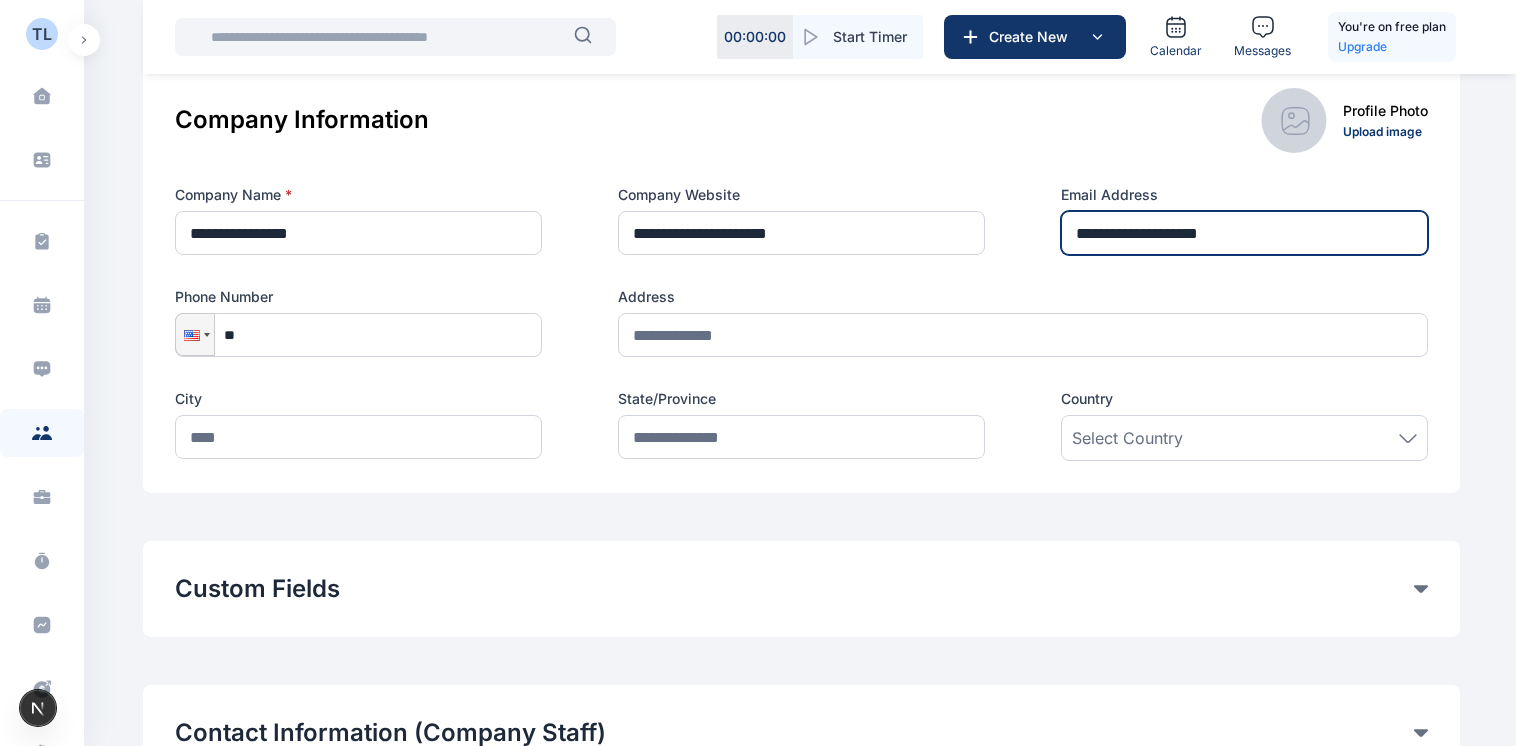 scroll, scrollTop: 353, scrollLeft: 0, axis: vertical 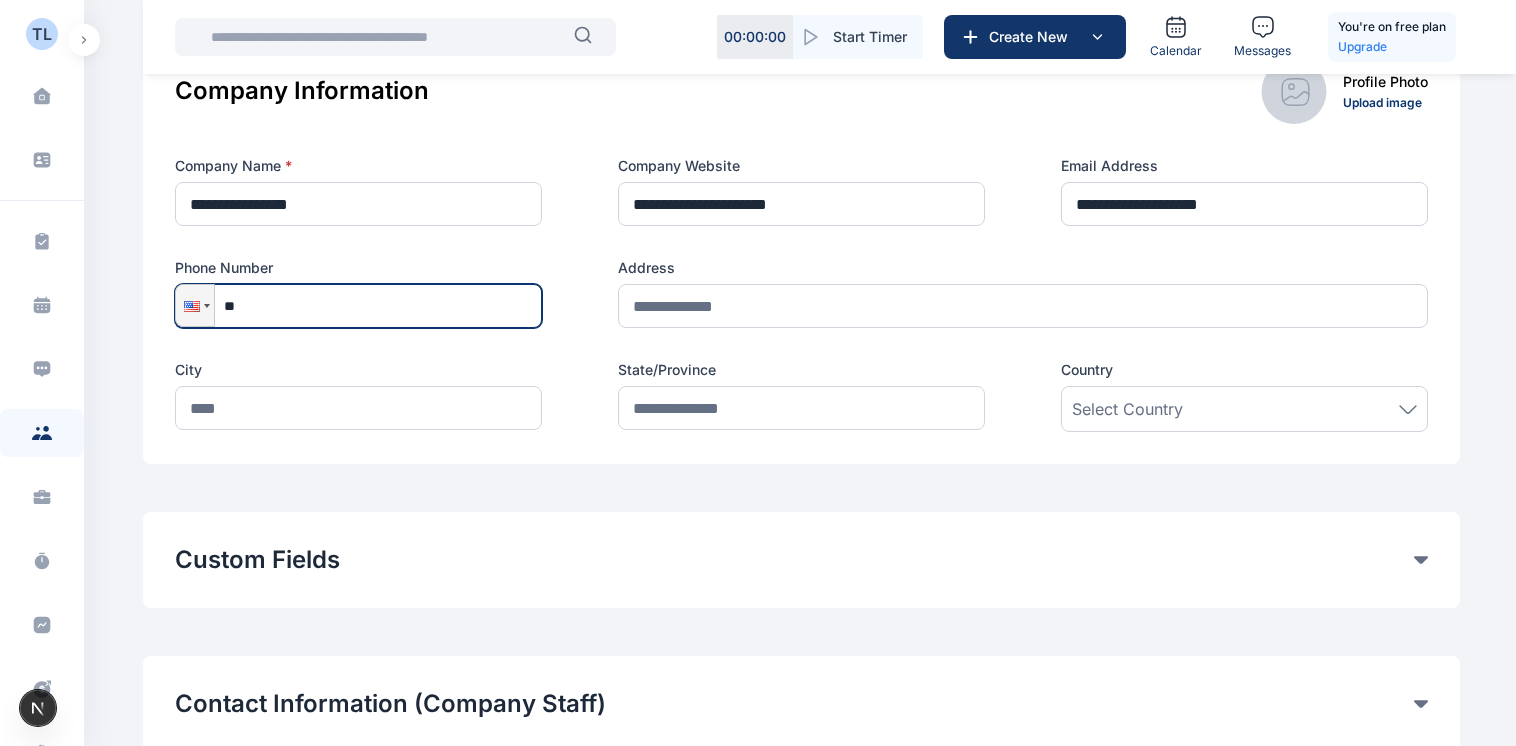 click on "**" at bounding box center [358, 306] 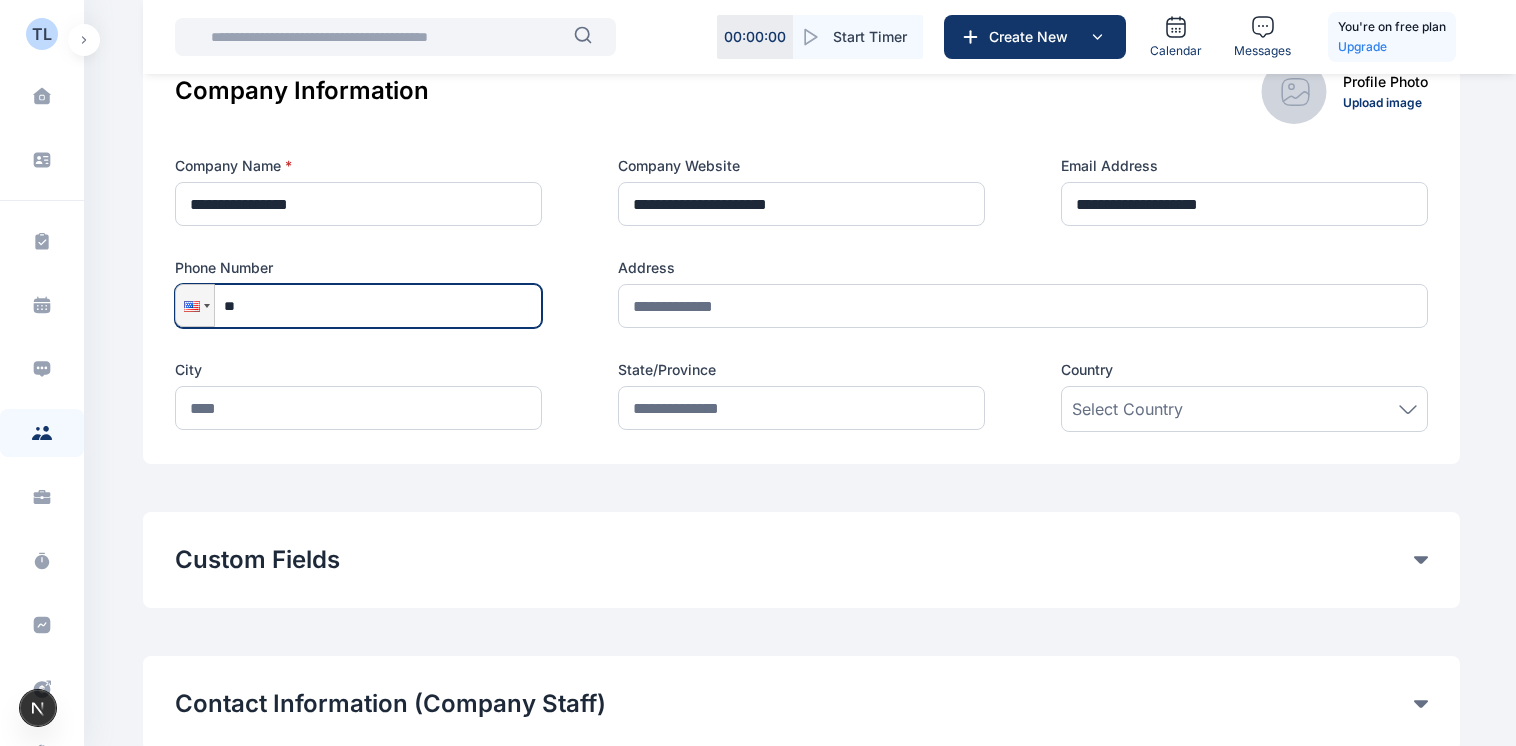 type on "**********" 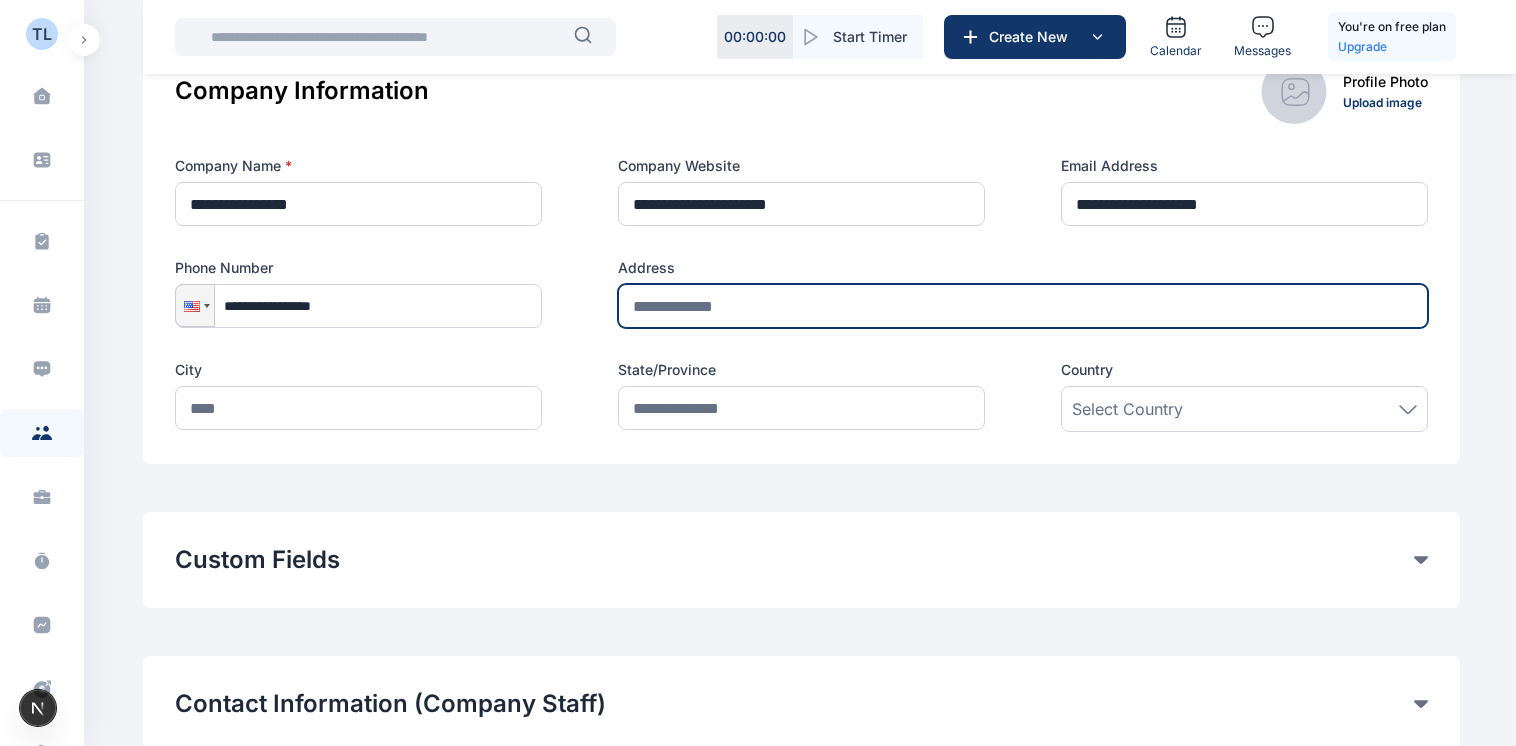 click at bounding box center [1023, 306] 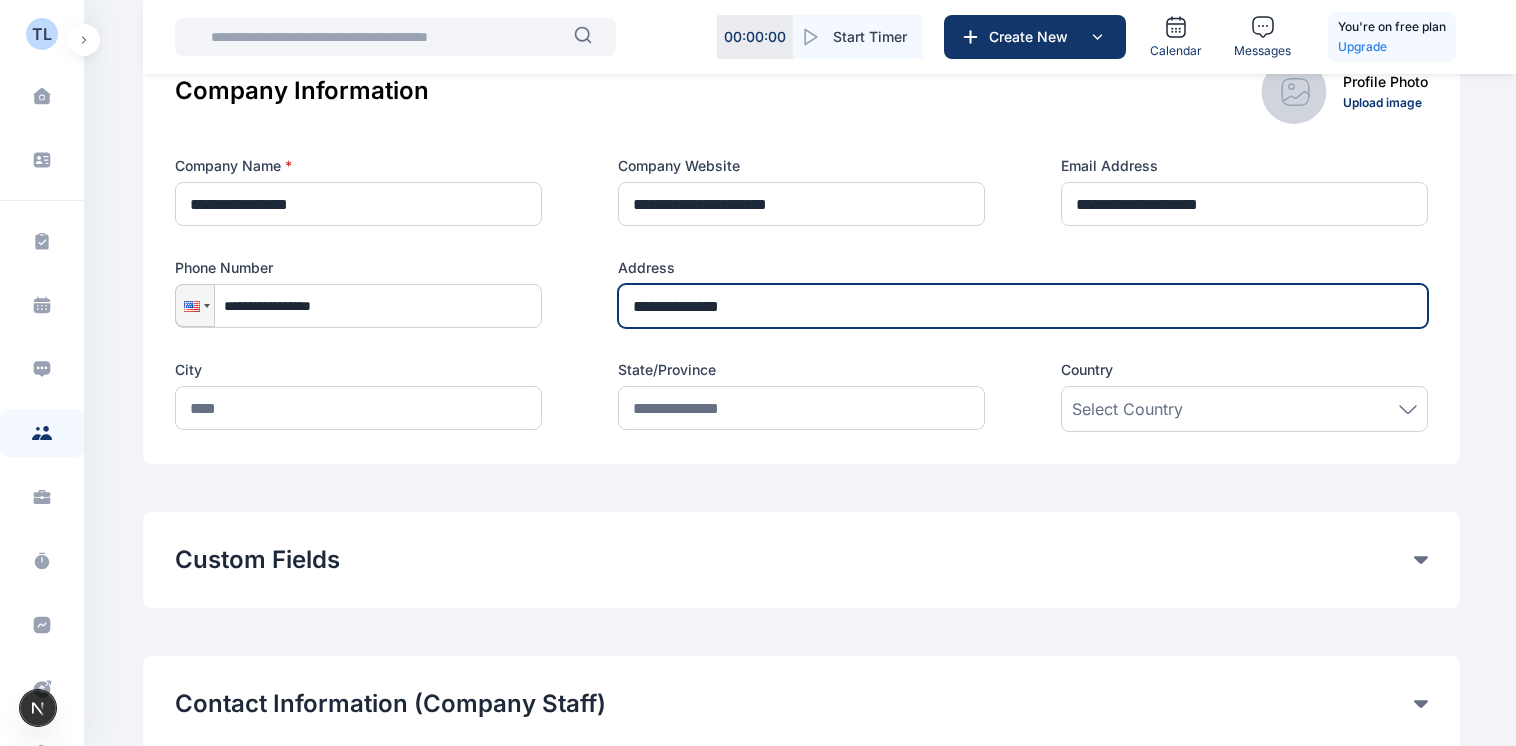 type on "**********" 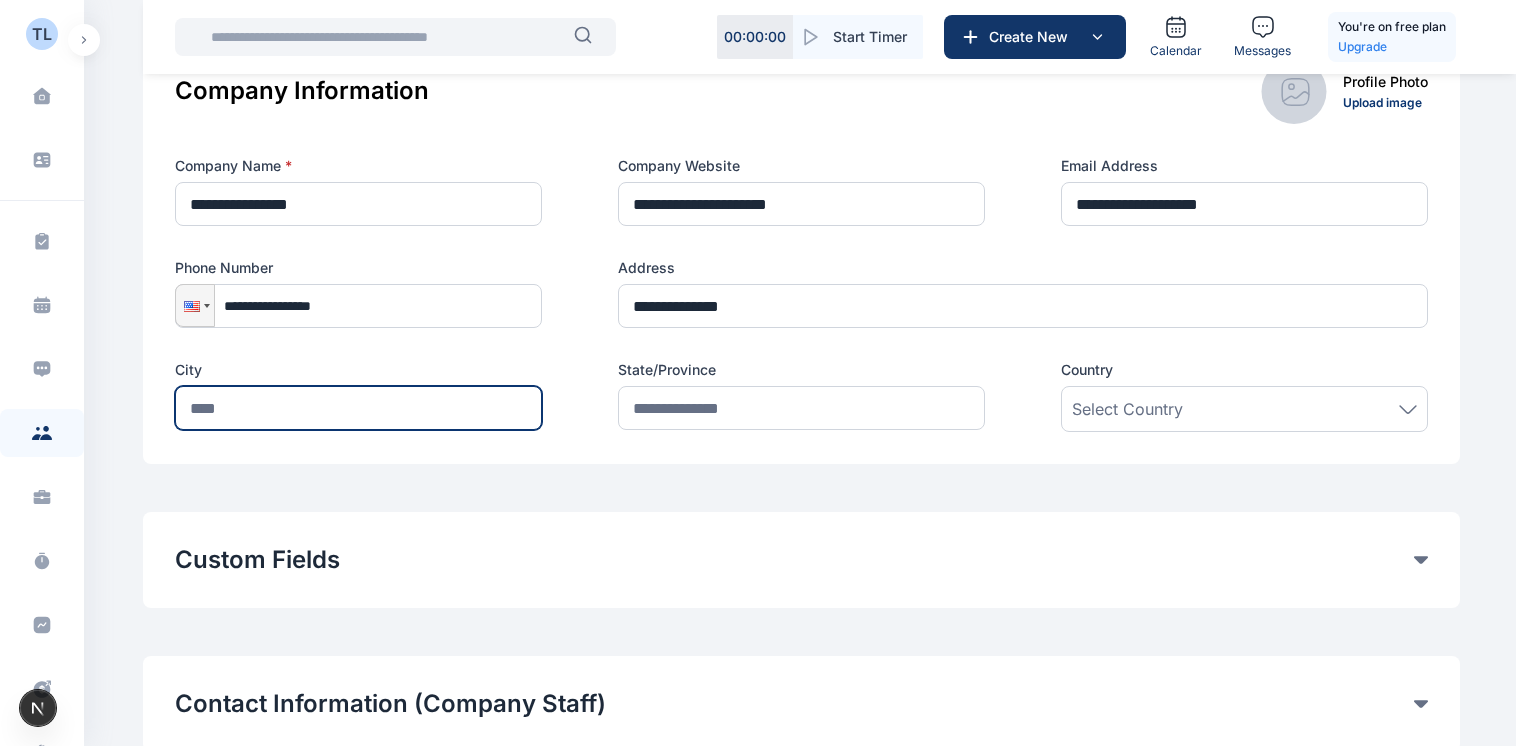 click at bounding box center [358, 408] 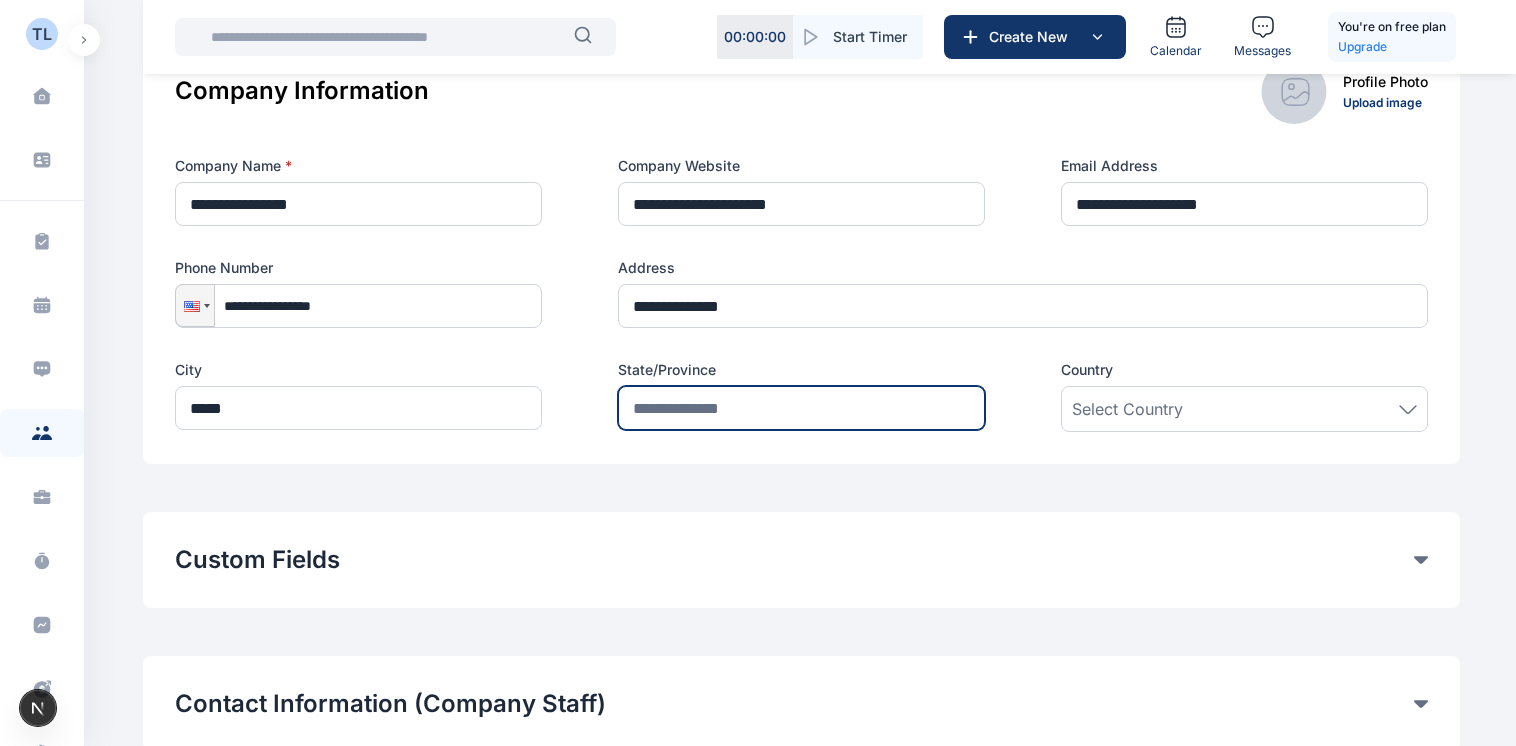 type on "*****" 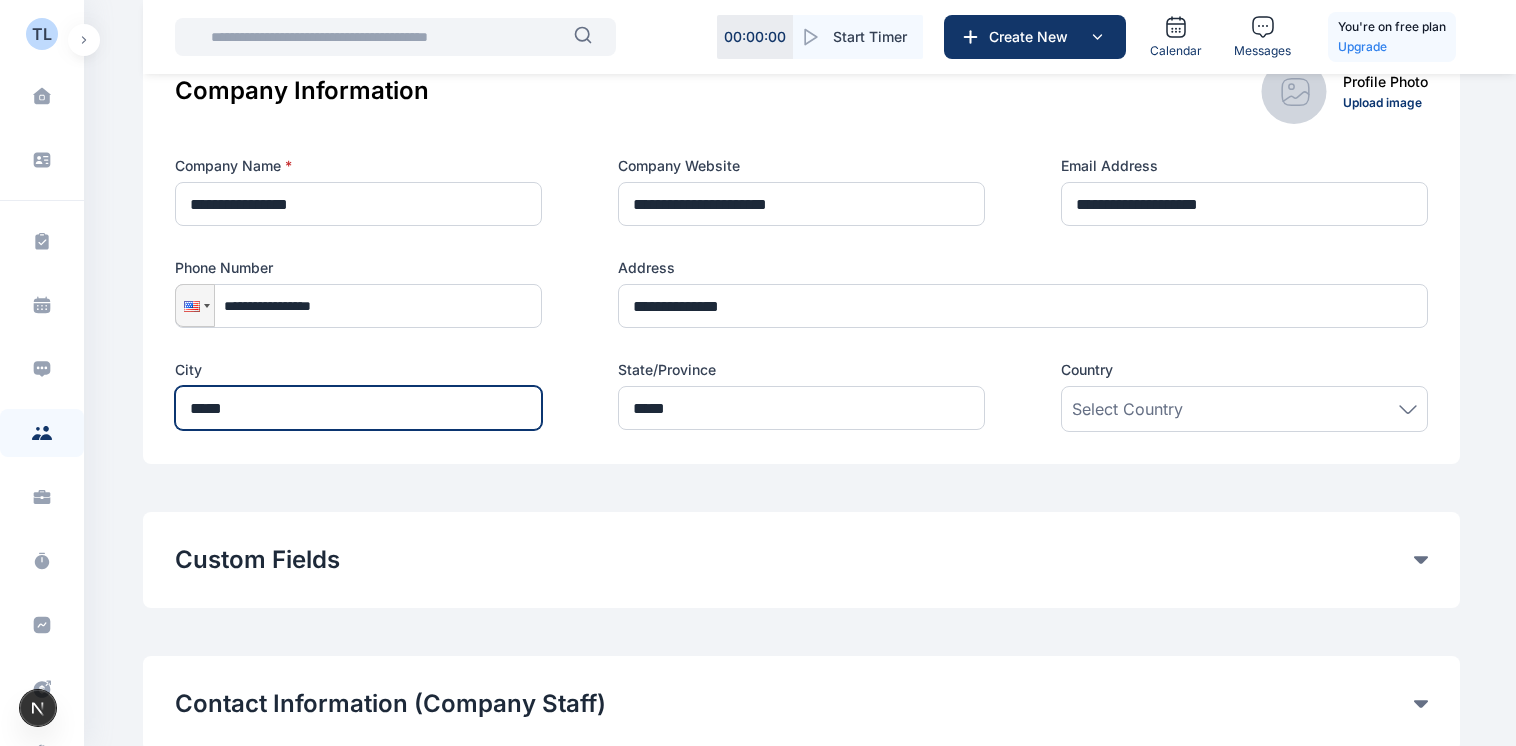 type on "*****" 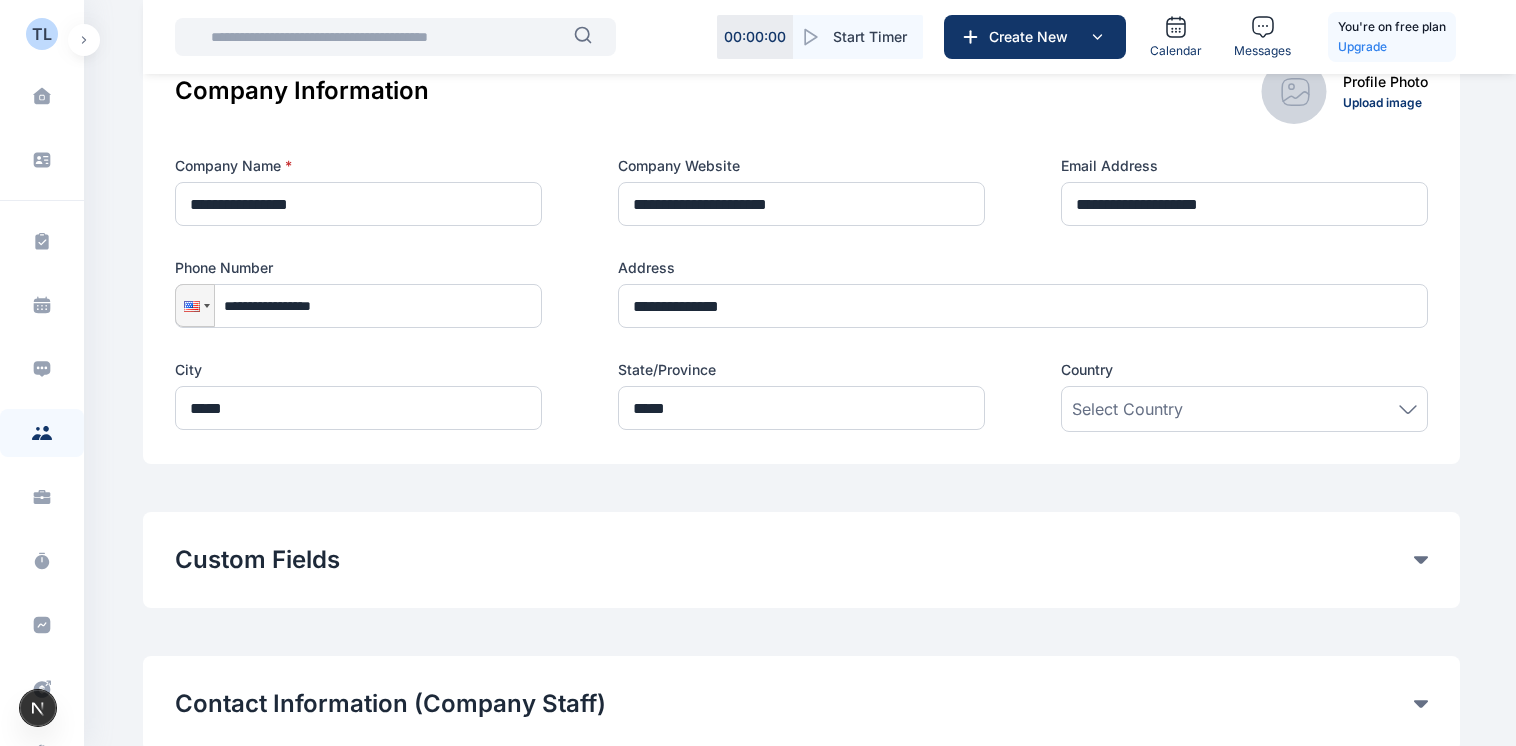 click on "Select Country" at bounding box center [1127, 409] 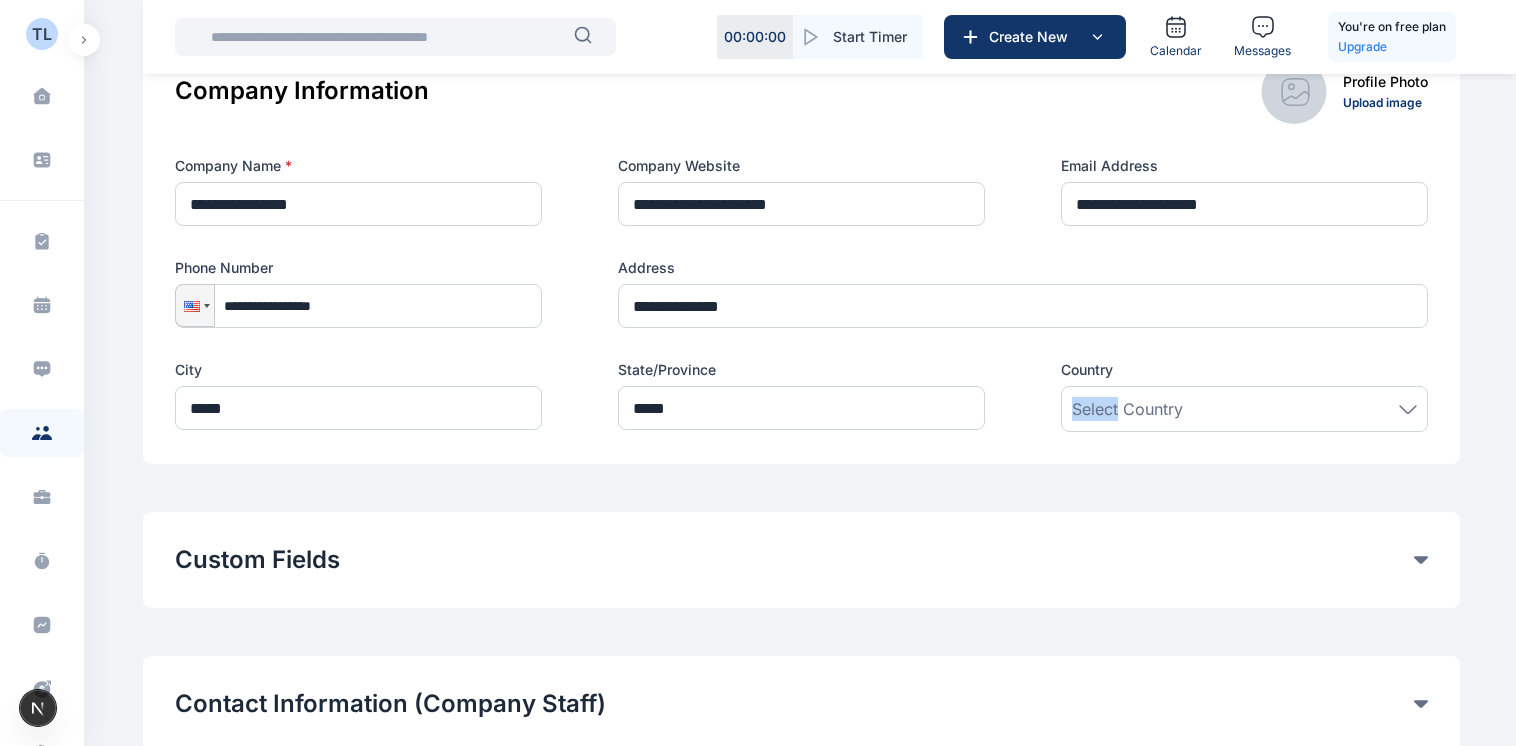 click on "Select Country" at bounding box center (1127, 409) 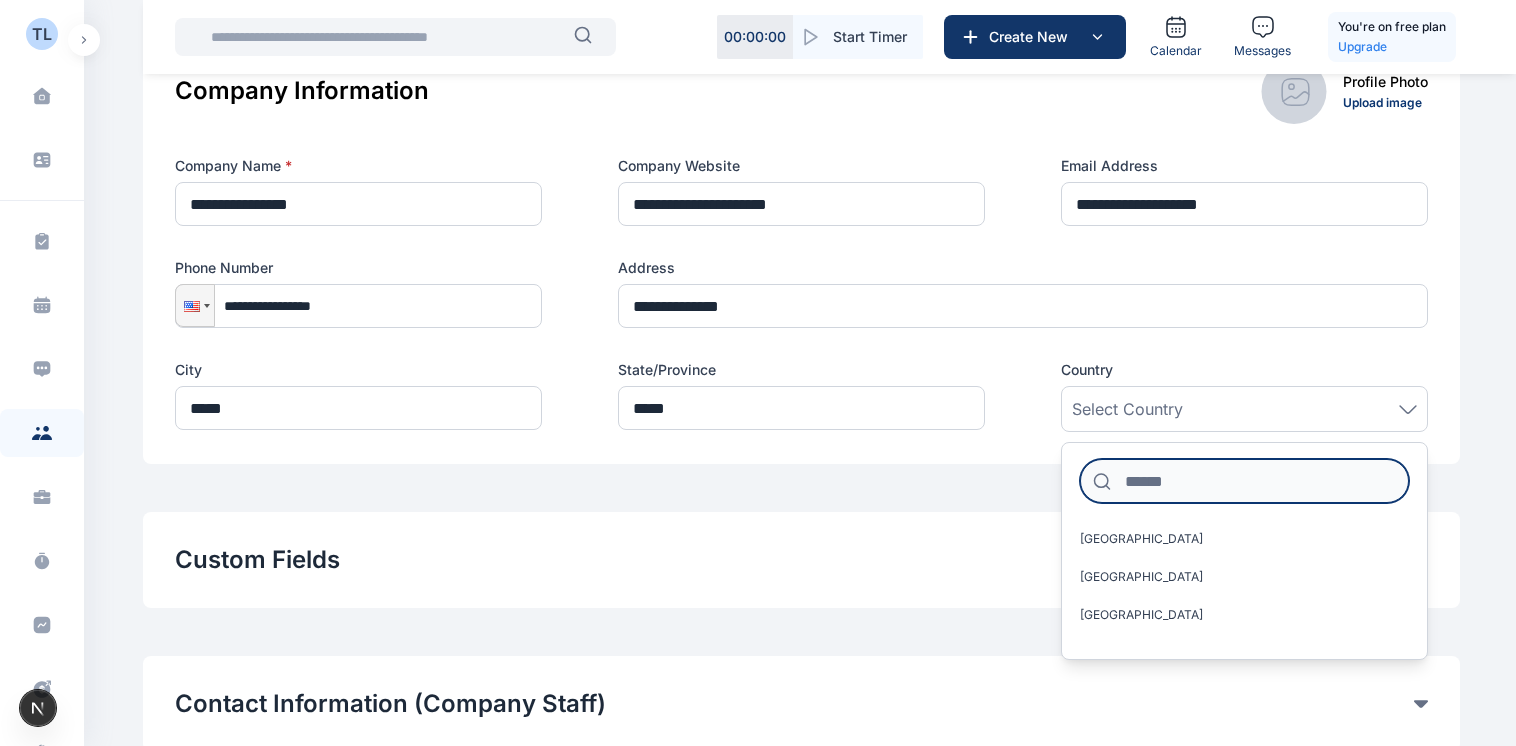 click at bounding box center (1244, 481) 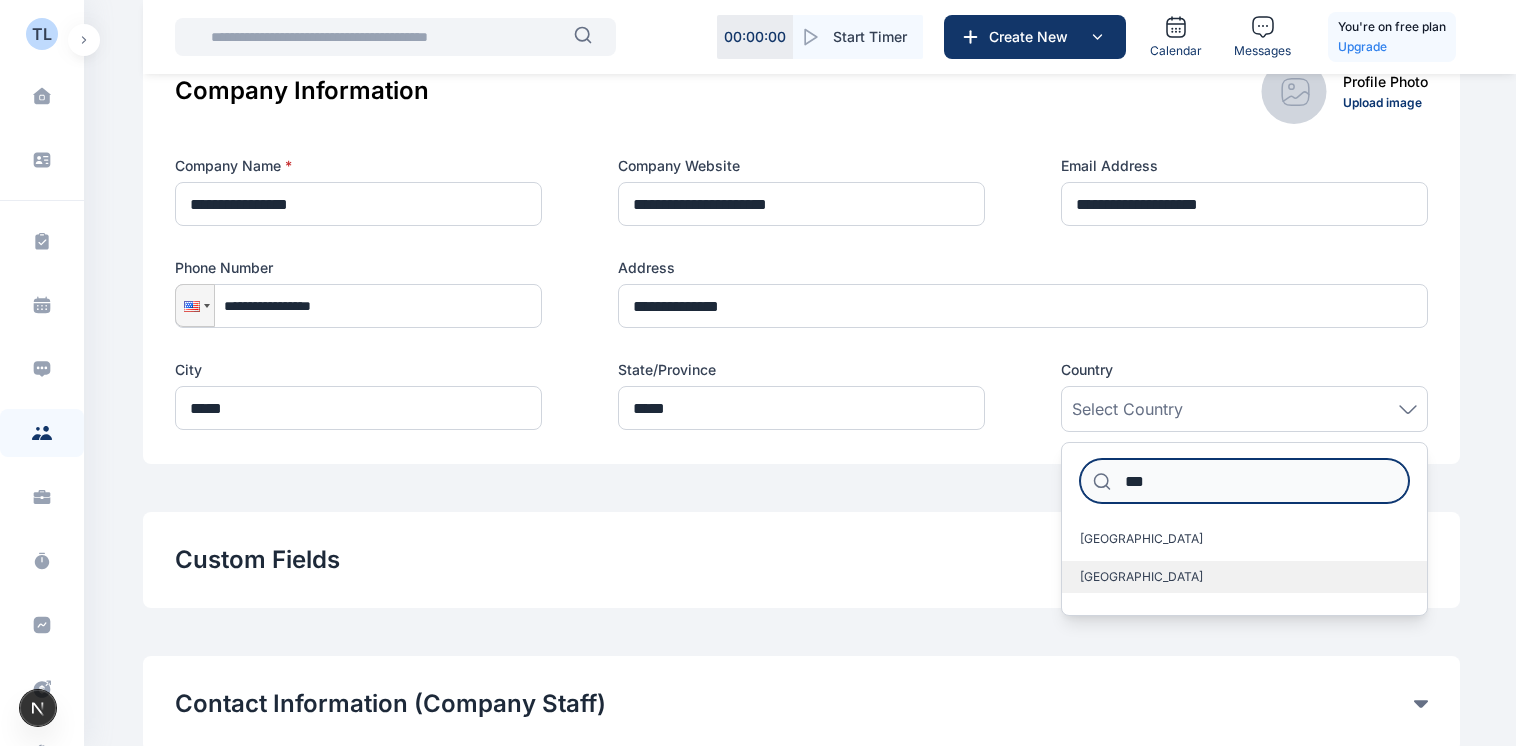 type on "***" 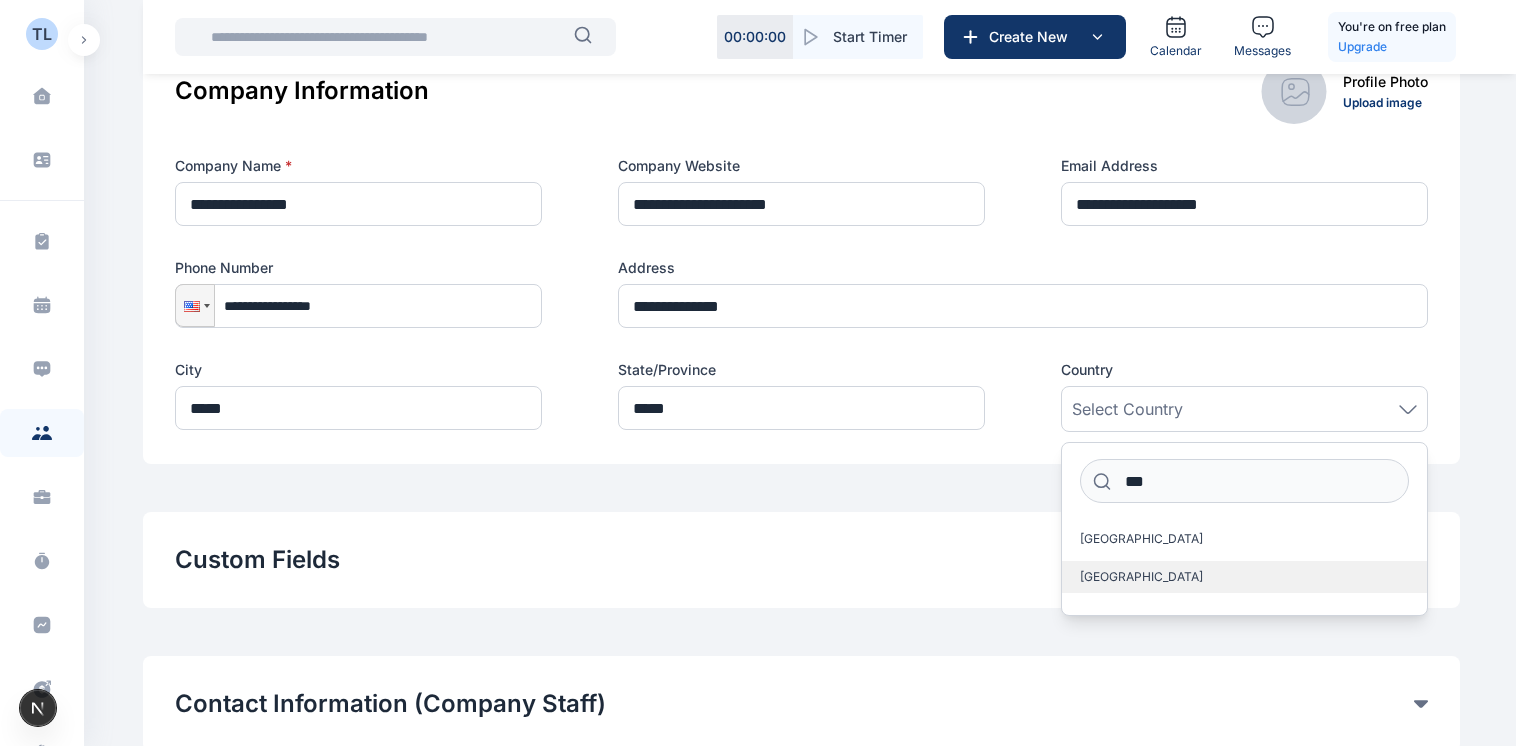 click on "[GEOGRAPHIC_DATA]" at bounding box center [1244, 577] 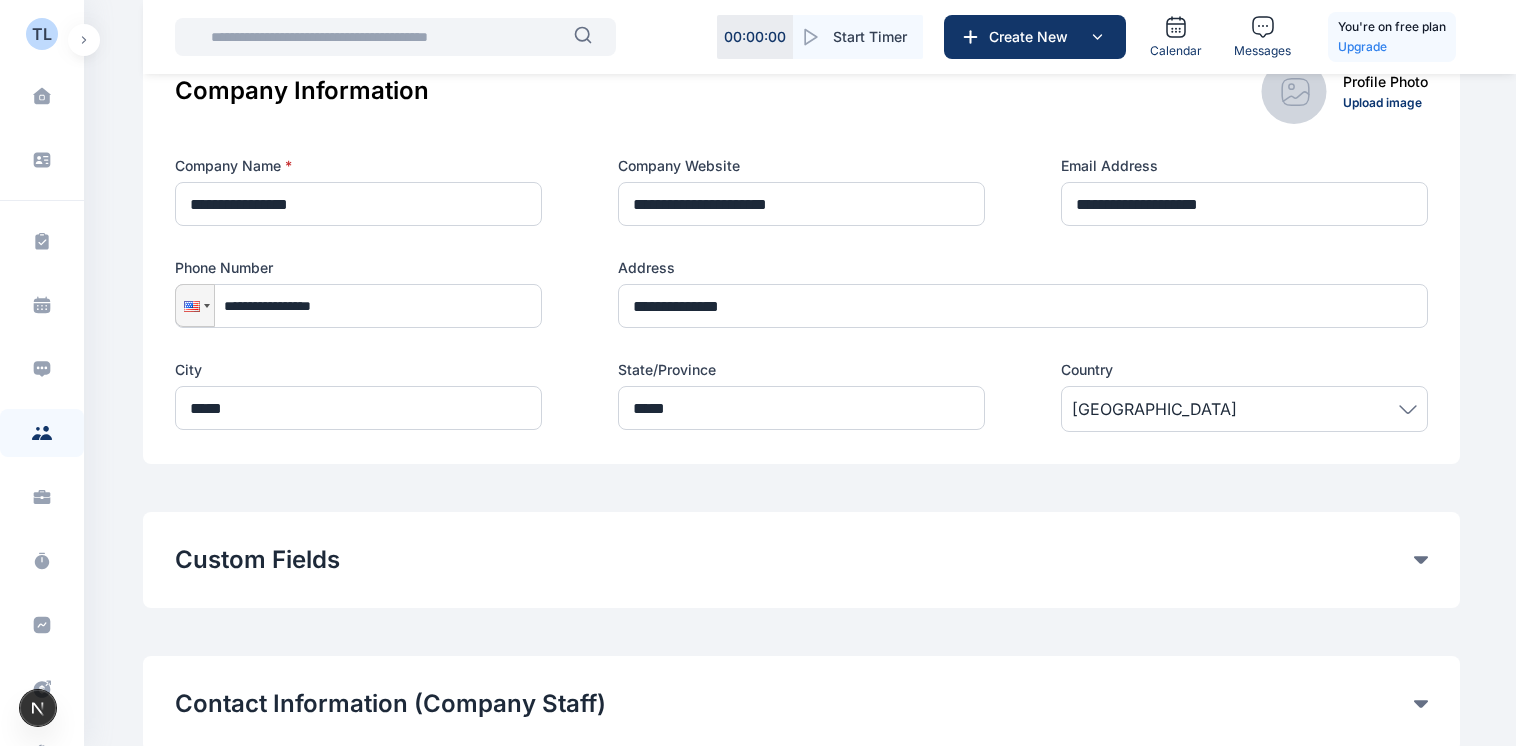 click on "TL Testing Law Firm Dashboard dashboard Conflict-Check conflict-check Task Management task management Calendar calendar Calendar Instant Messaging Client clients Matter matter Time Entries time entries Progress Update progress update Expense & Request expense & request Billing billing Documents documents Accounting accounting Electronic Filling And Document management Document Management And Electronic Filling   Analytics Analytics Metrics more Help help Settings settings T T n.iwara@punuka.com T   T T T Tester Testing Testing Law Firm Dashboard dashboard Conflict-Check conflict check Task Management task management Calendar calendar Calendar Instant Messaging Client clients Matter matter Time Entries time entries Progress Update progress update Expense & Request expense & request Billing billing Documents documents Accounting accounting Electronic Filling And Document management Document Management And Electronic Filling   Analytics Analytics Metrics more Help help Settings settings Add New  Client   Company" at bounding box center [758, 672] 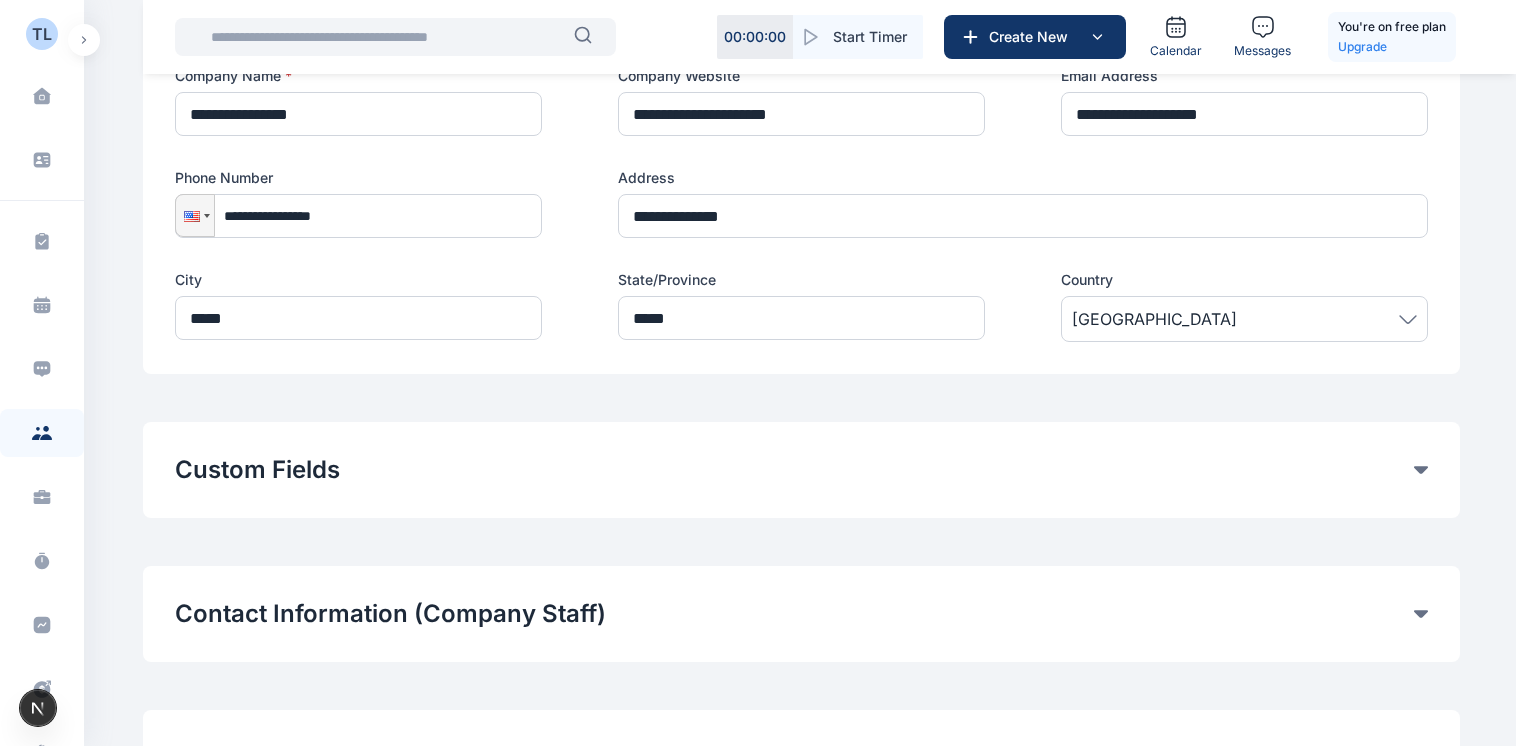 scroll, scrollTop: 473, scrollLeft: 0, axis: vertical 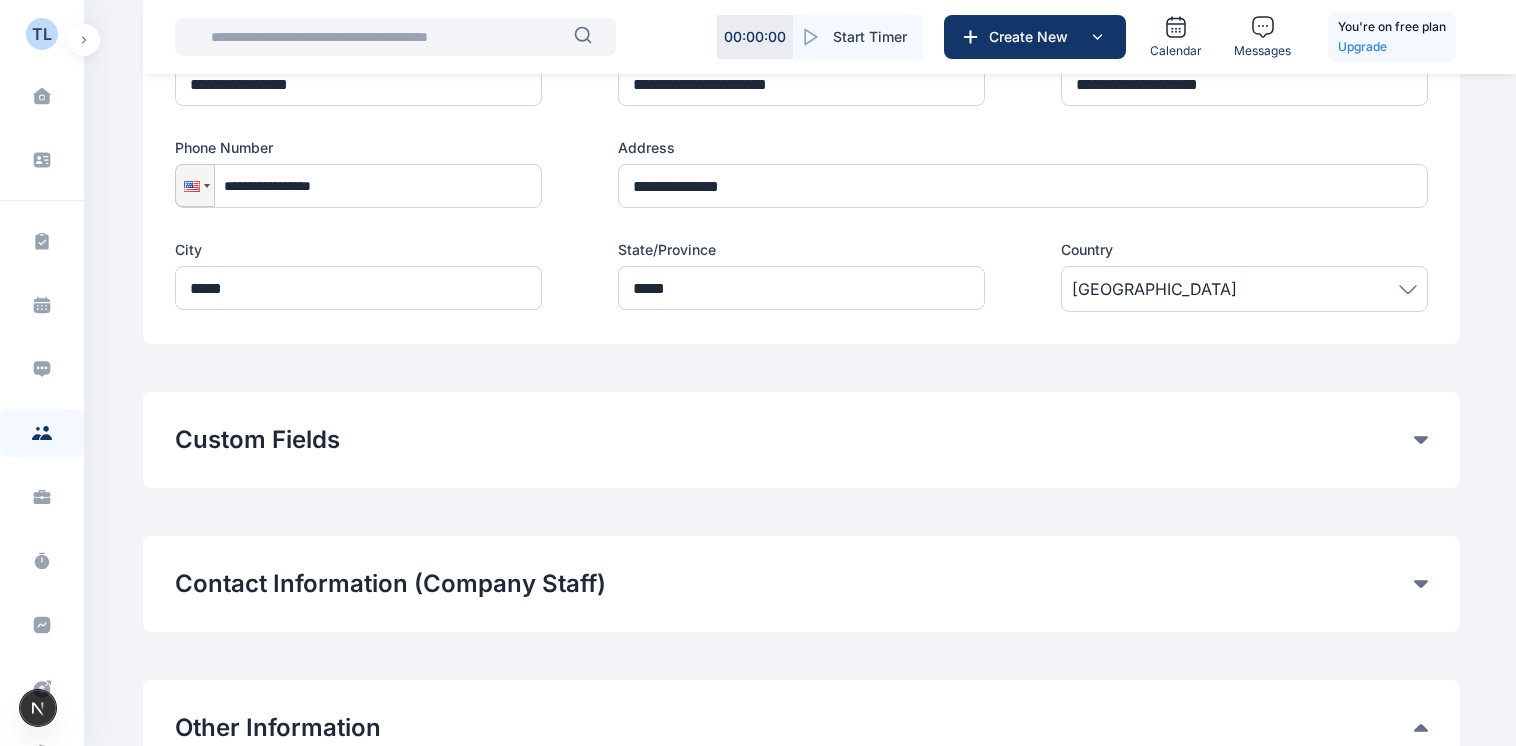 click on "Custom Fields" at bounding box center [801, 440] 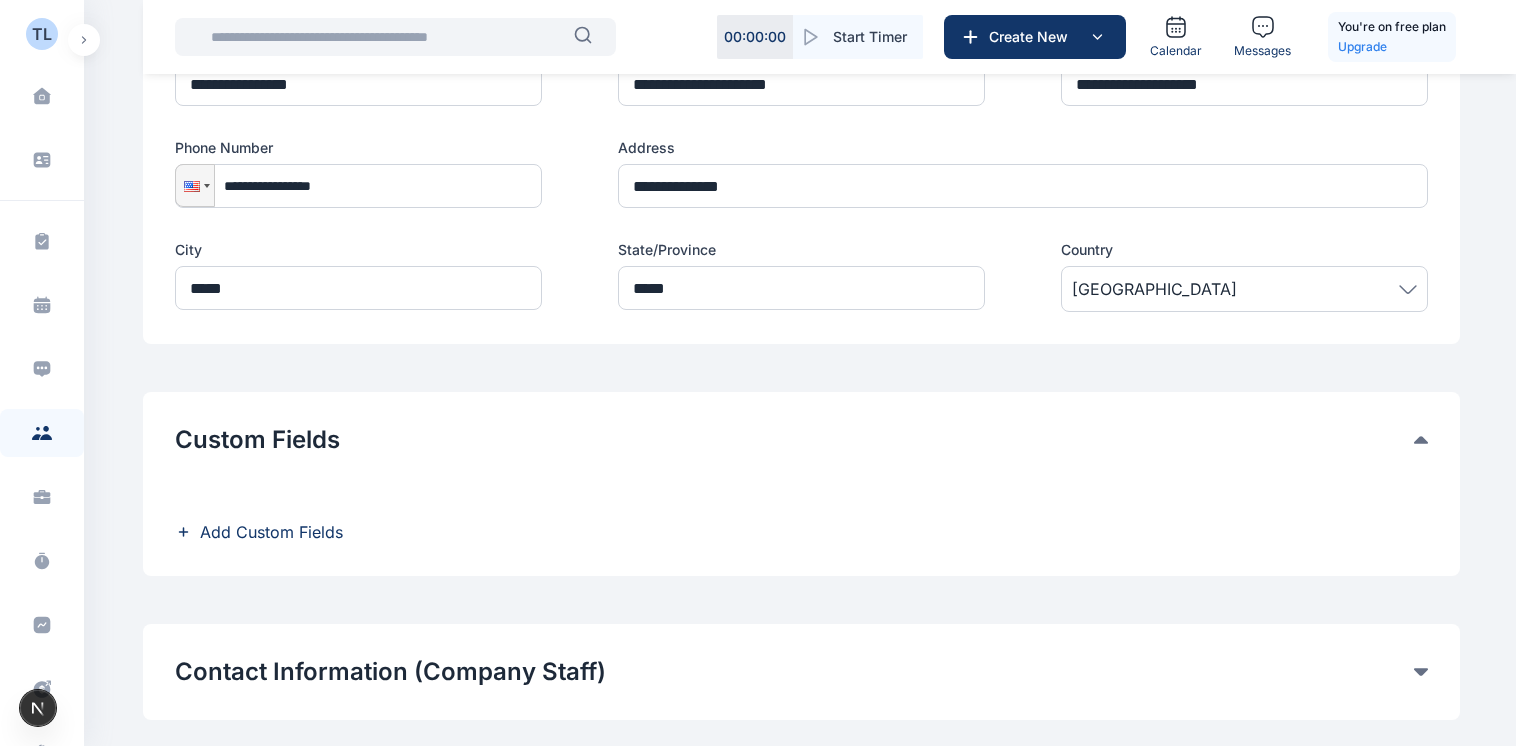 click on "Custom Fields" at bounding box center [801, 440] 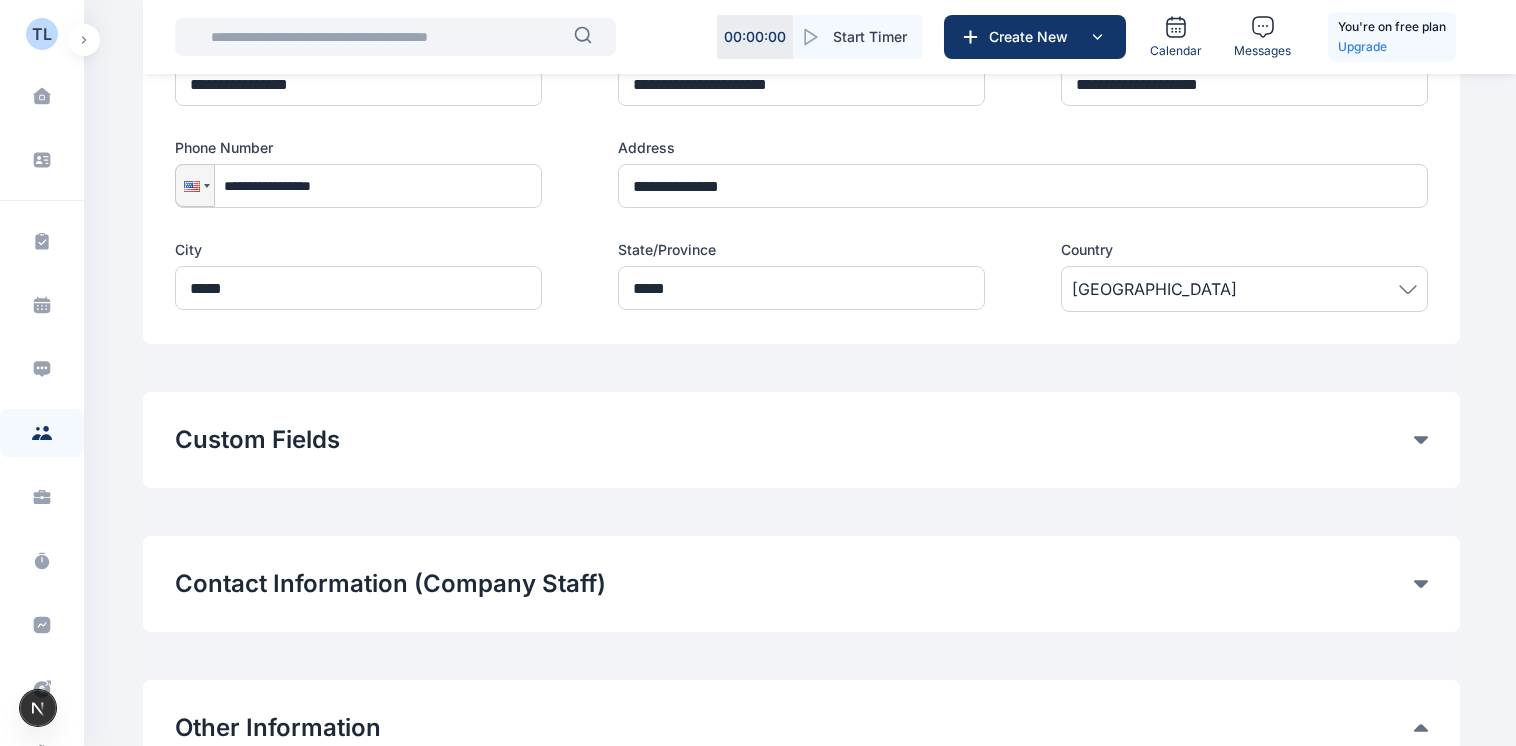 click on "TL Testing Law Firm Dashboard dashboard Conflict-Check conflict-check Task Management task management Calendar calendar Calendar Instant Messaging Client clients Matter matter Time Entries time entries Progress Update progress update Expense & Request expense & request Billing billing Documents documents Accounting accounting Electronic Filling And Document management Document Management And Electronic Filling   Analytics Analytics Metrics more Help help Settings settings T T n.iwara@punuka.com T   T T T Tester Testing Testing Law Firm Dashboard dashboard Conflict-Check conflict check Task Management task management Calendar calendar Calendar Instant Messaging Client clients Matter matter Time Entries time entries Progress Update progress update Expense & Request expense & request Billing billing Documents documents Accounting accounting Electronic Filling And Document management Document Management And Electronic Filling   Analytics Analytics Metrics more Help help Settings settings Add New  Client   Company" at bounding box center (758, 552) 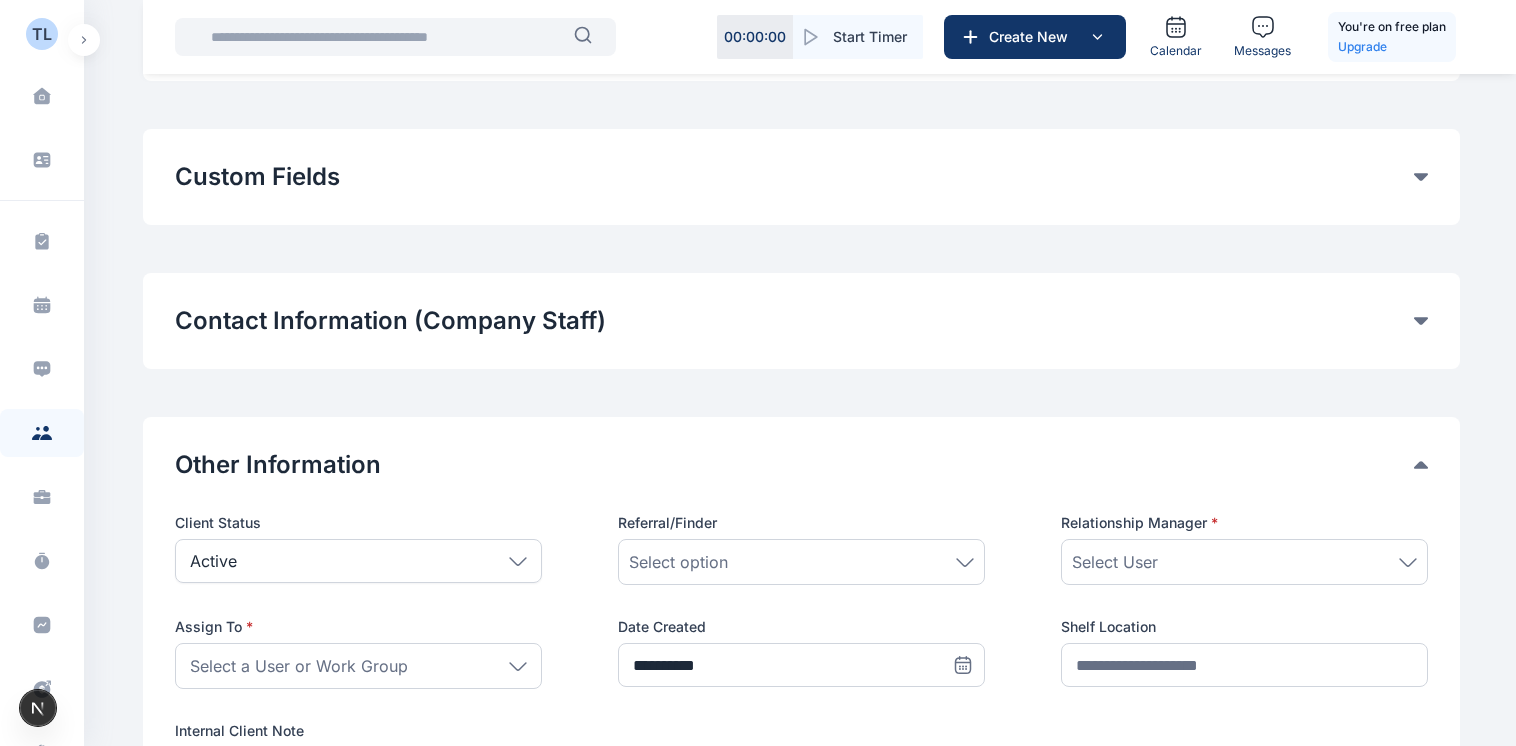 scroll, scrollTop: 753, scrollLeft: 0, axis: vertical 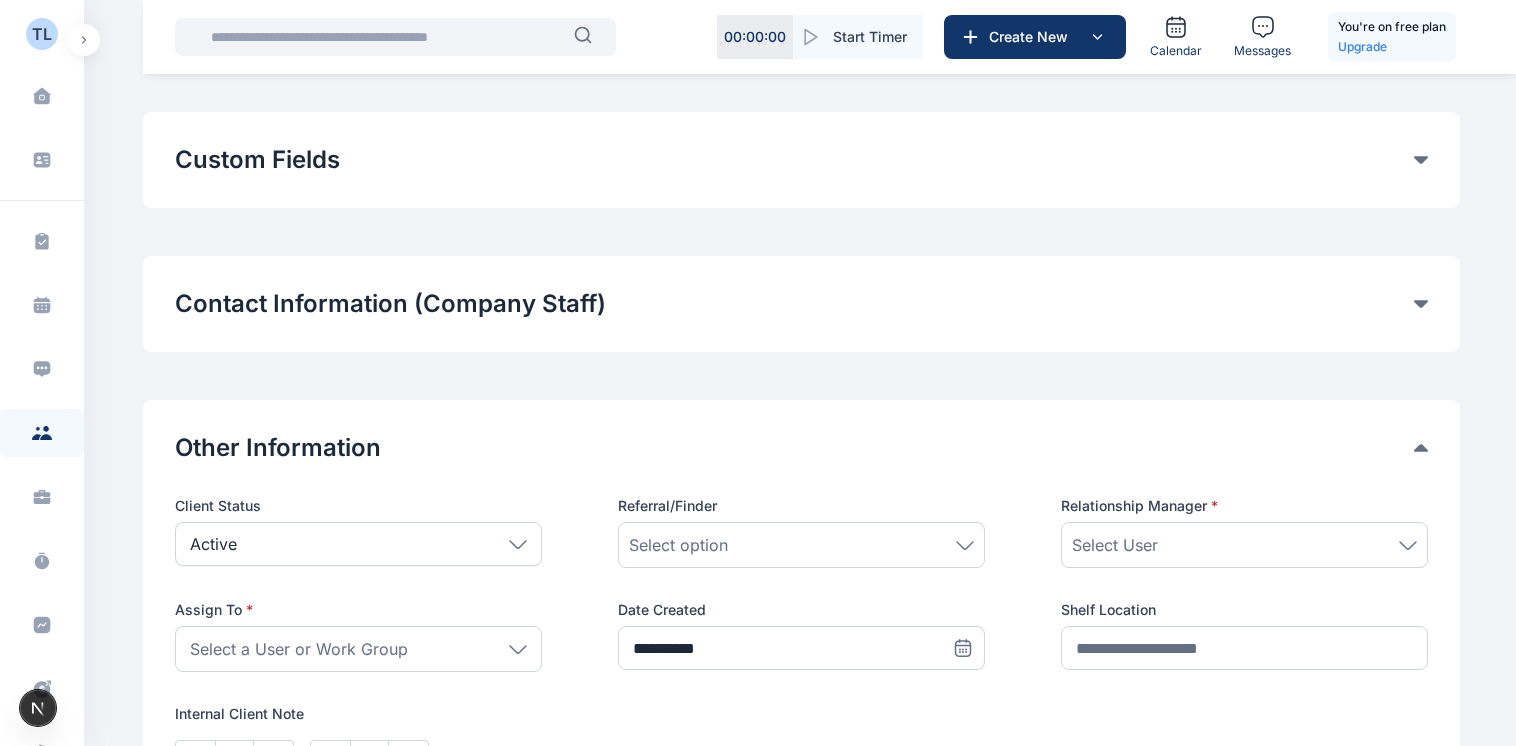 click 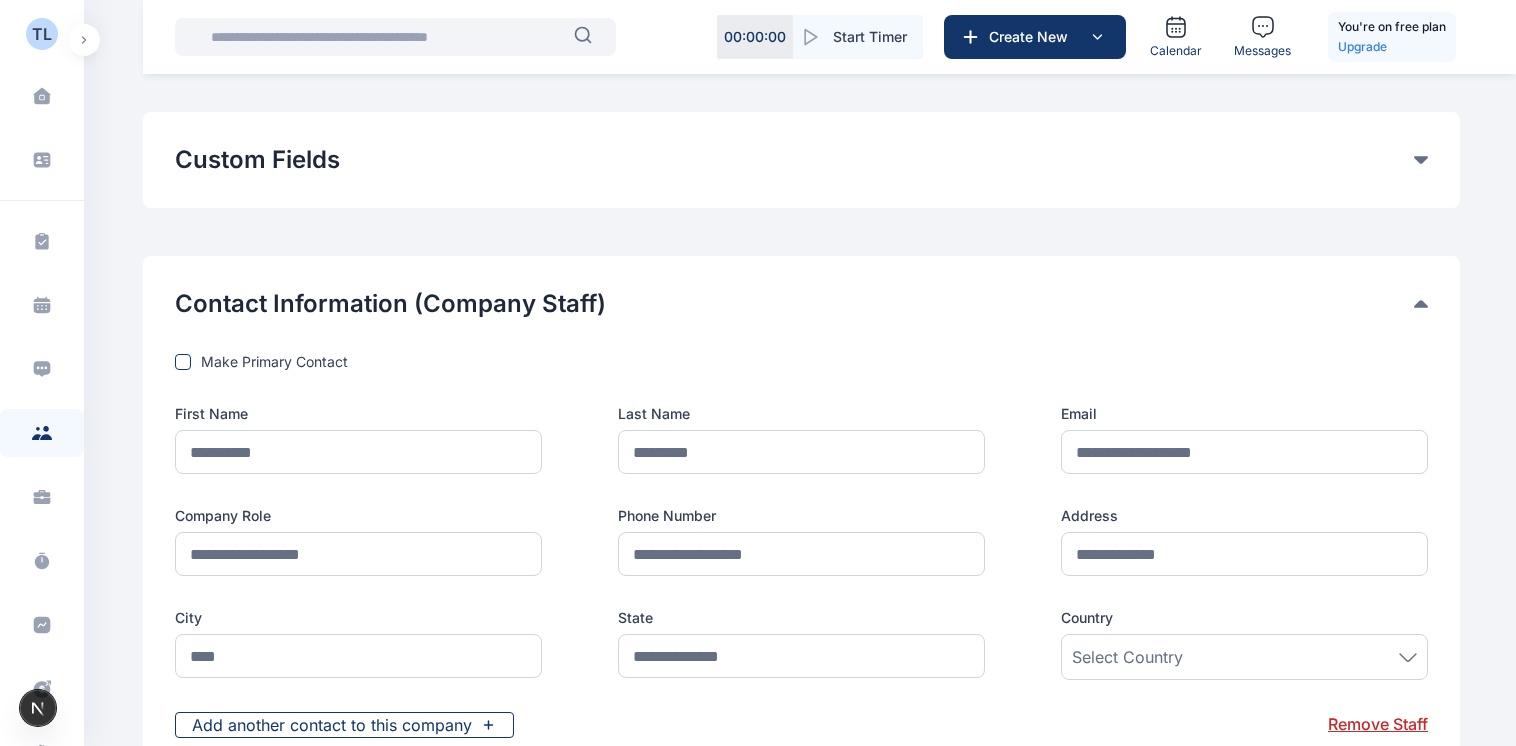 click on "TL Testing Law Firm Dashboard dashboard Conflict-Check conflict-check Task Management task management Calendar calendar Calendar Instant Messaging Client clients Matter matter Time Entries time entries Progress Update progress update Expense & Request expense & request Billing billing Documents documents Accounting accounting Electronic Filling And Document management Document Management And Electronic Filling   Analytics Analytics Metrics more Help help Settings settings T T n.iwara@punuka.com T   T T T Tester Testing Testing Law Firm Dashboard dashboard Conflict-Check conflict check Task Management task management Calendar calendar Calendar Instant Messaging Client clients Matter matter Time Entries time entries Progress Update progress update Expense & Request expense & request Billing billing Documents documents Accounting accounting Electronic Filling And Document management Document Management And Electronic Filling   Analytics Analytics Metrics more Help help Settings settings Add New  Client   Company" at bounding box center [758, 481] 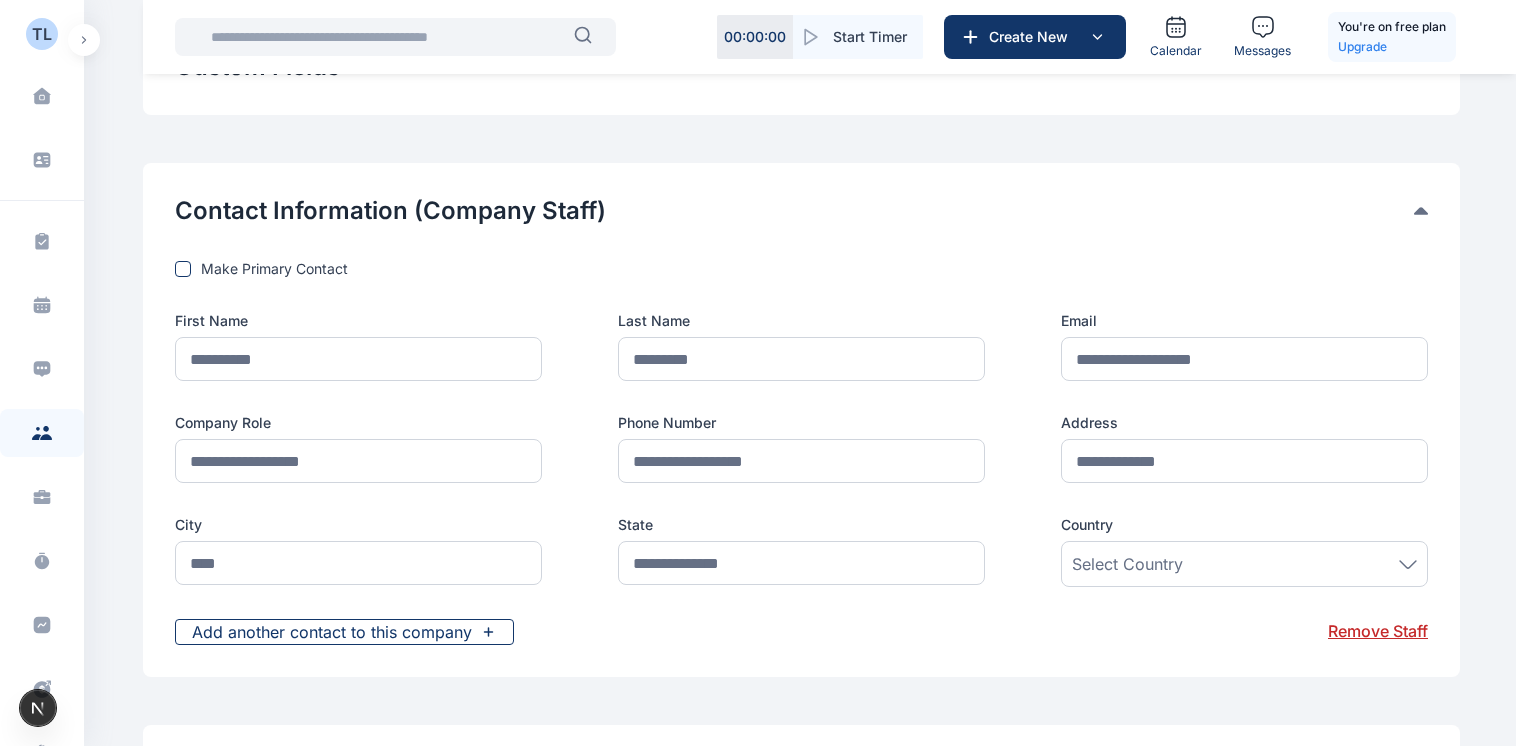 scroll, scrollTop: 873, scrollLeft: 0, axis: vertical 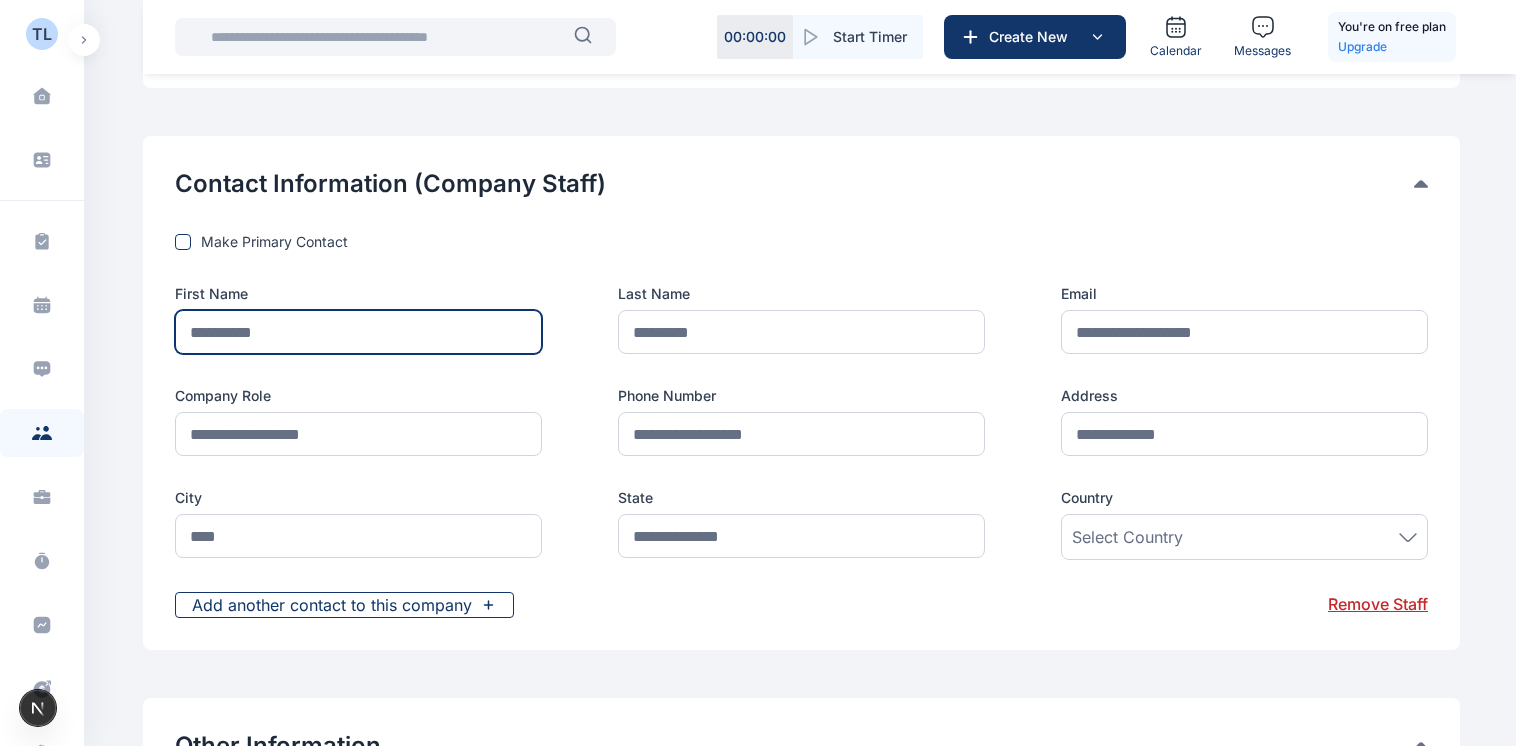 click at bounding box center [358, 332] 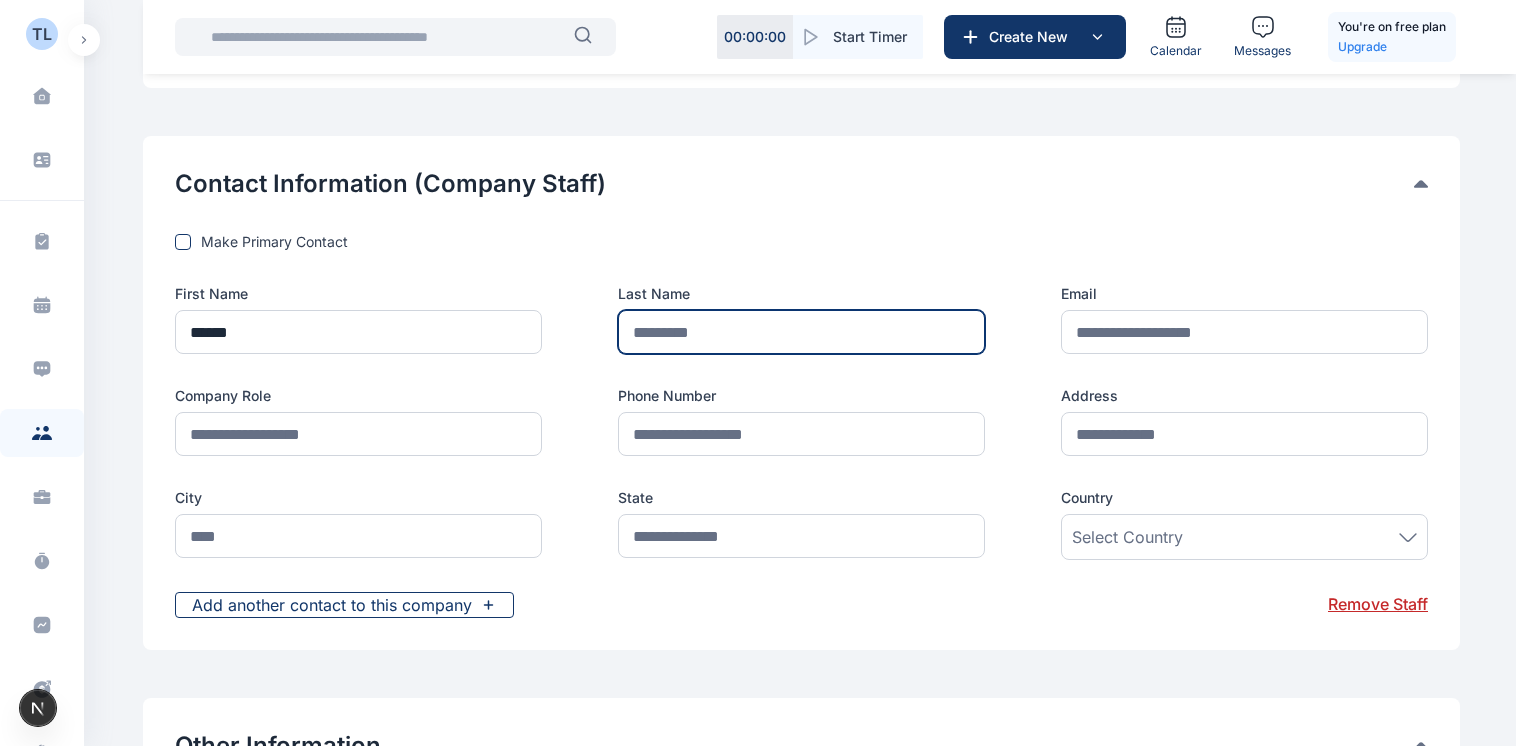 type on "*******" 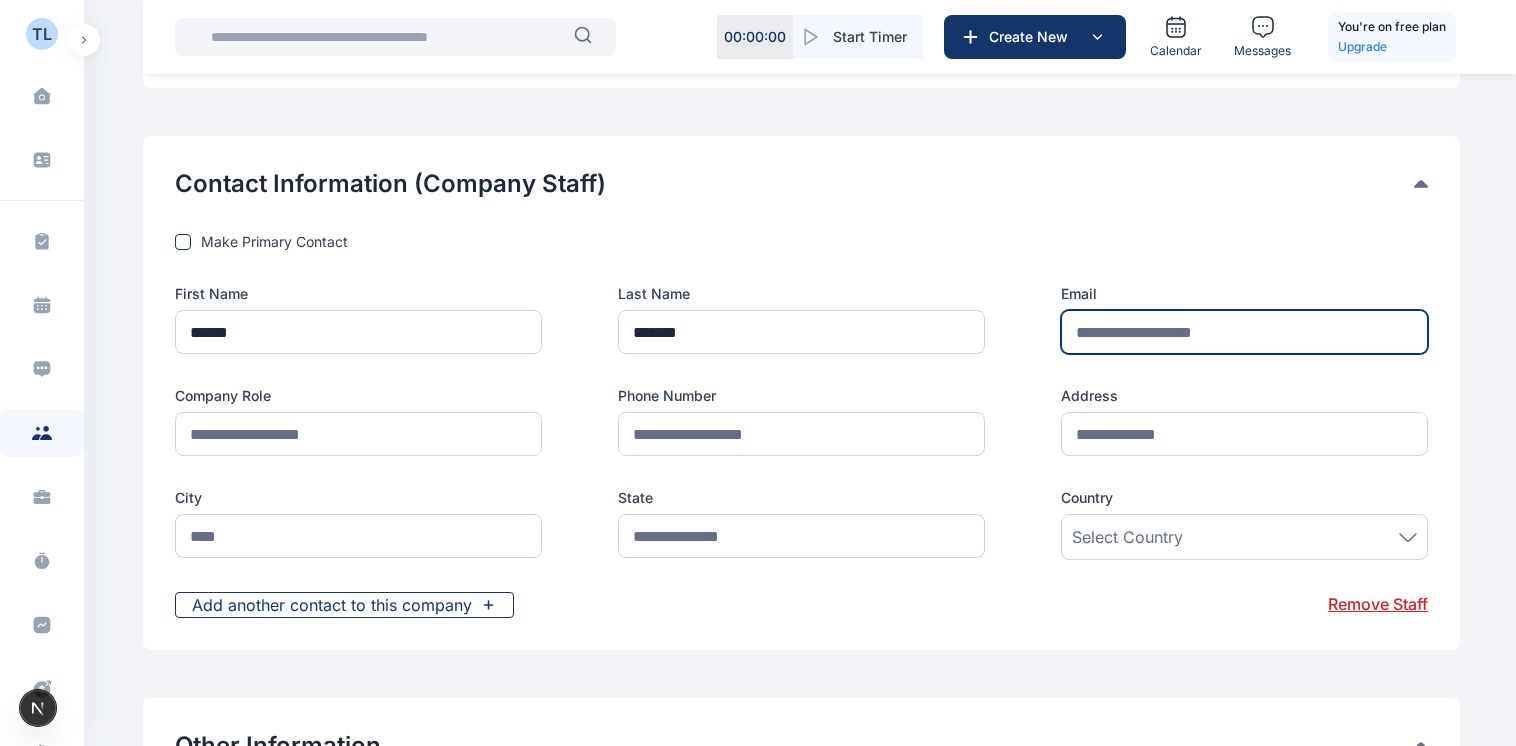 click at bounding box center [1244, 332] 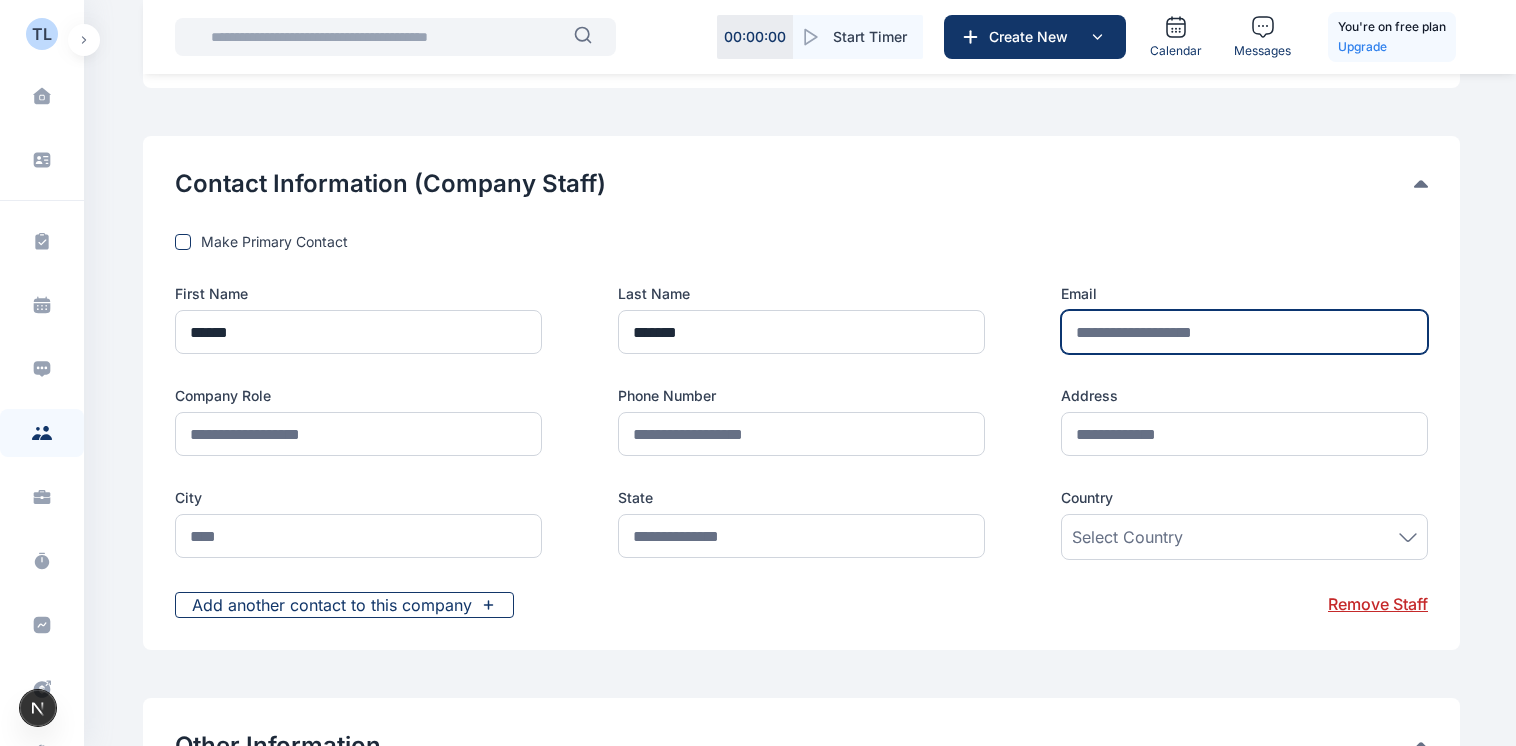 click at bounding box center [1244, 332] 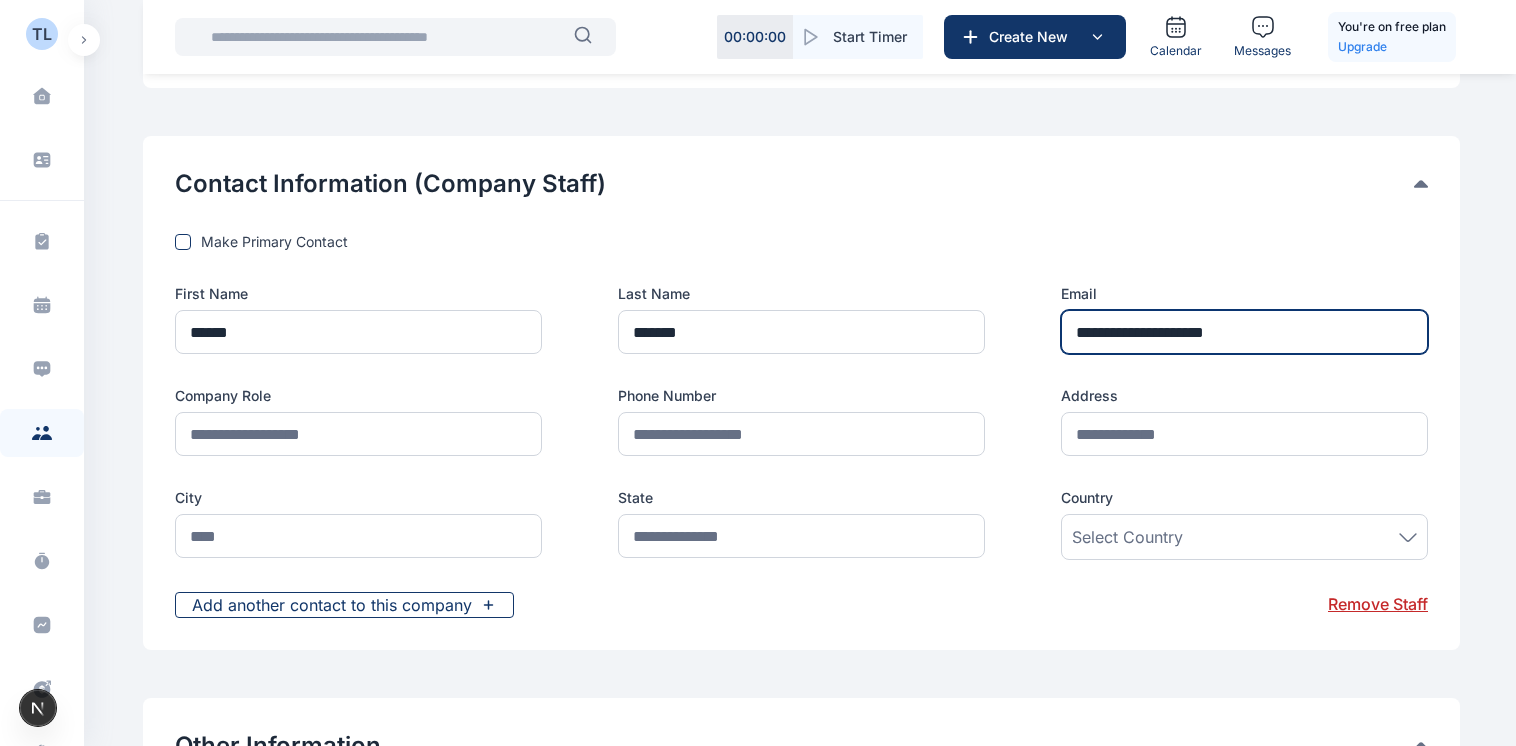 type on "**********" 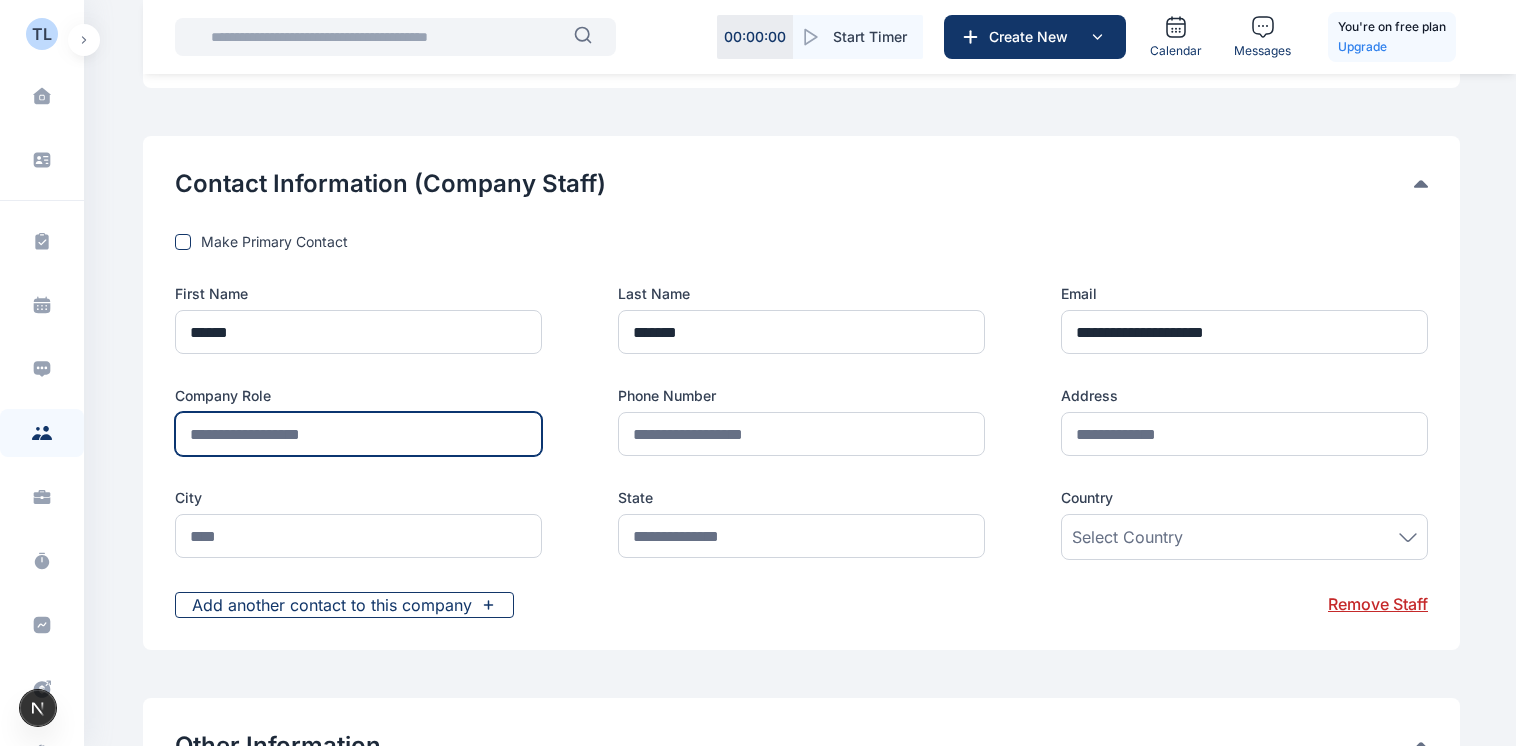 click at bounding box center [358, 434] 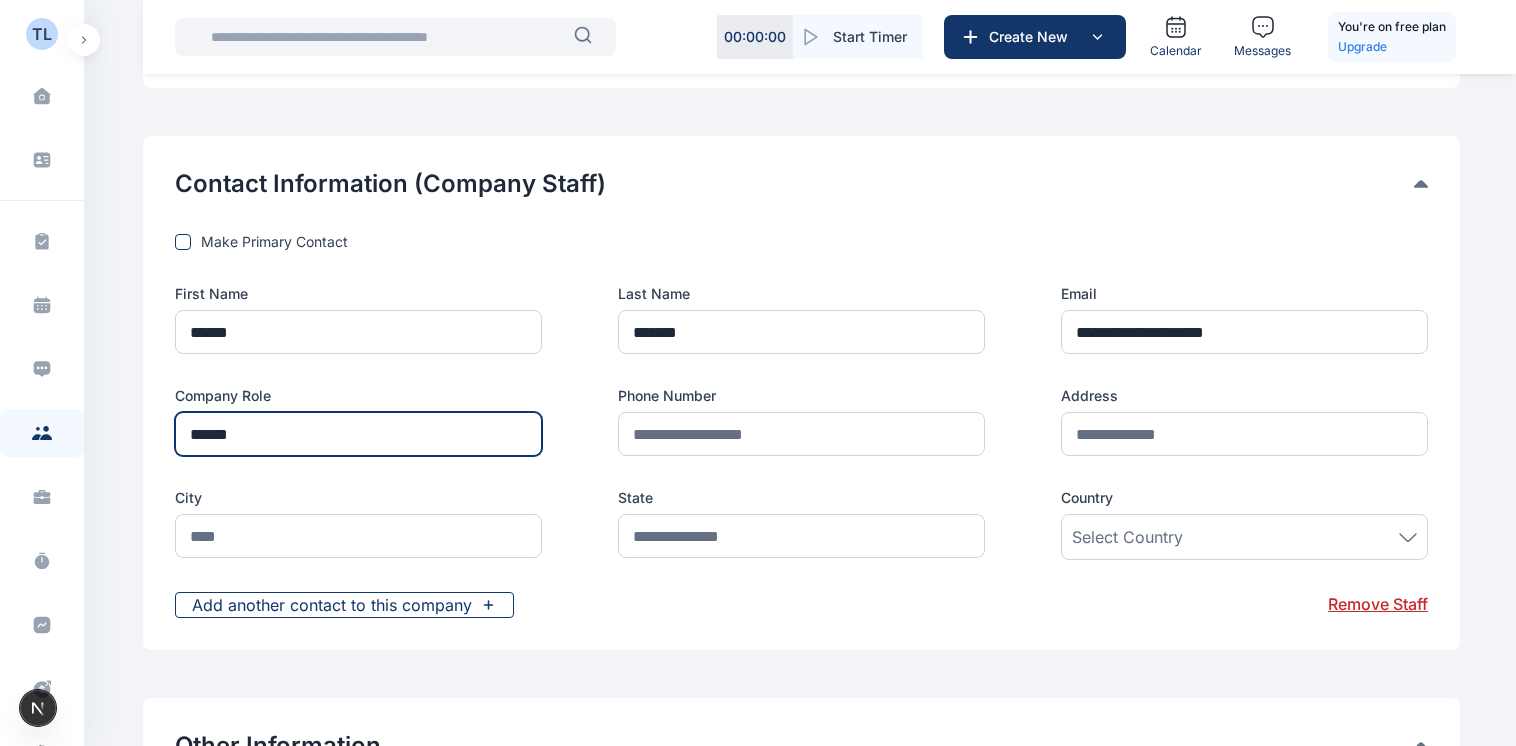 type on "******" 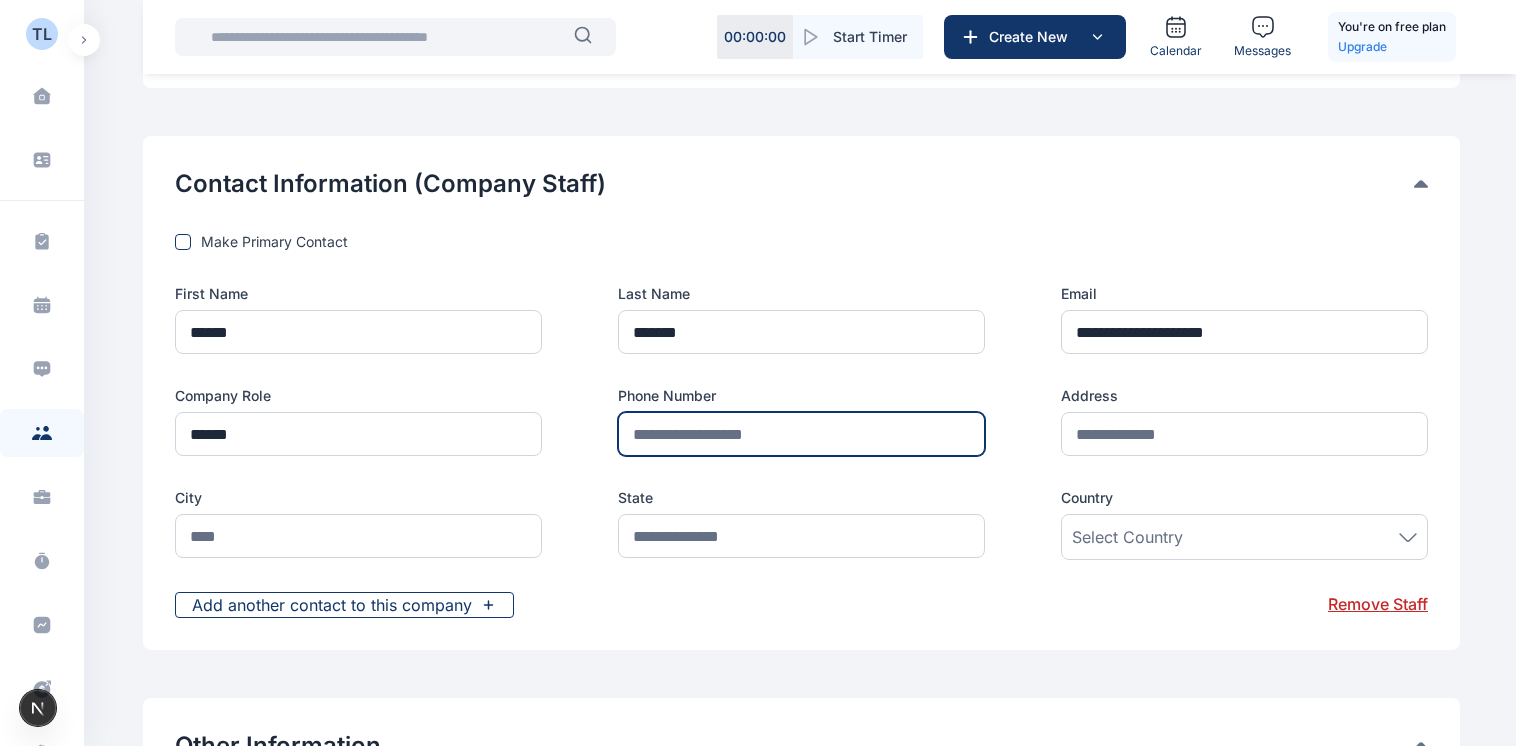 click at bounding box center (801, 434) 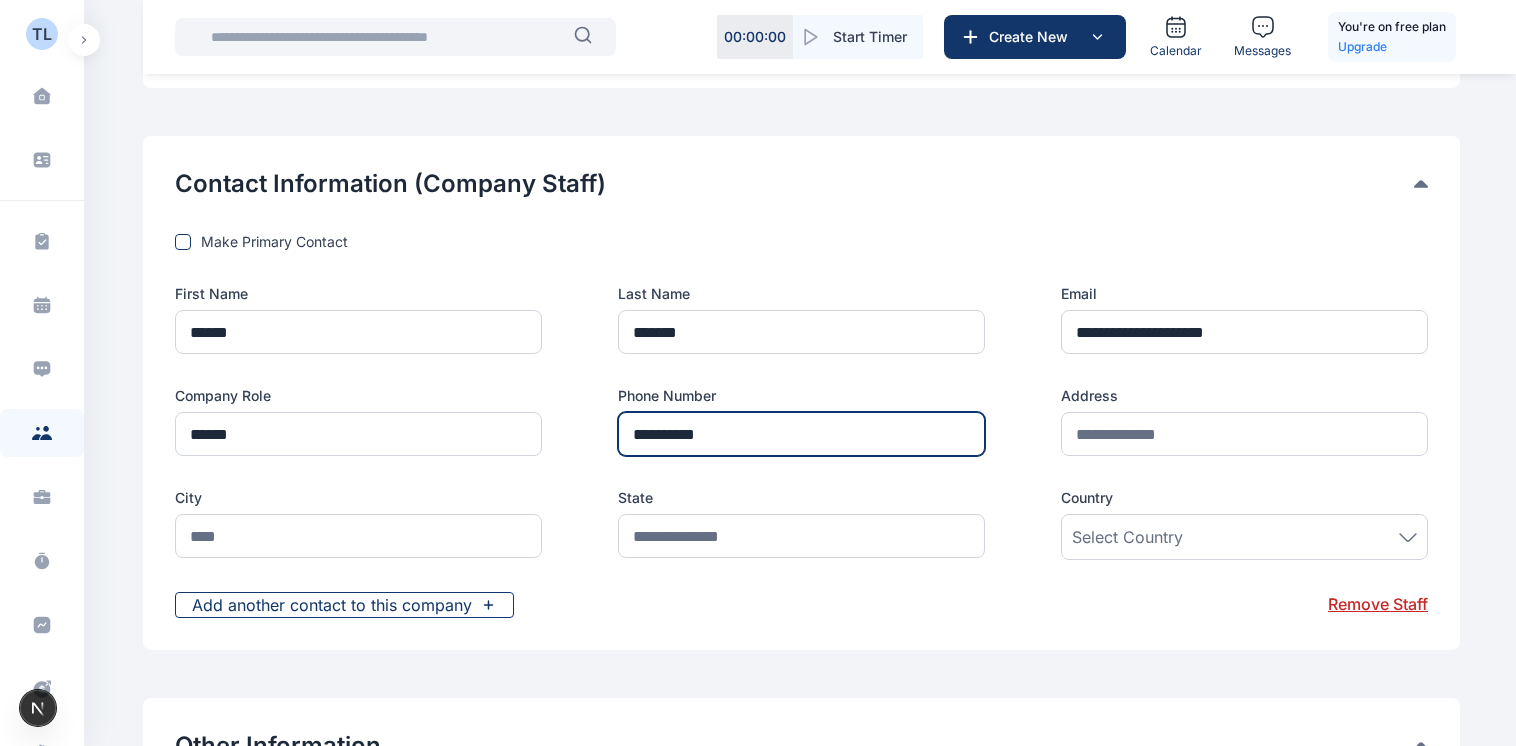 type on "**********" 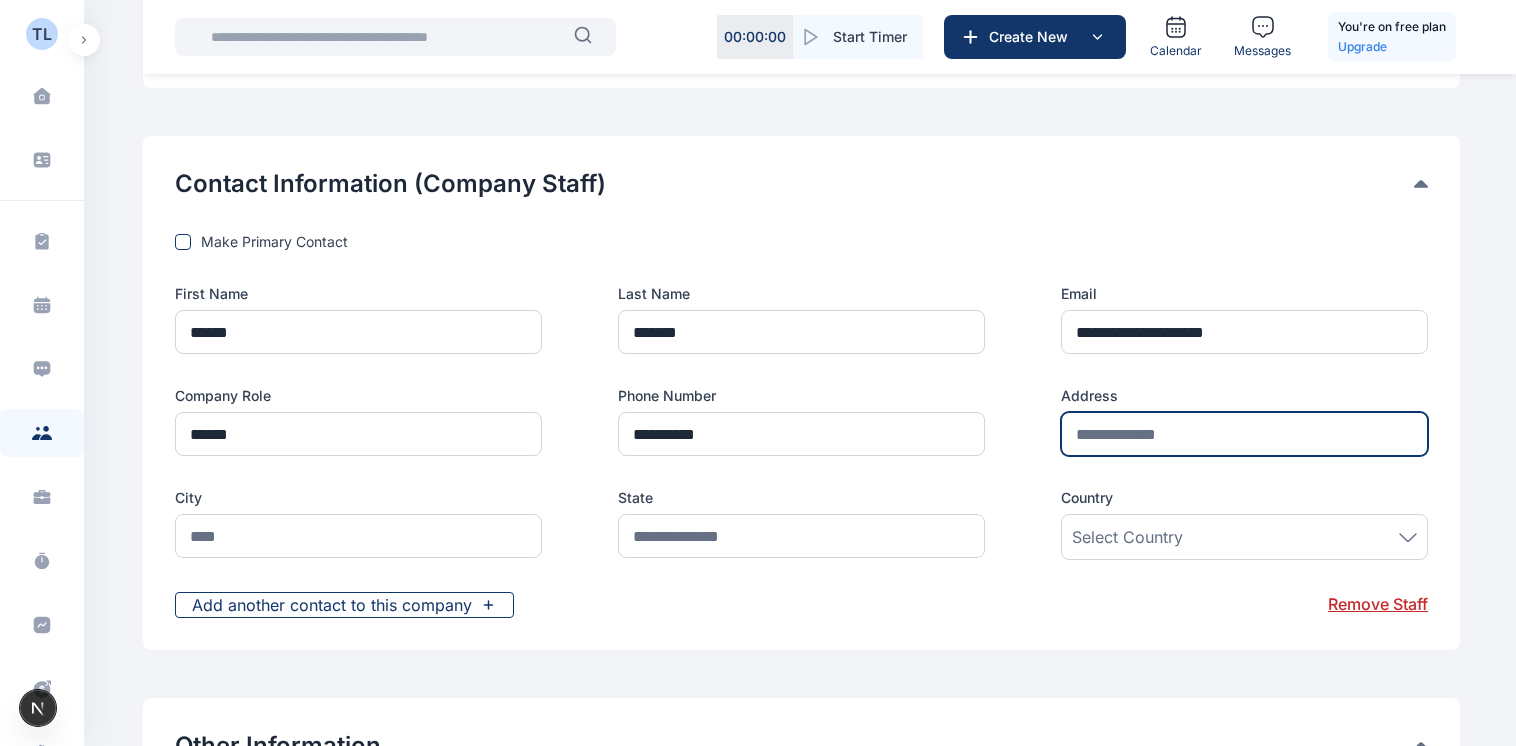 click at bounding box center (1244, 434) 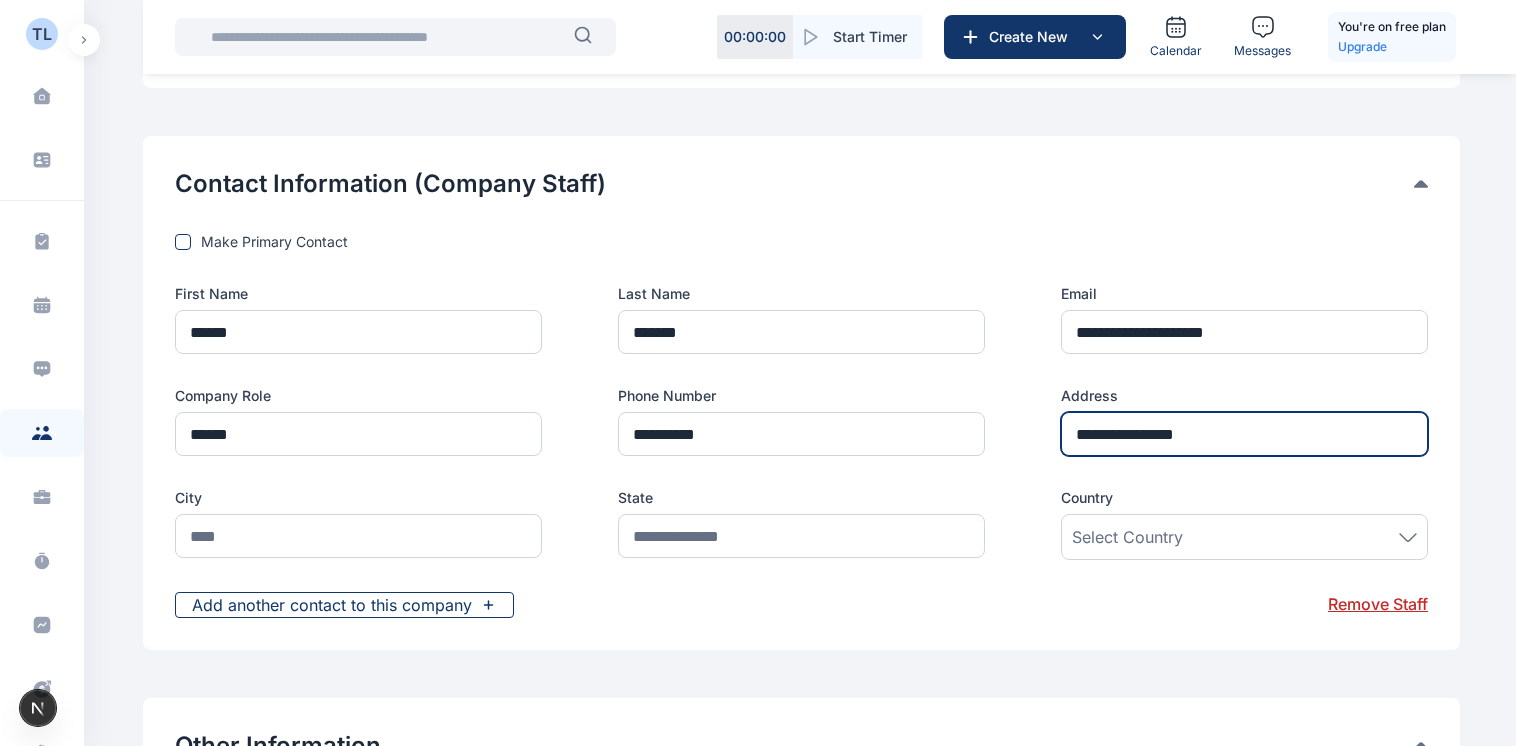 type on "**********" 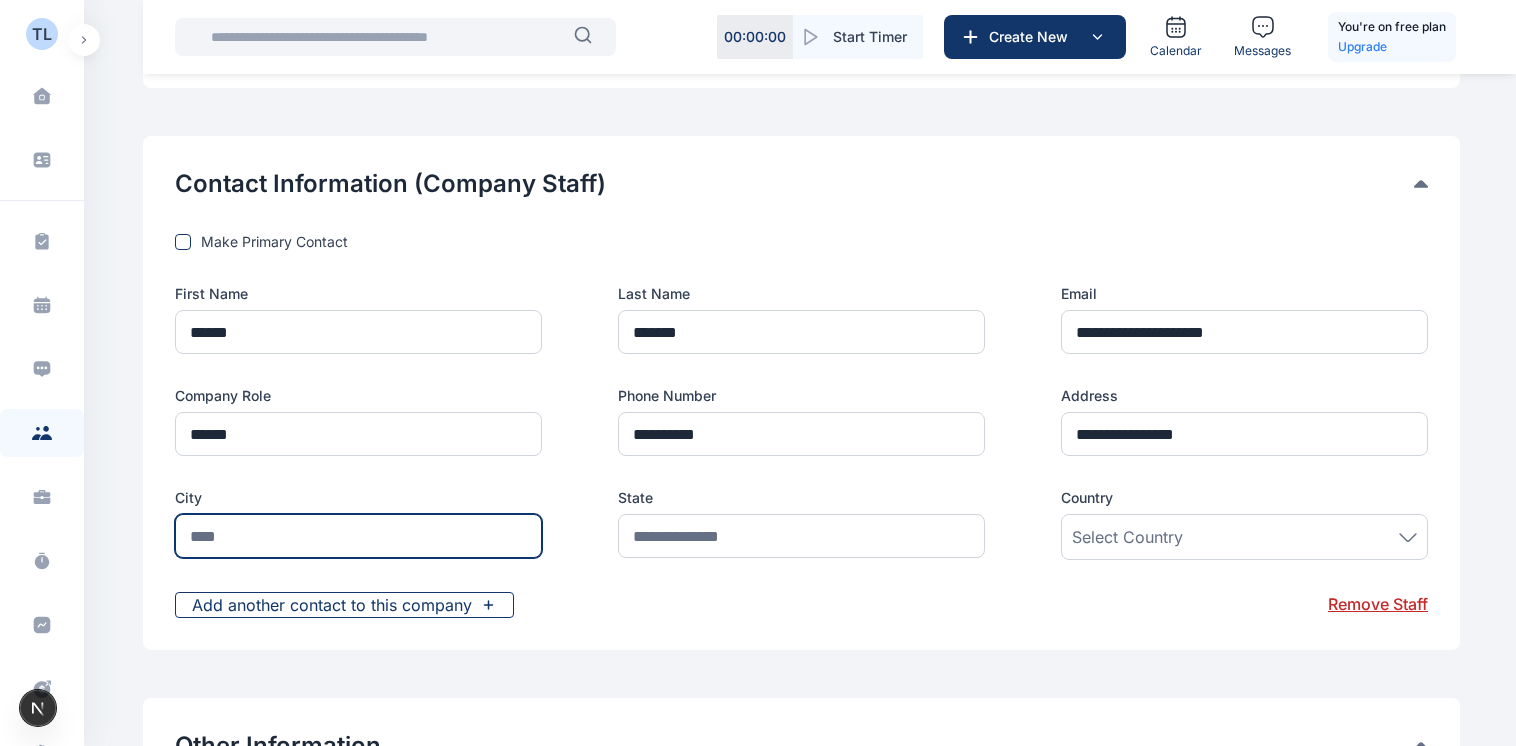 click at bounding box center (358, 536) 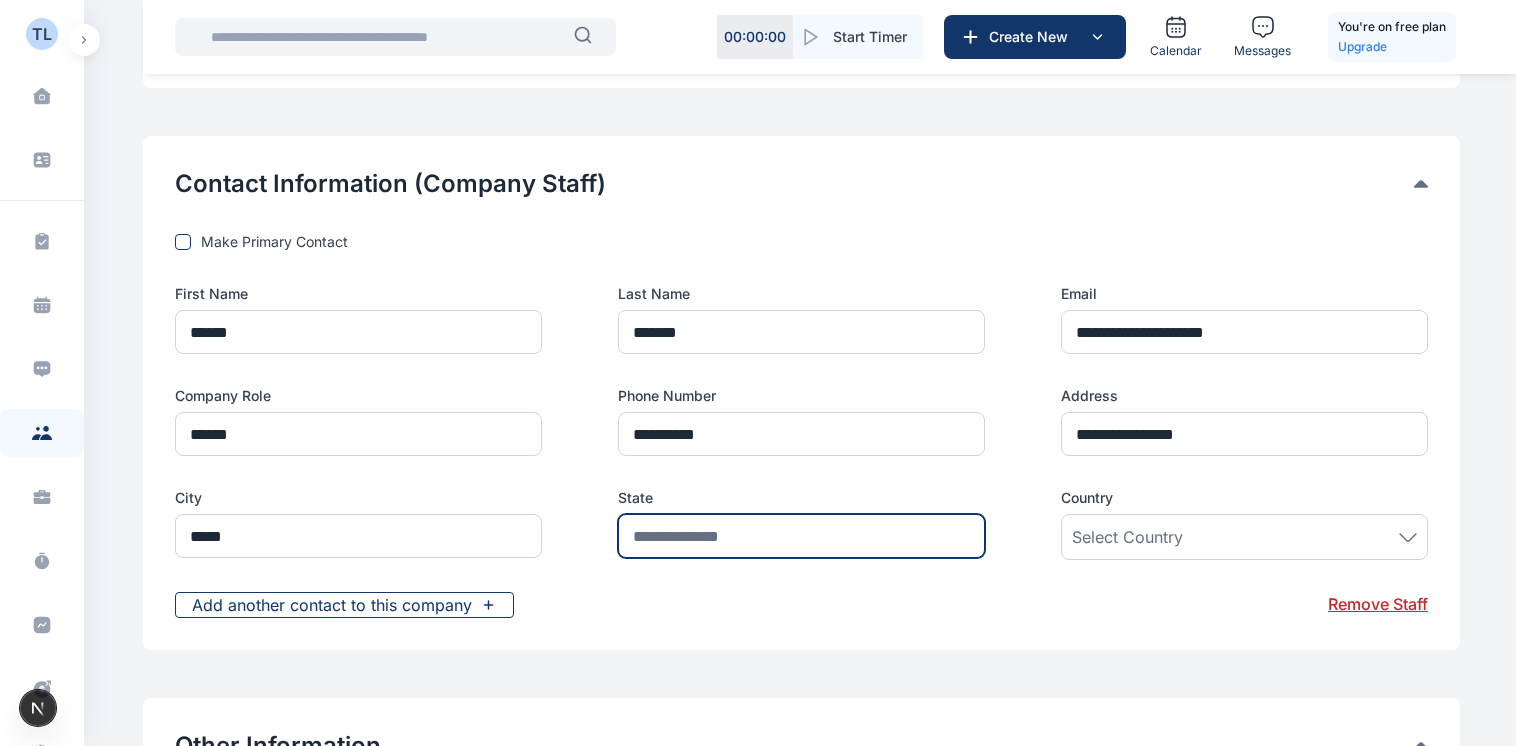 type on "*****" 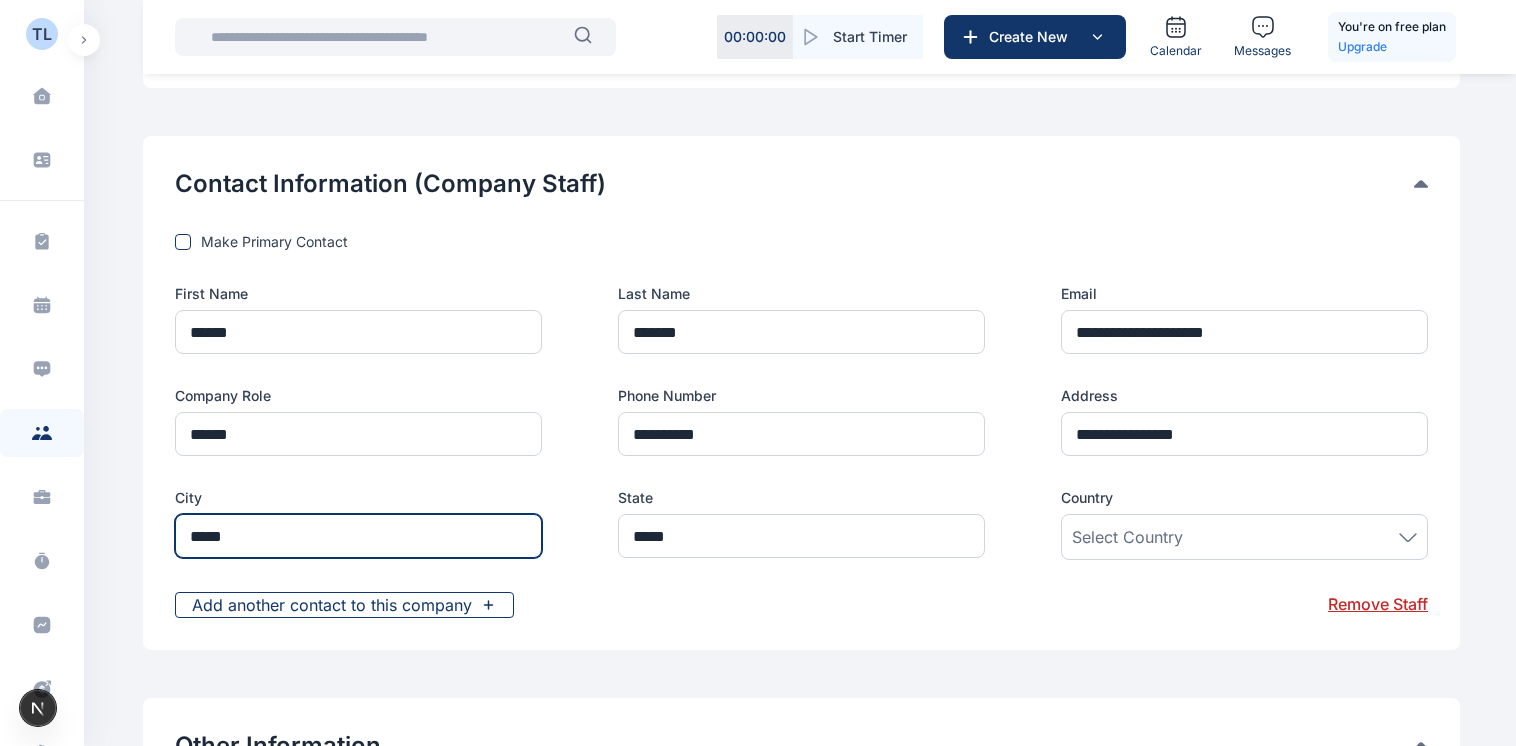 type on "*****" 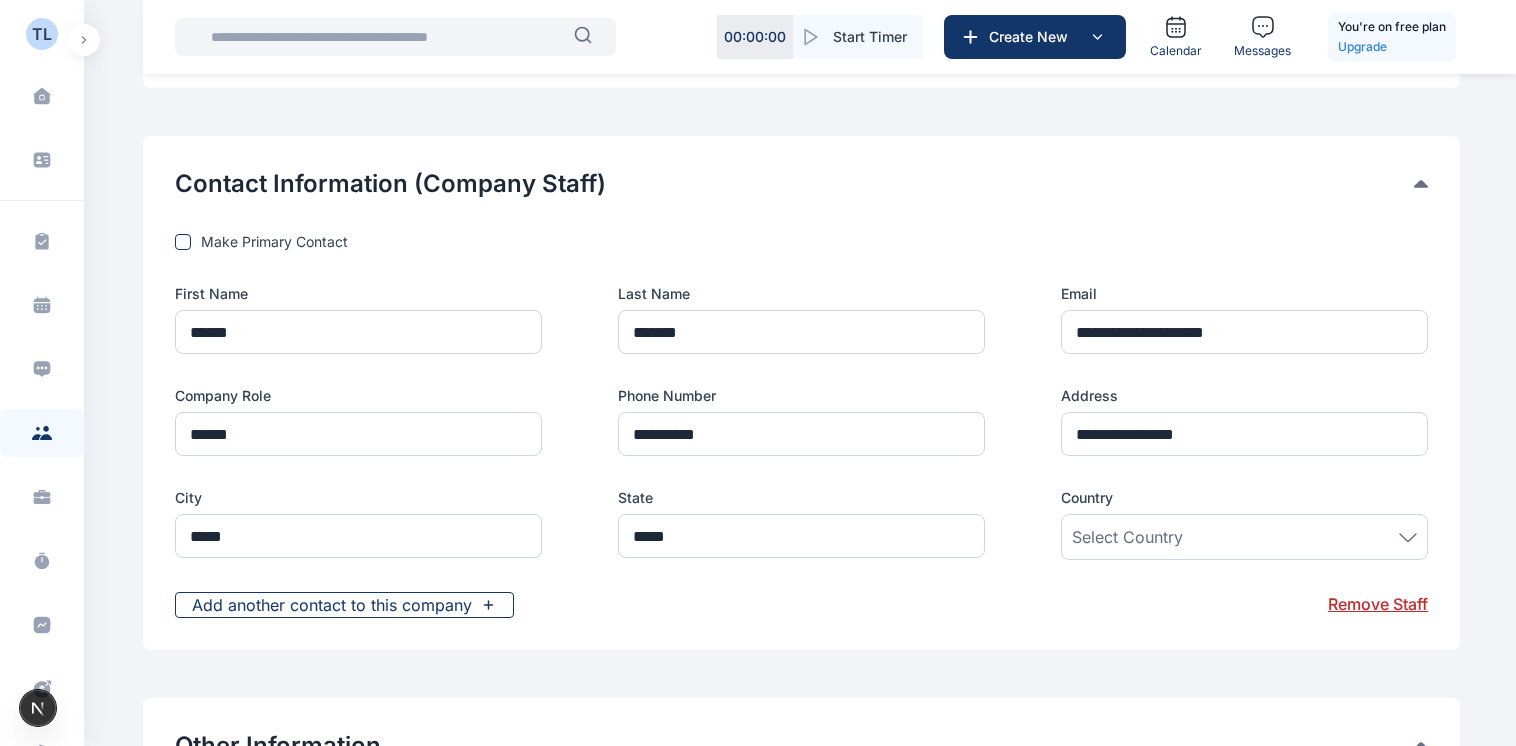 click on "Select Country" at bounding box center [1127, 537] 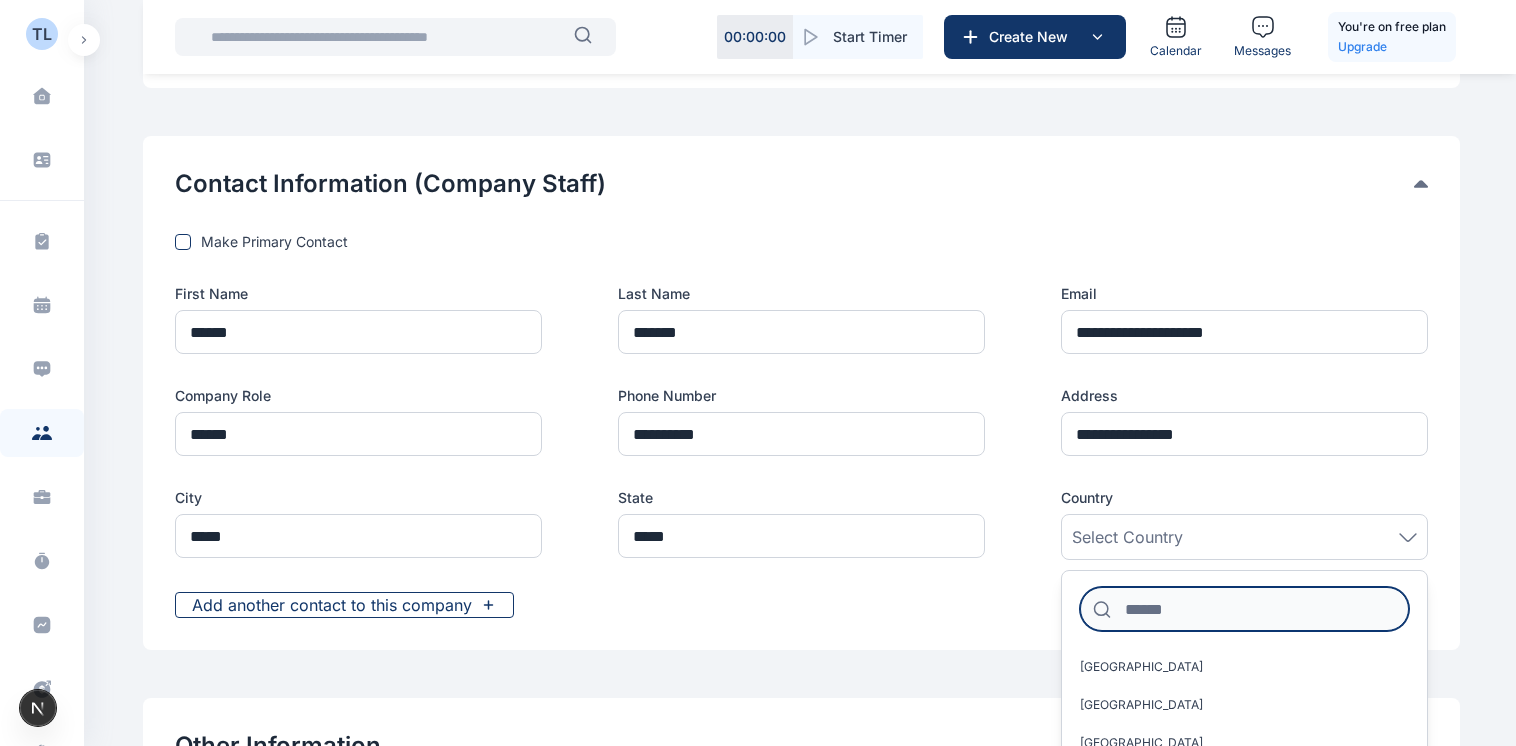 click at bounding box center (1244, 609) 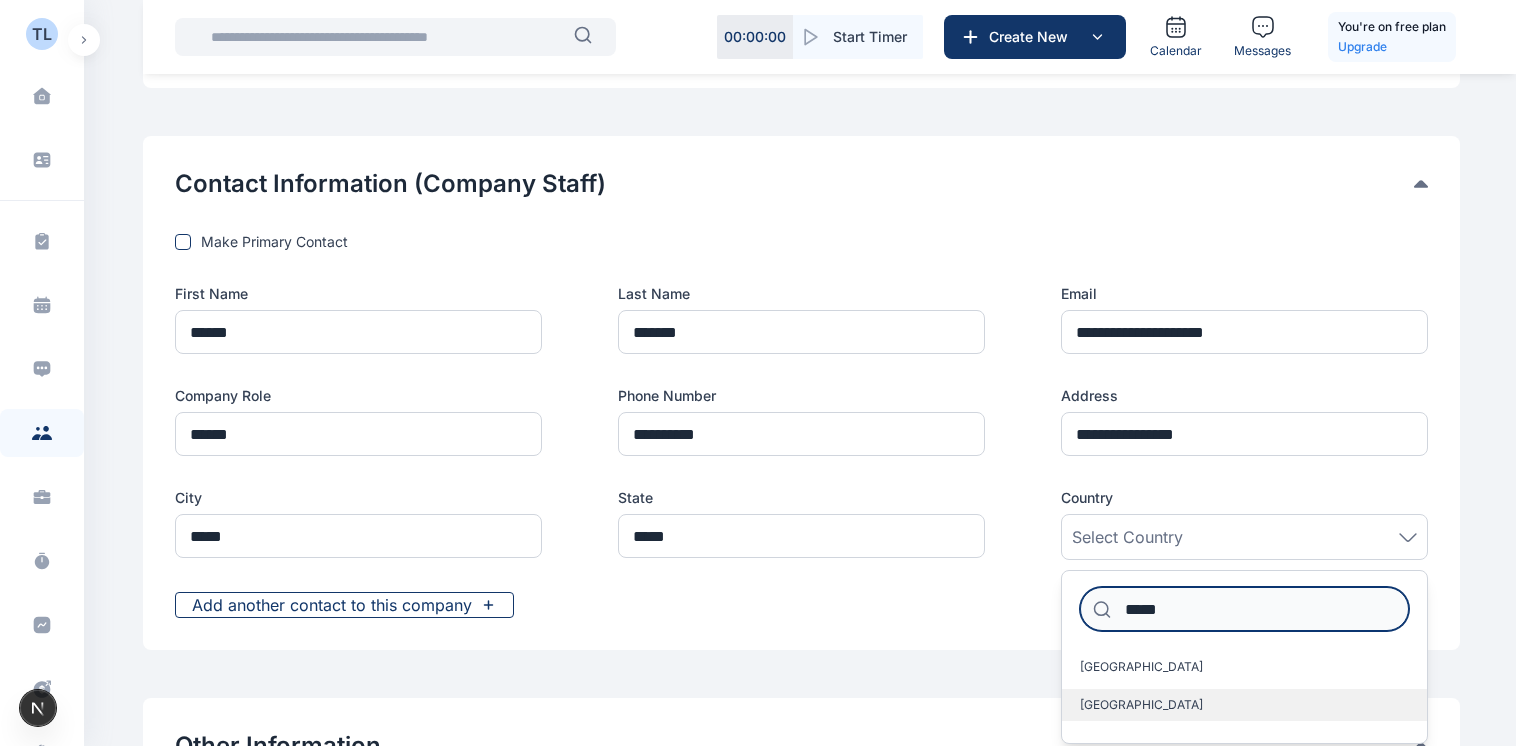 type on "*****" 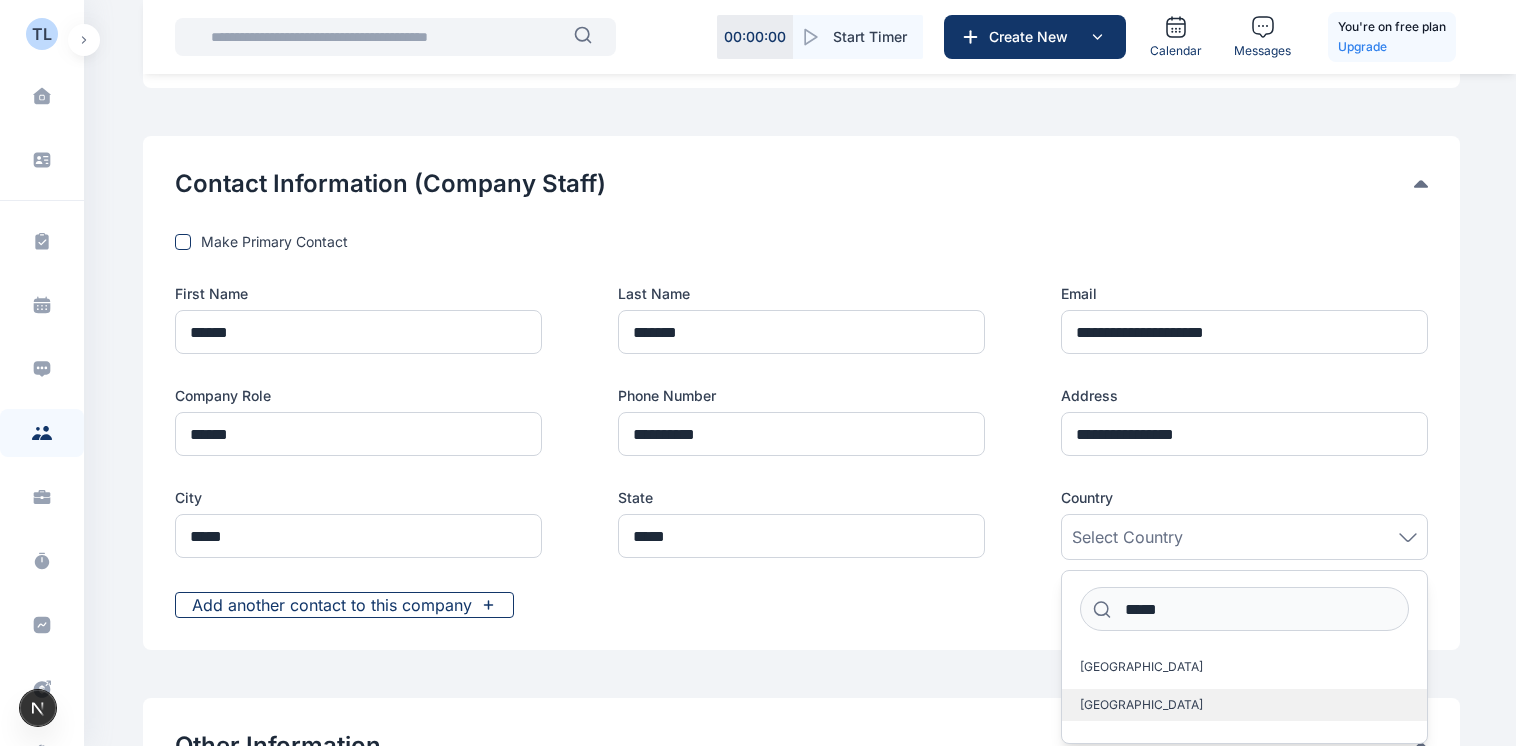 click on "Nigeria" at bounding box center (1141, 705) 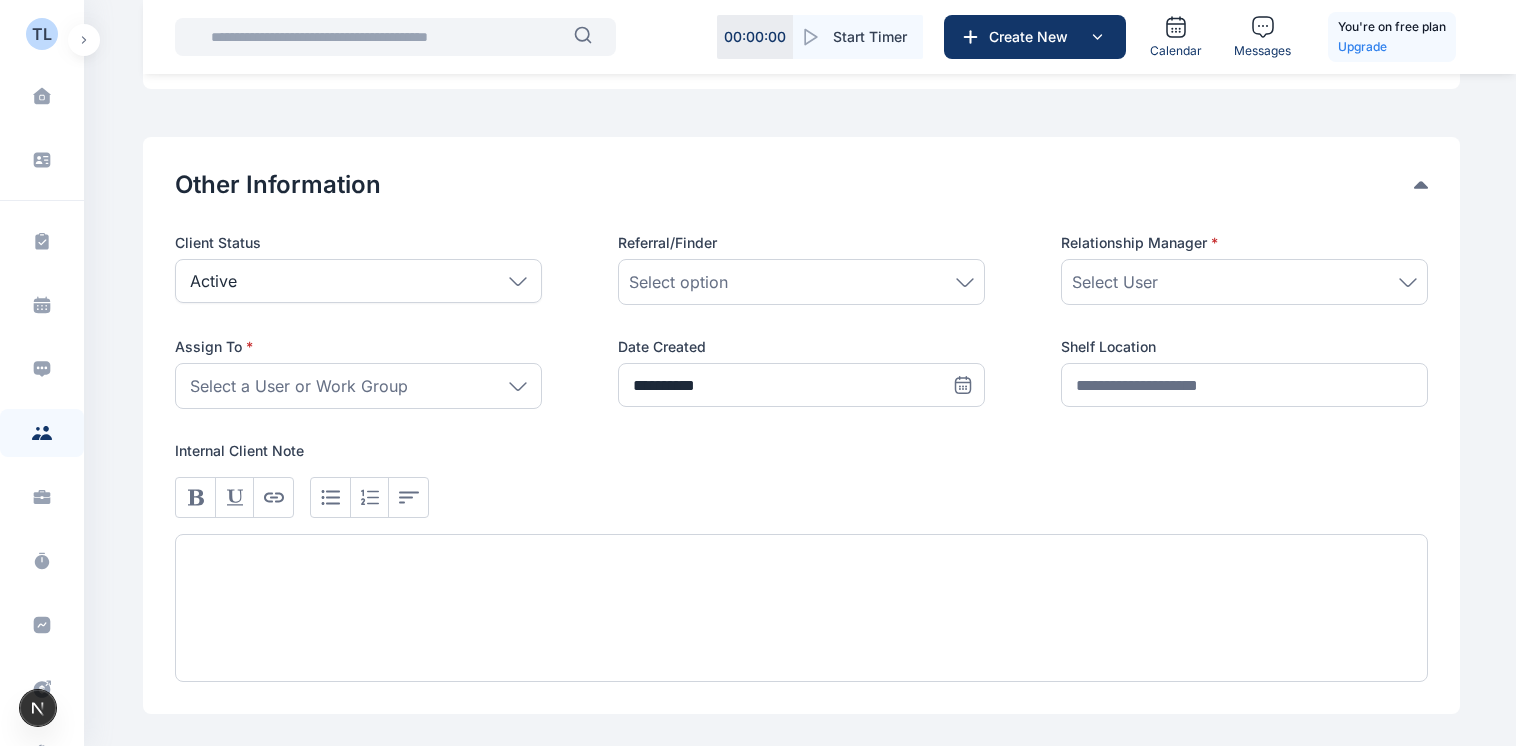 scroll, scrollTop: 1436, scrollLeft: 0, axis: vertical 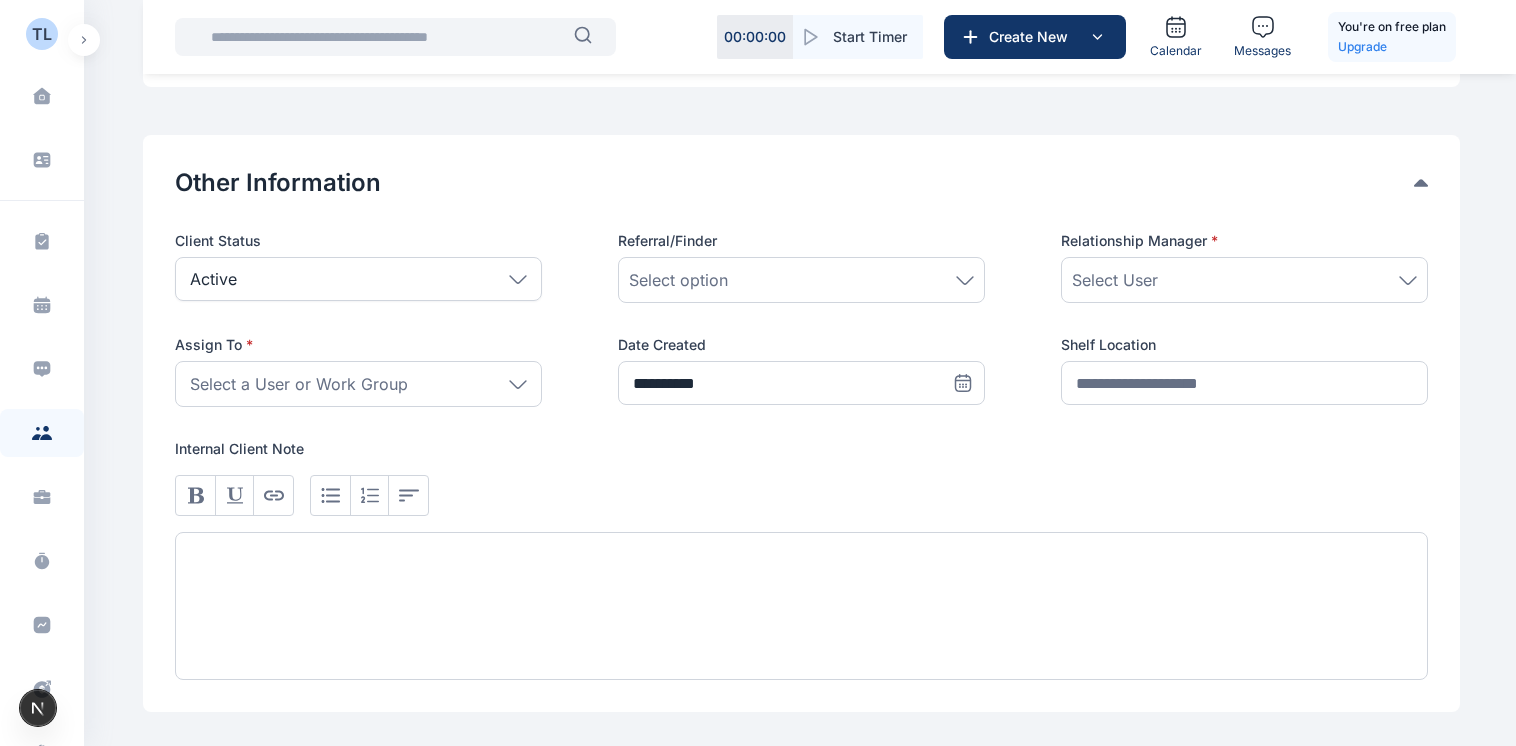 click on "Active" at bounding box center (358, 279) 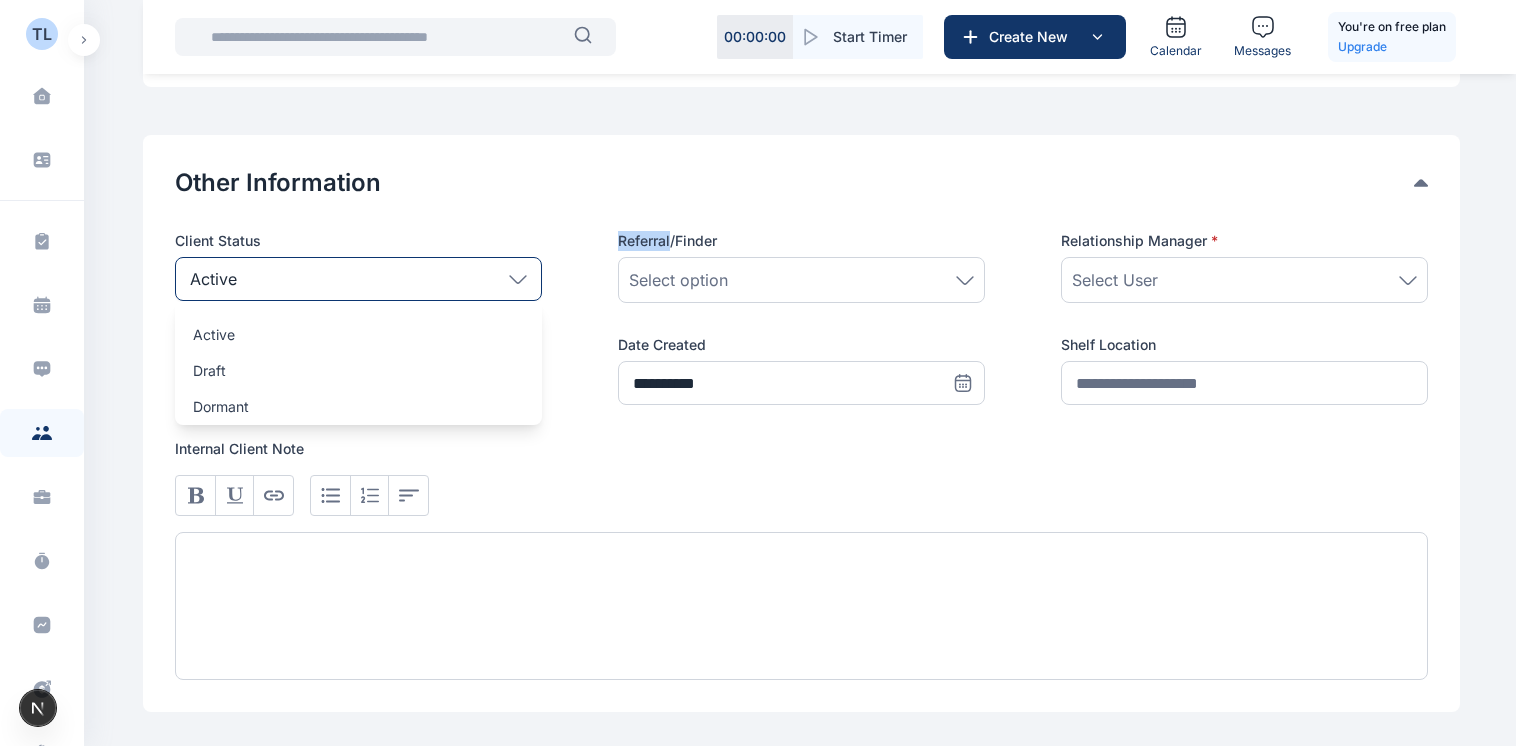click on "Active" at bounding box center [358, 279] 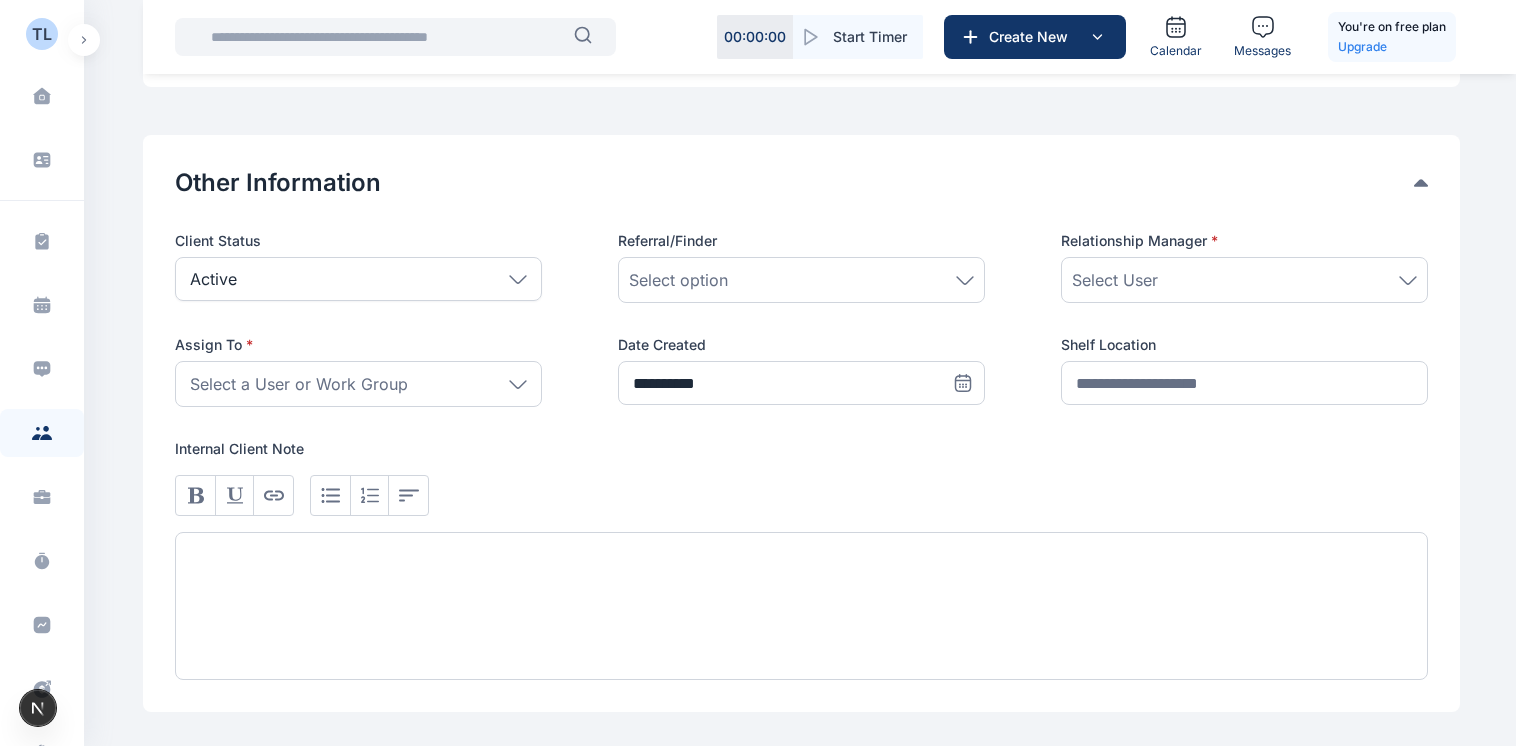 drag, startPoint x: 515, startPoint y: 286, endPoint x: 403, endPoint y: 290, distance: 112.0714 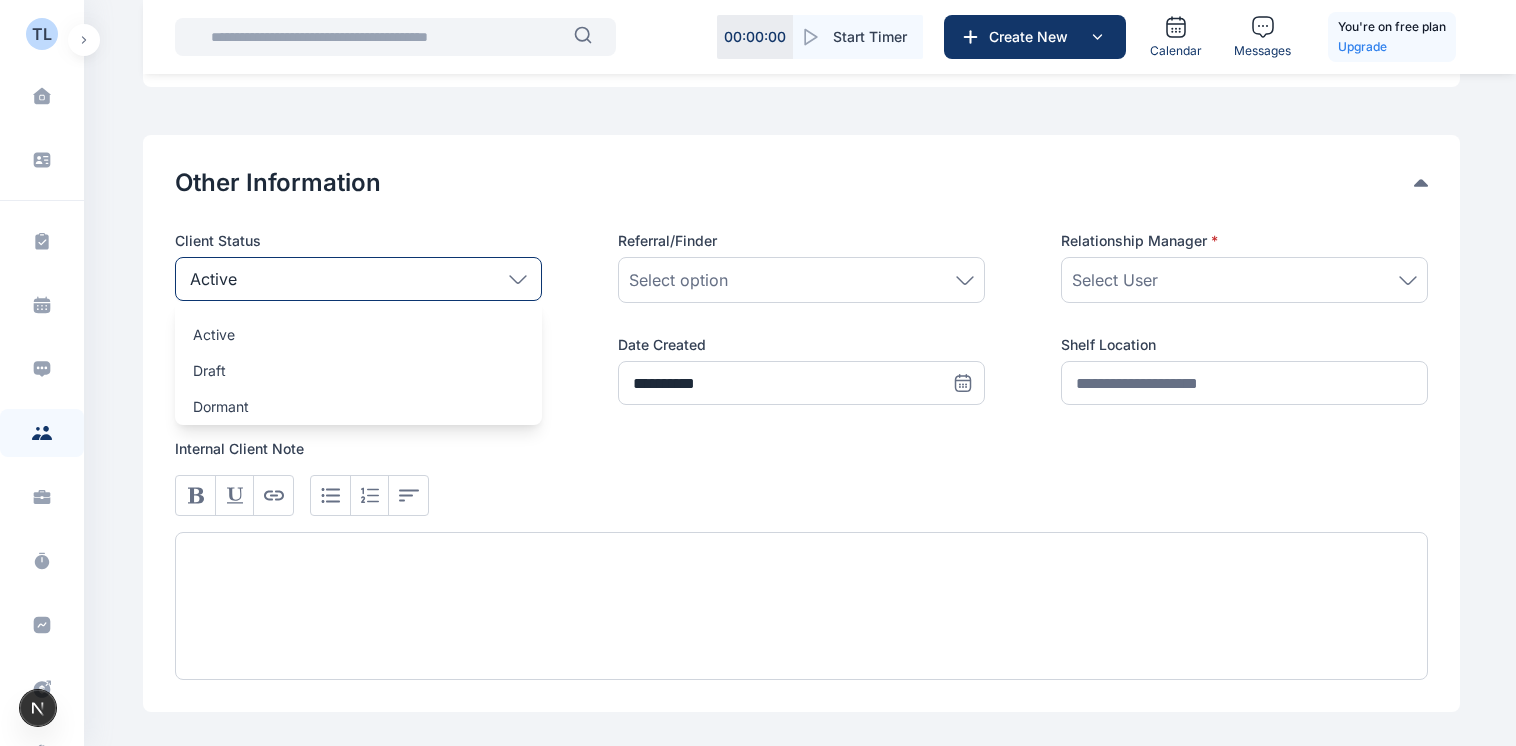 click on "Active" at bounding box center [358, 279] 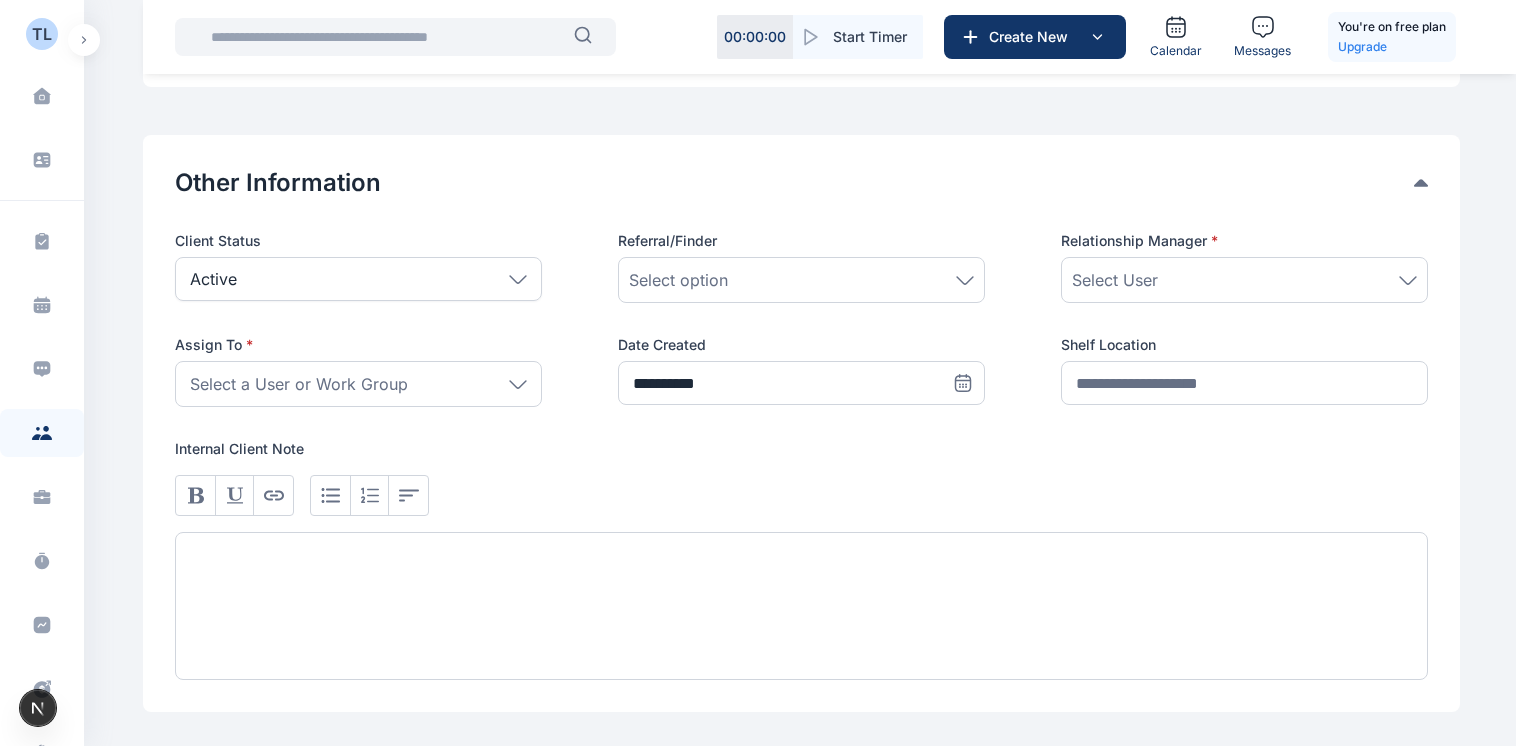 click on "Select option" at bounding box center [678, 280] 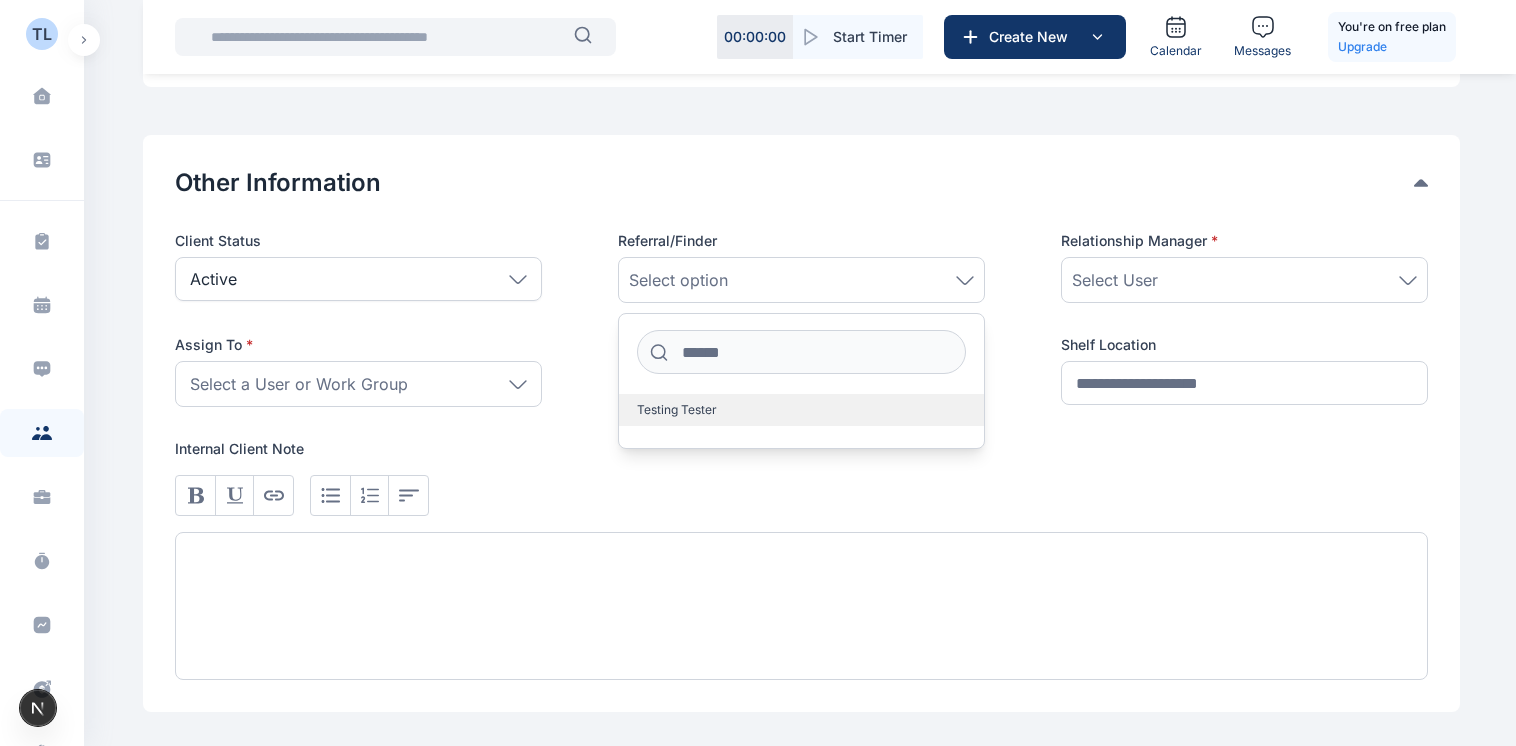 click on "Testing Tester" at bounding box center [677, 410] 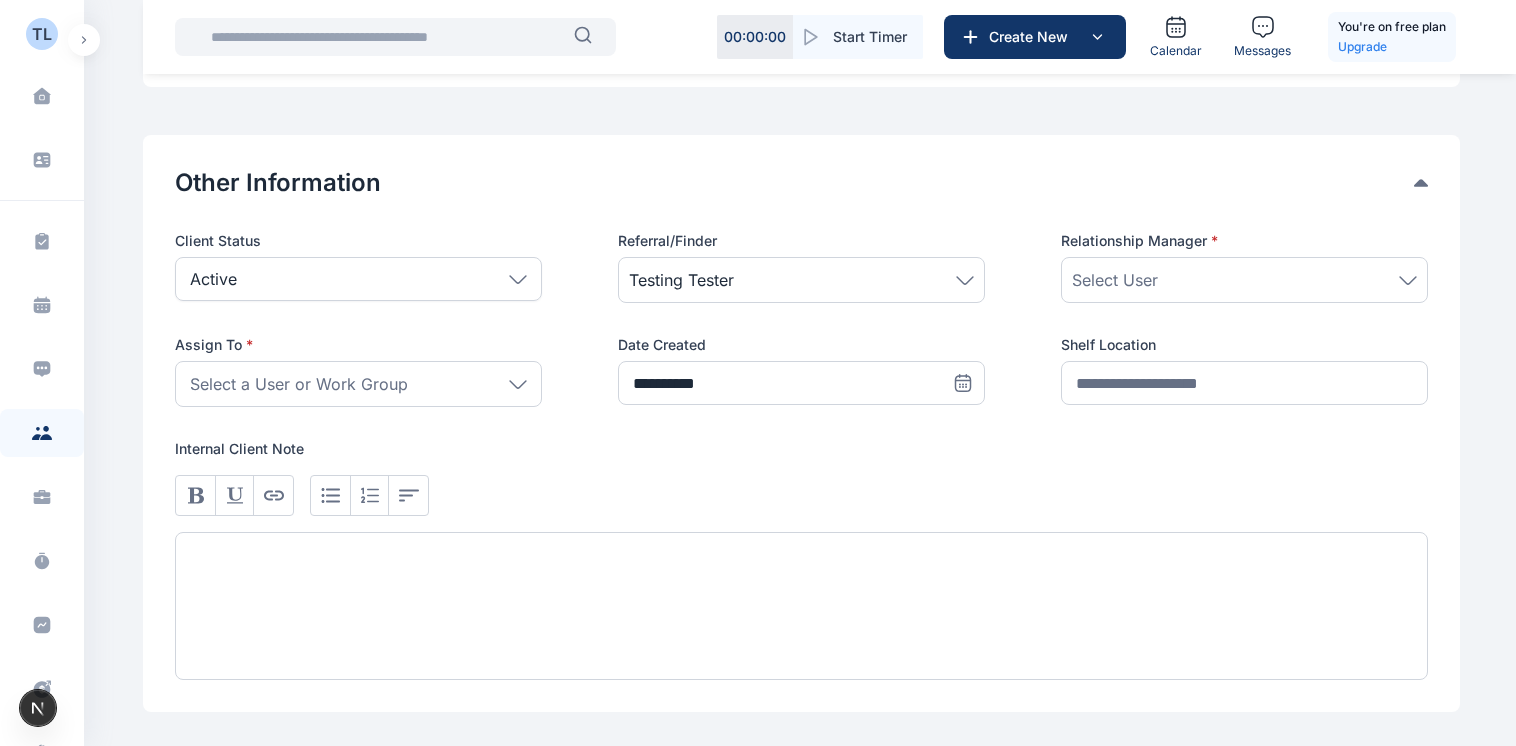 click on "Select User" at bounding box center (1244, 280) 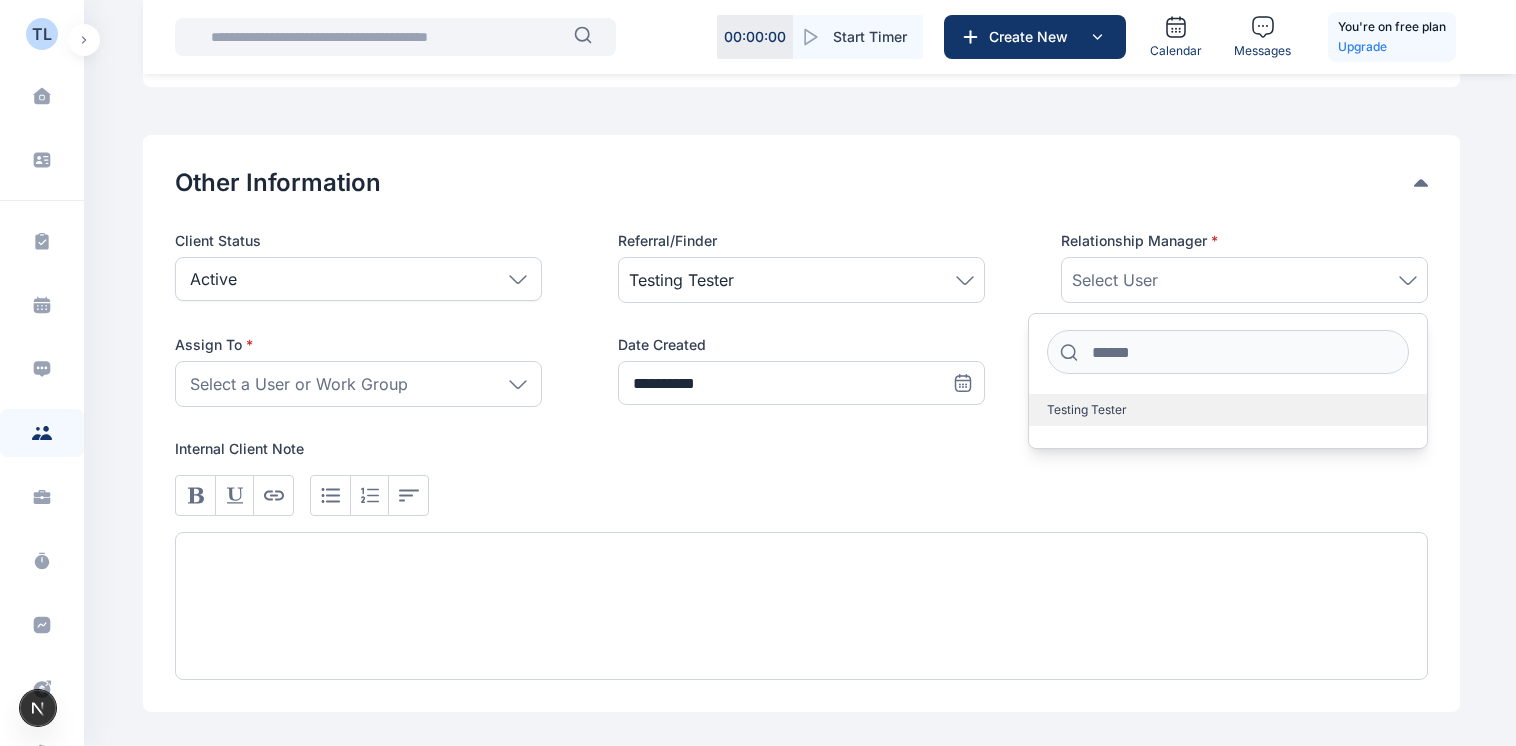 click on "Testing Tester" at bounding box center [1087, 410] 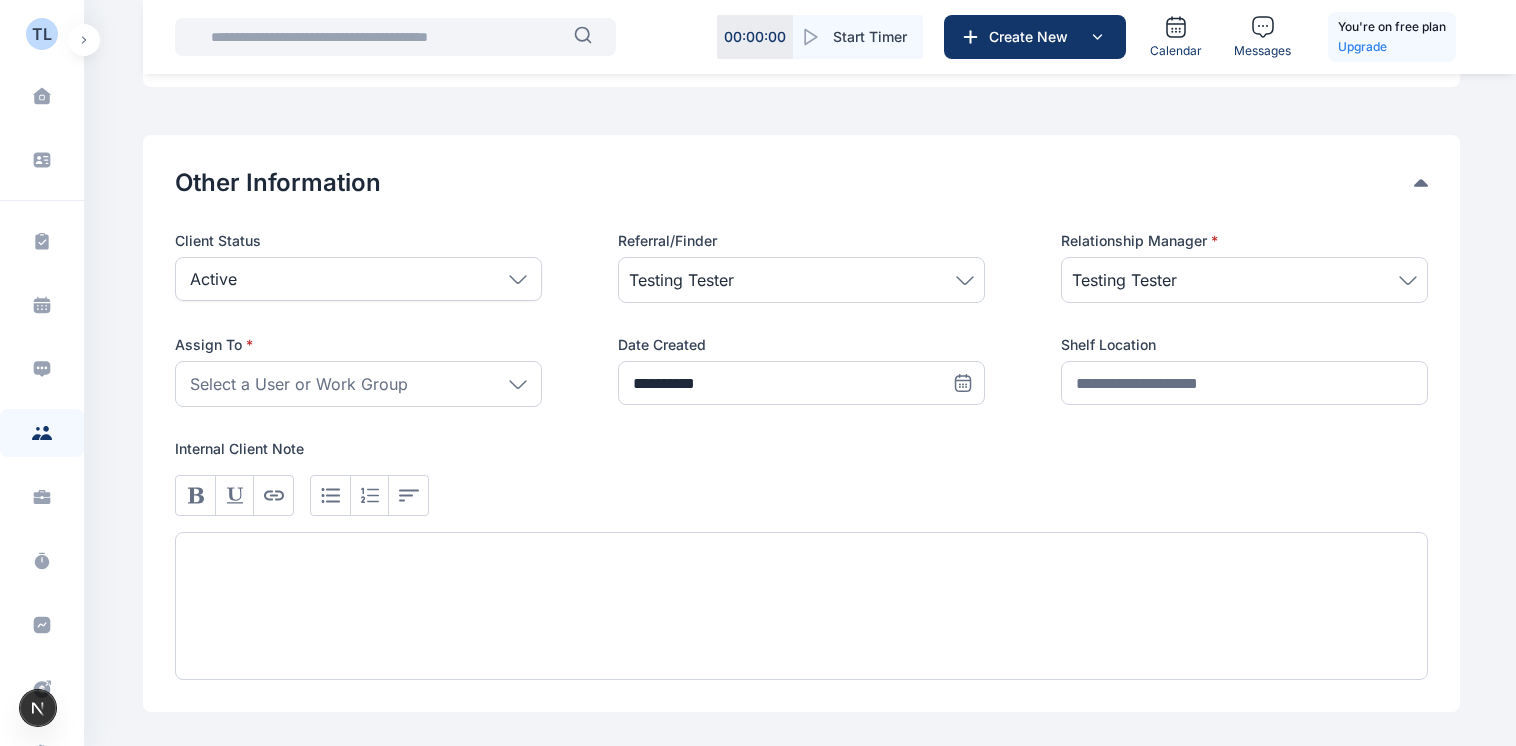 click 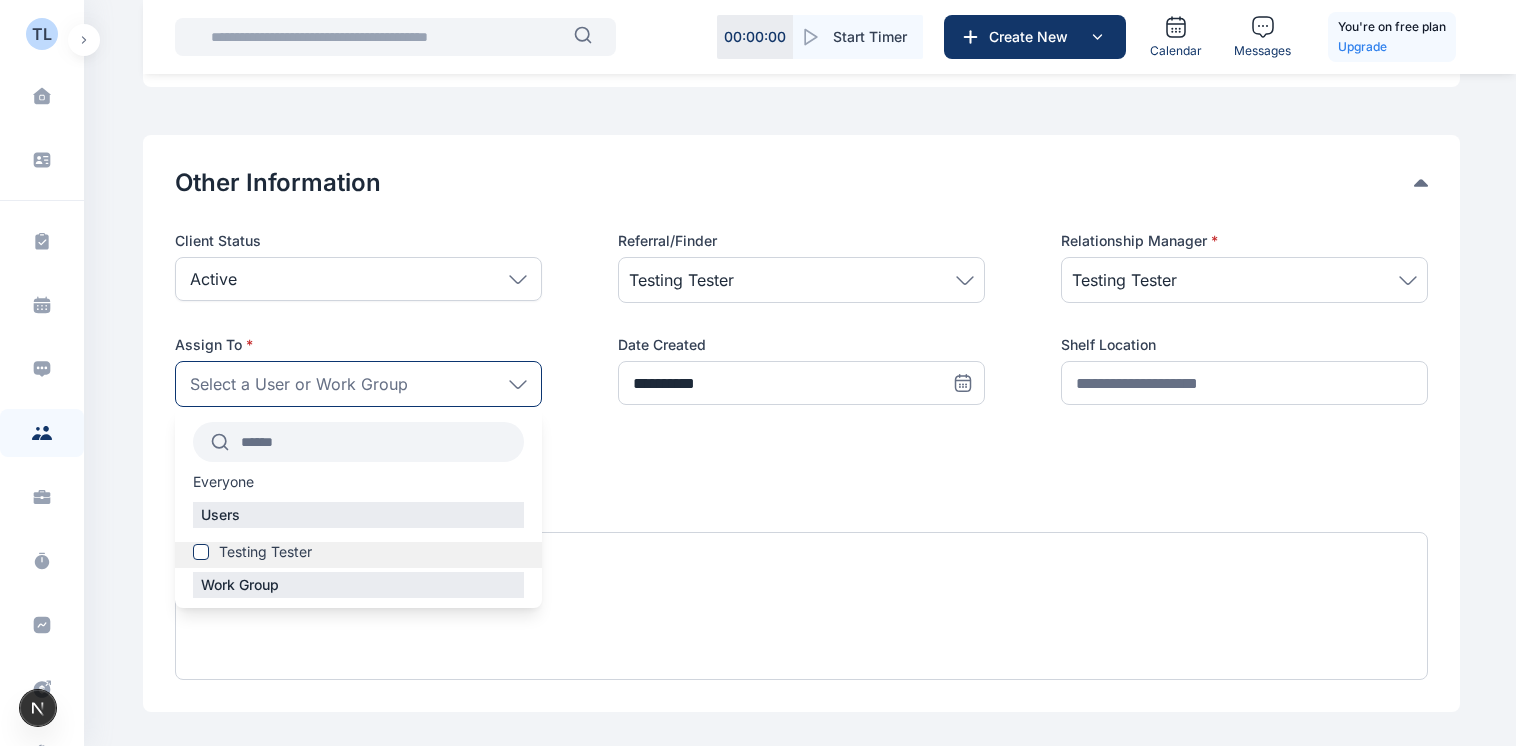 click on "Testing Tester" at bounding box center [358, 552] 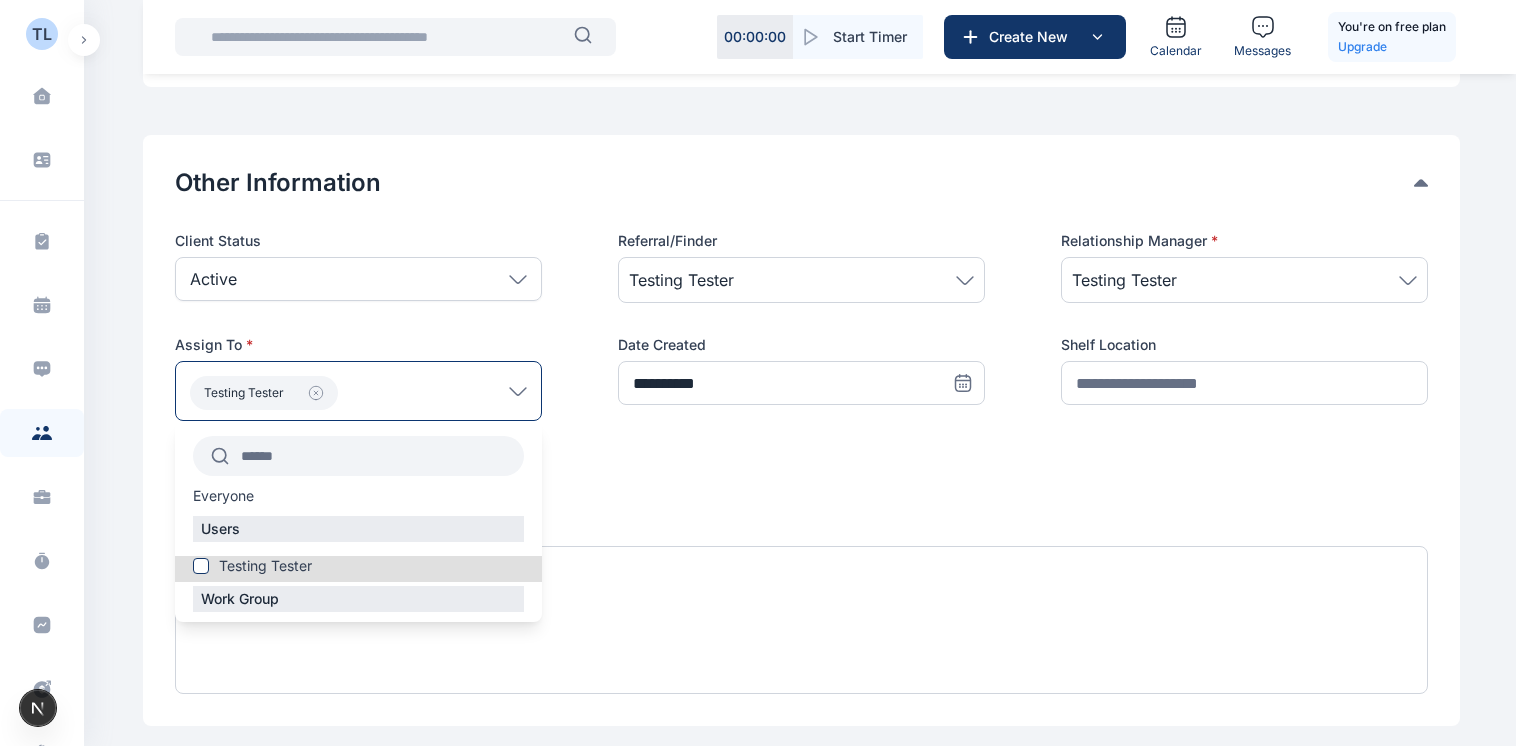 click on "Users" at bounding box center (220, 529) 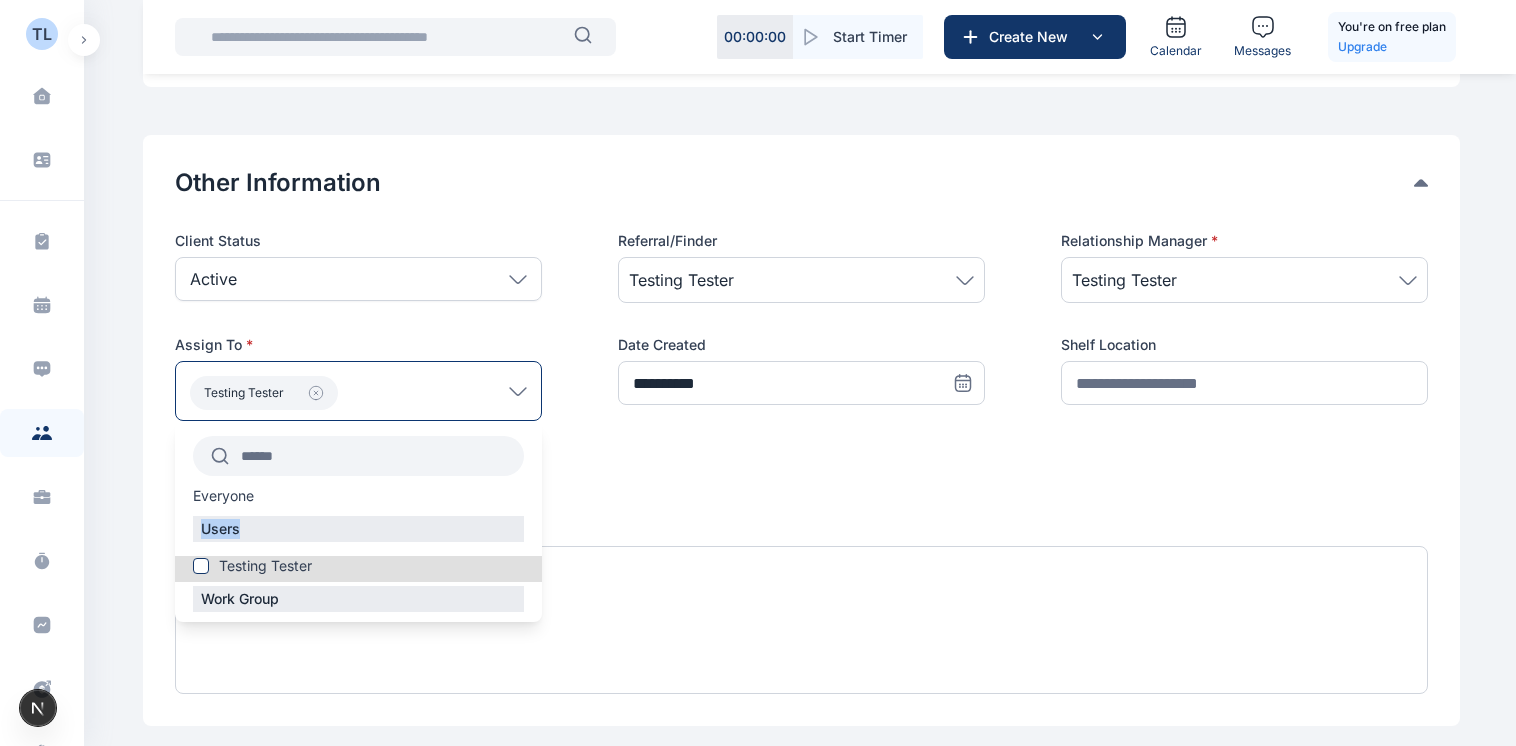 click on "Users" at bounding box center (220, 529) 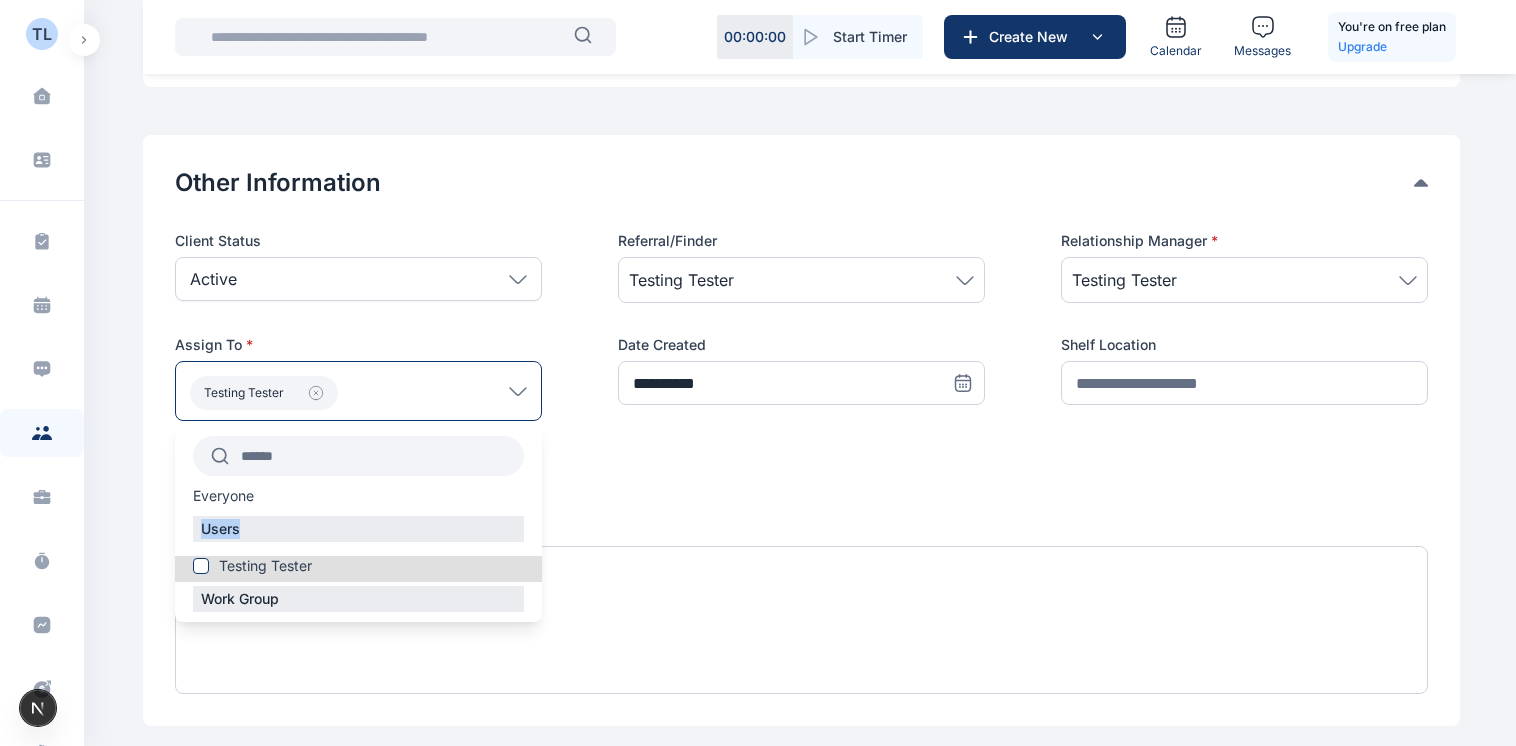 drag, startPoint x: 210, startPoint y: 520, endPoint x: 269, endPoint y: 518, distance: 59.03389 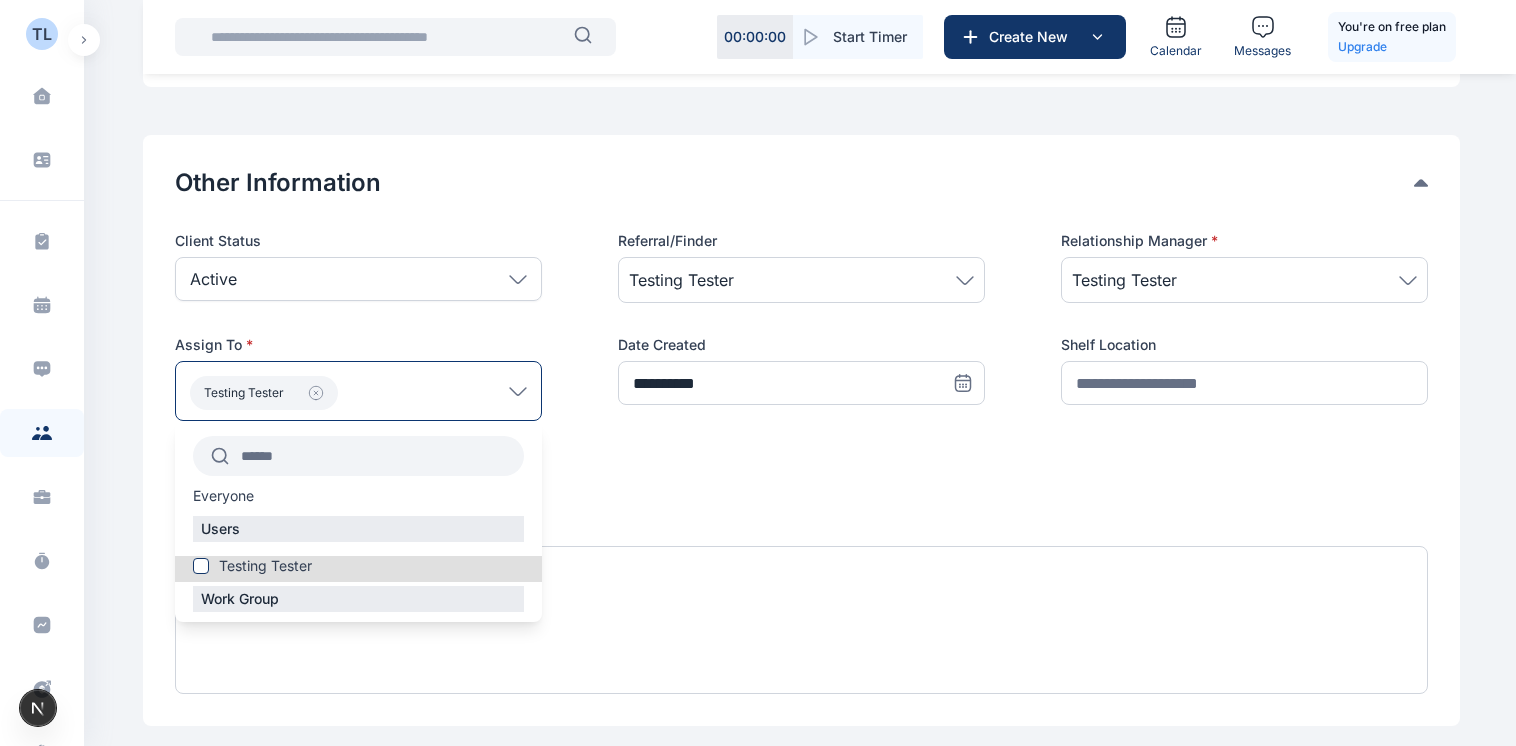 click on "Work Group" at bounding box center (240, 599) 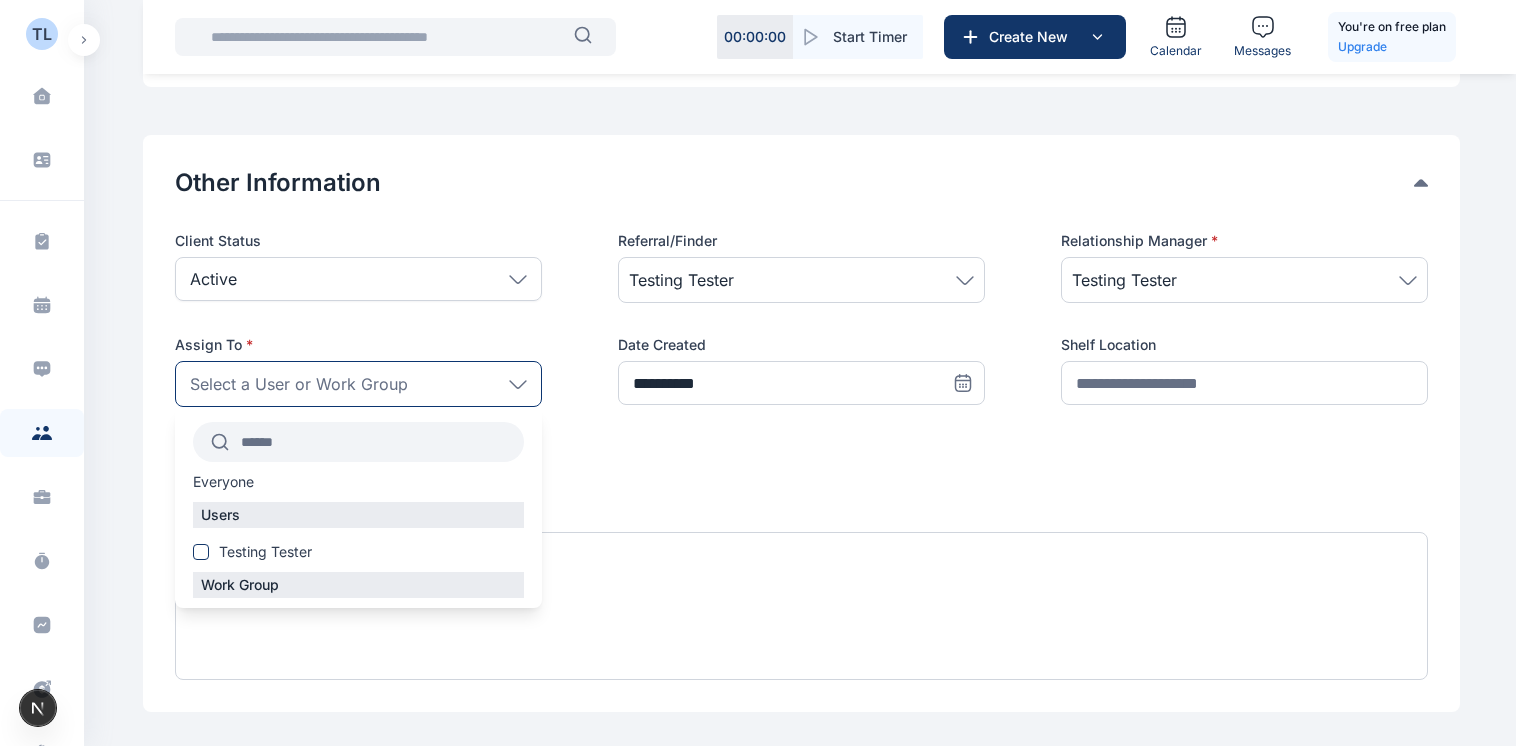 click at bounding box center [801, 569] 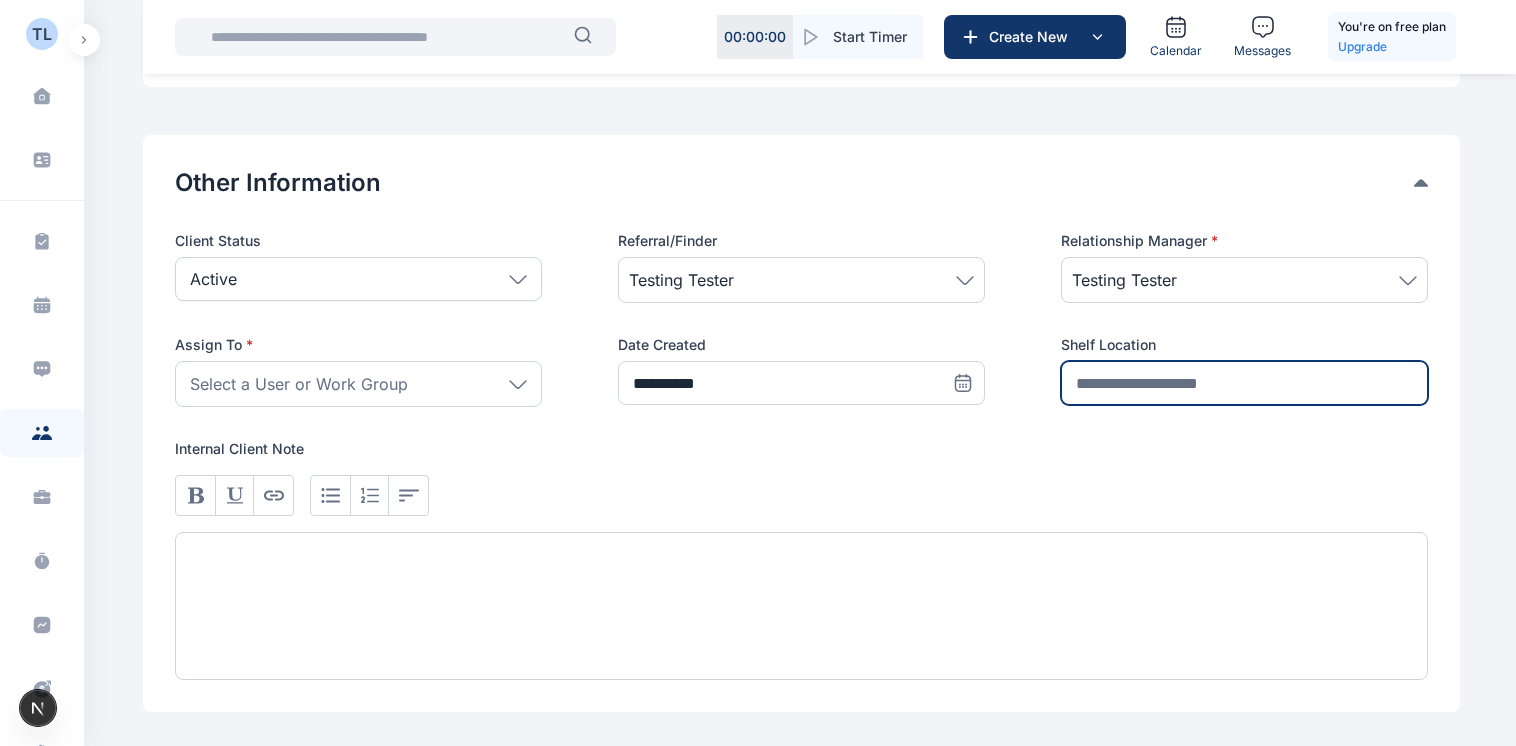 click at bounding box center [1244, 383] 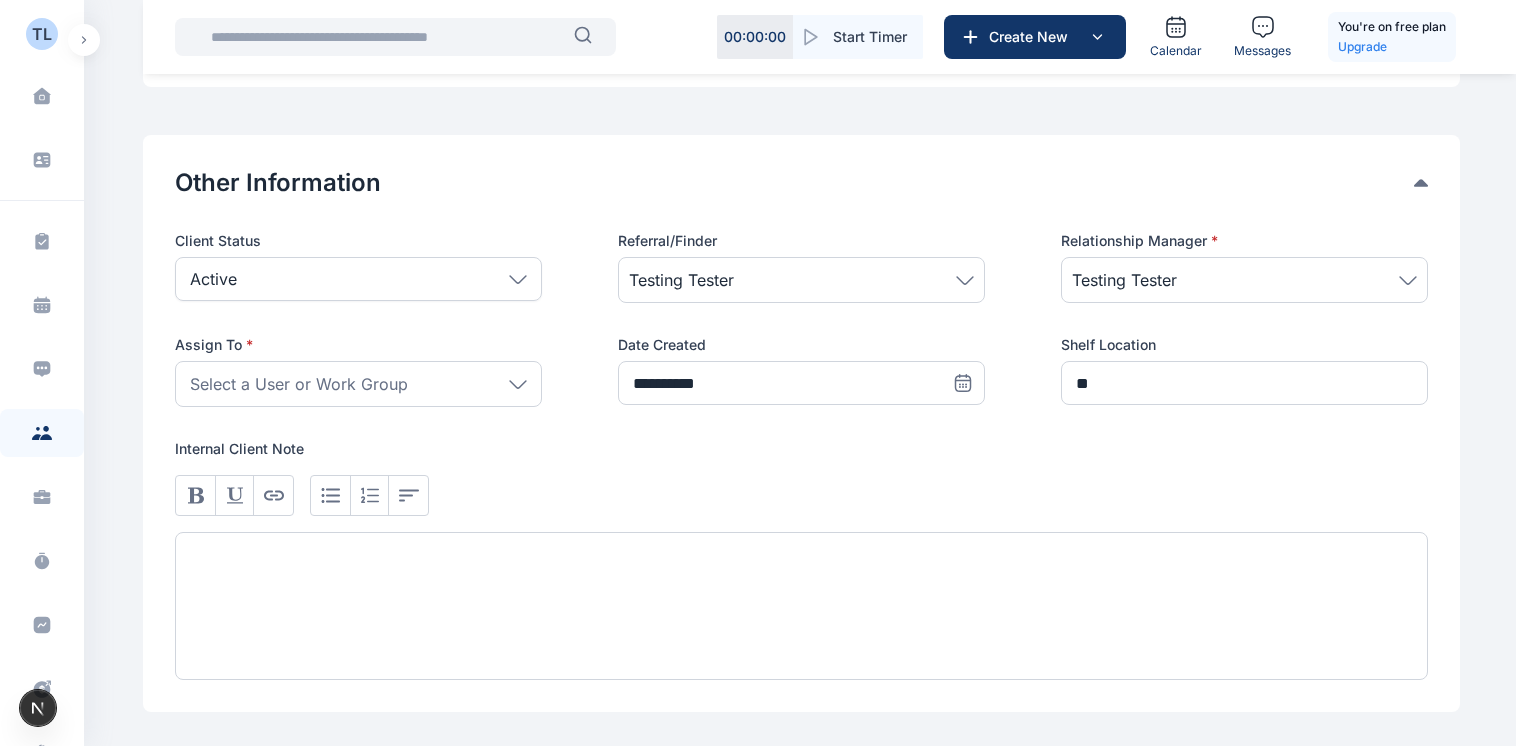 click on "Internal Client Note" at bounding box center (801, 449) 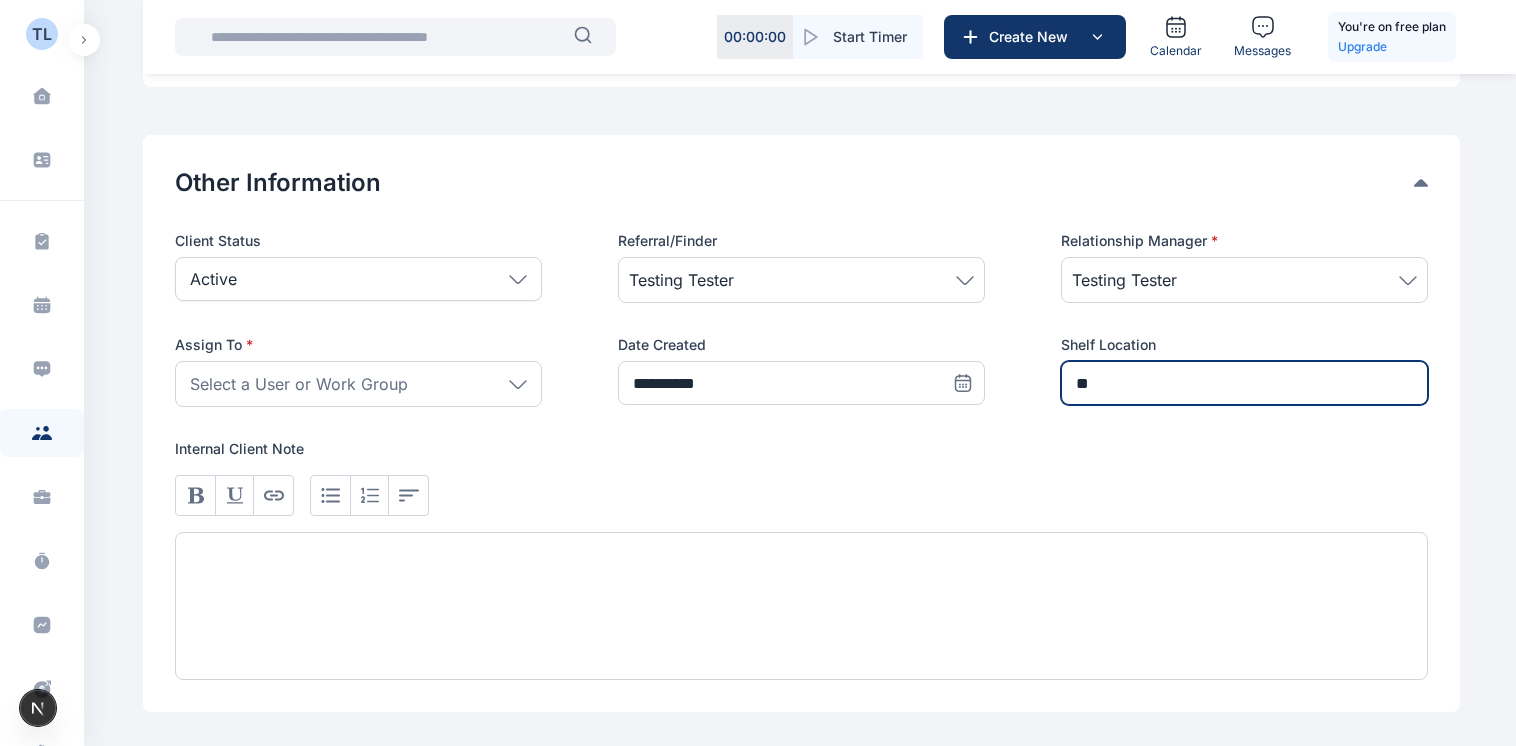 click on "**" at bounding box center (1244, 383) 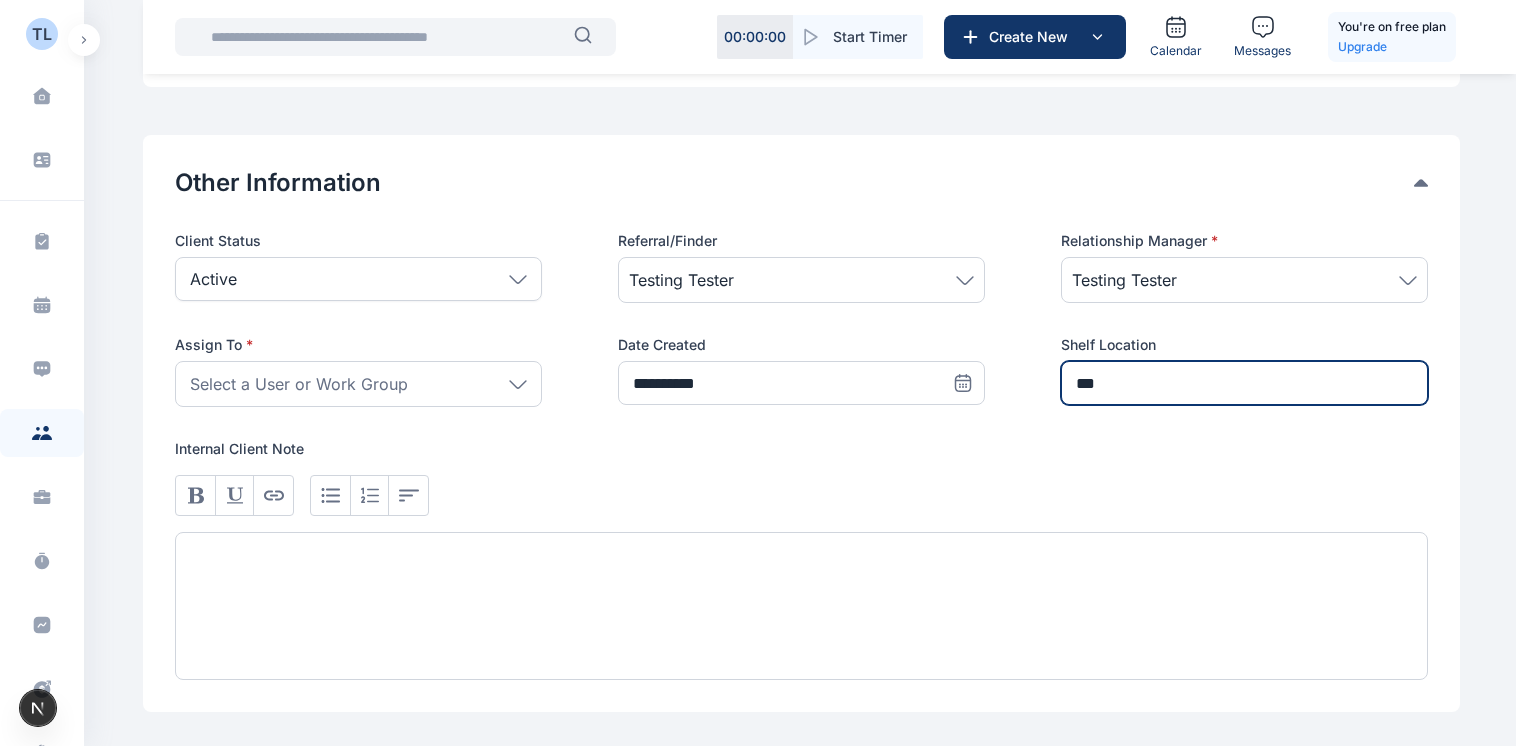 type on "***" 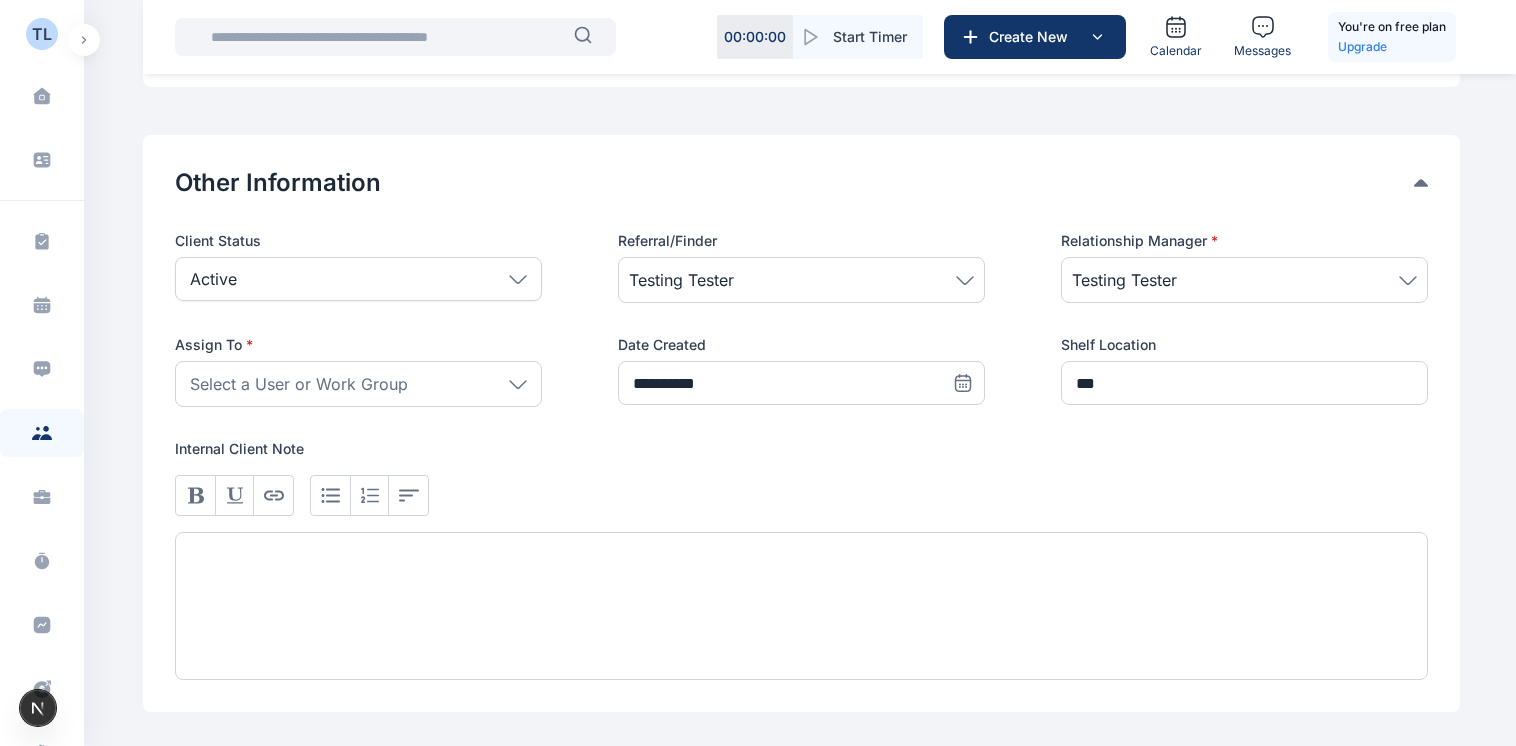 click on "Internal Client Note" at bounding box center (801, 449) 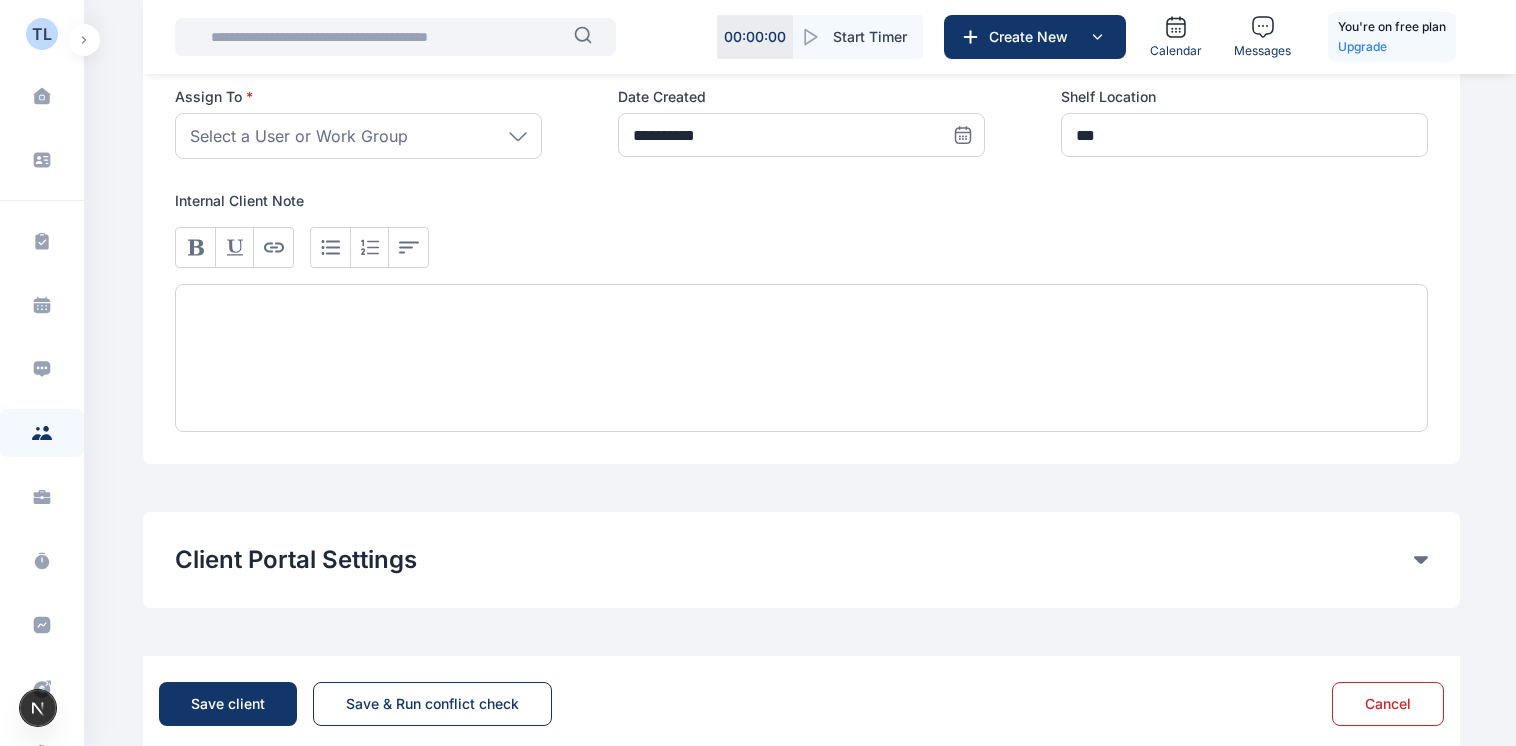 scroll, scrollTop: 1719, scrollLeft: 0, axis: vertical 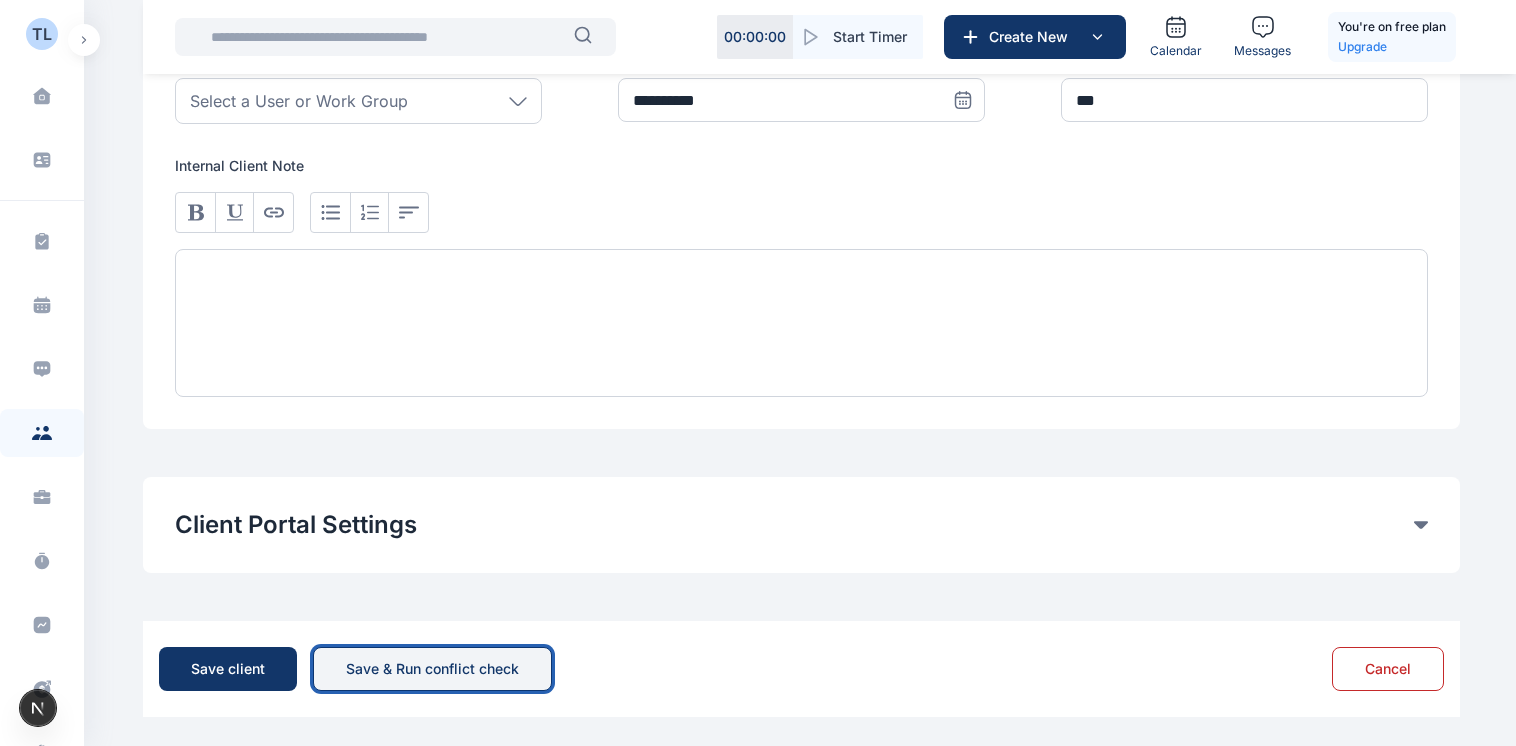 click on "Save & Run conflict check" at bounding box center [432, 669] 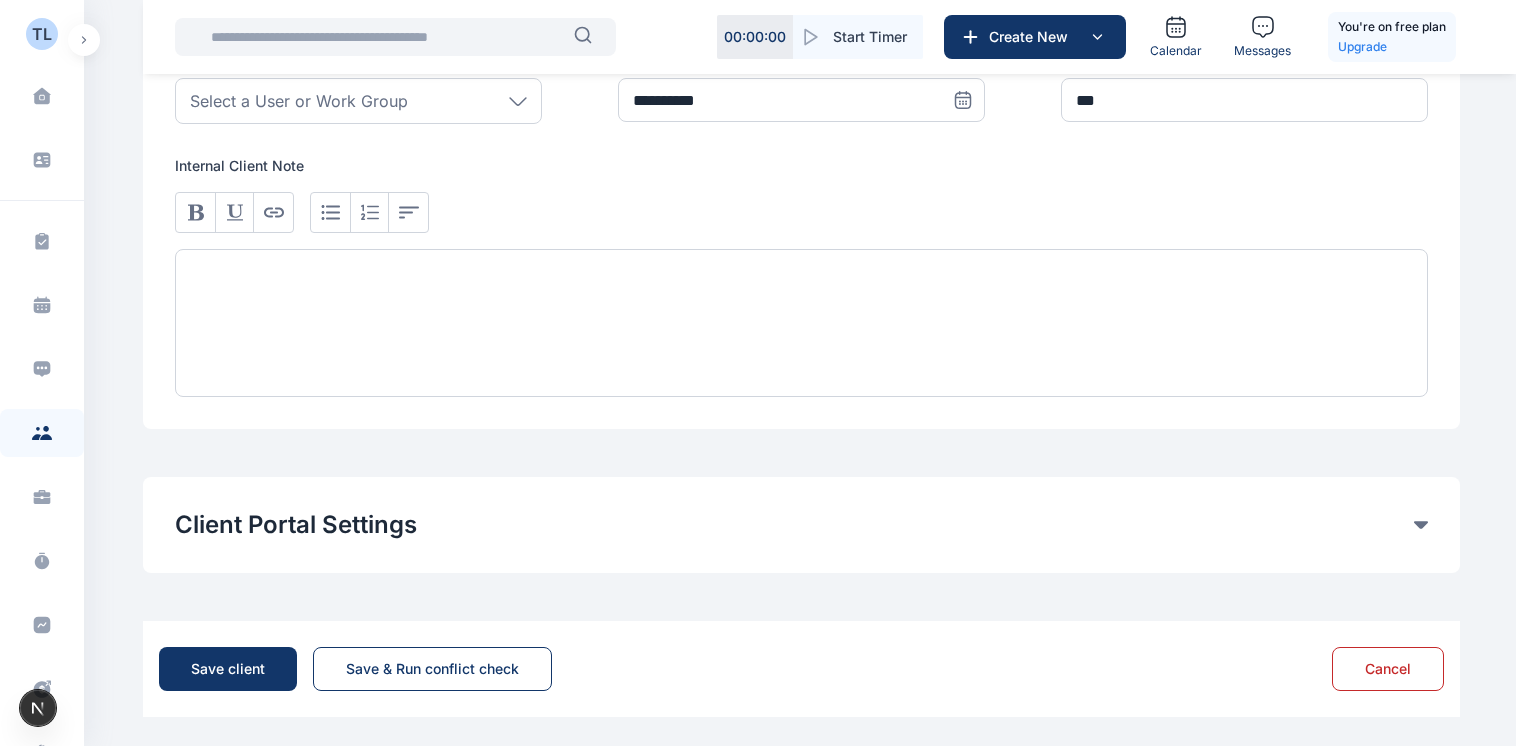 scroll, scrollTop: 0, scrollLeft: 0, axis: both 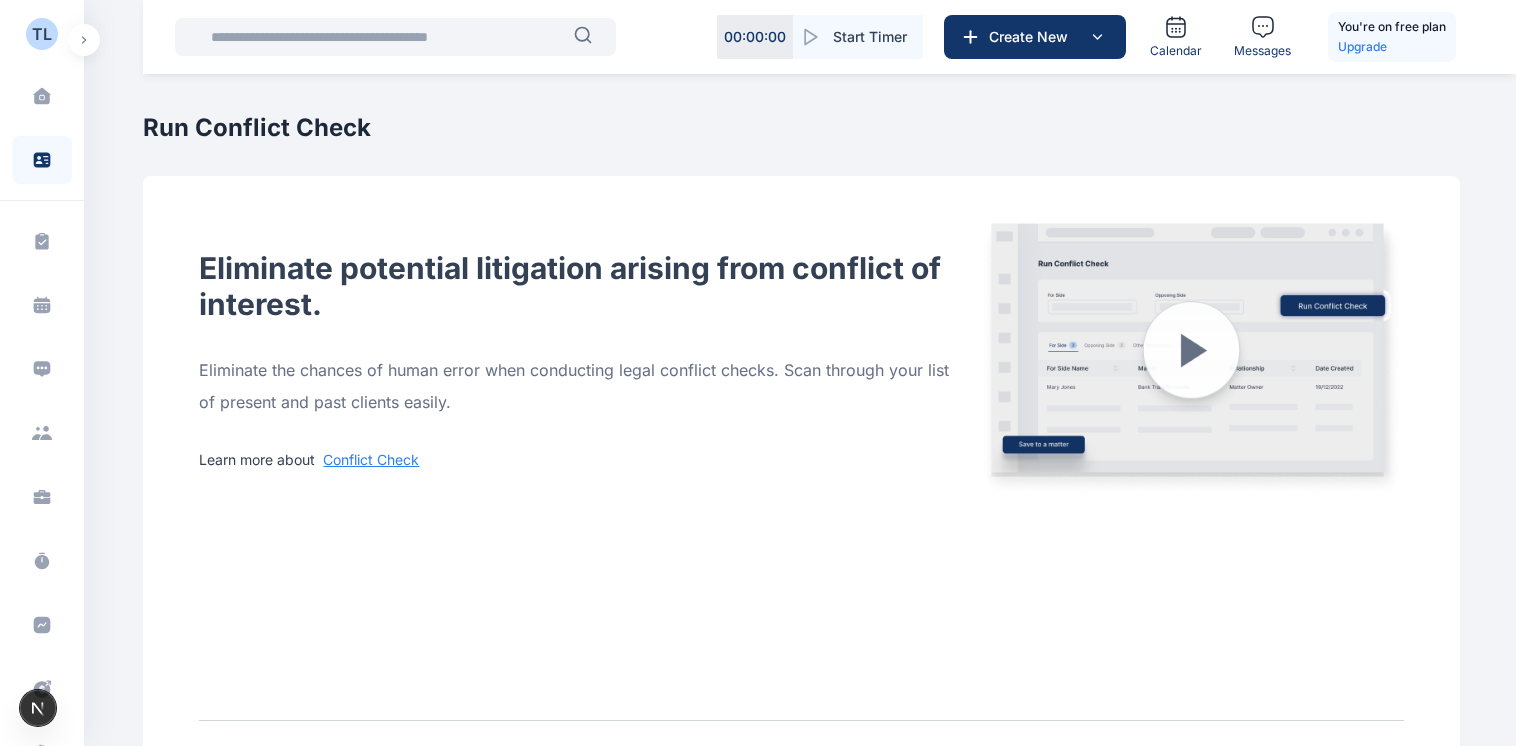 click at bounding box center [1191, 359] 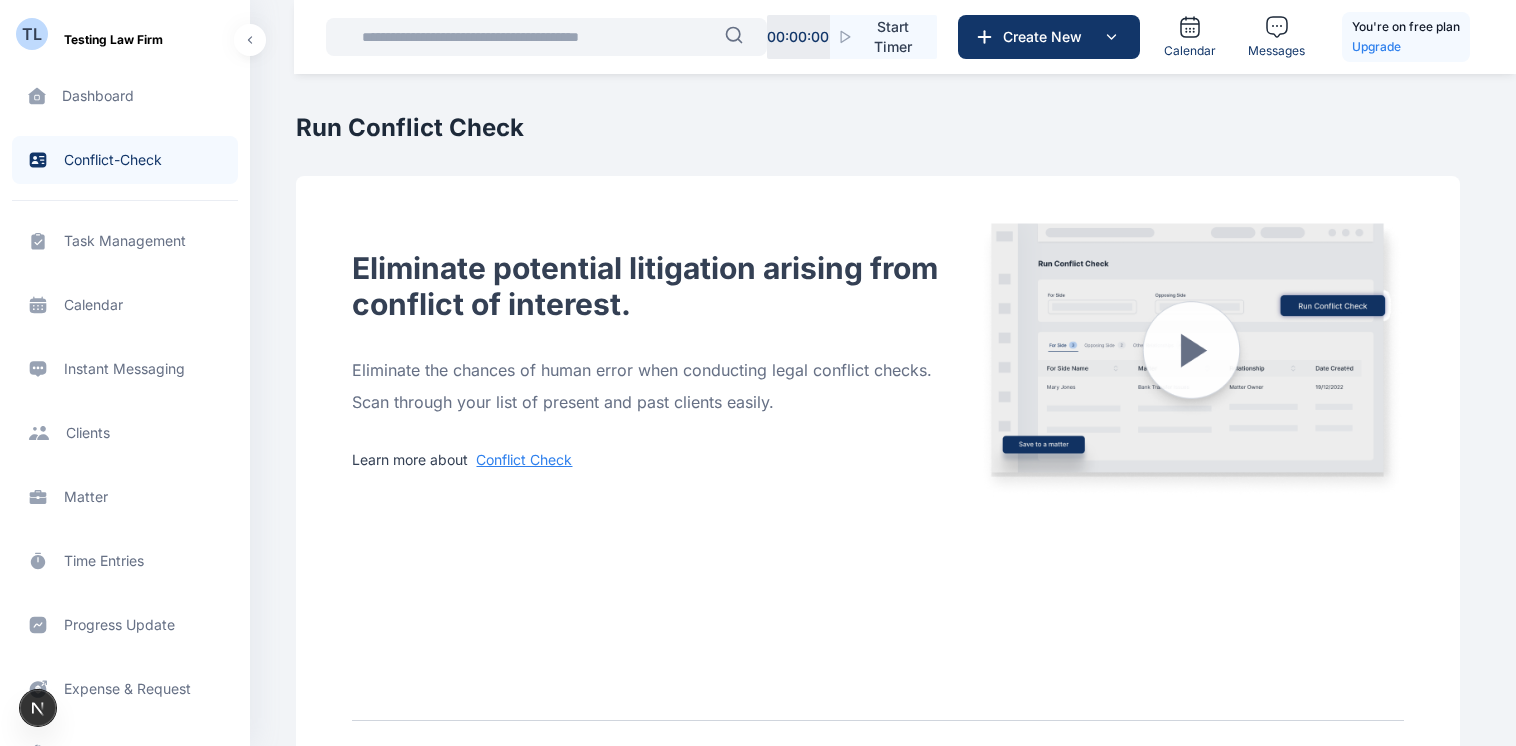 click on "Client clients clients" at bounding box center [125, 433] 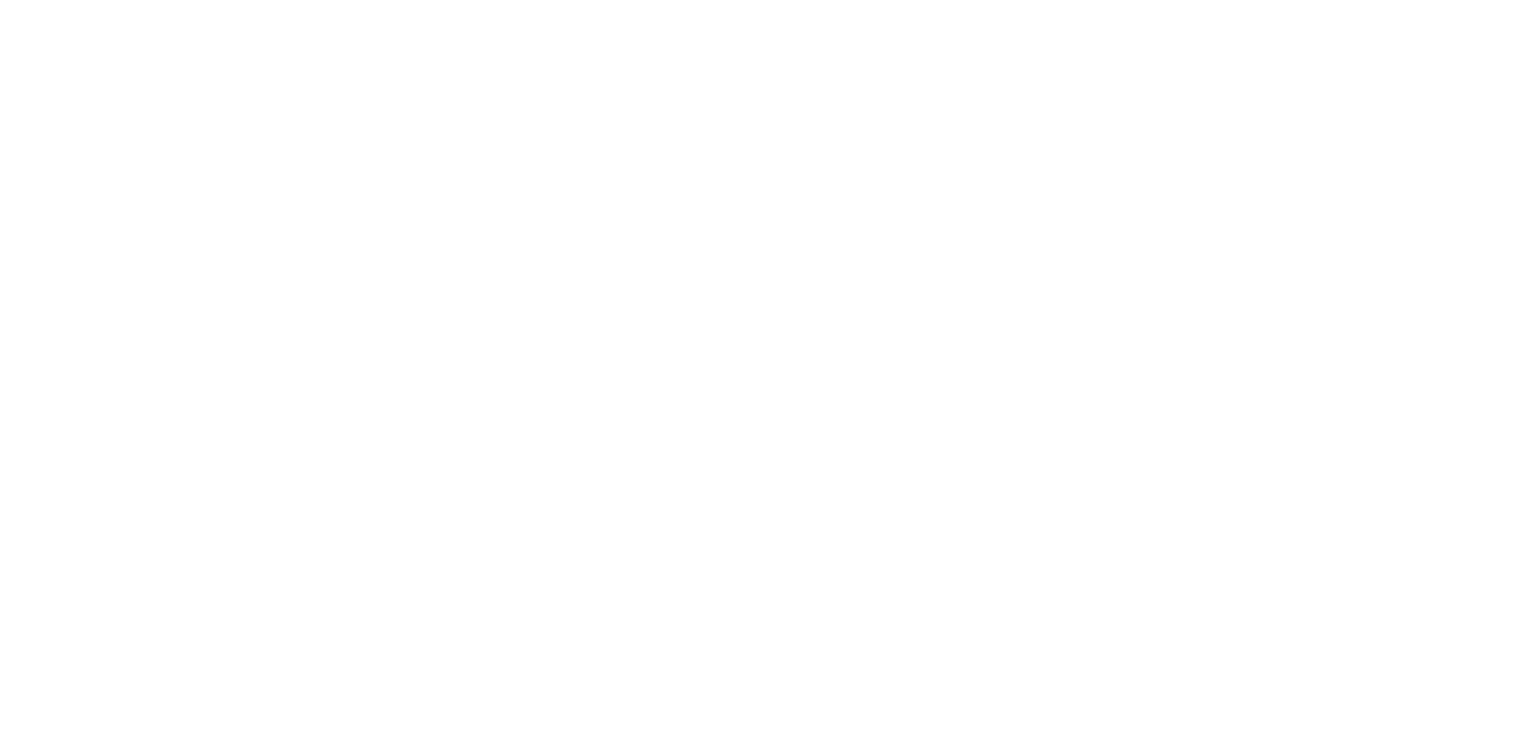 scroll, scrollTop: 0, scrollLeft: 0, axis: both 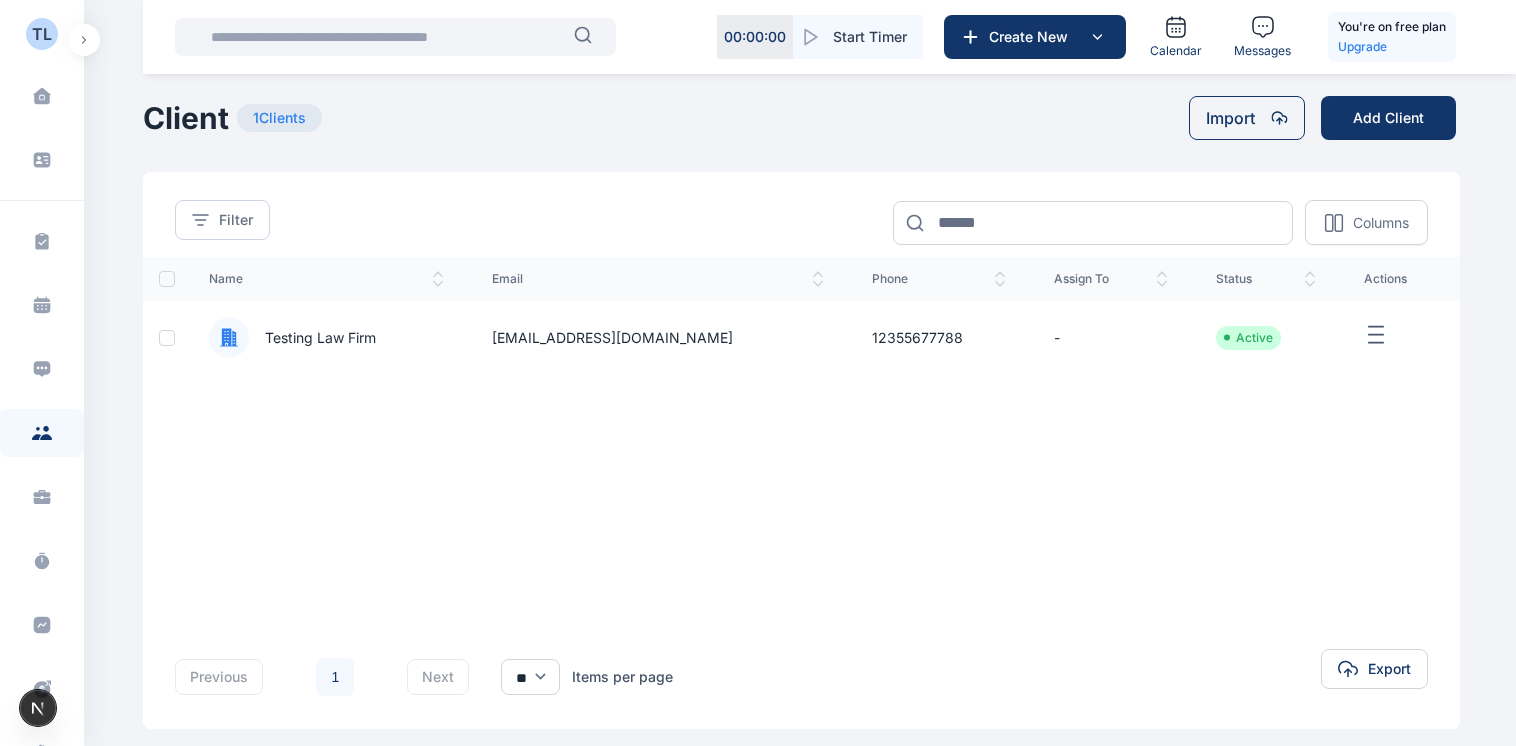 click 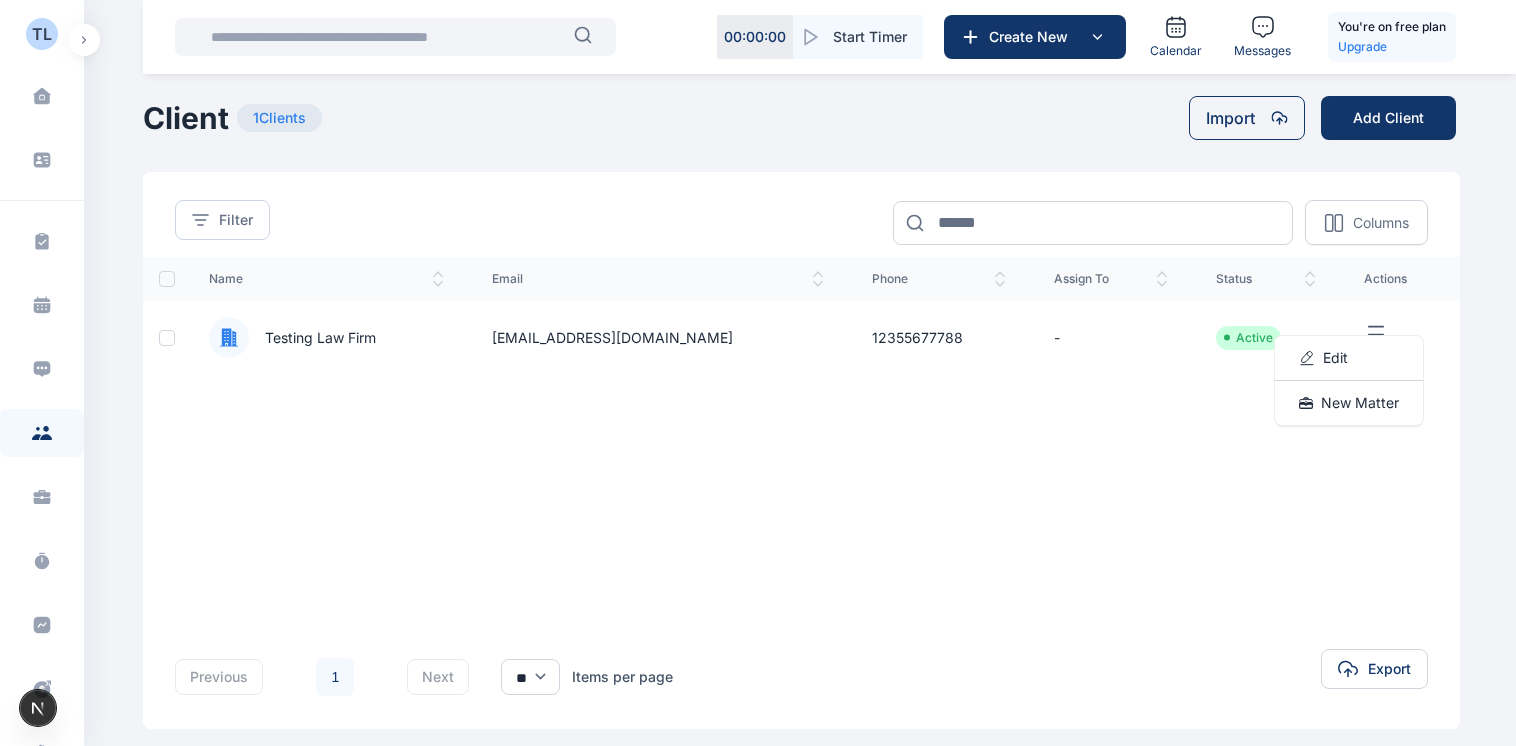 click on "name email phone assign to status actions Testing Law Firm naijarace1@gmail.com 12355677788 - Active Edit New Matter" at bounding box center (801, 421) 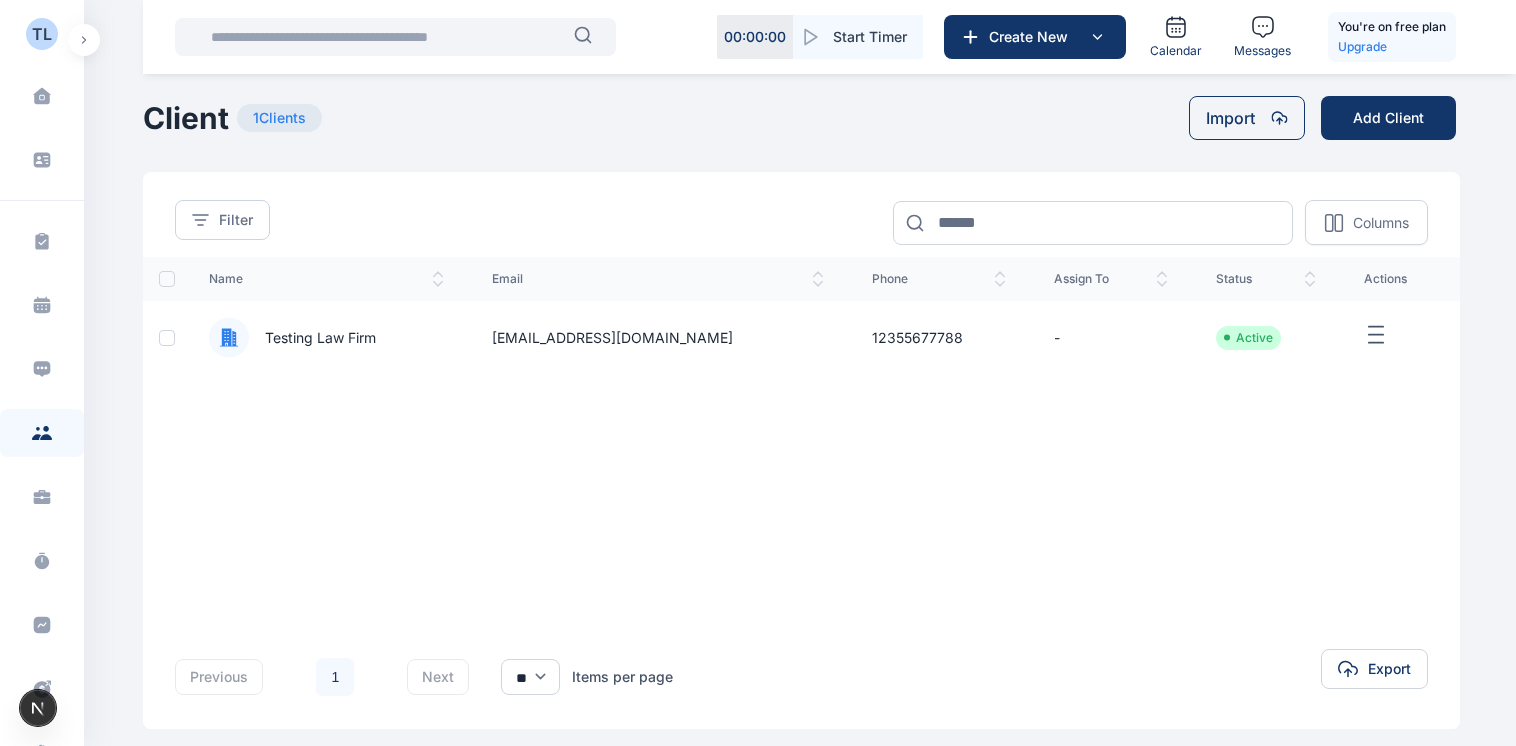 click at bounding box center [167, 338] 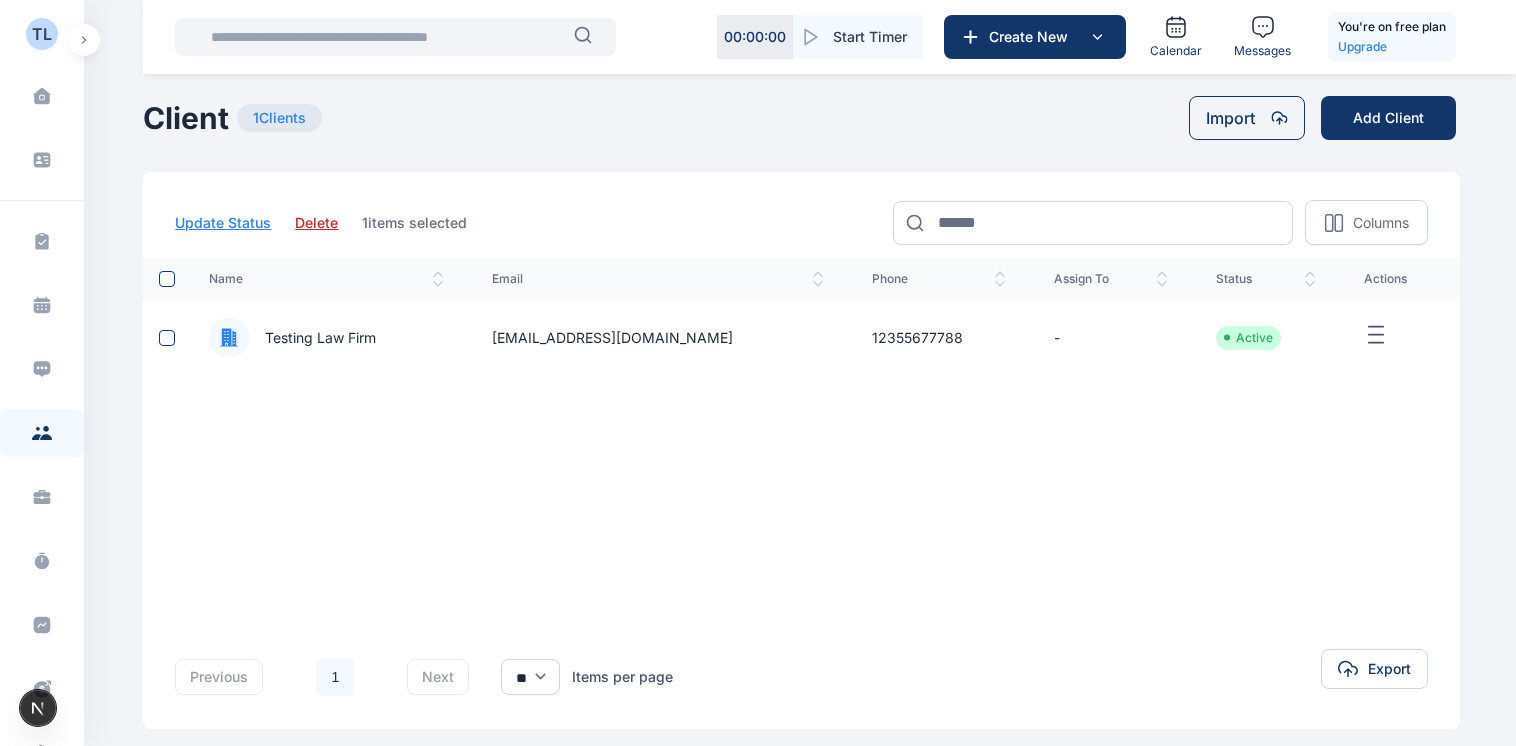 click 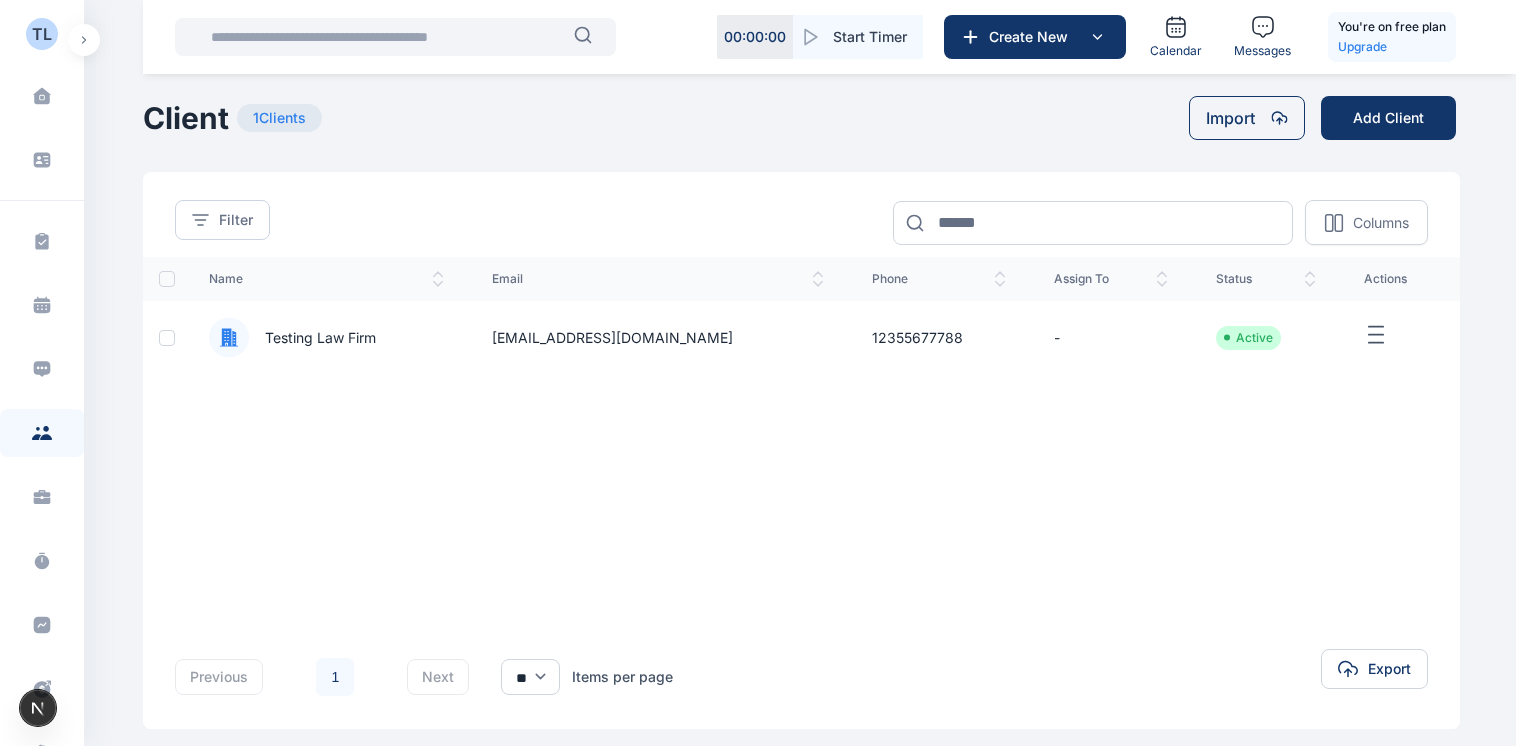 click at bounding box center [167, 338] 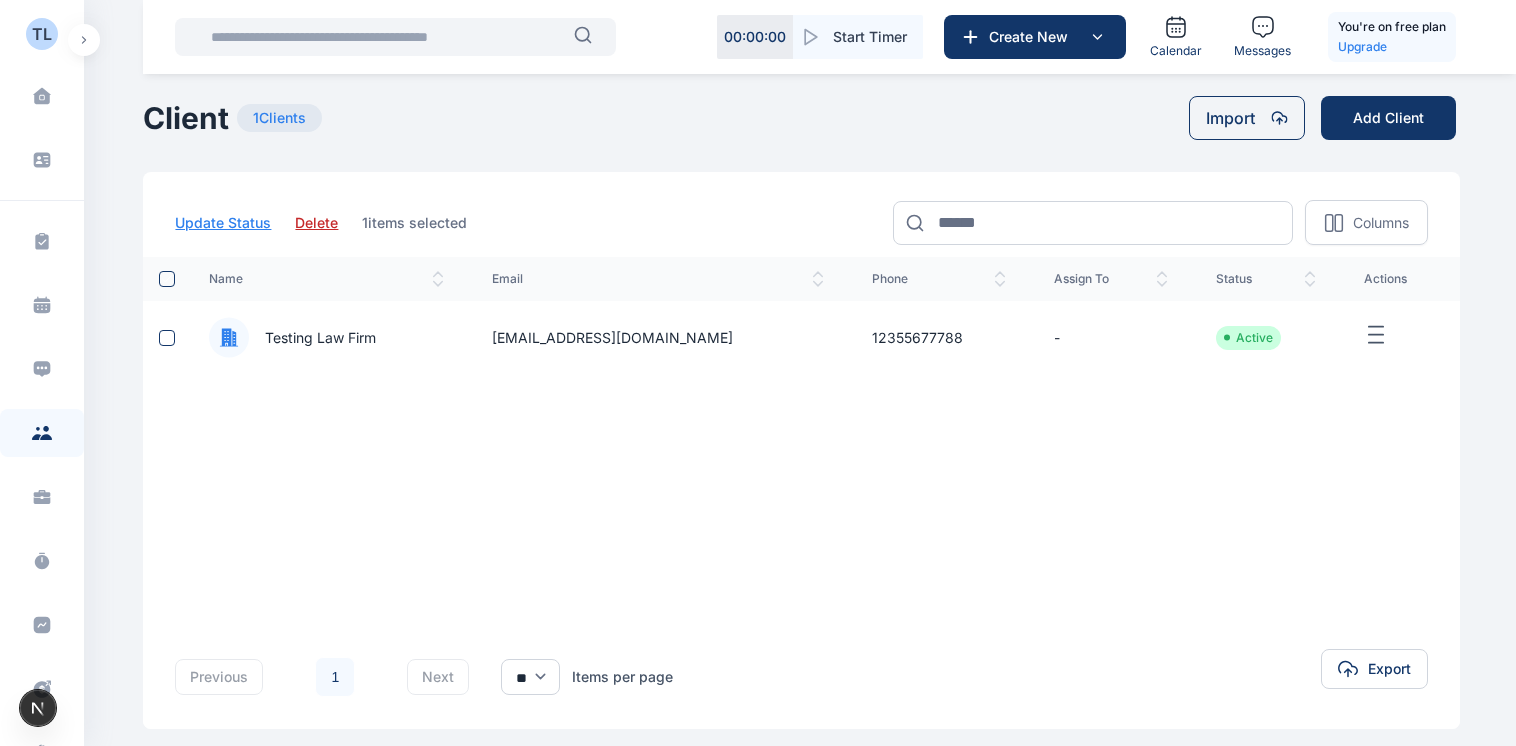 click 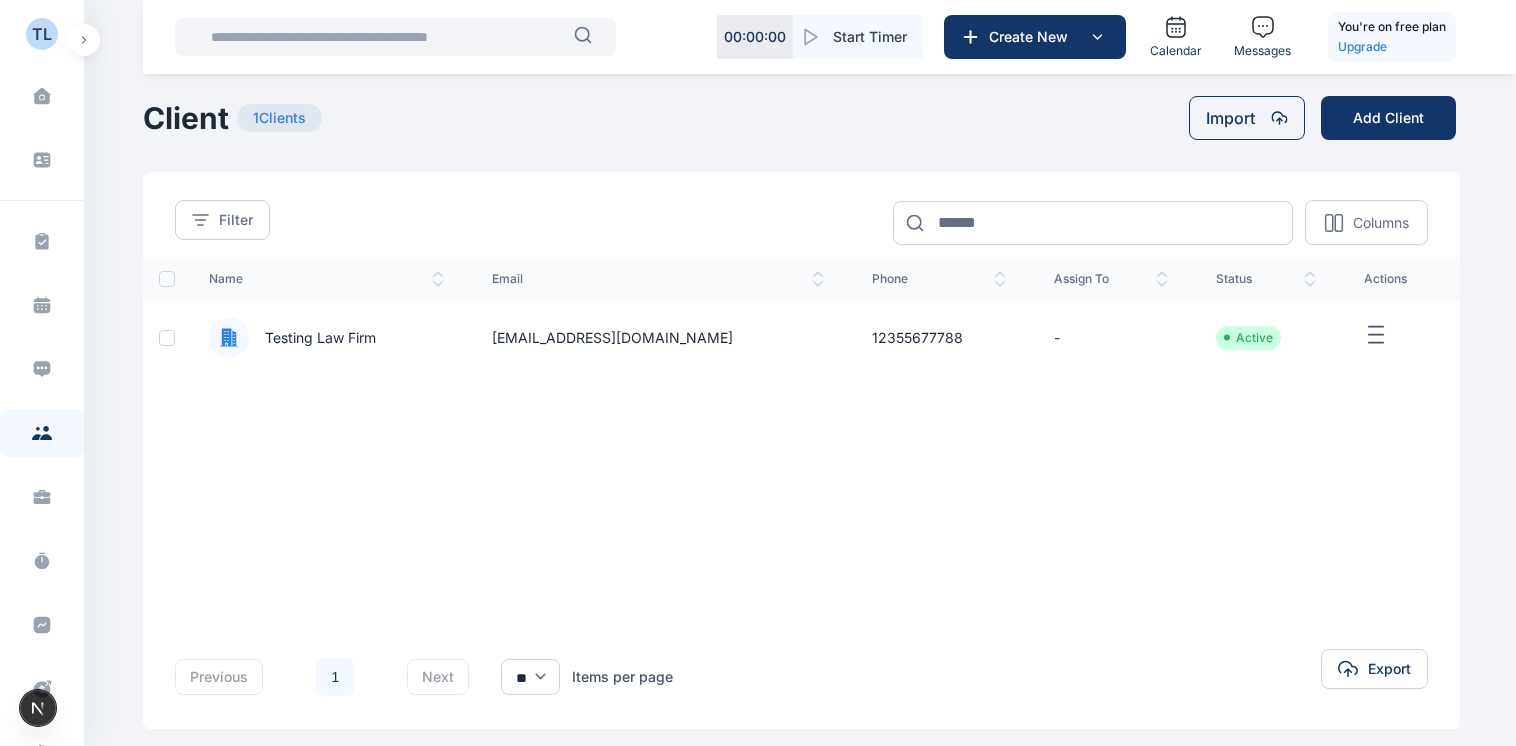 click at bounding box center (167, 338) 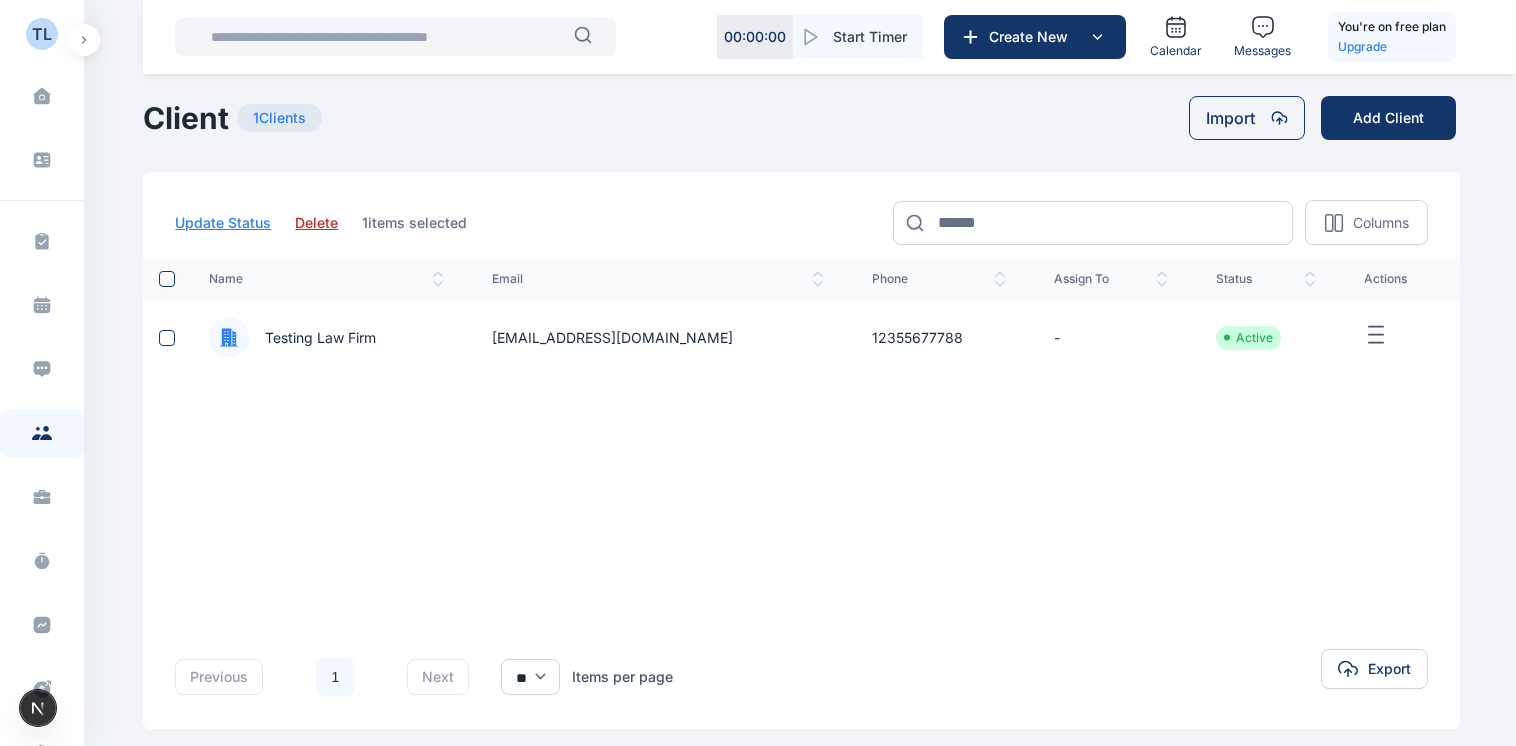 click 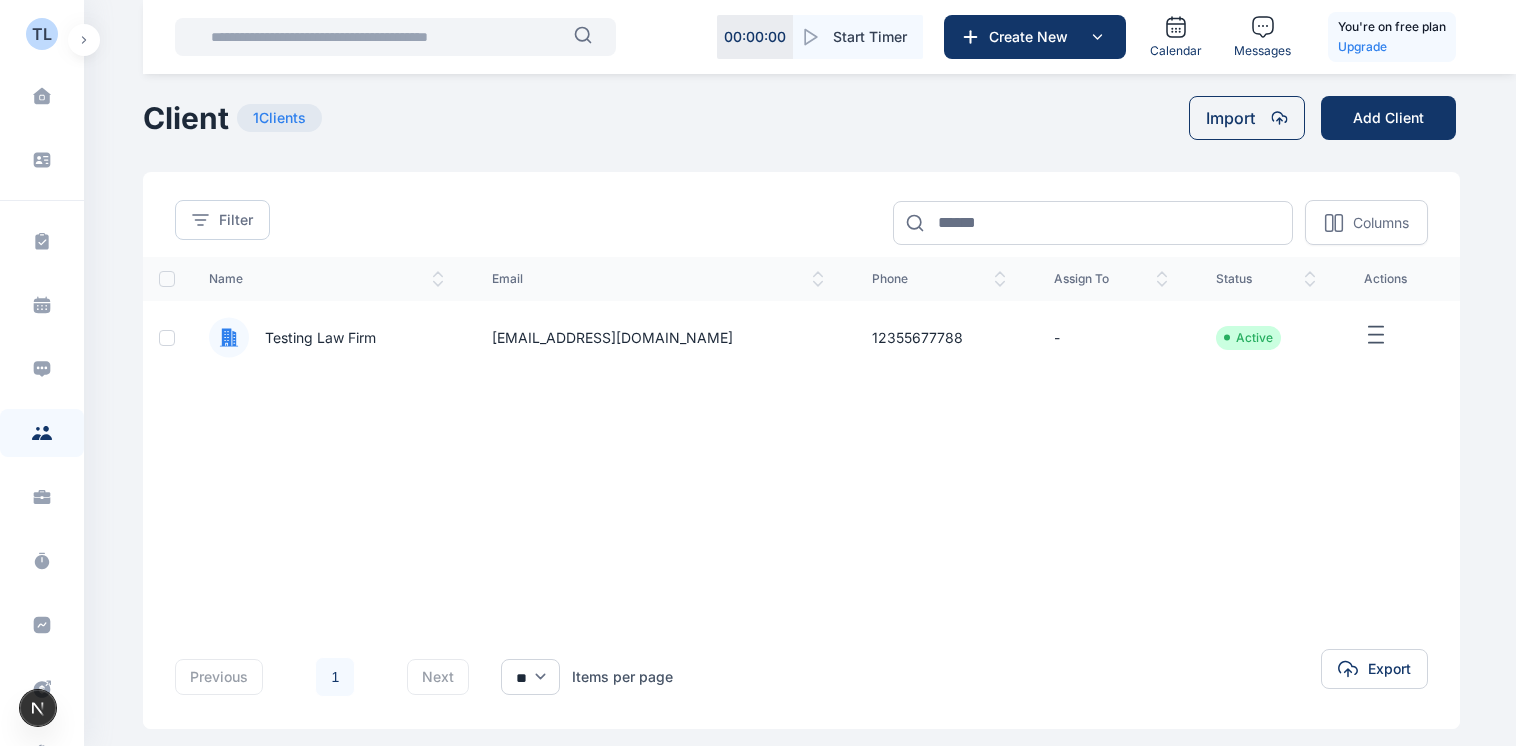 click at bounding box center [167, 338] 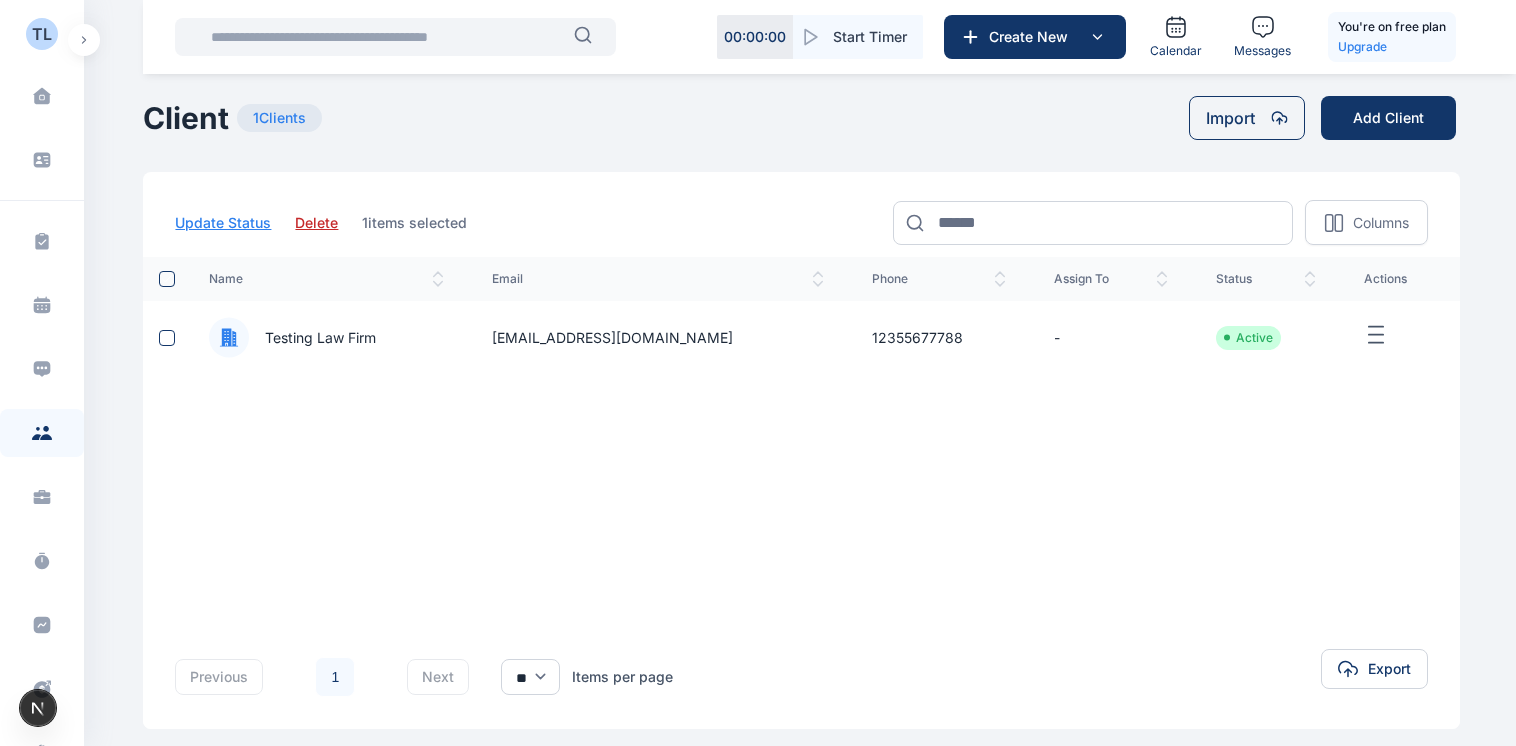 click 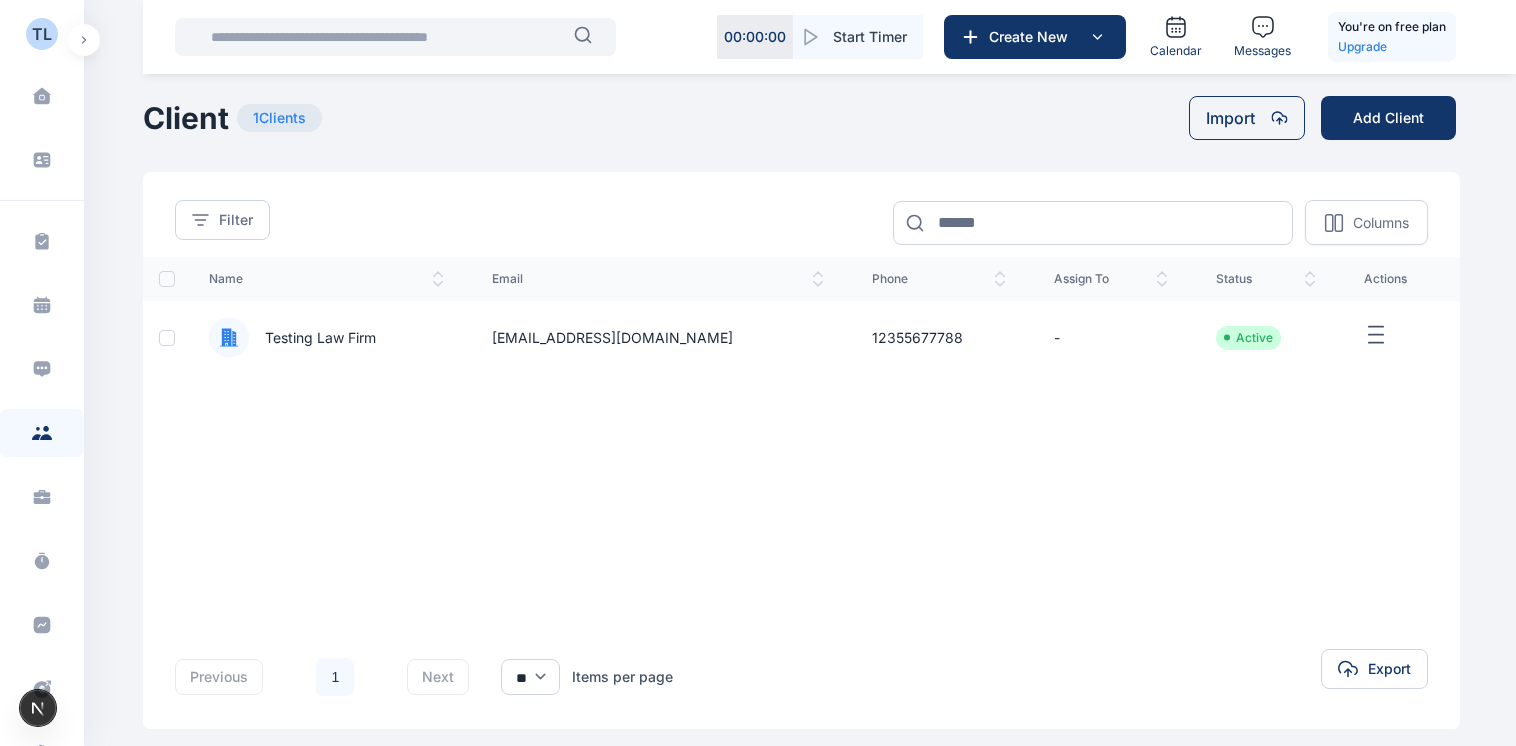 click on "name email phone assign to status actions Testing Law Firm naijarace1@gmail.com 12355677788 - Active" at bounding box center [801, 421] 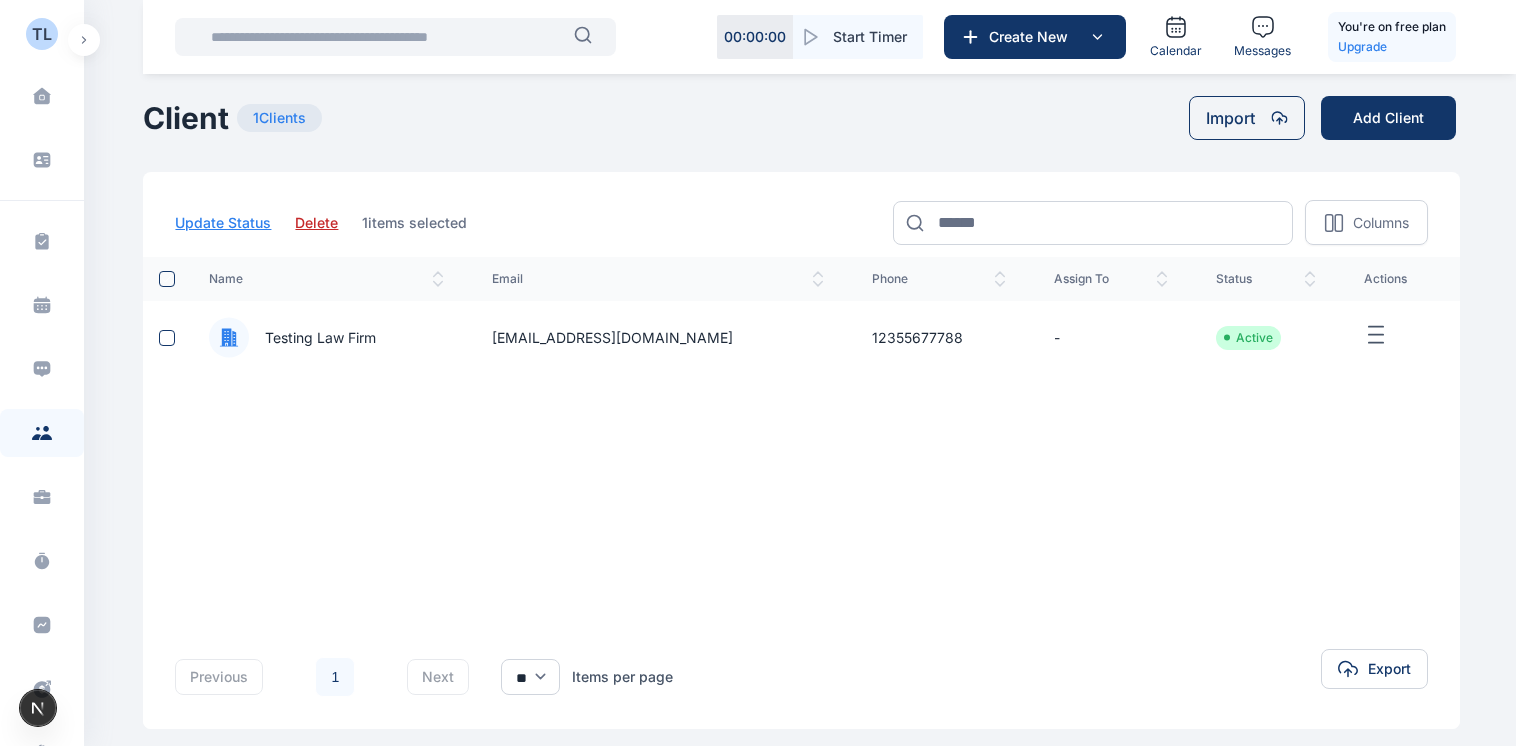 click on "Update Status" at bounding box center [223, 223] 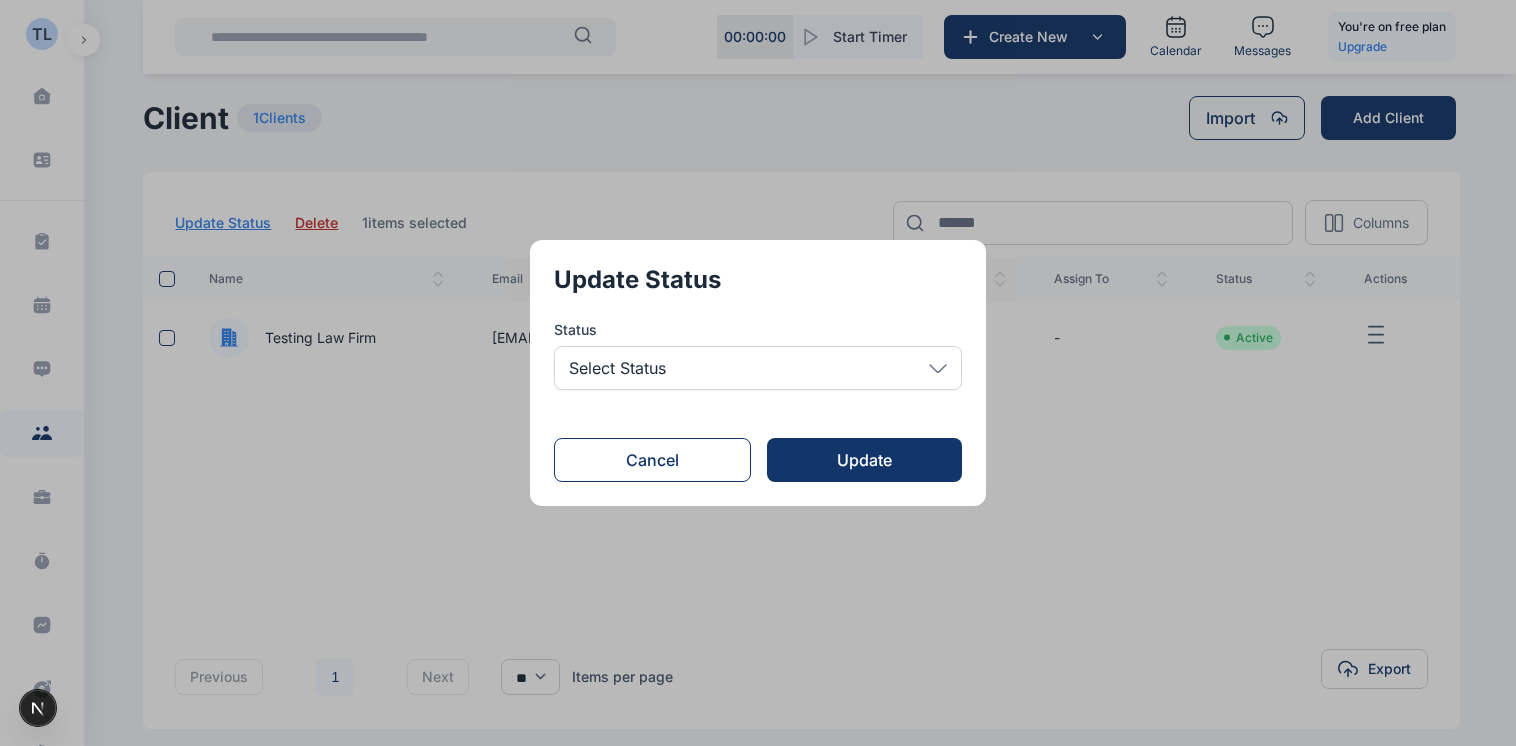 click on "Select Status" at bounding box center [758, 368] 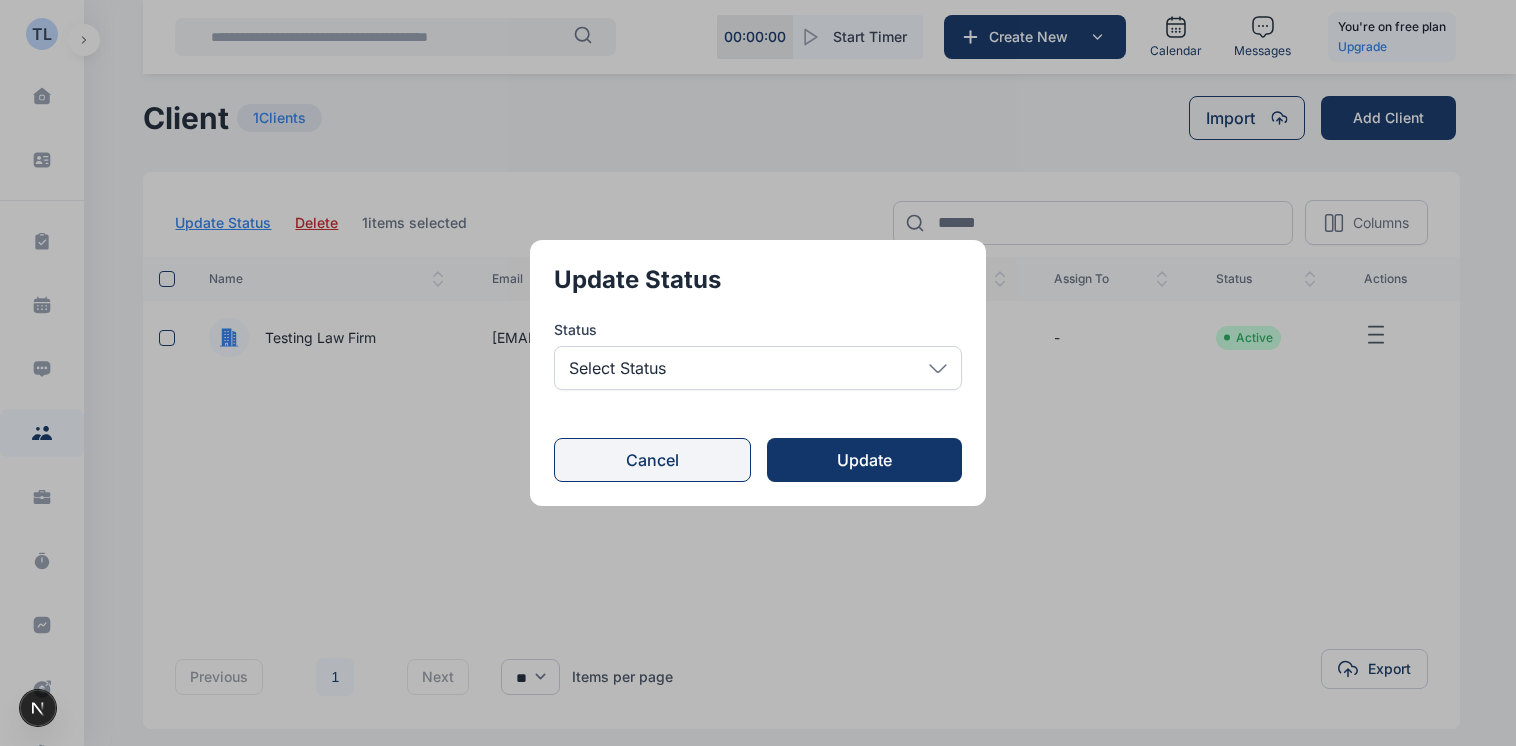 click on "Cancel" at bounding box center [652, 460] 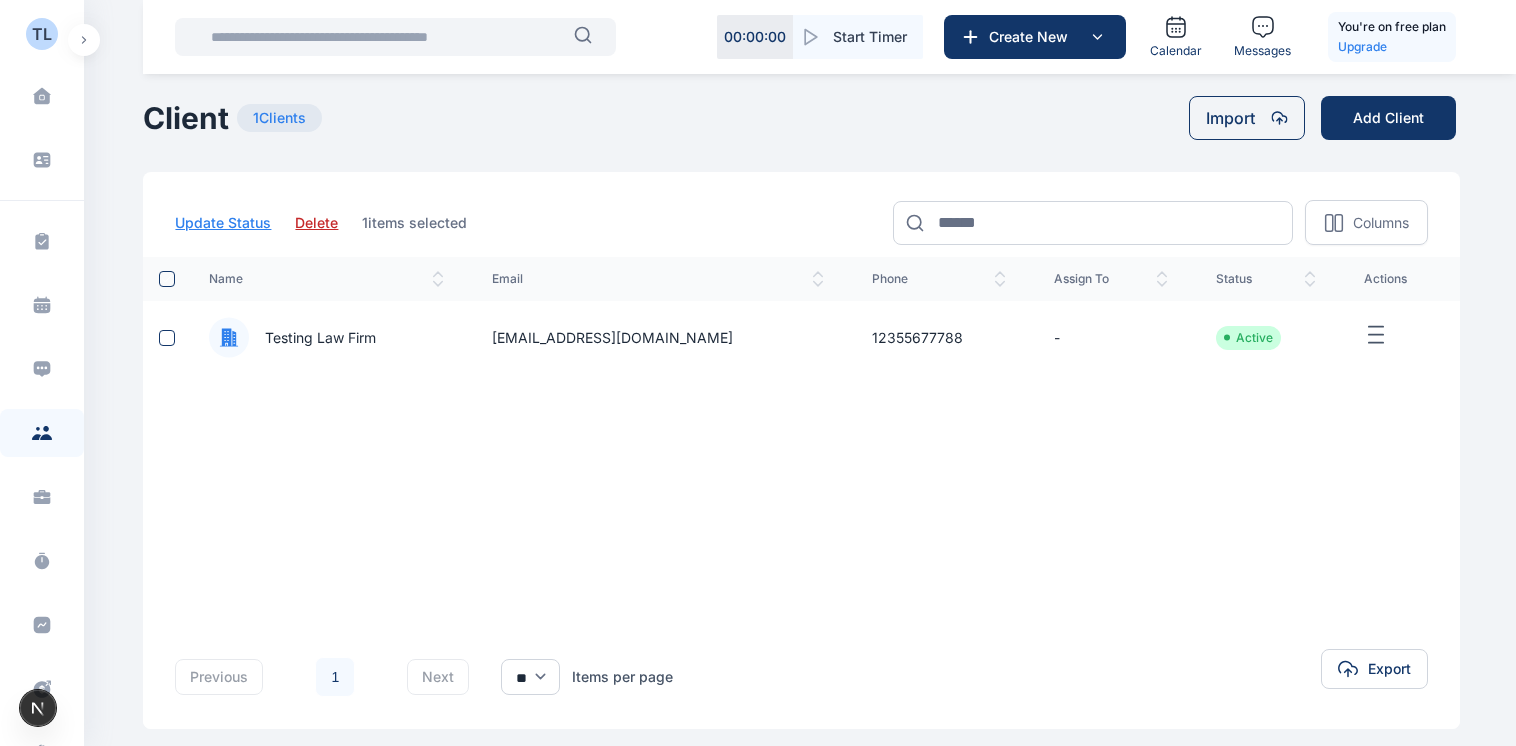 click on "name email phone assign to status actions Testing Law Firm naijarace1@gmail.com 12355677788 - Active" at bounding box center (801, 421) 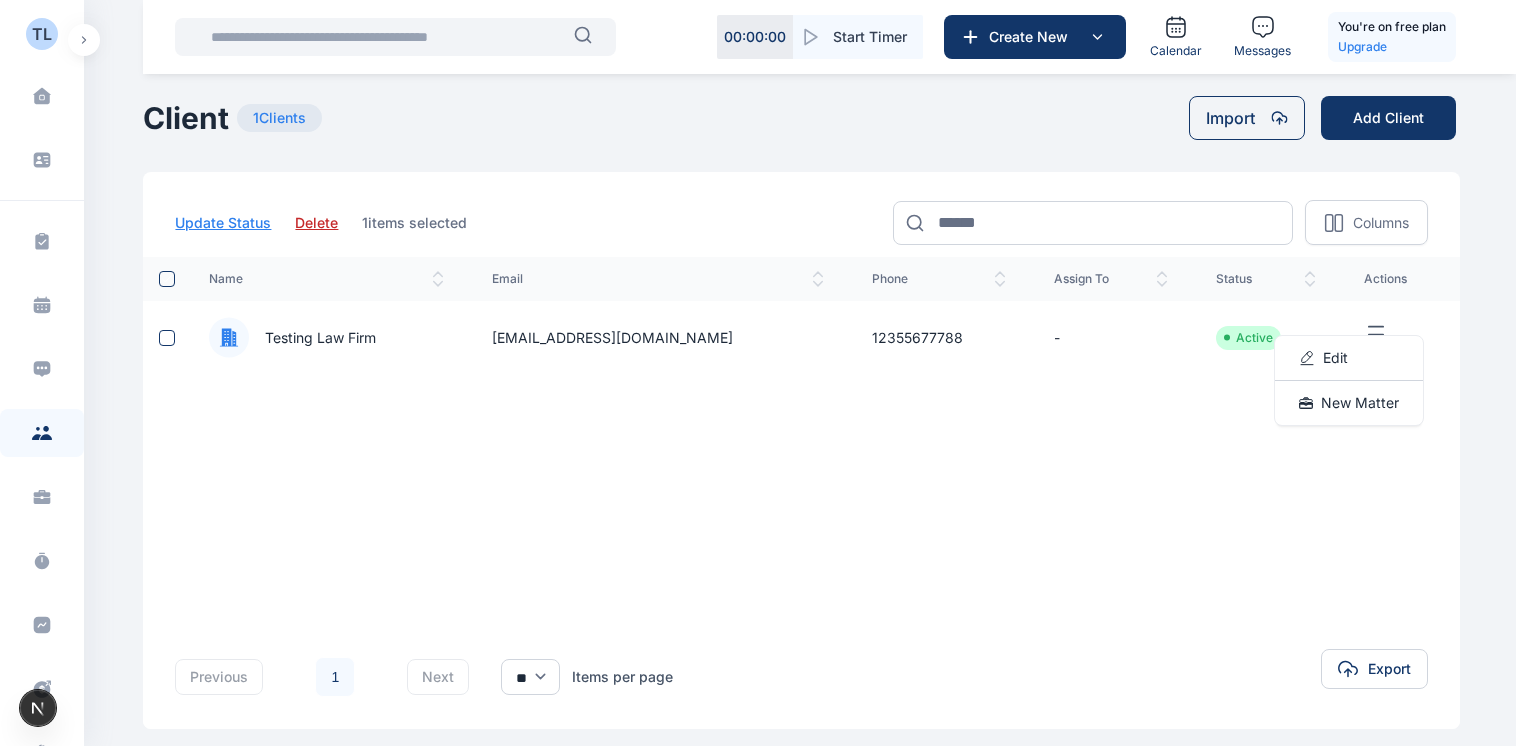 click on "Edit" at bounding box center [1349, 358] 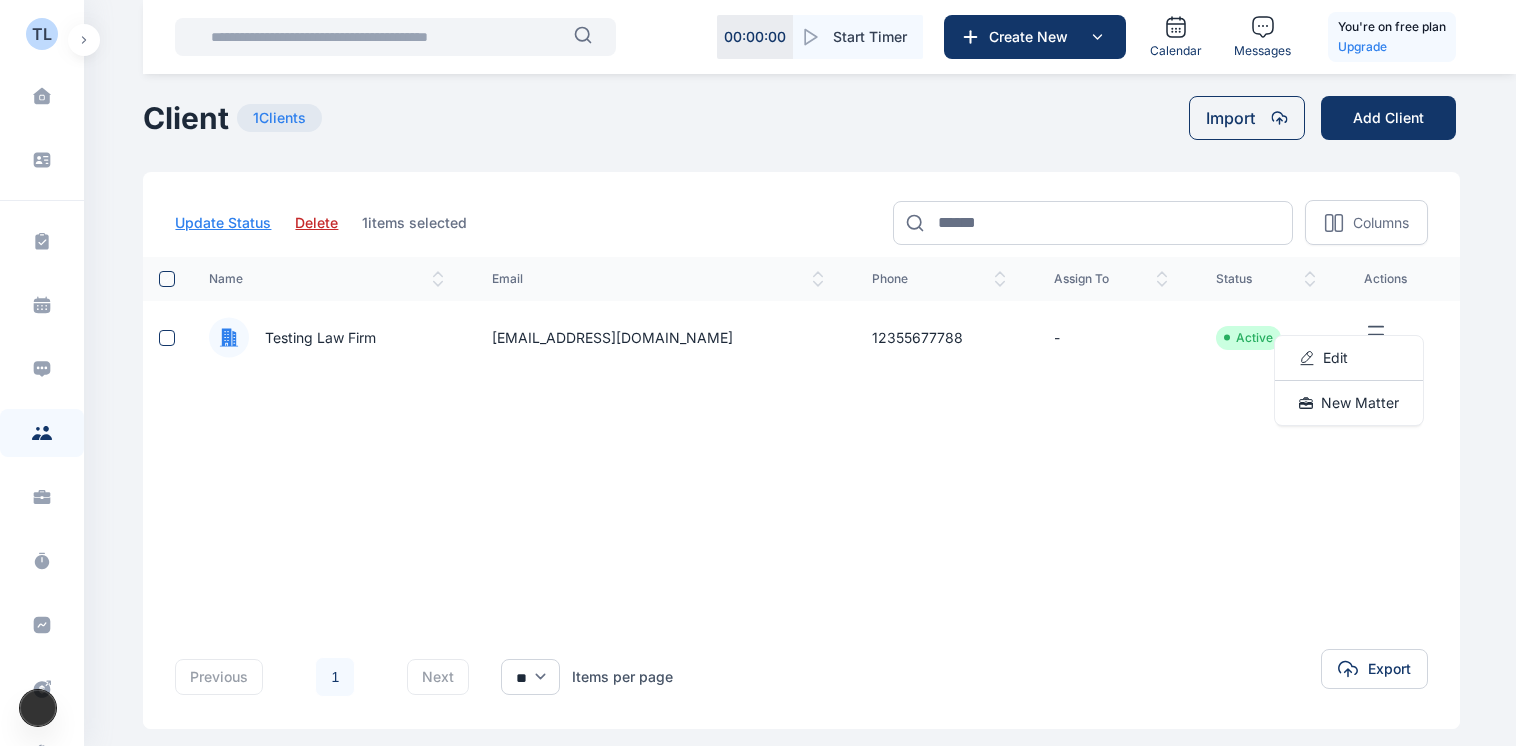 click at bounding box center (84, 40) 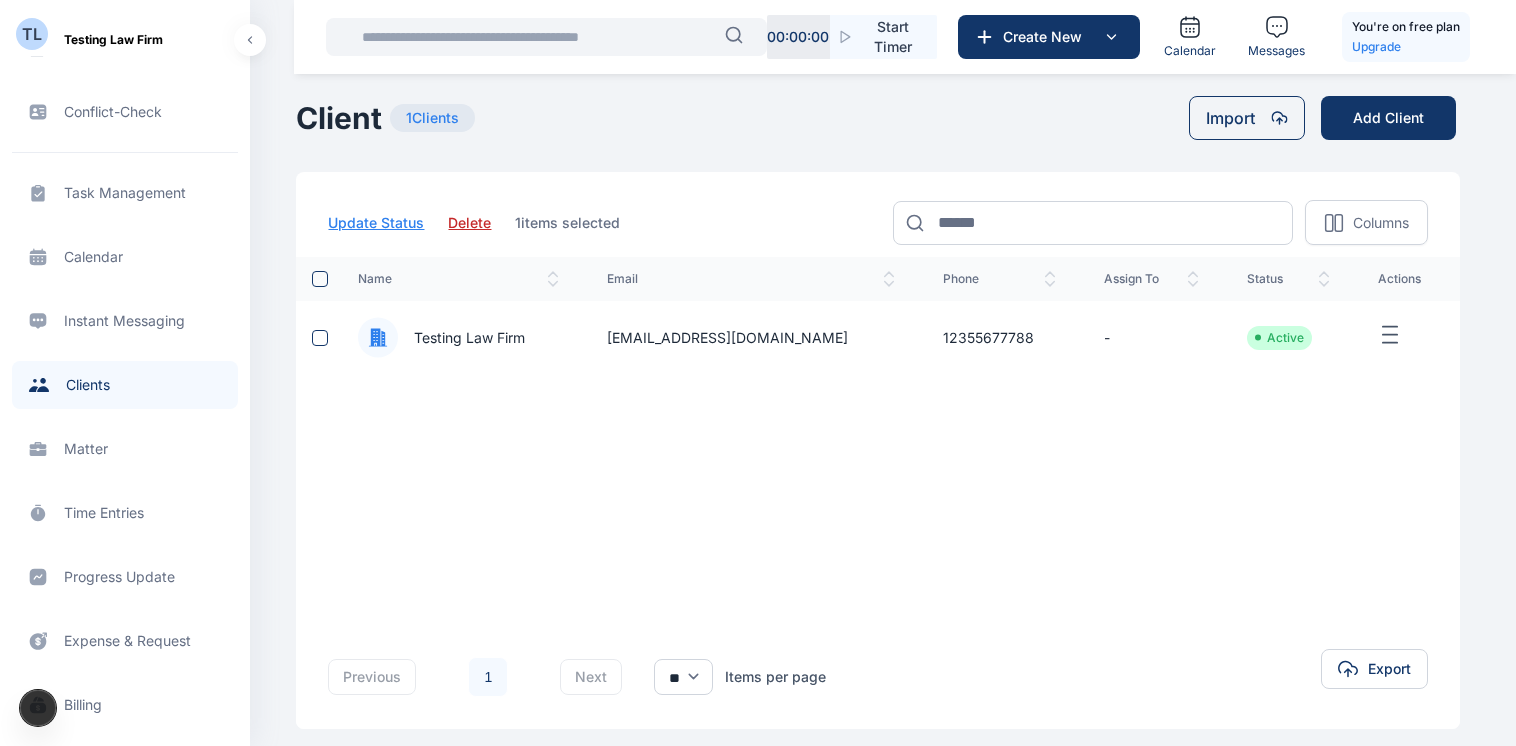 scroll, scrollTop: 0, scrollLeft: 0, axis: both 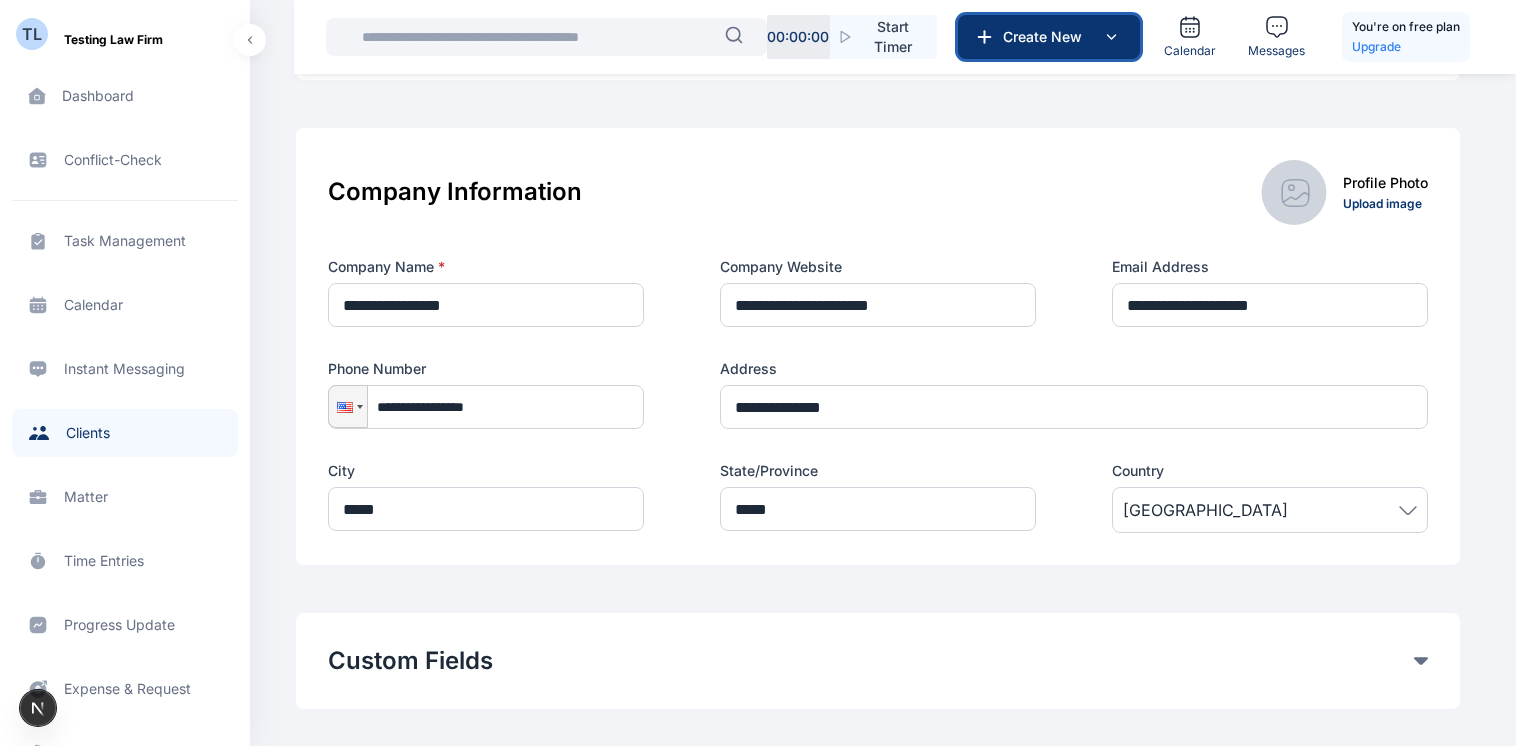 click on "Create New" at bounding box center (1047, 37) 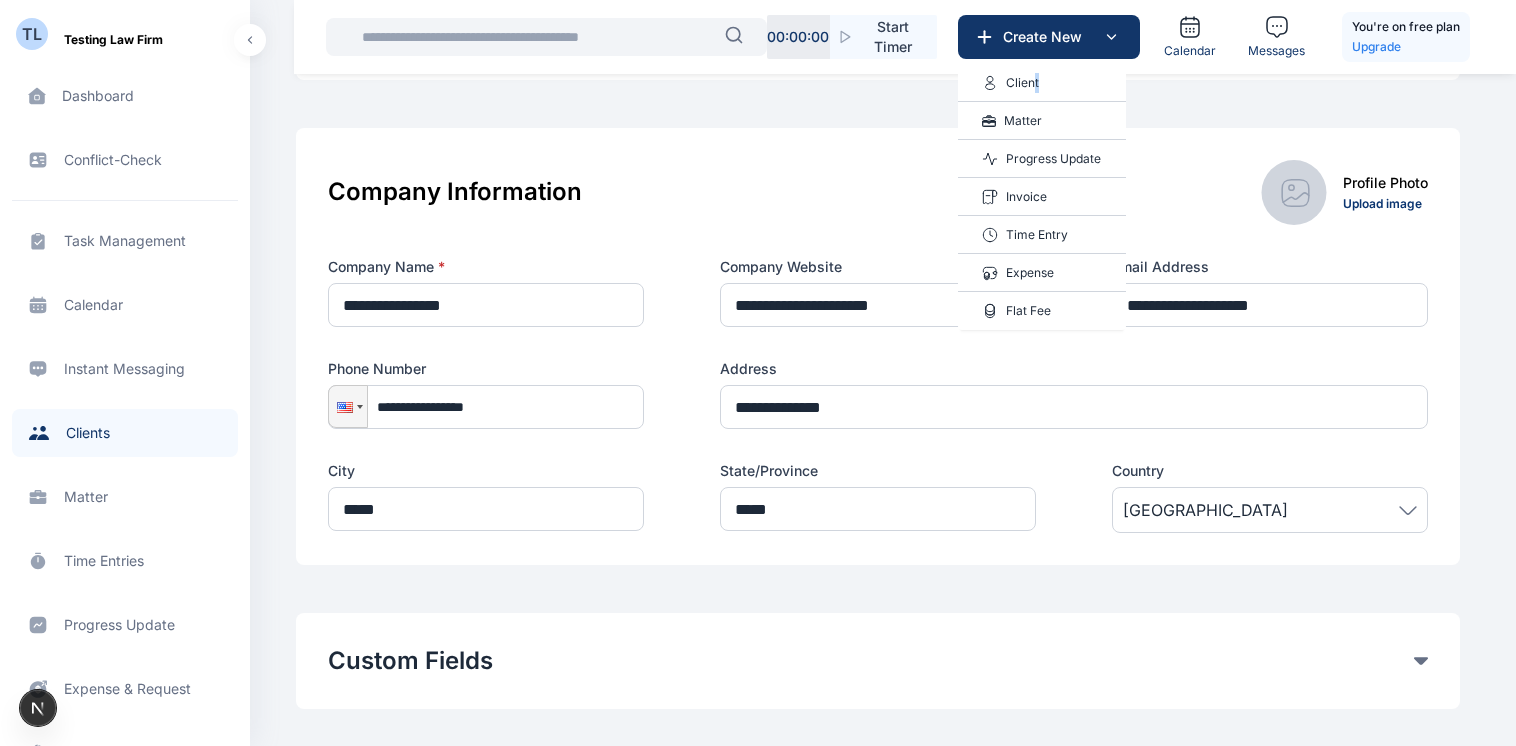 click on "Client" at bounding box center [1022, 83] 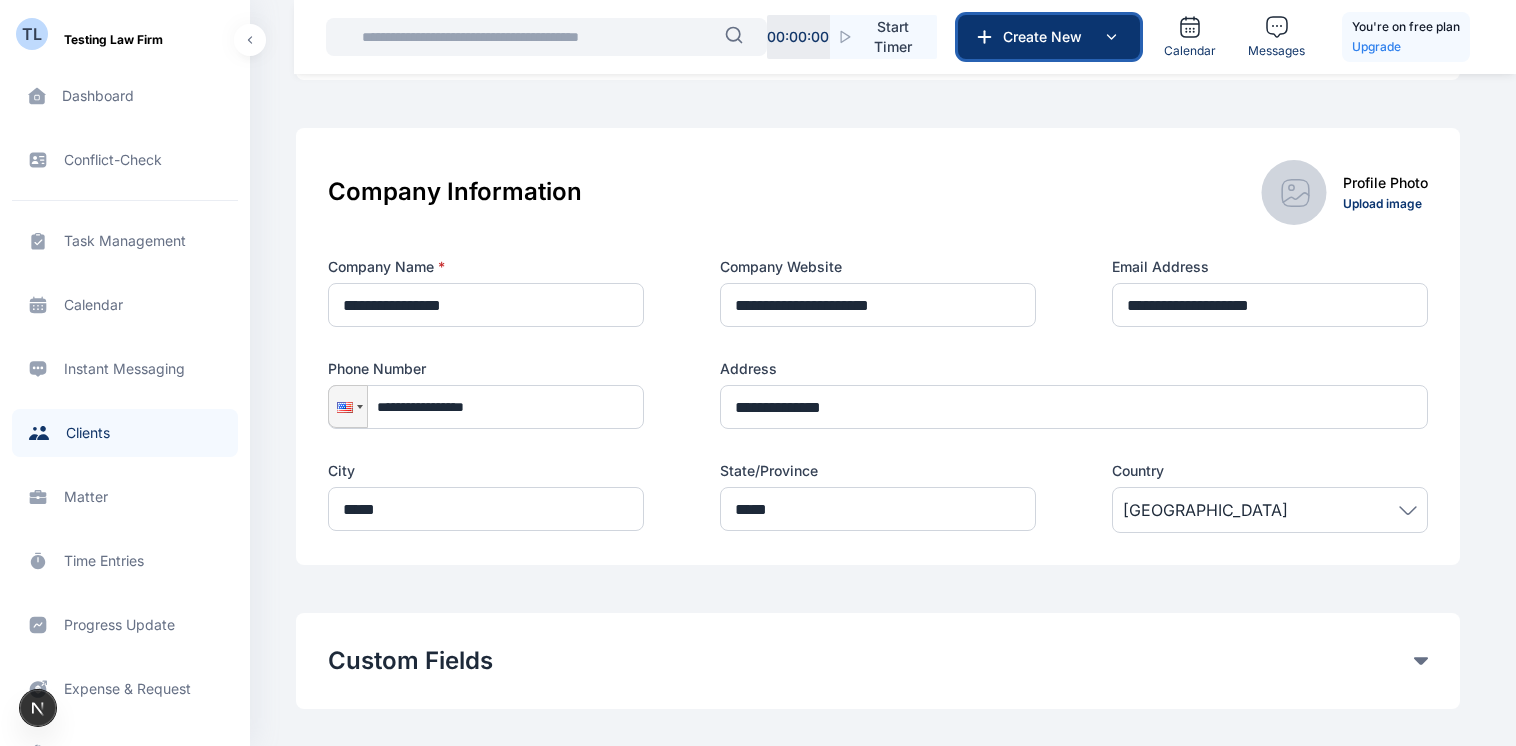 click on "Create New" at bounding box center [1047, 37] 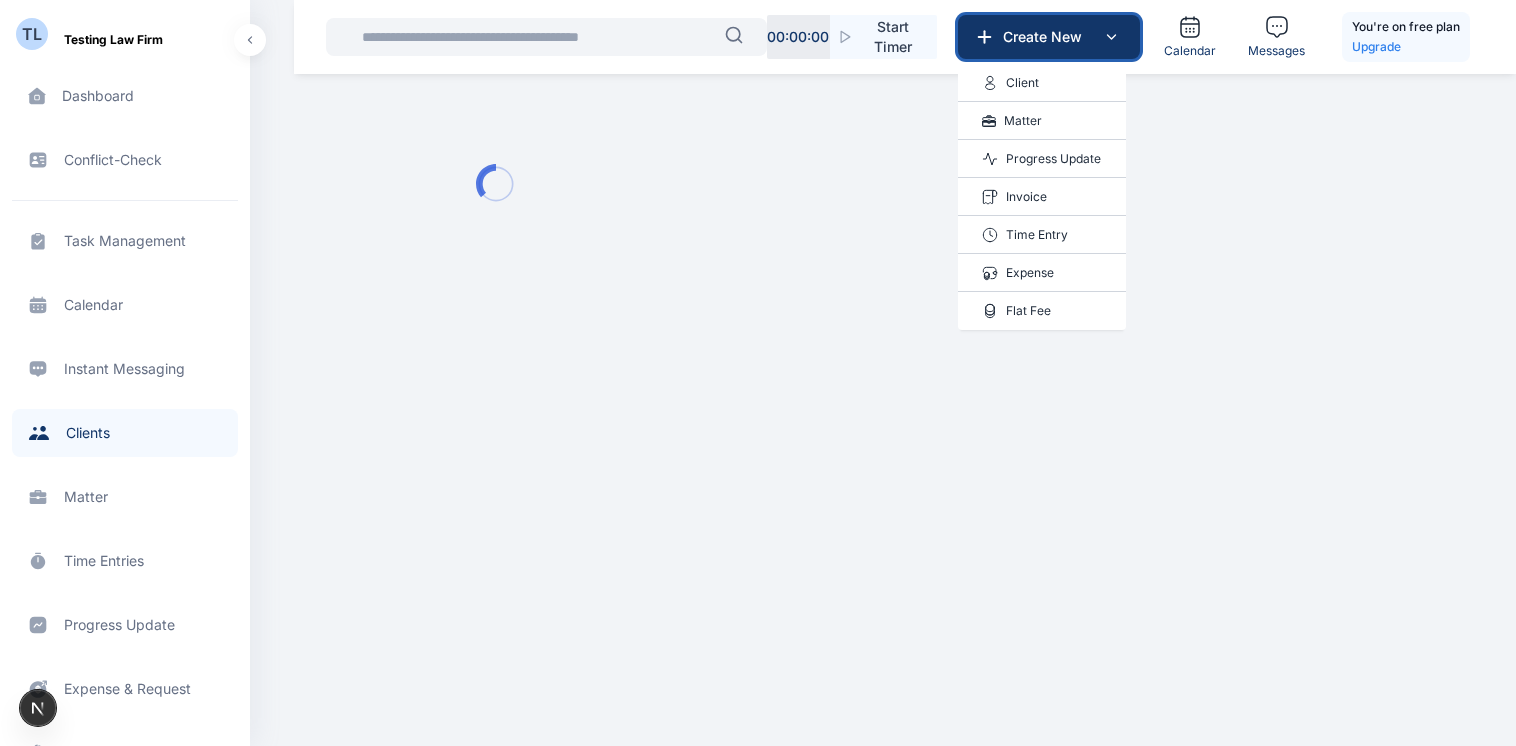 scroll, scrollTop: 0, scrollLeft: 0, axis: both 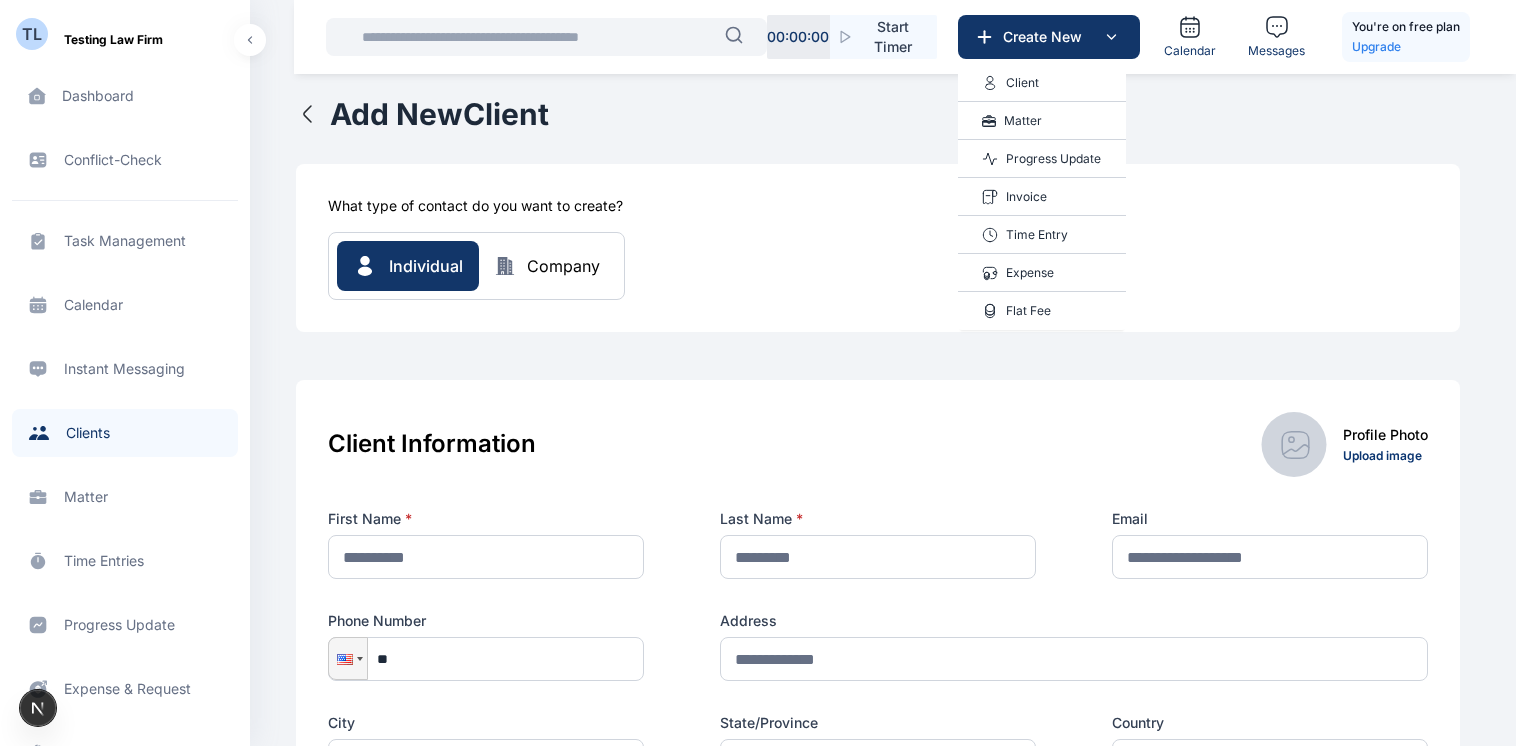 click on "**********" at bounding box center (878, 985) 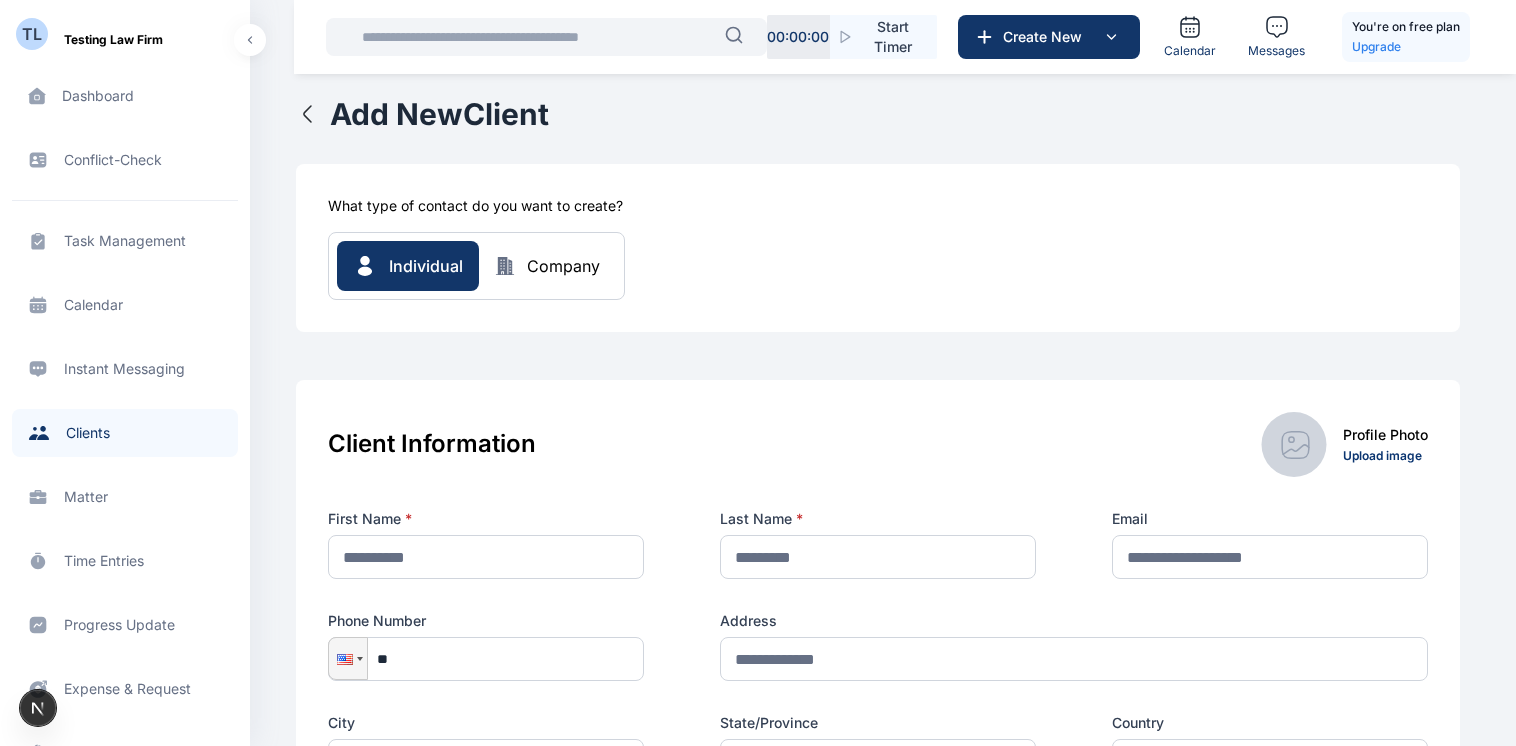 click on "Company" at bounding box center (563, 266) 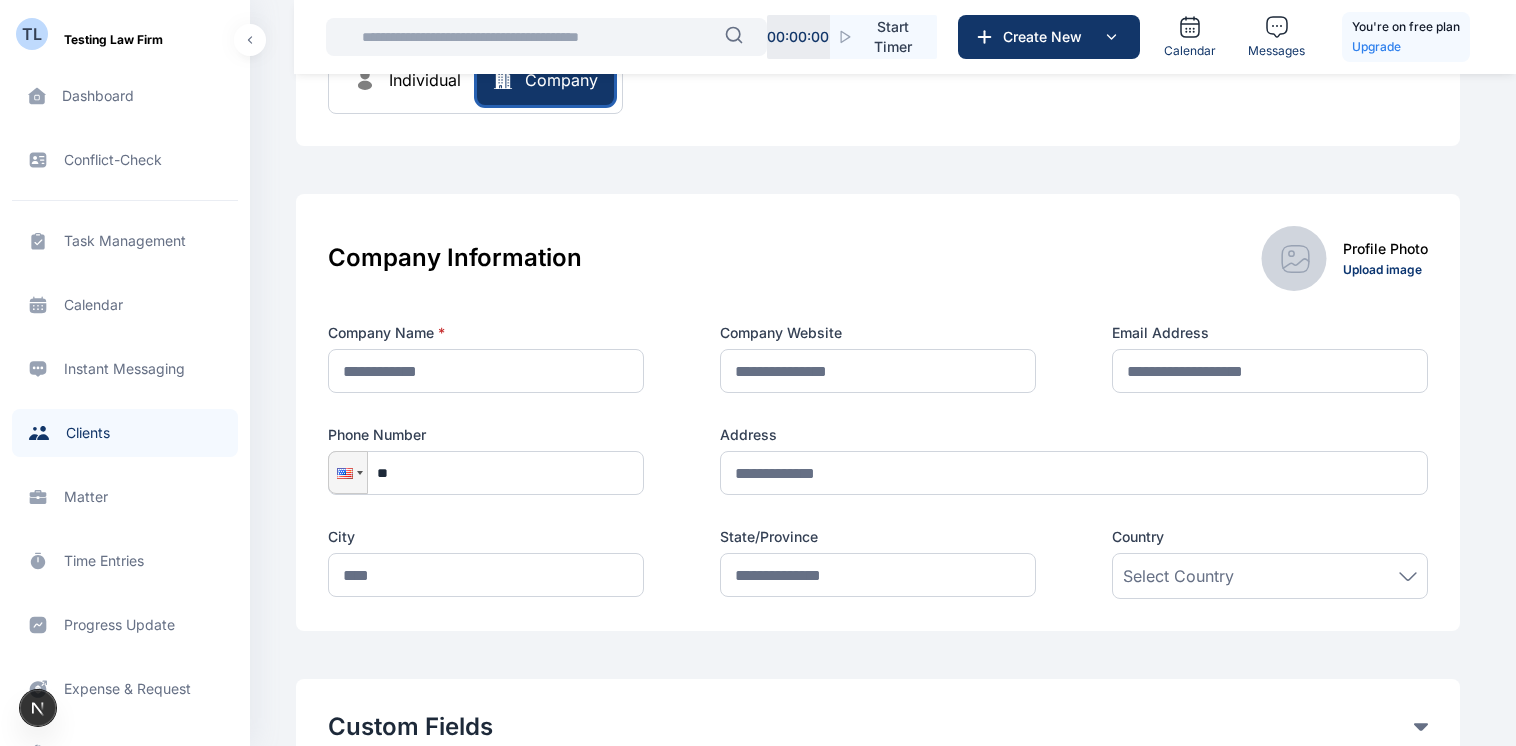 scroll, scrollTop: 191, scrollLeft: 0, axis: vertical 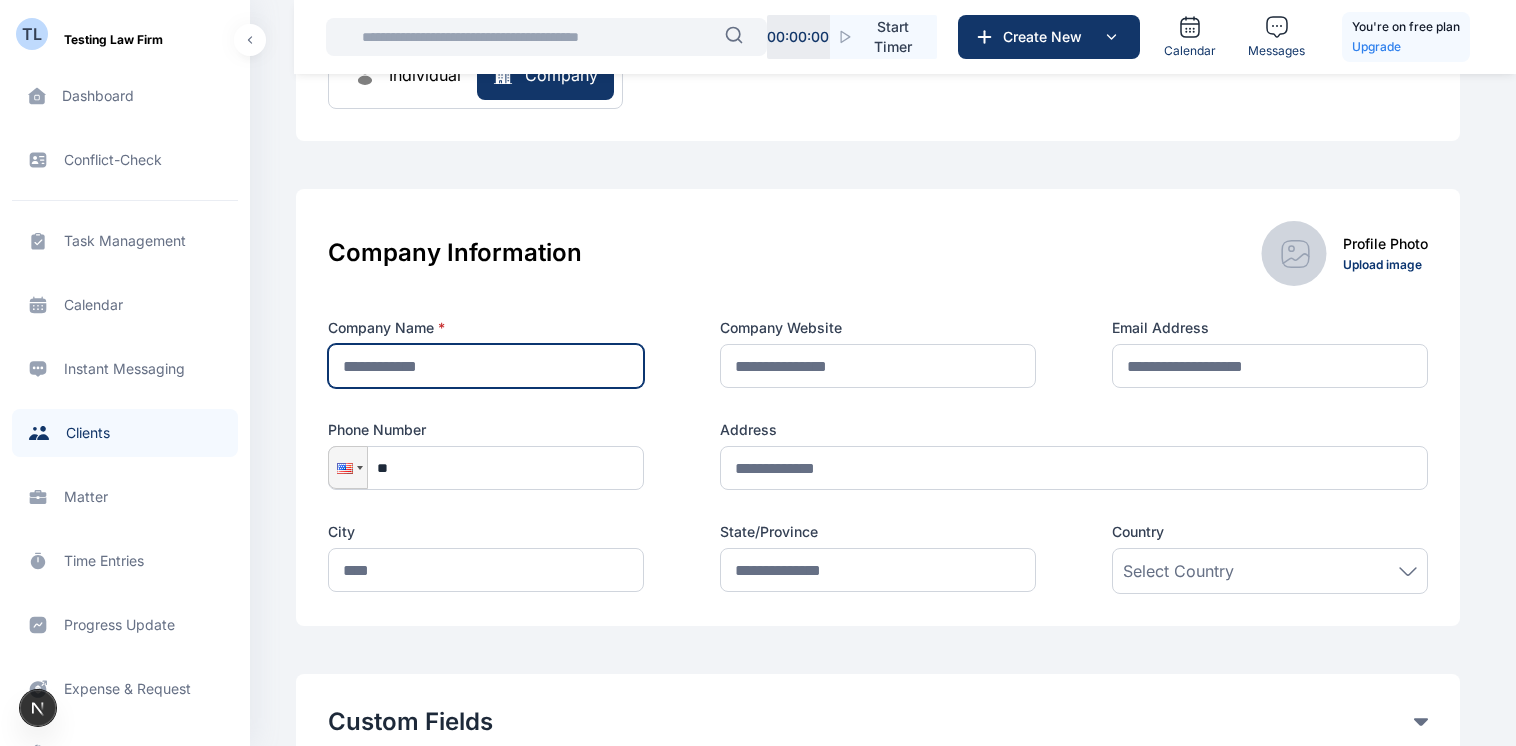 click at bounding box center (486, 366) 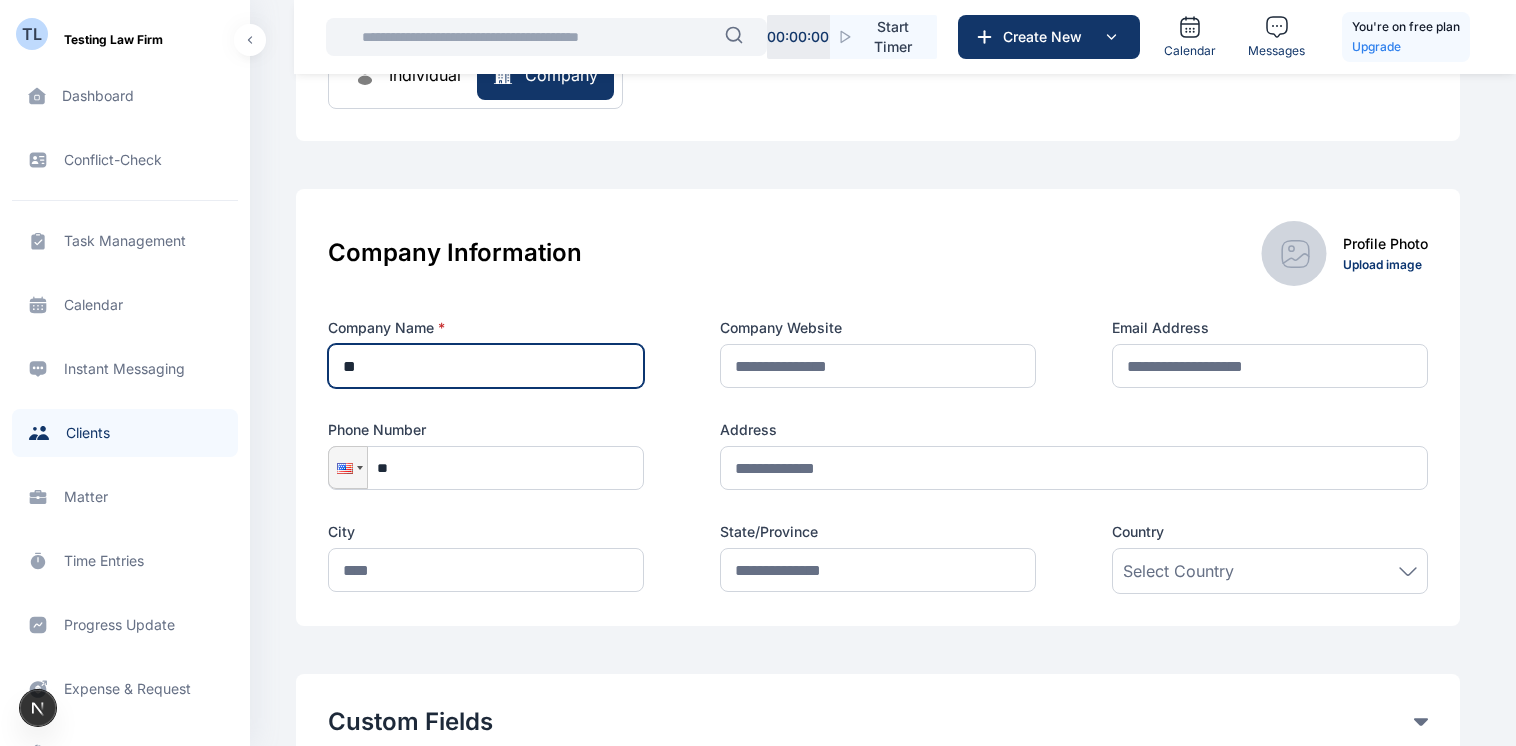 type on "*" 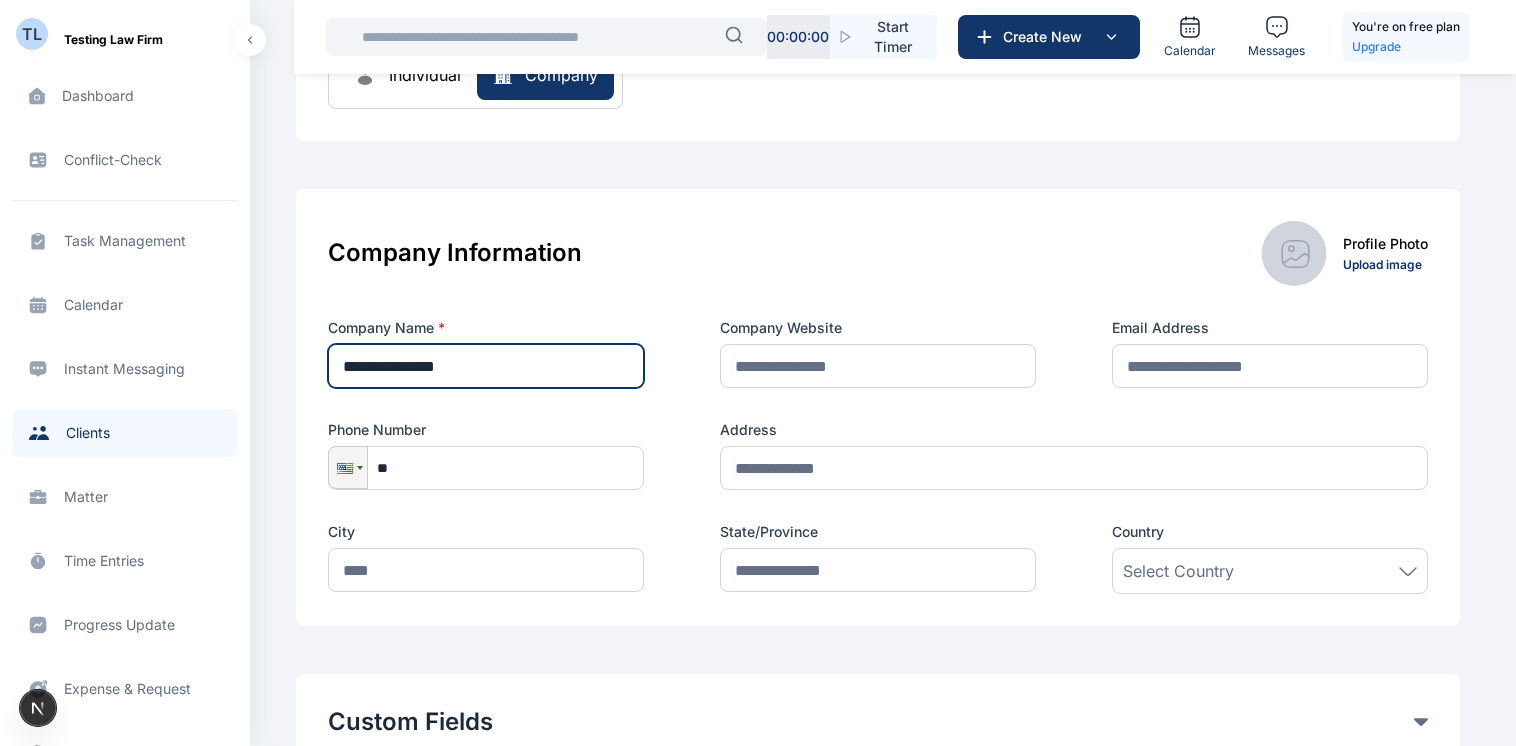 type on "**********" 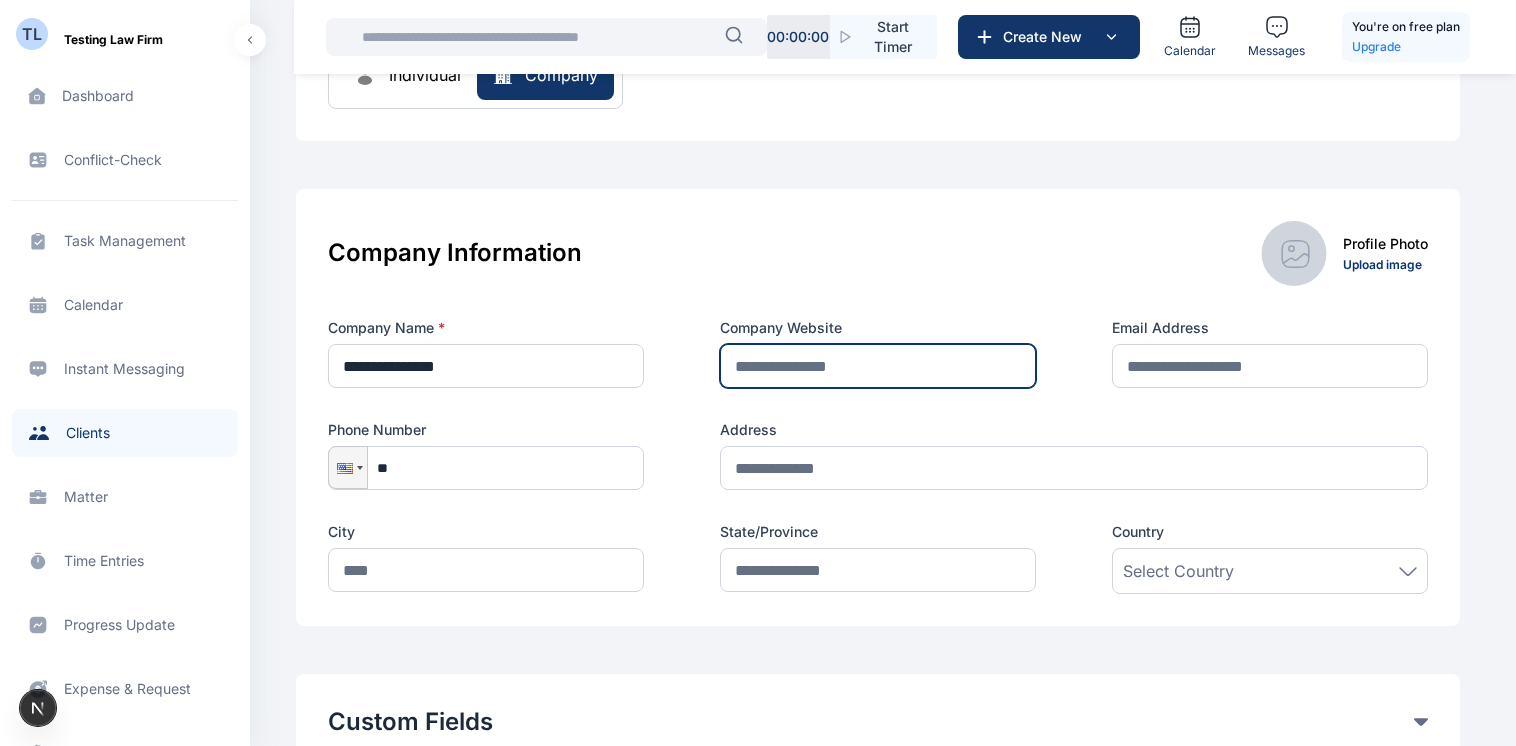 click at bounding box center [878, 366] 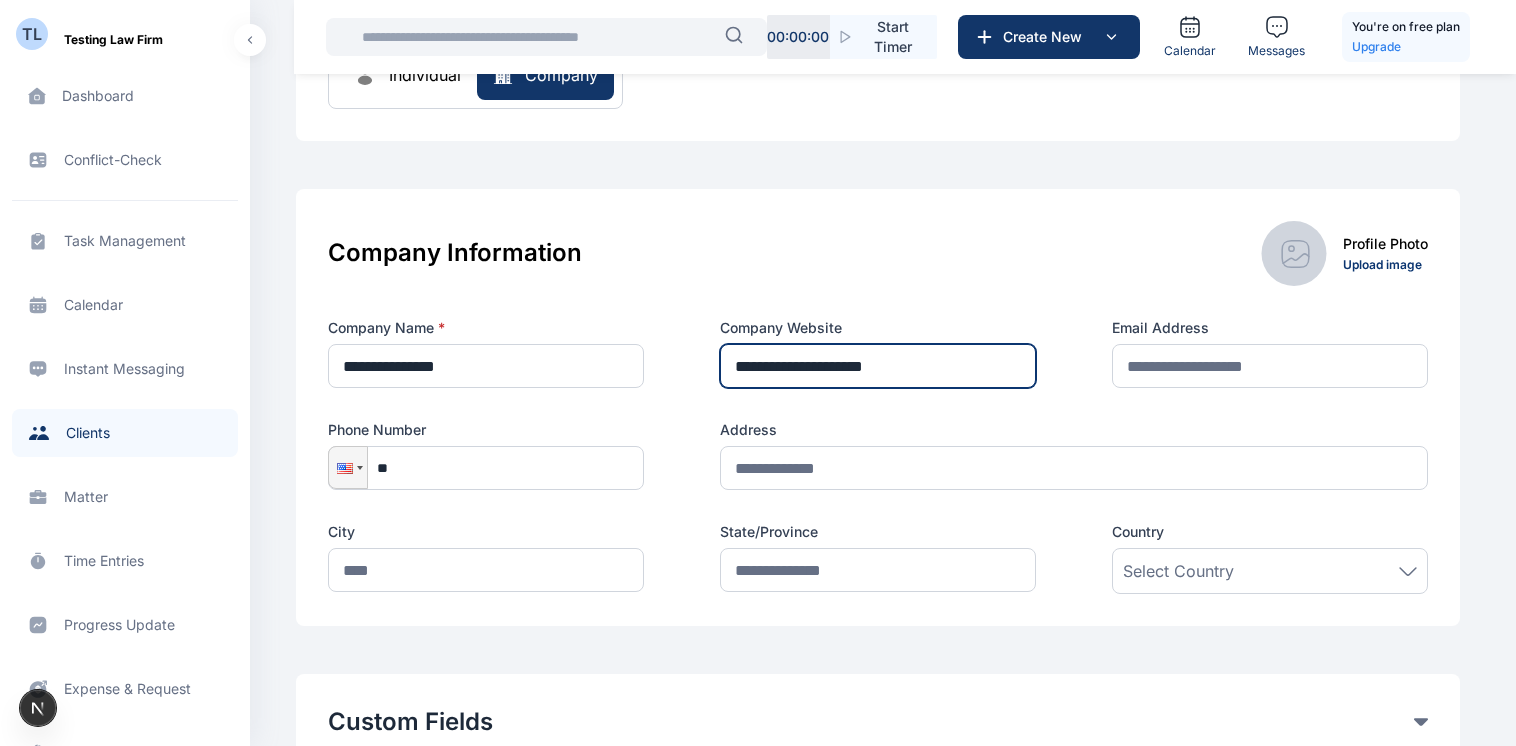type on "**********" 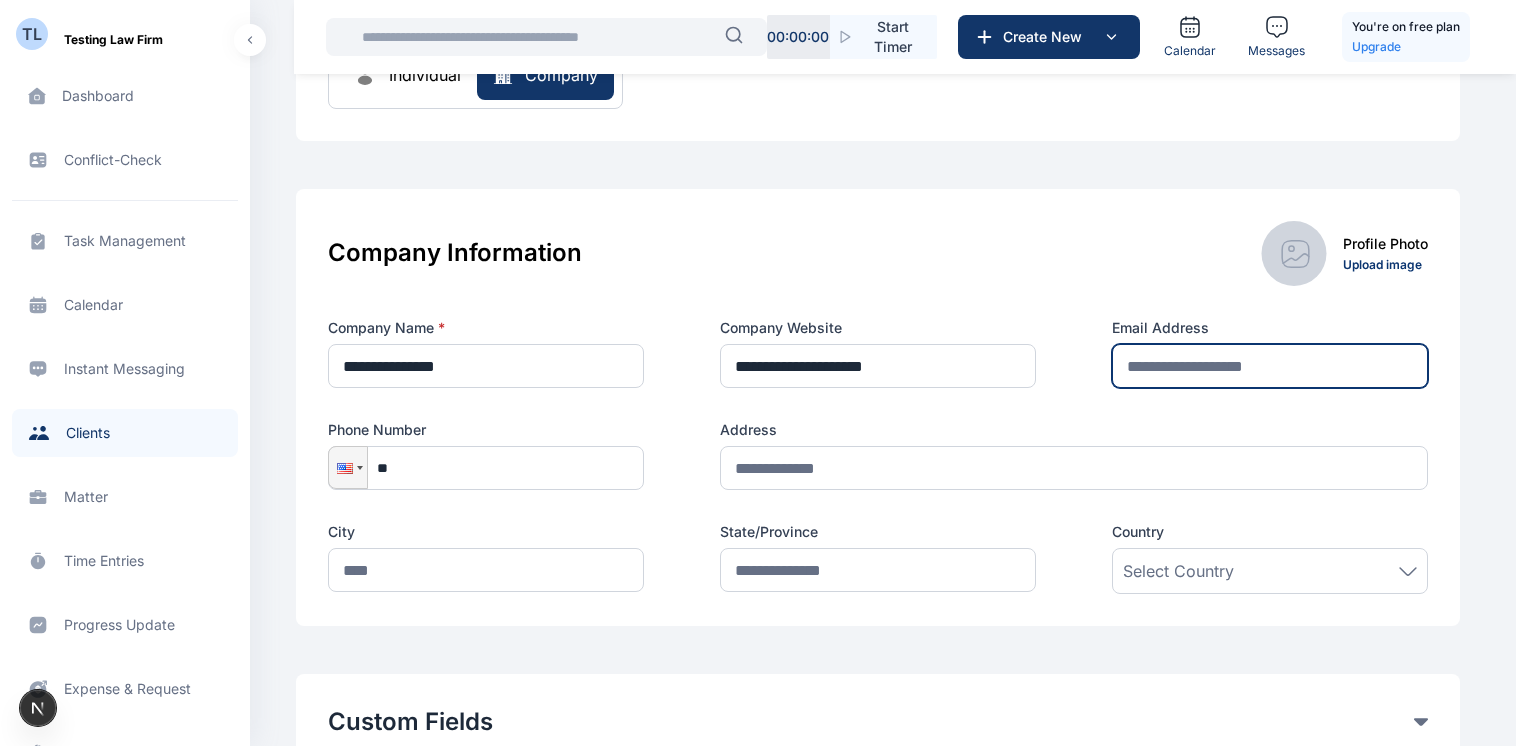 click at bounding box center [1270, 366] 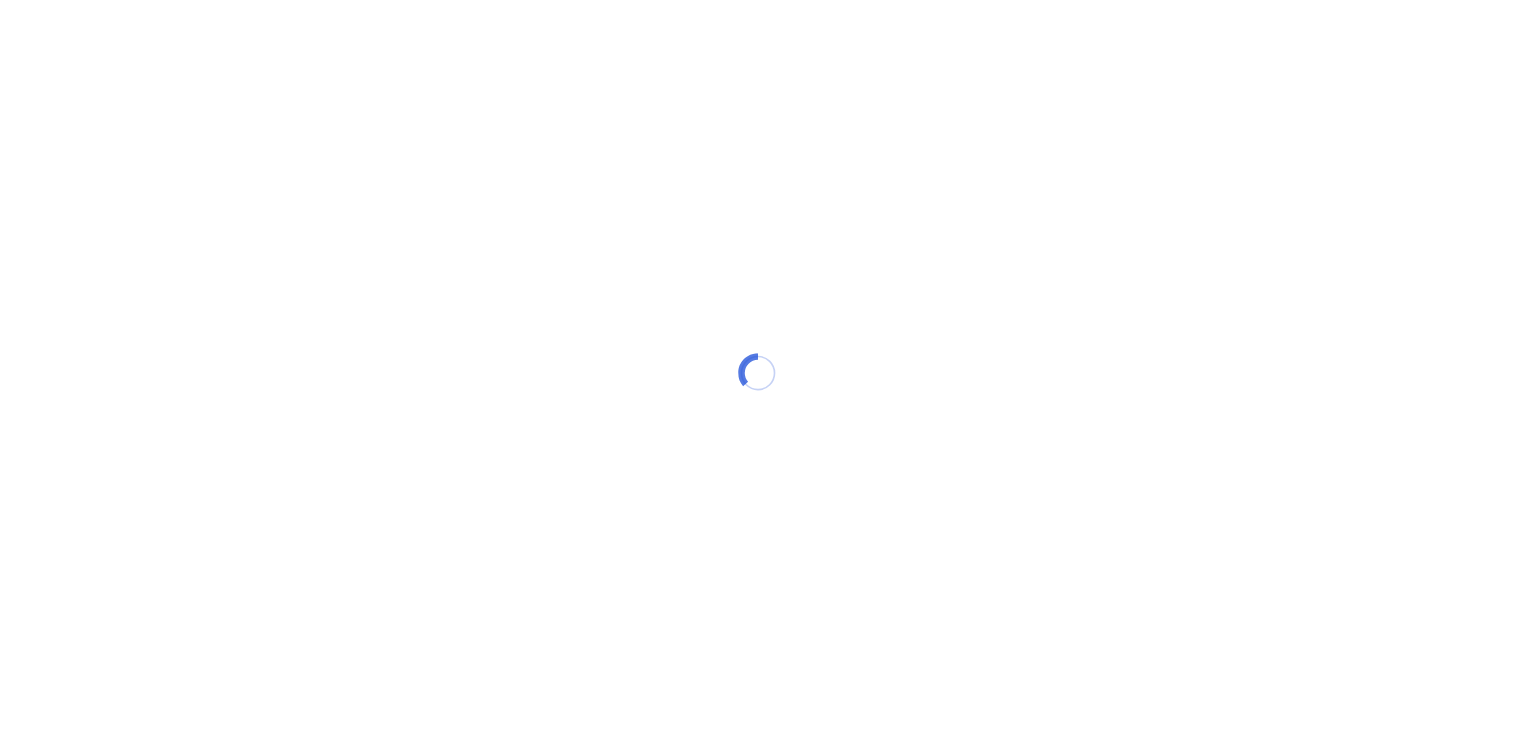 scroll, scrollTop: 0, scrollLeft: 0, axis: both 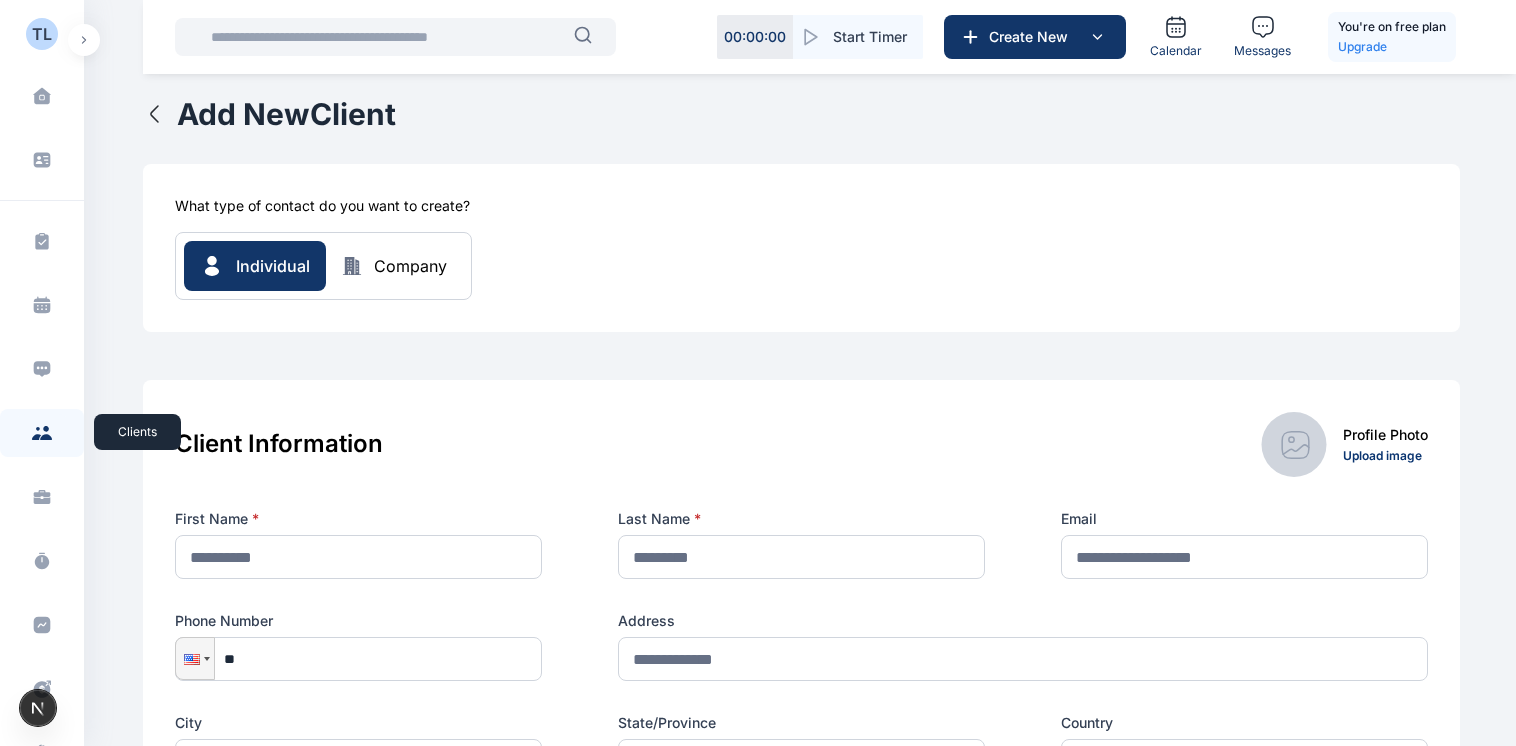 click 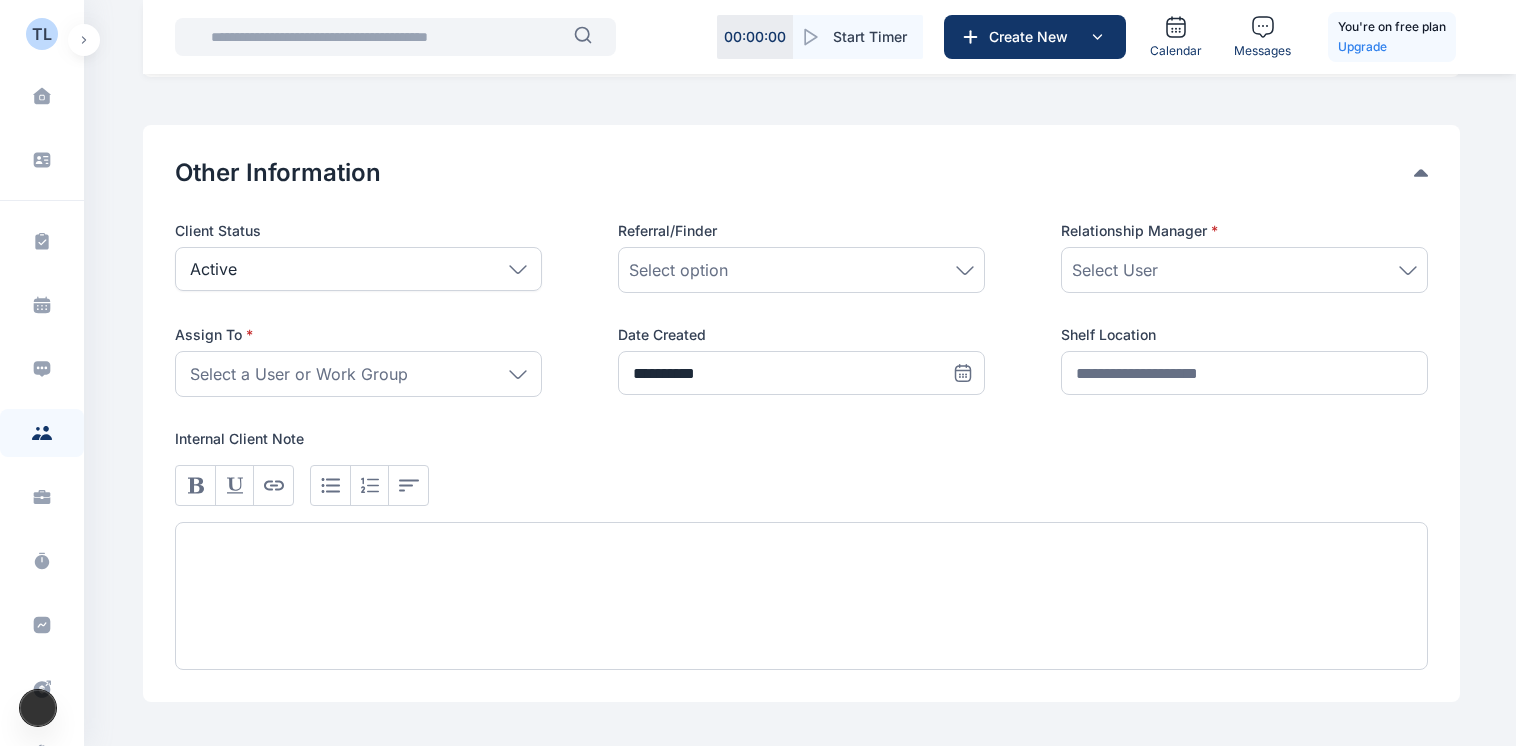 scroll, scrollTop: 1157, scrollLeft: 0, axis: vertical 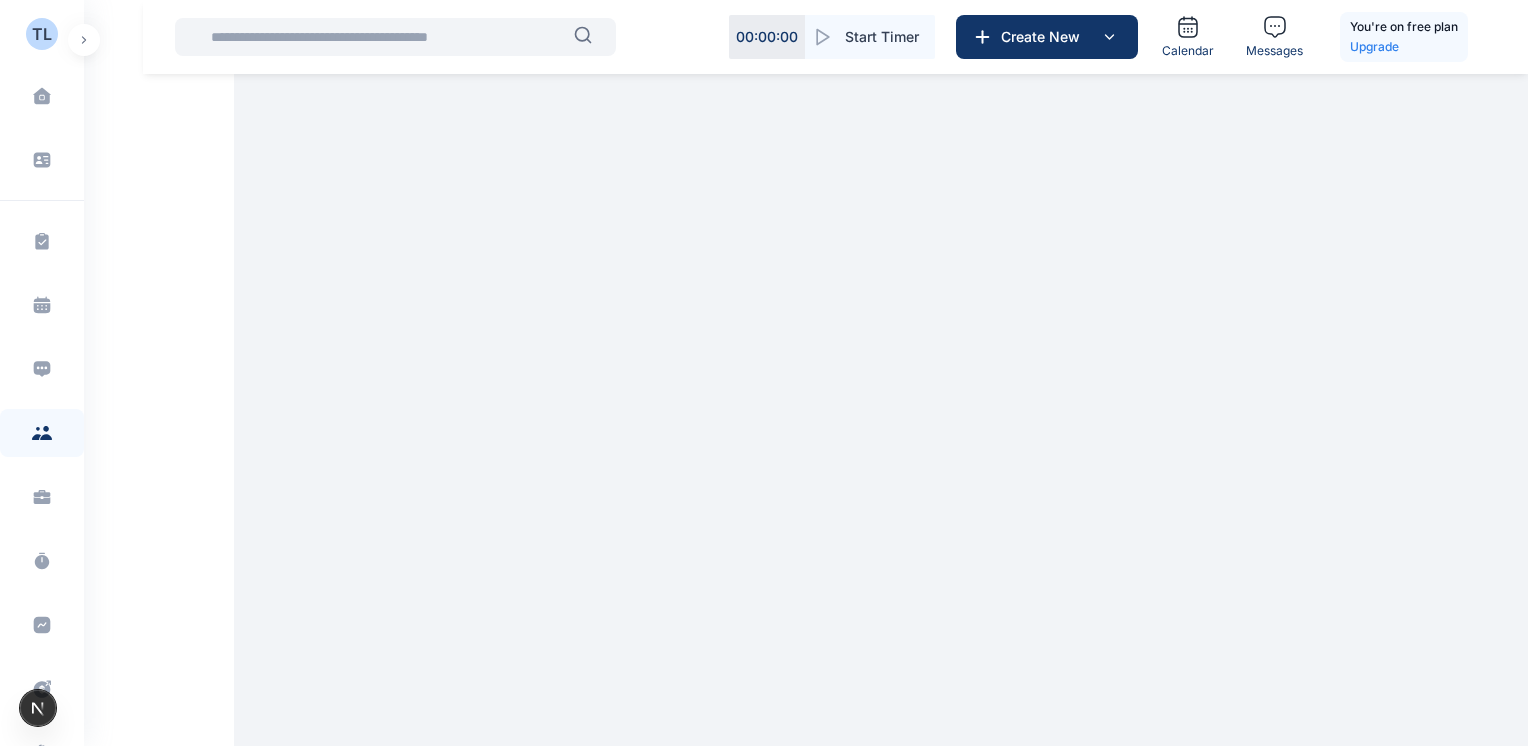 drag, startPoint x: 1527, startPoint y: 124, endPoint x: 1504, endPoint y: 650, distance: 526.5026 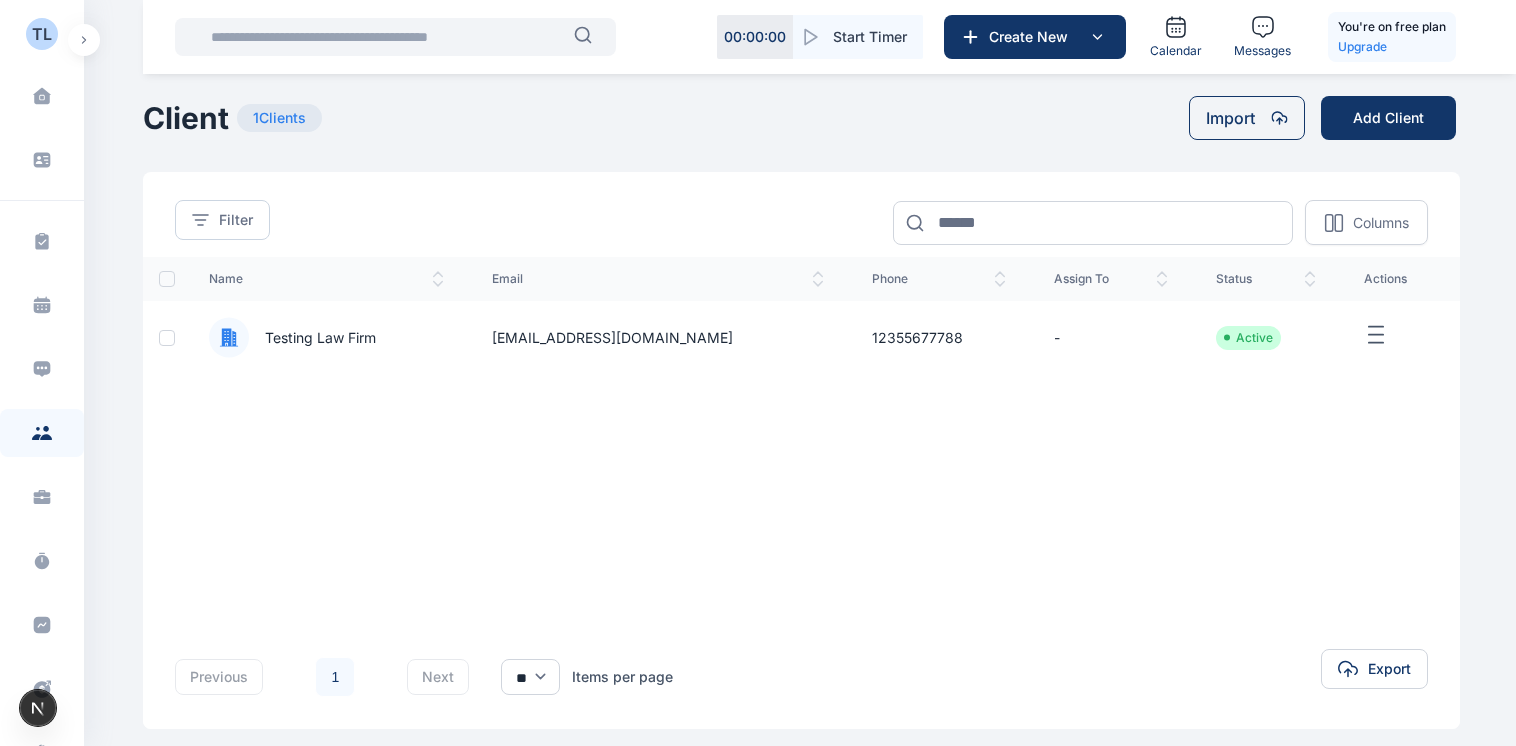 click at bounding box center (84, 40) 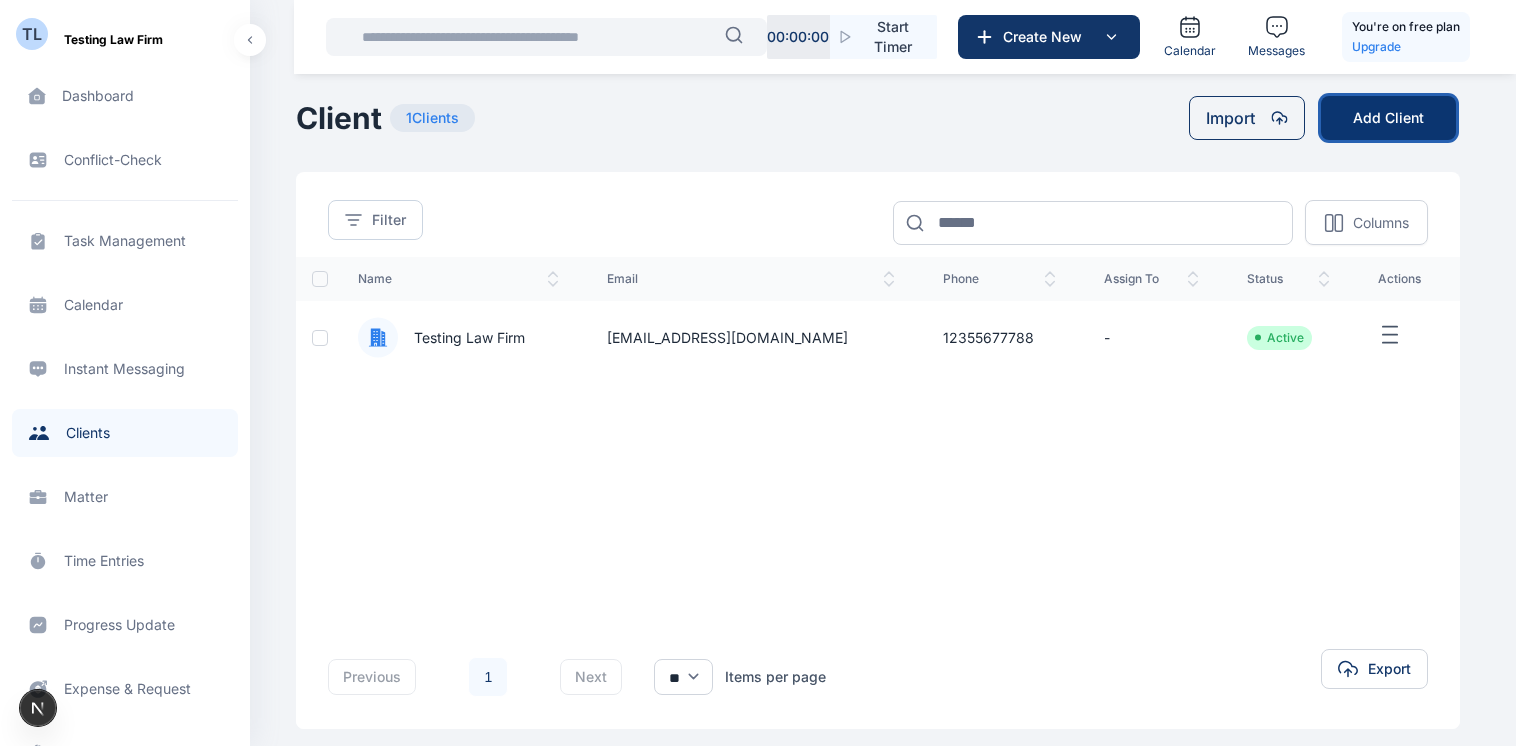 click on "Add Client" at bounding box center (1388, 118) 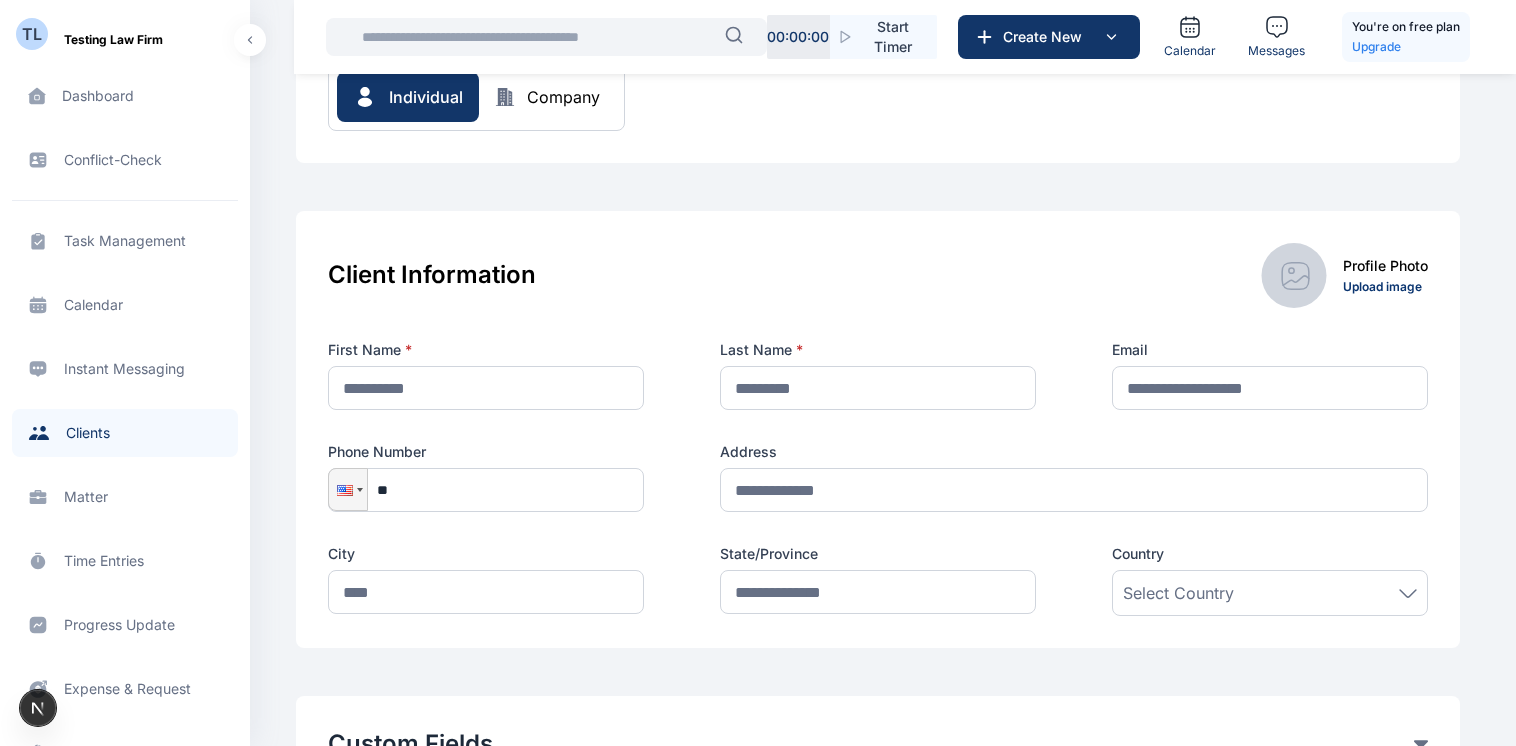 scroll, scrollTop: 97, scrollLeft: 0, axis: vertical 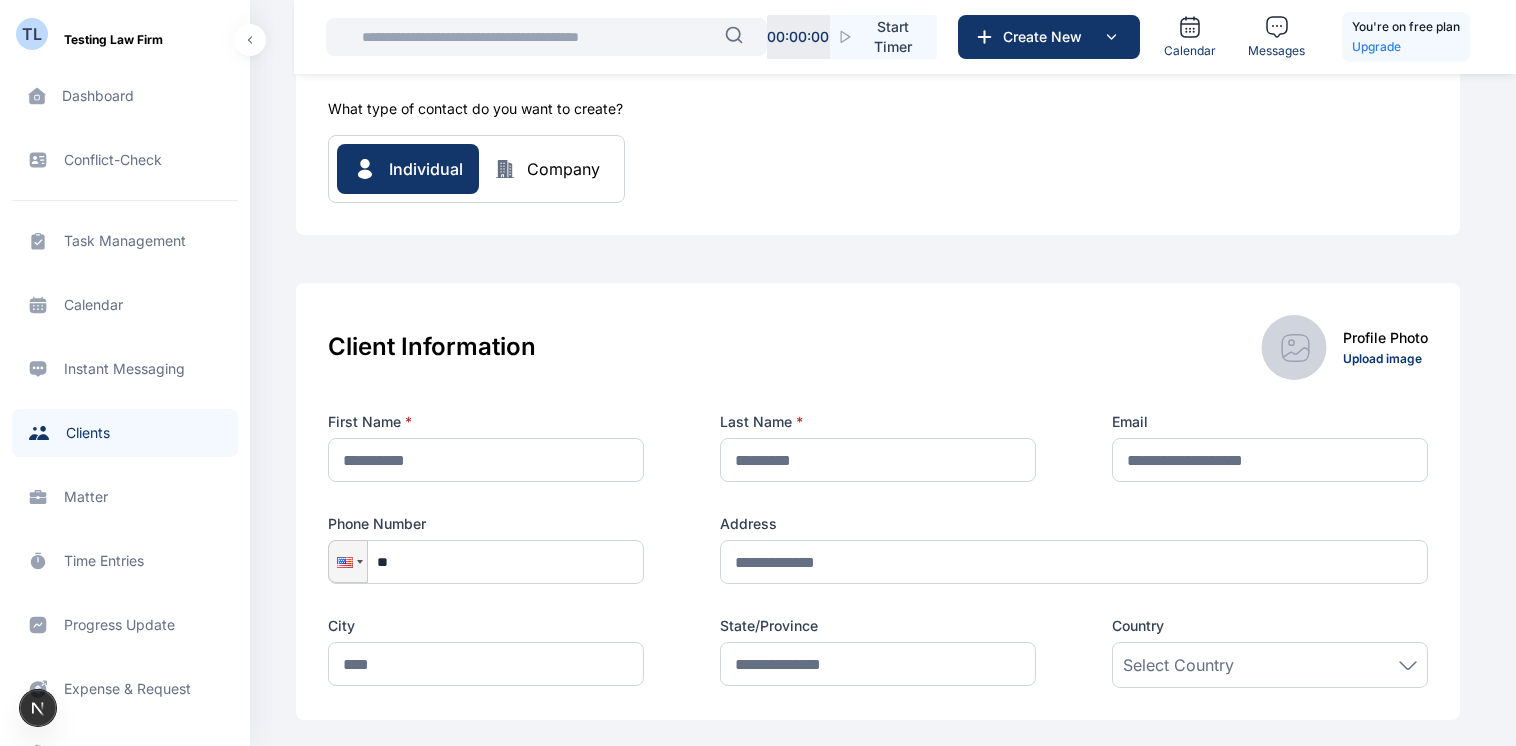 click on "Company" at bounding box center [563, 169] 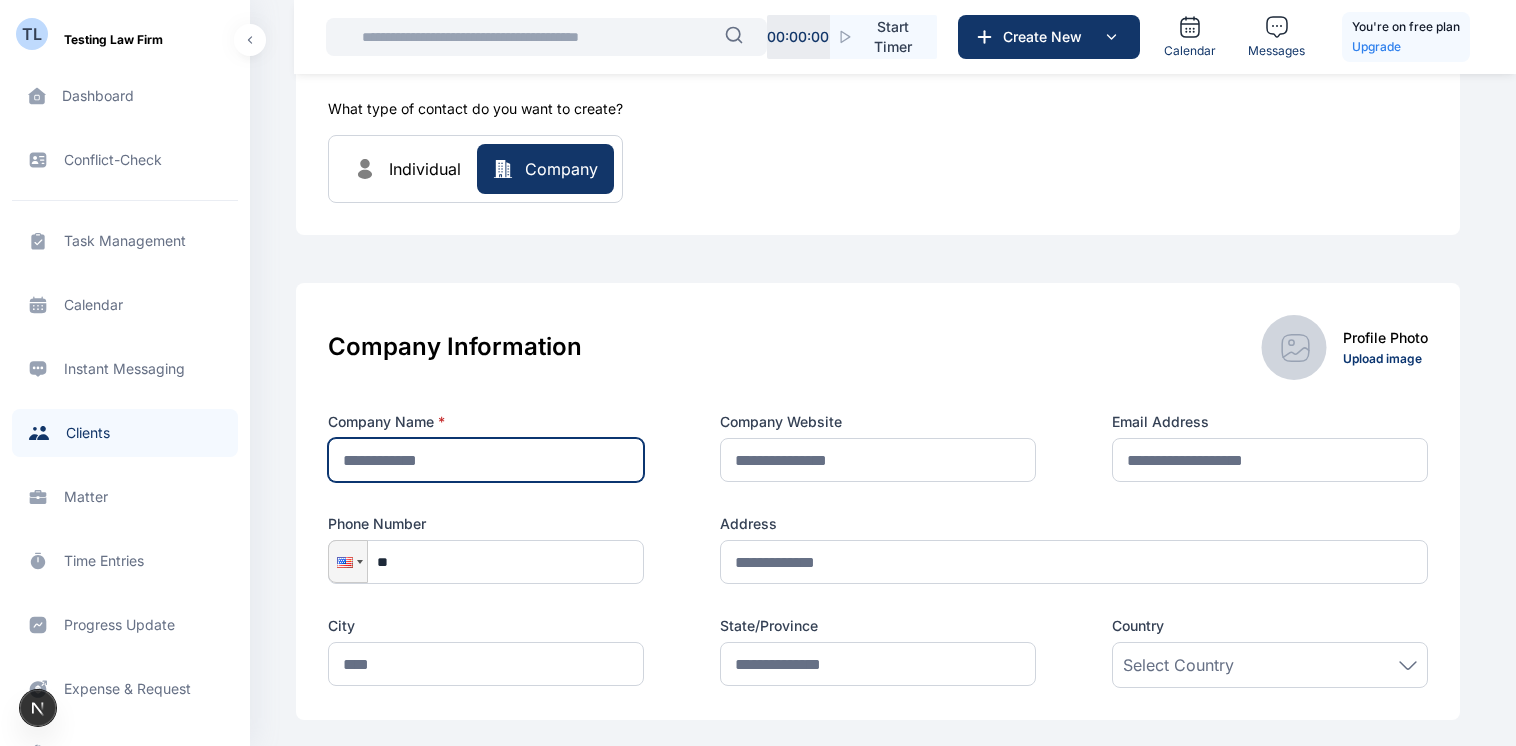 click at bounding box center (486, 460) 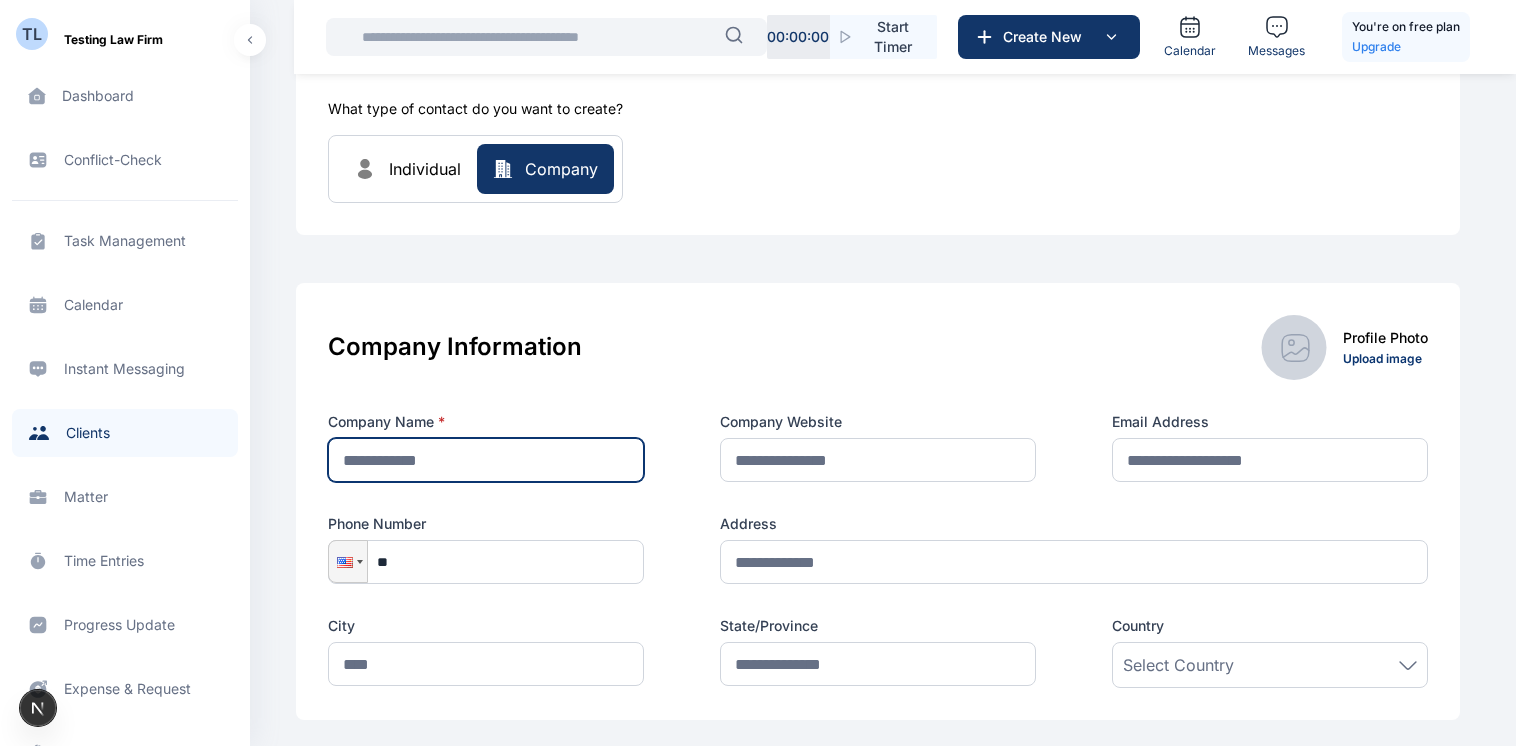 type on "**********" 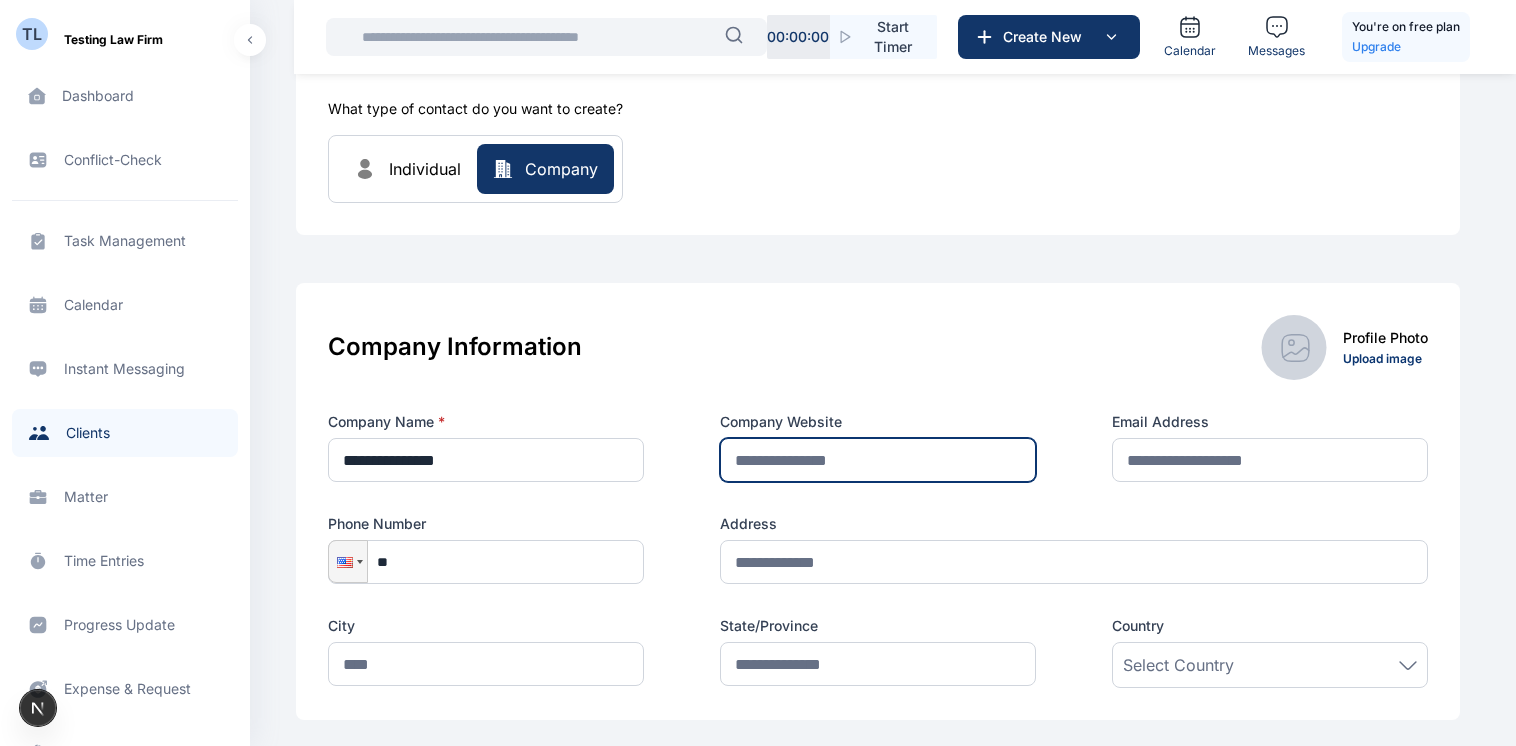 type on "**********" 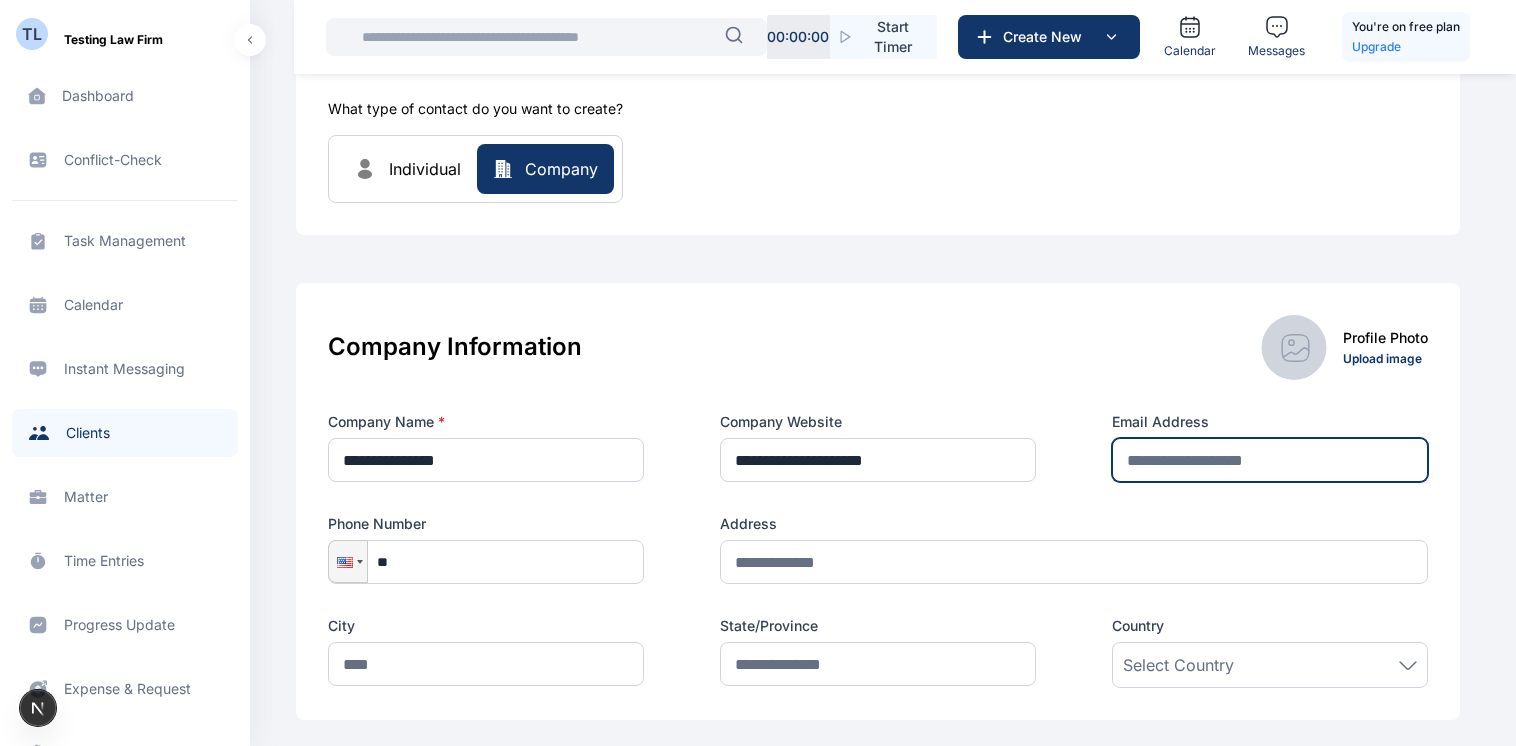click at bounding box center [1270, 460] 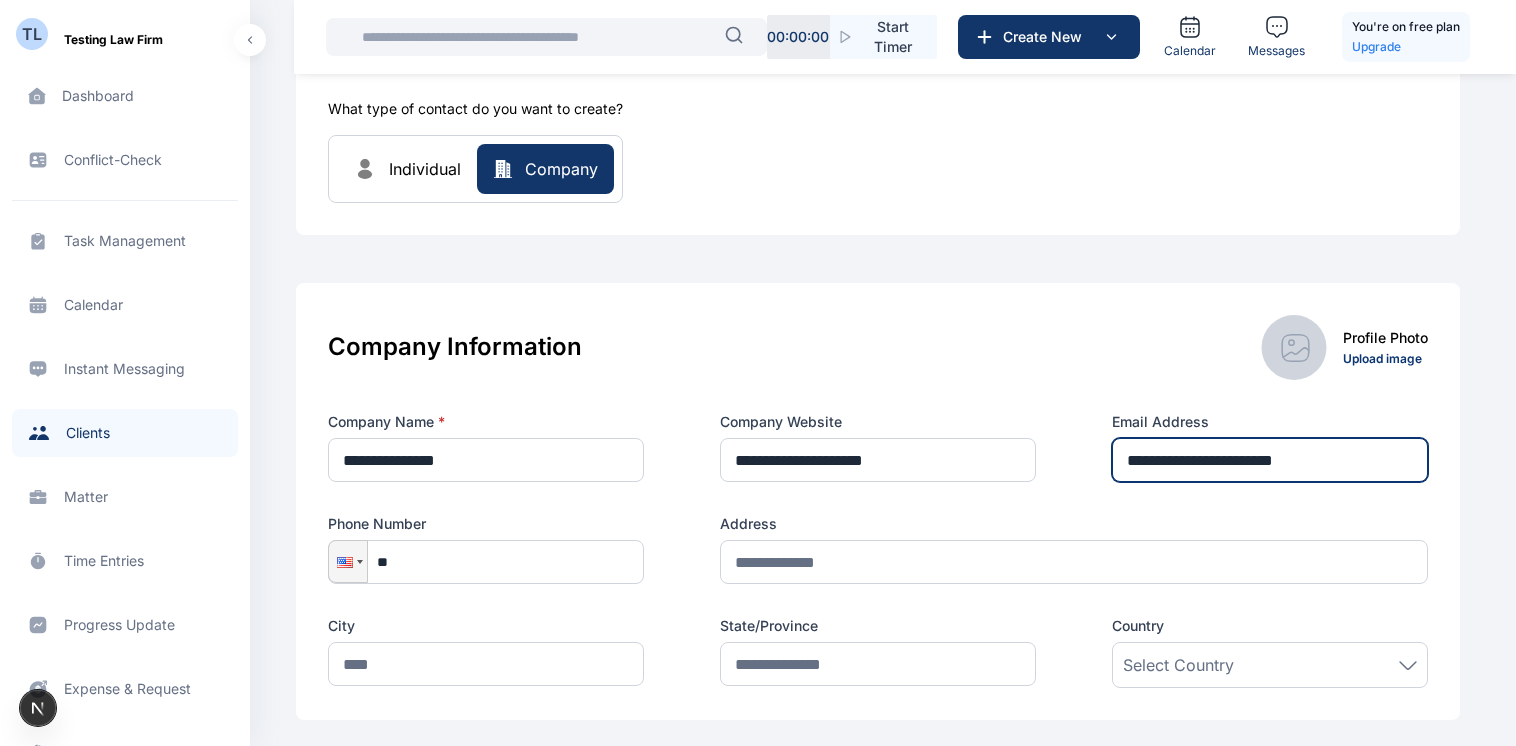 type on "**********" 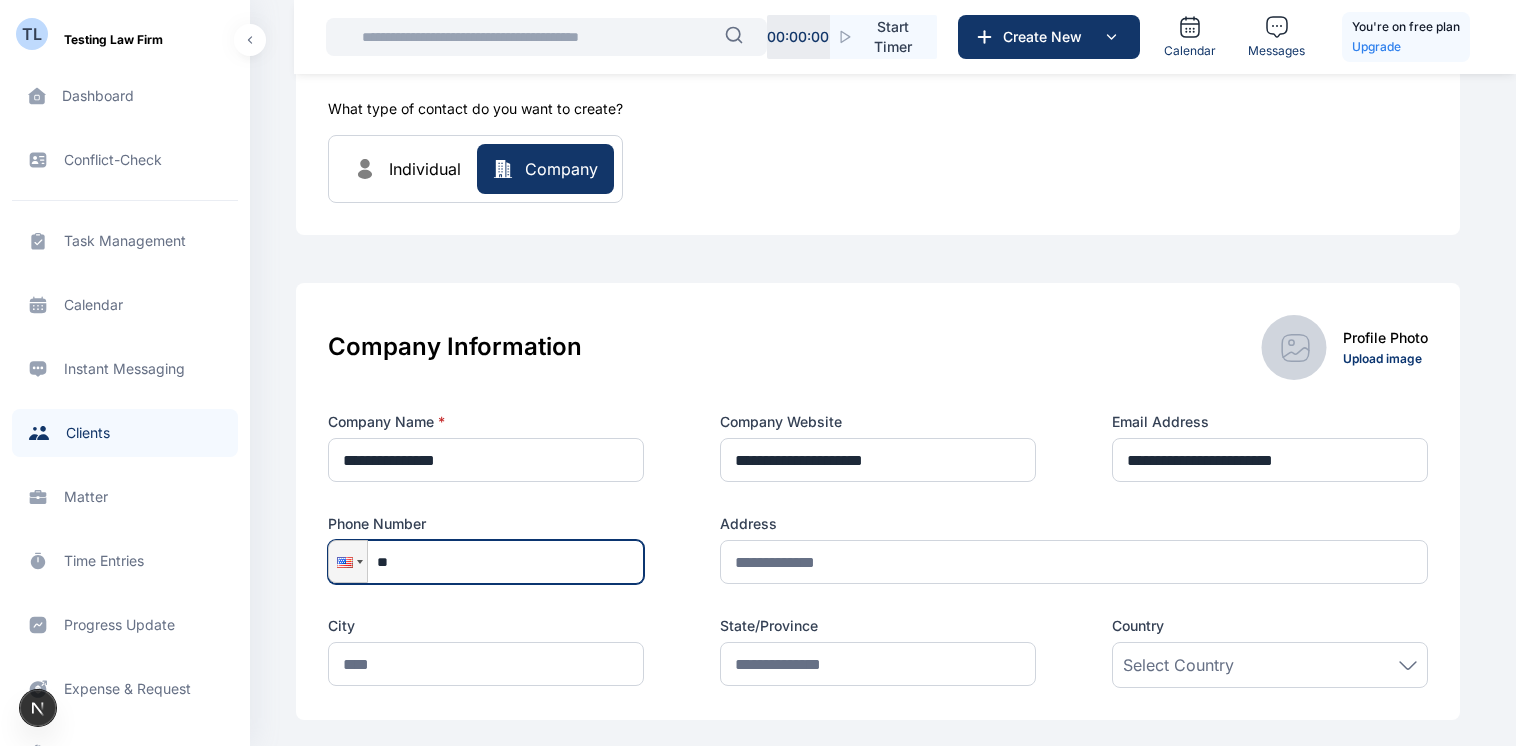 click on "**" at bounding box center (486, 562) 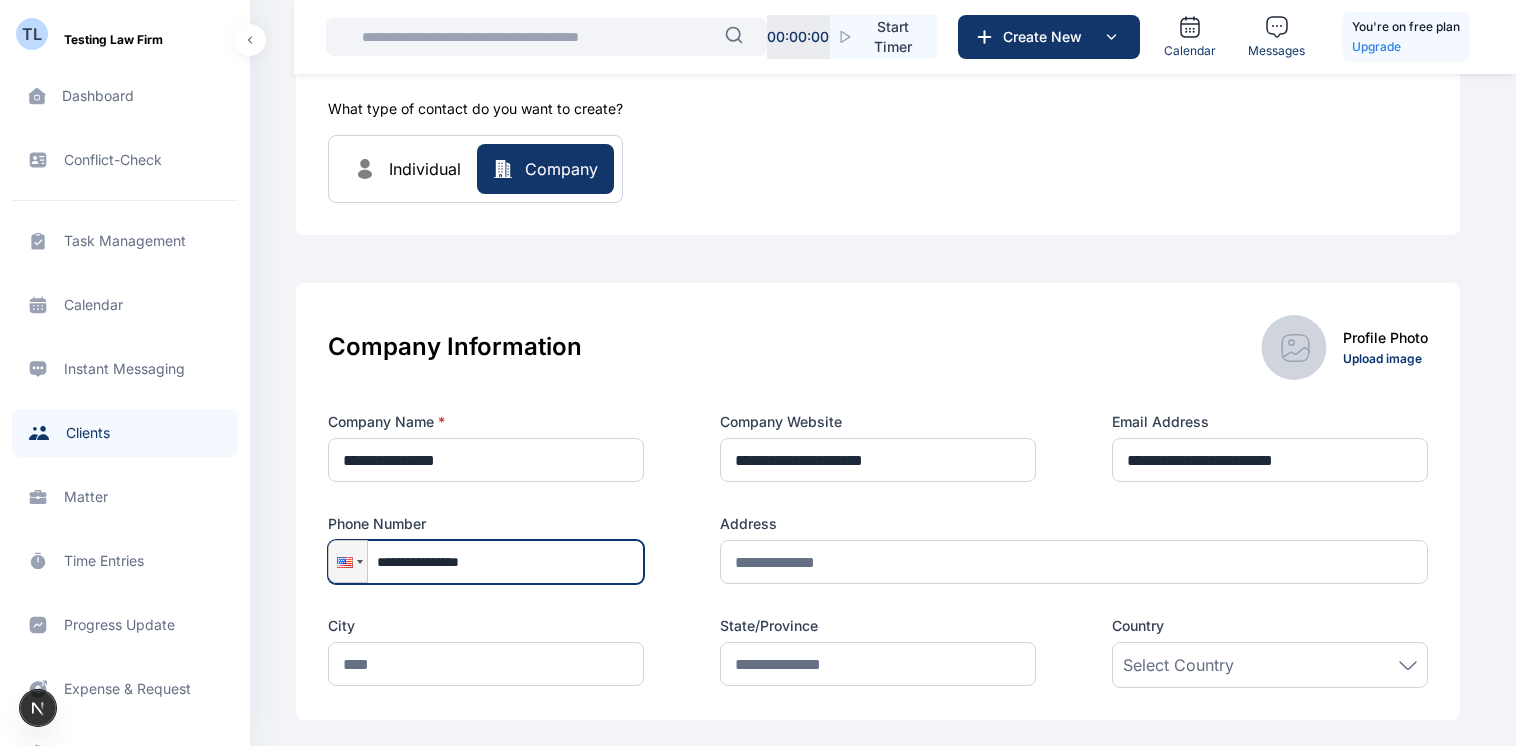type on "**********" 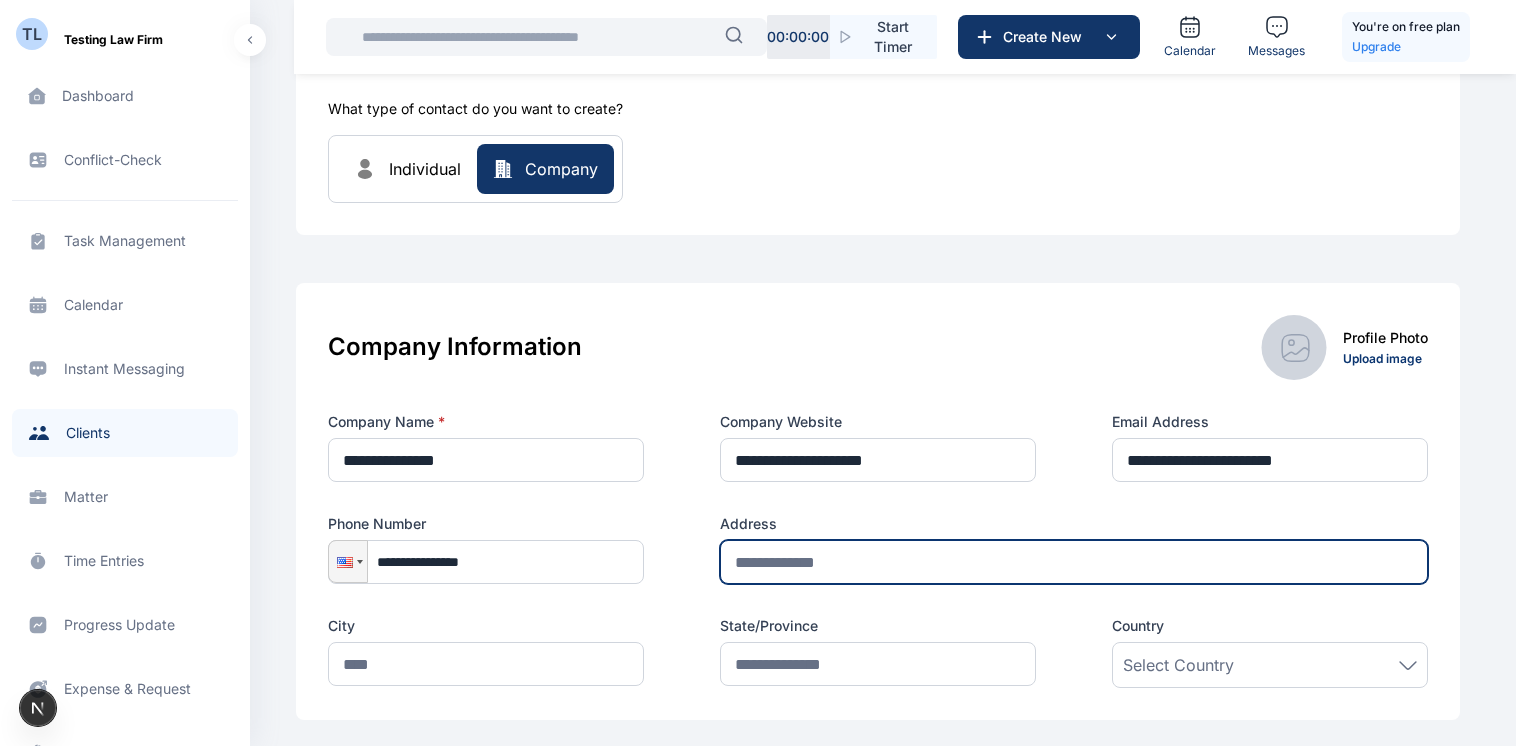 click at bounding box center [1074, 562] 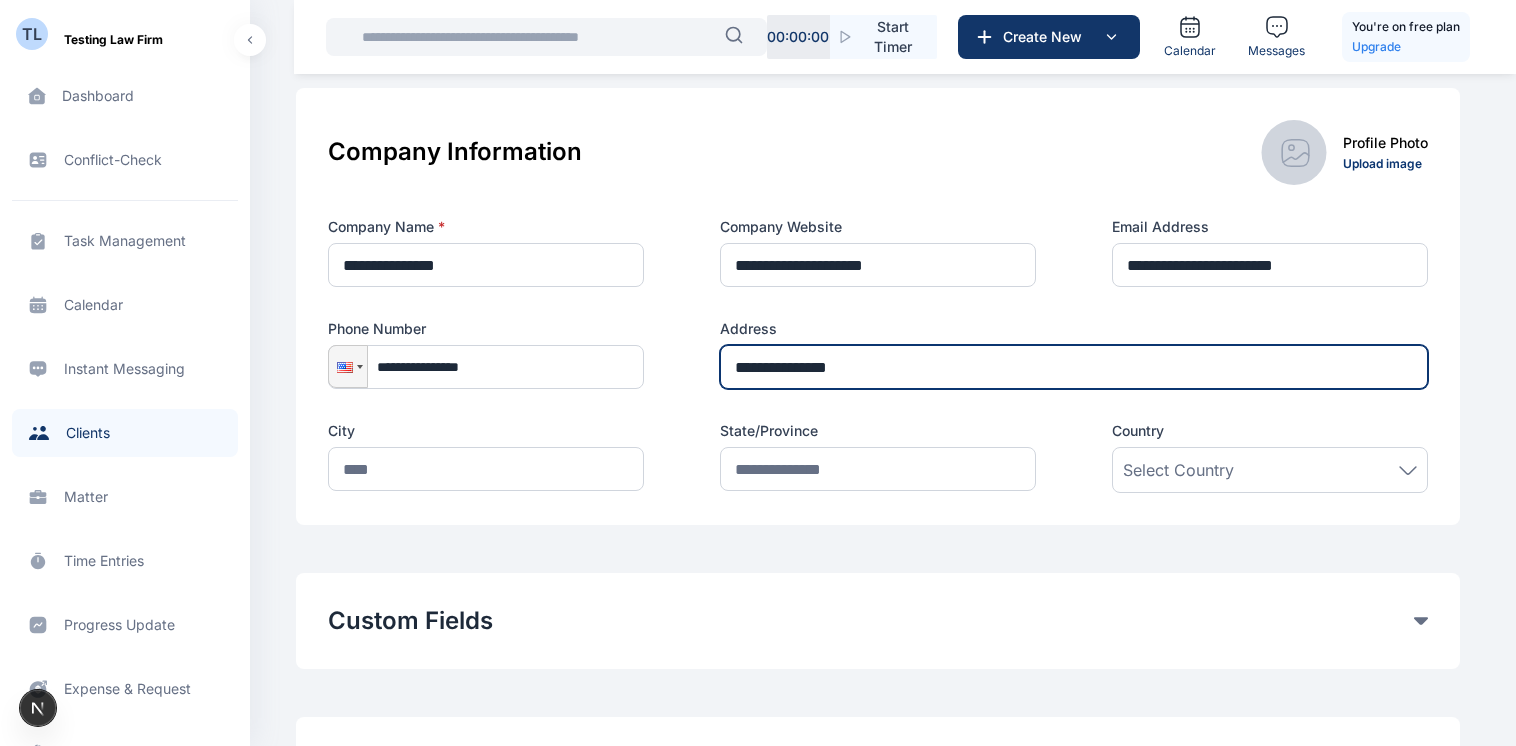 scroll, scrollTop: 298, scrollLeft: 0, axis: vertical 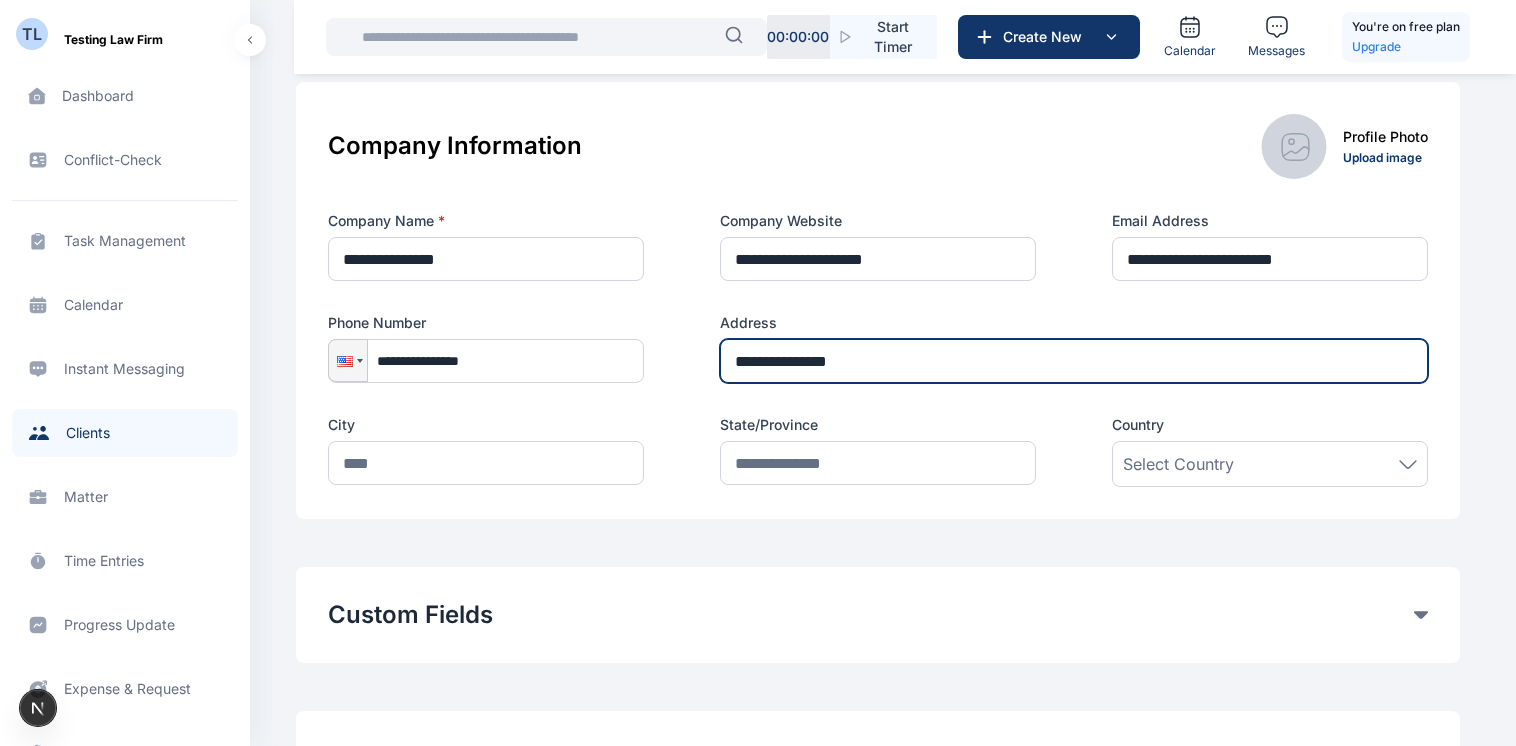type on "**********" 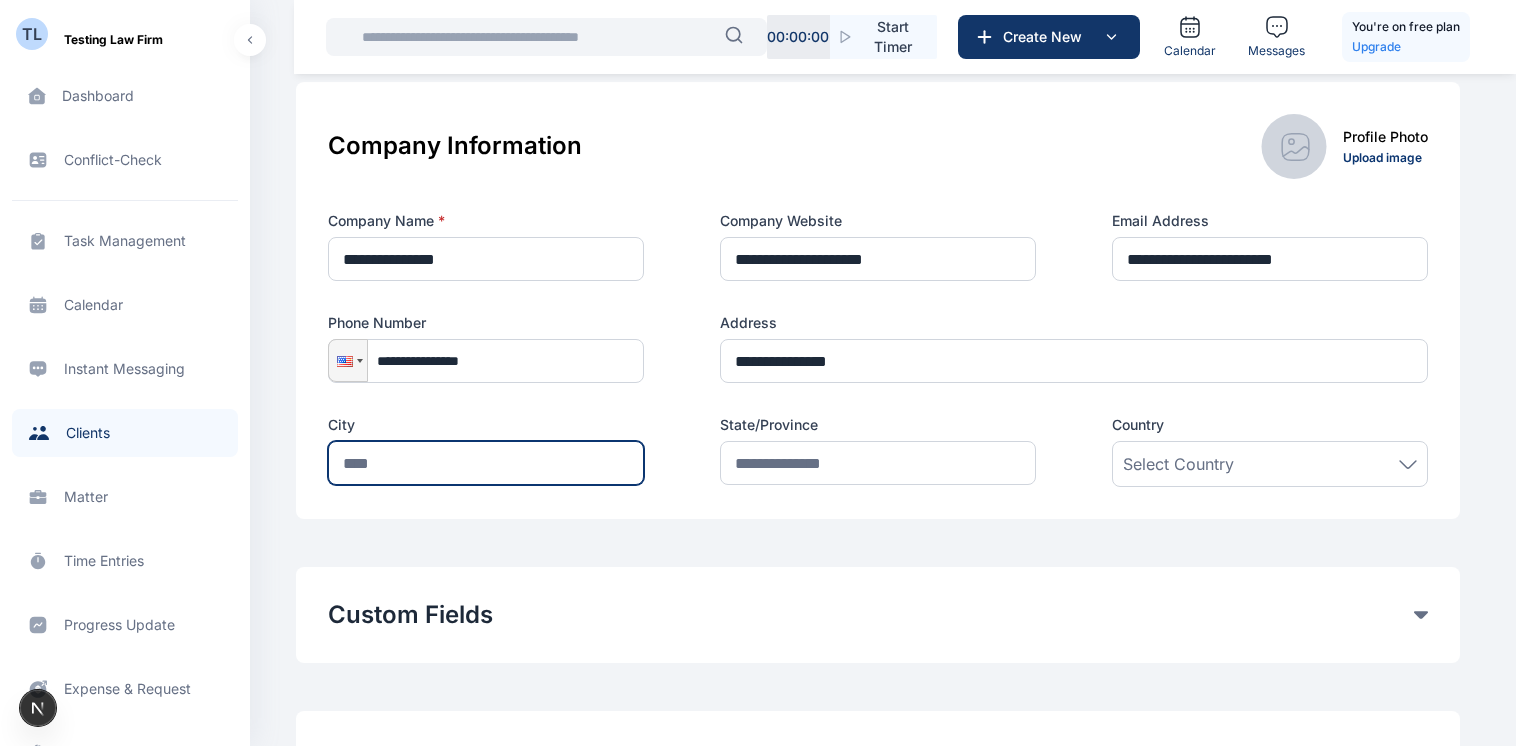 click at bounding box center (486, 463) 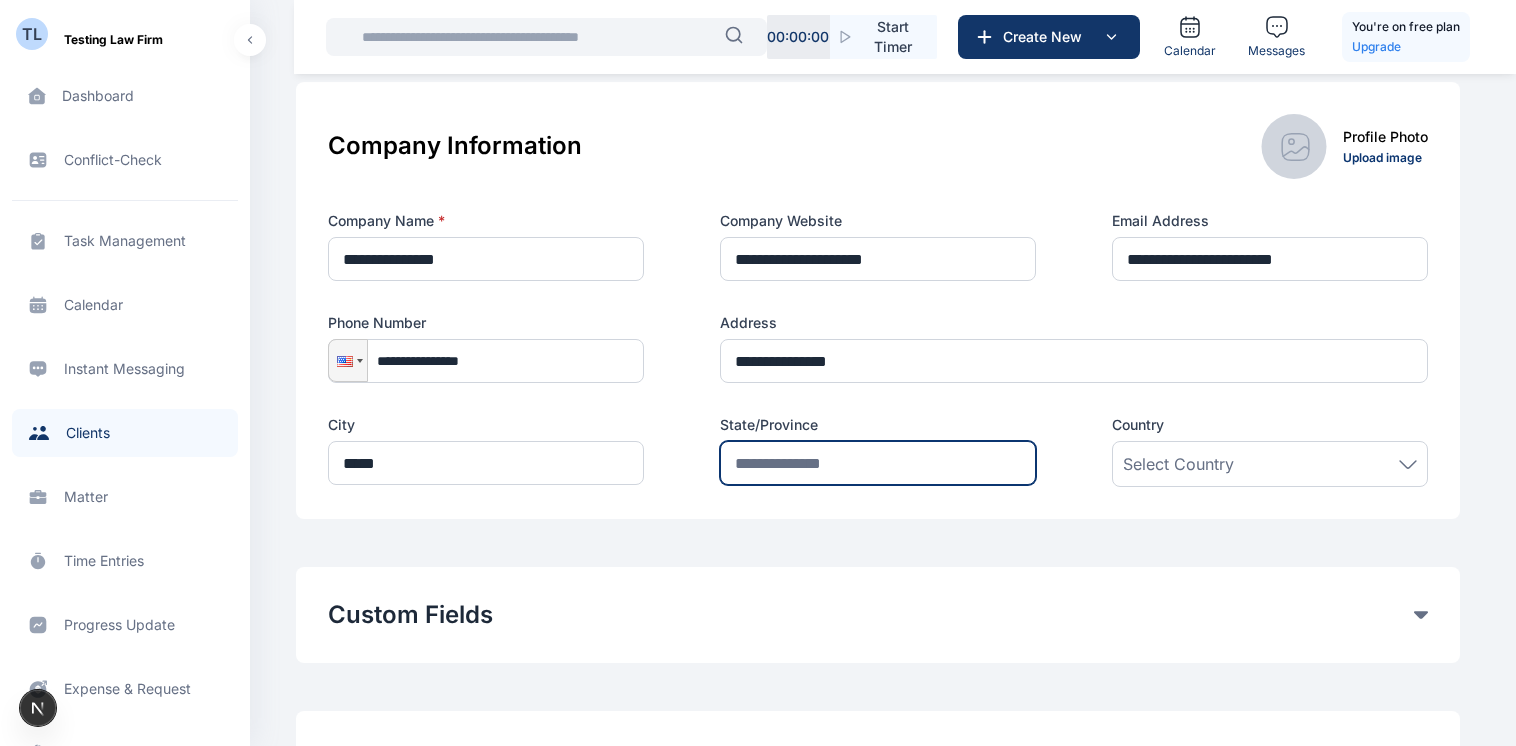 type on "*****" 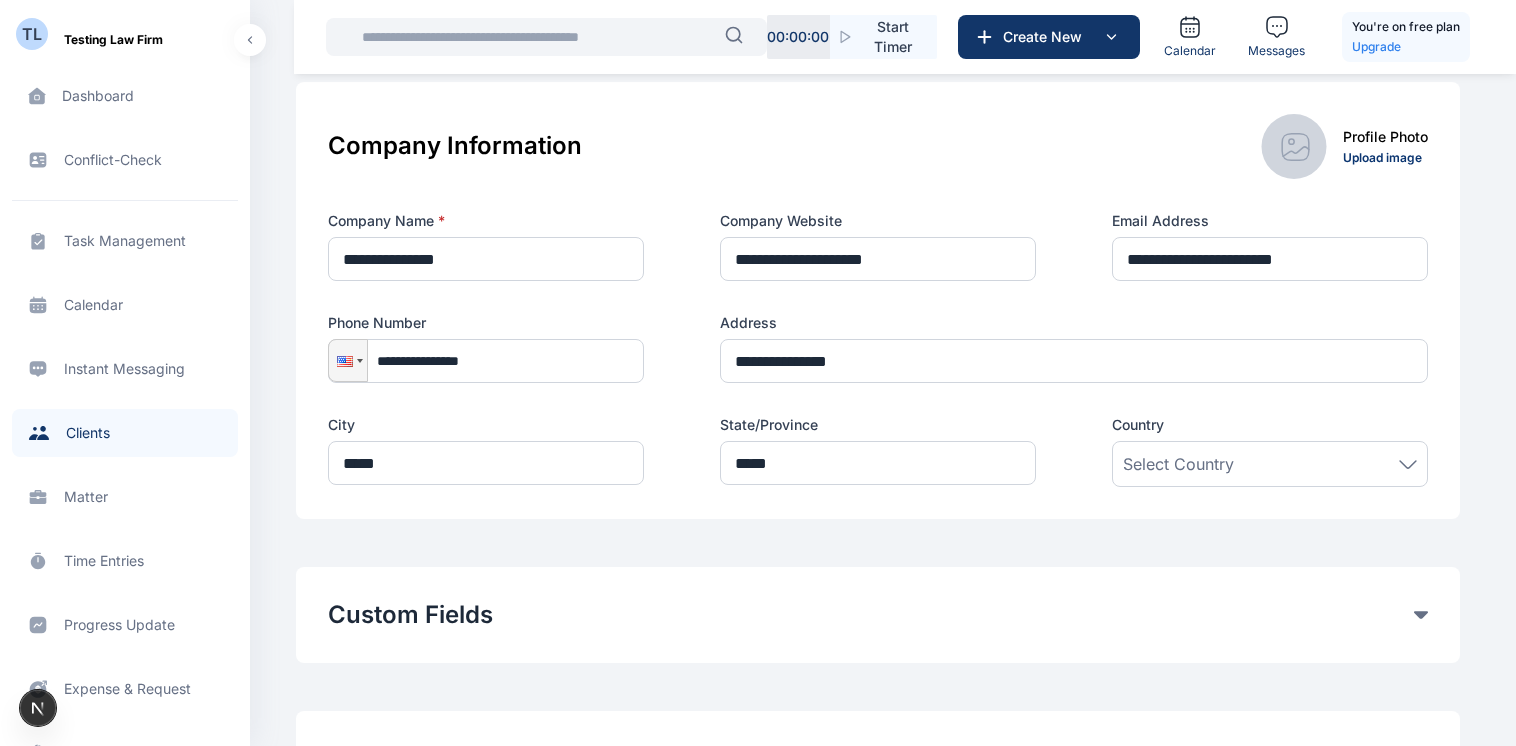 click on "Select Country" at bounding box center (1270, 464) 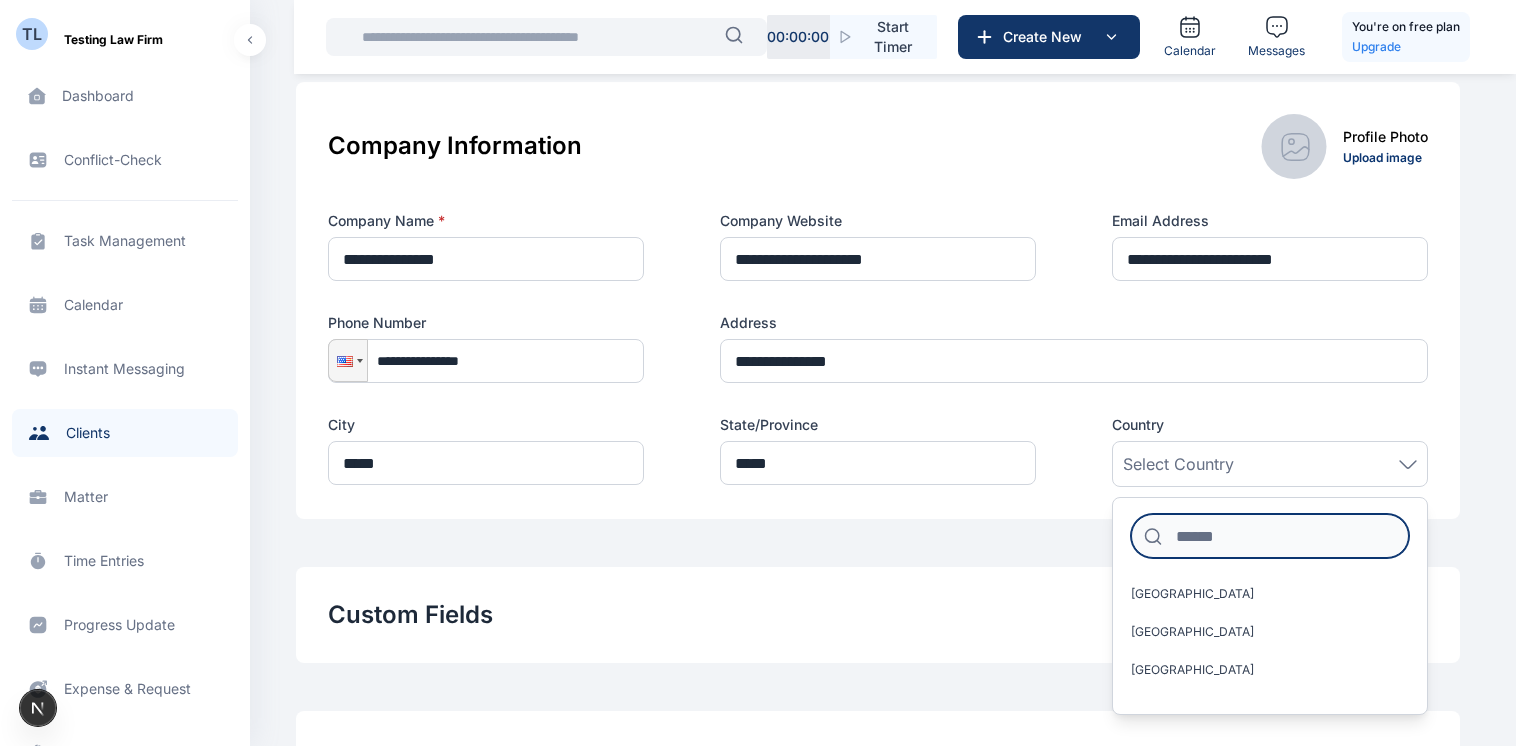click at bounding box center (1270, 536) 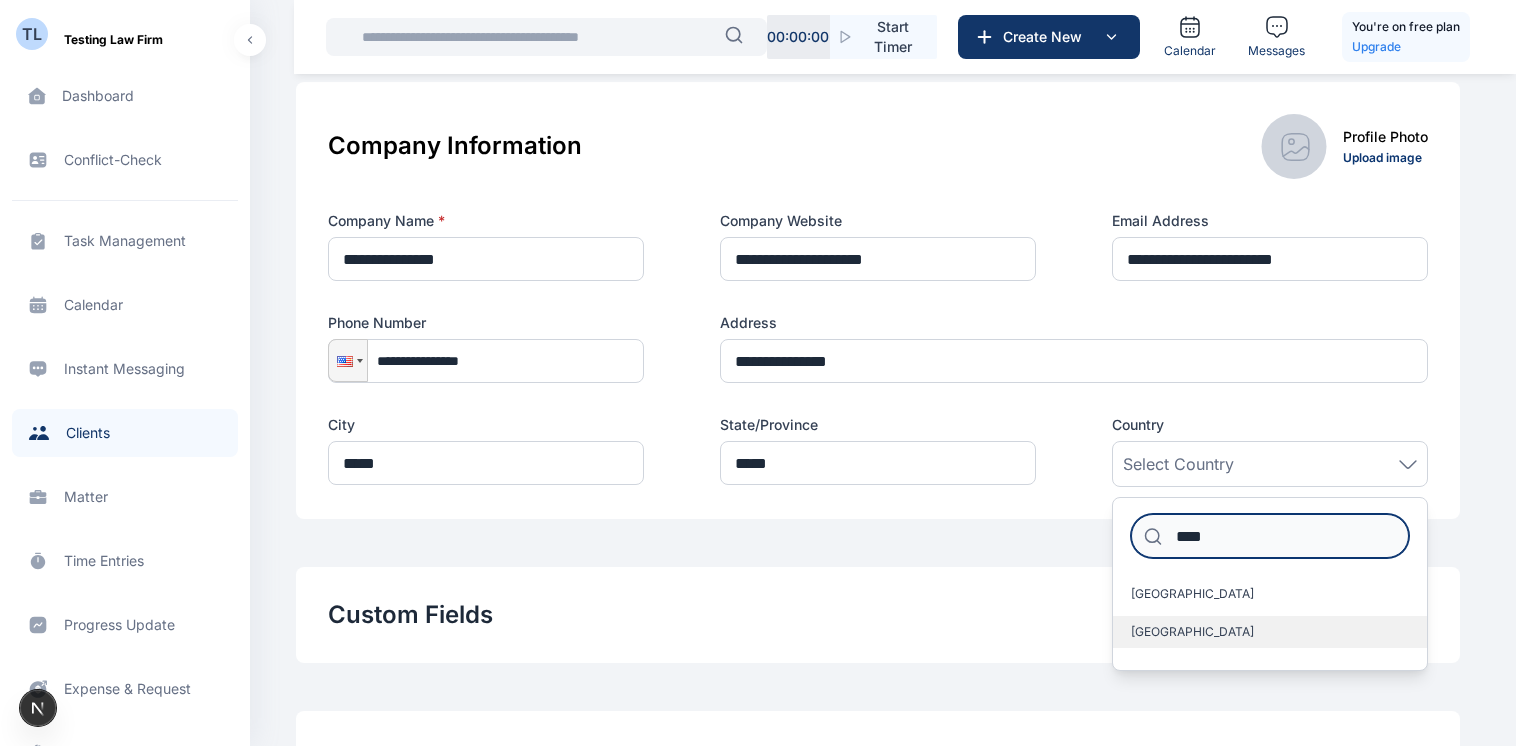 type on "****" 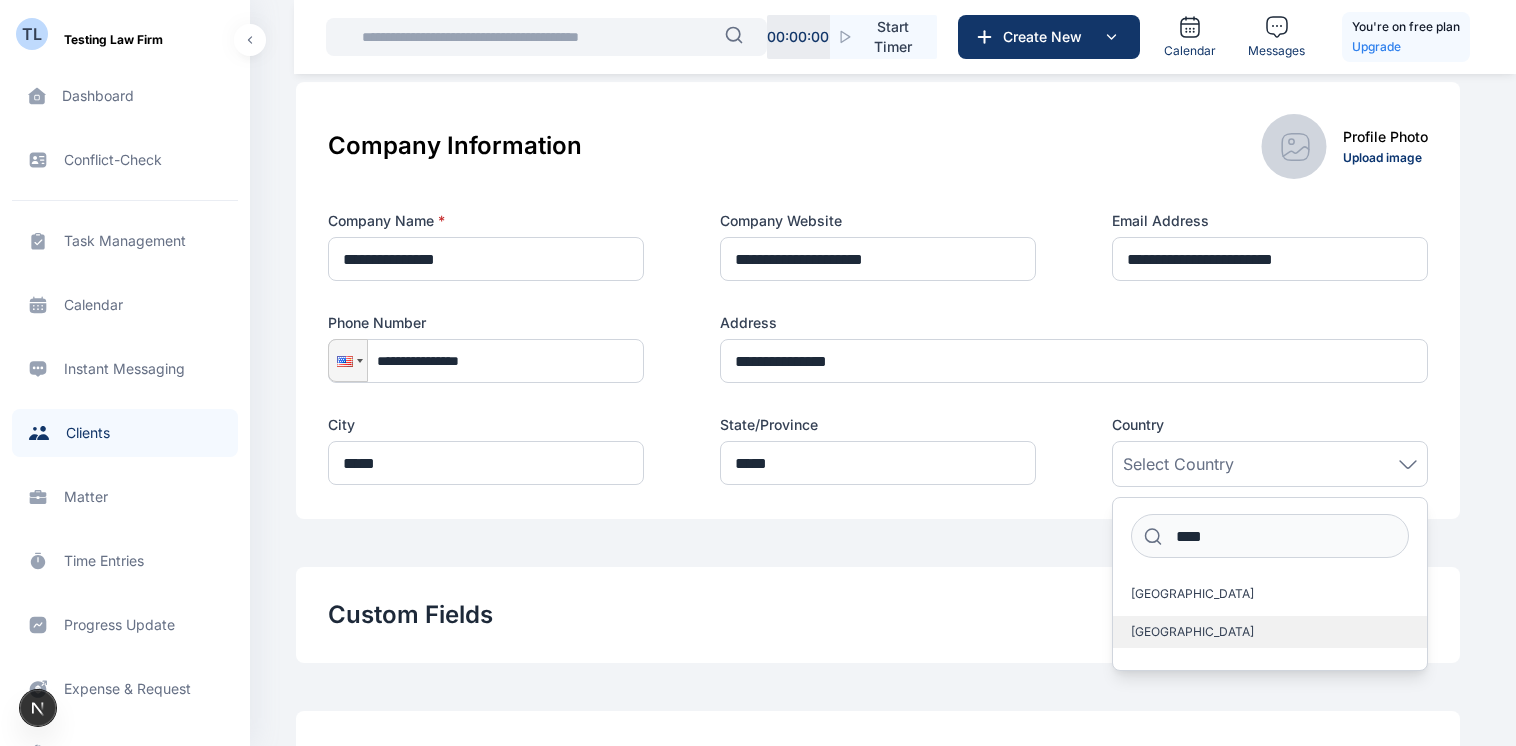 click on "[GEOGRAPHIC_DATA]" at bounding box center (1192, 632) 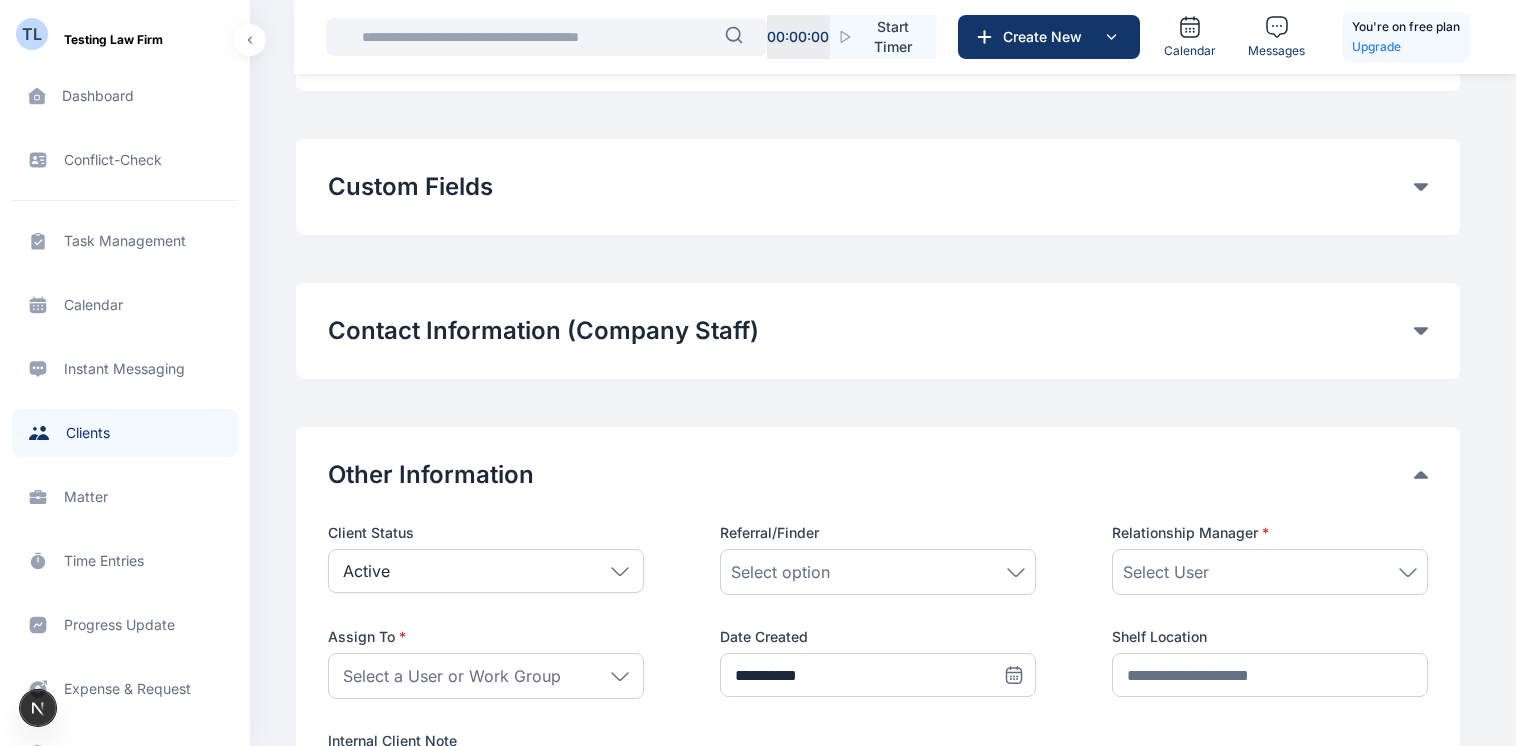 scroll, scrollTop: 733, scrollLeft: 0, axis: vertical 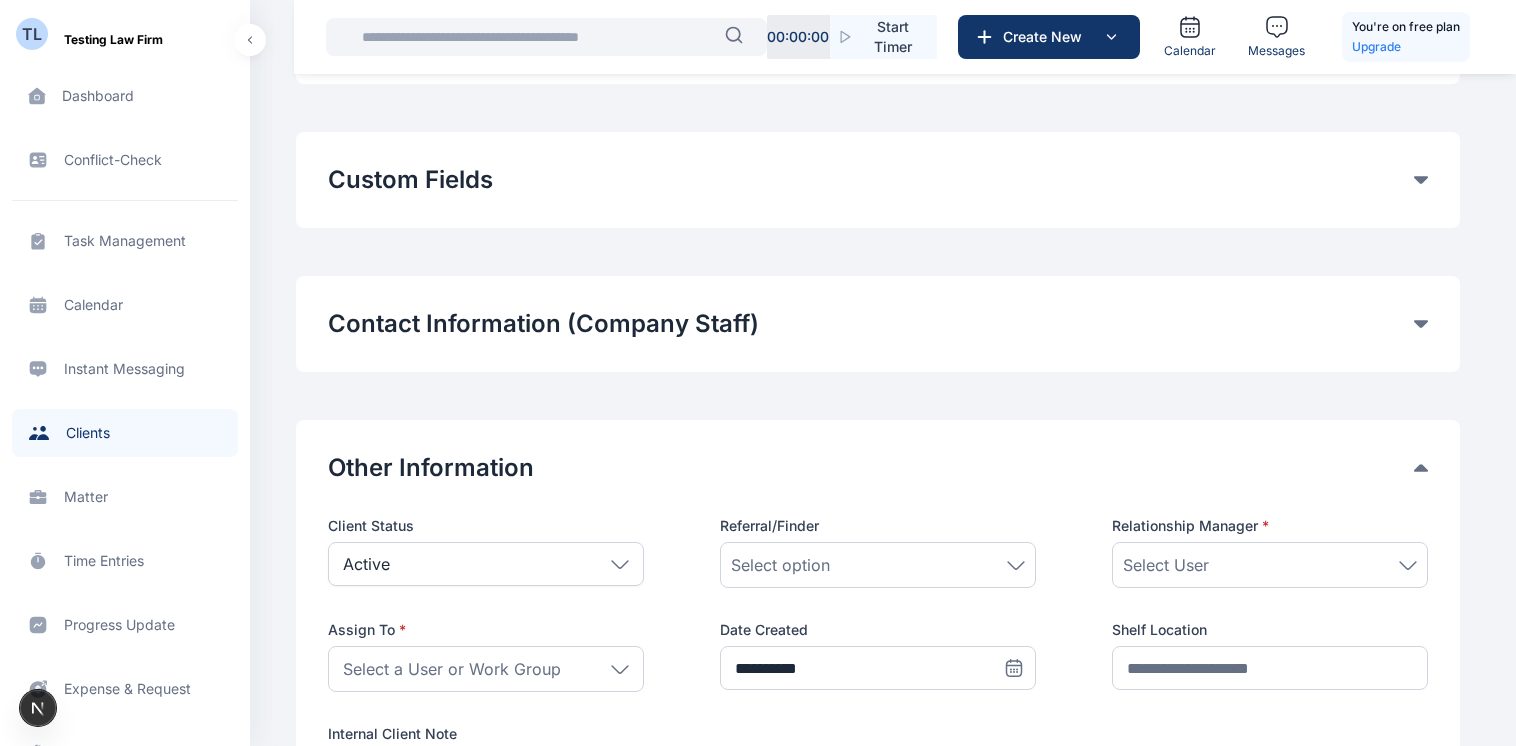 click on "Contact Information (Company Staff) Make Primary Contact First Name   Last Name   Email   Company Role   Phone Number   Address   City   State   Country   Select Country Add another contact to this company Remove Staff" at bounding box center [878, 324] 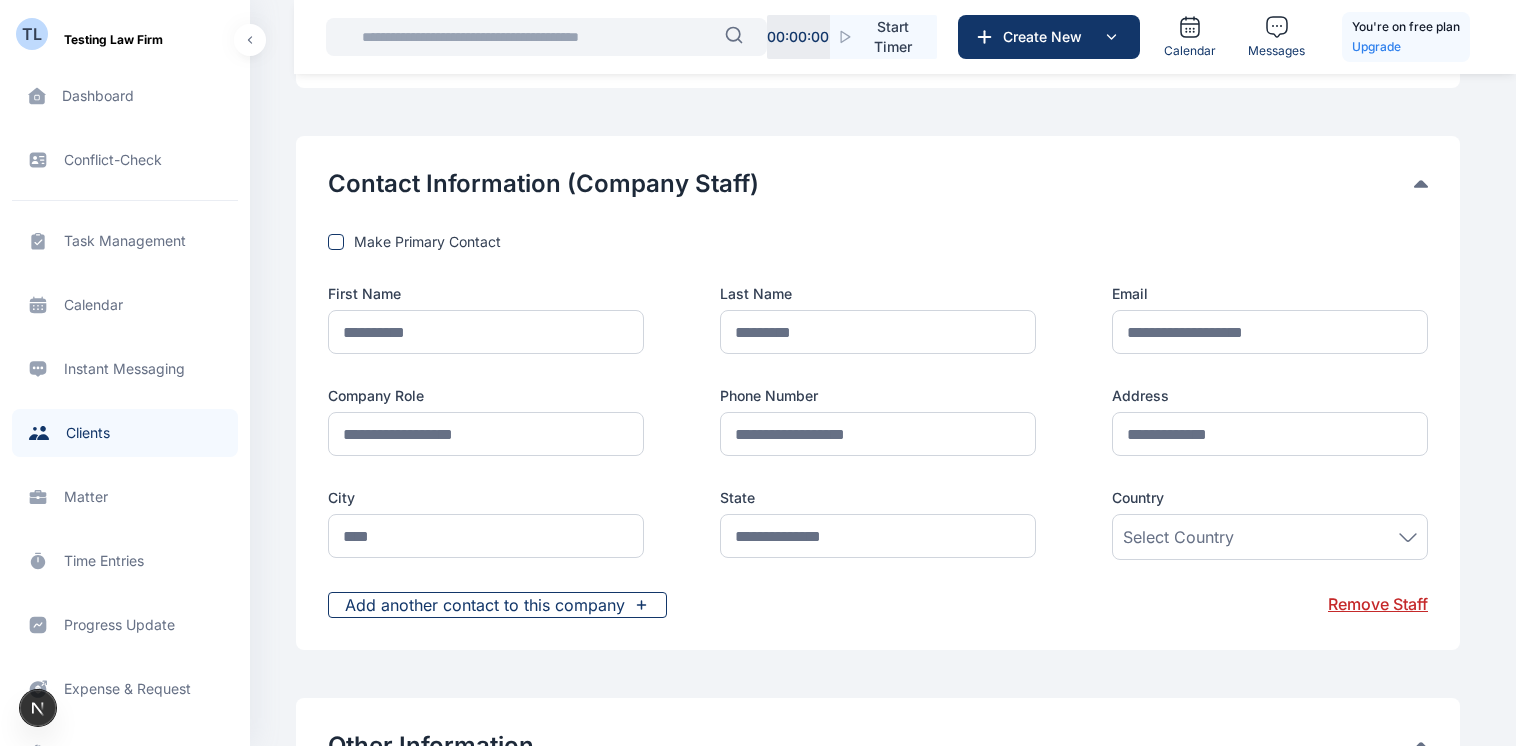 scroll, scrollTop: 876, scrollLeft: 0, axis: vertical 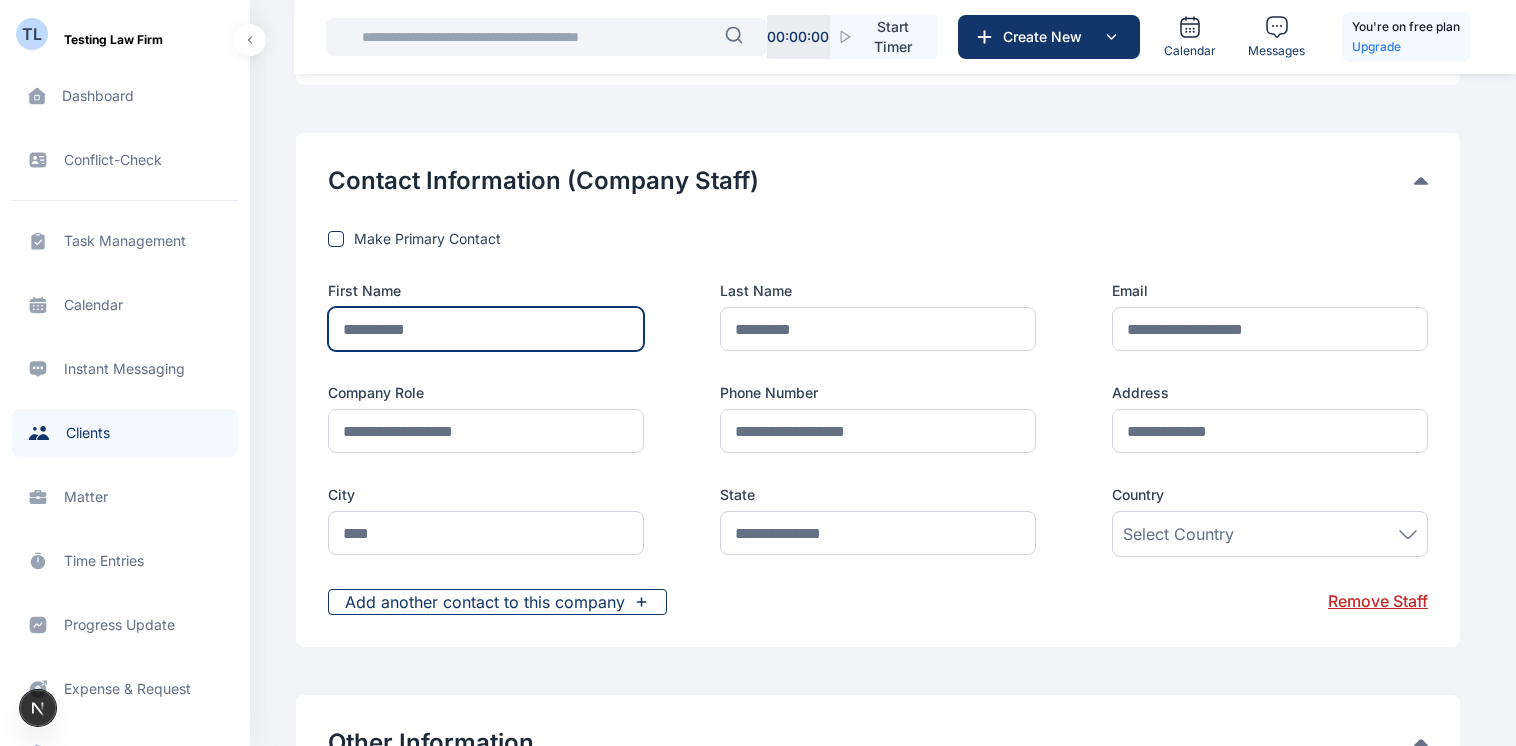 click at bounding box center [486, 329] 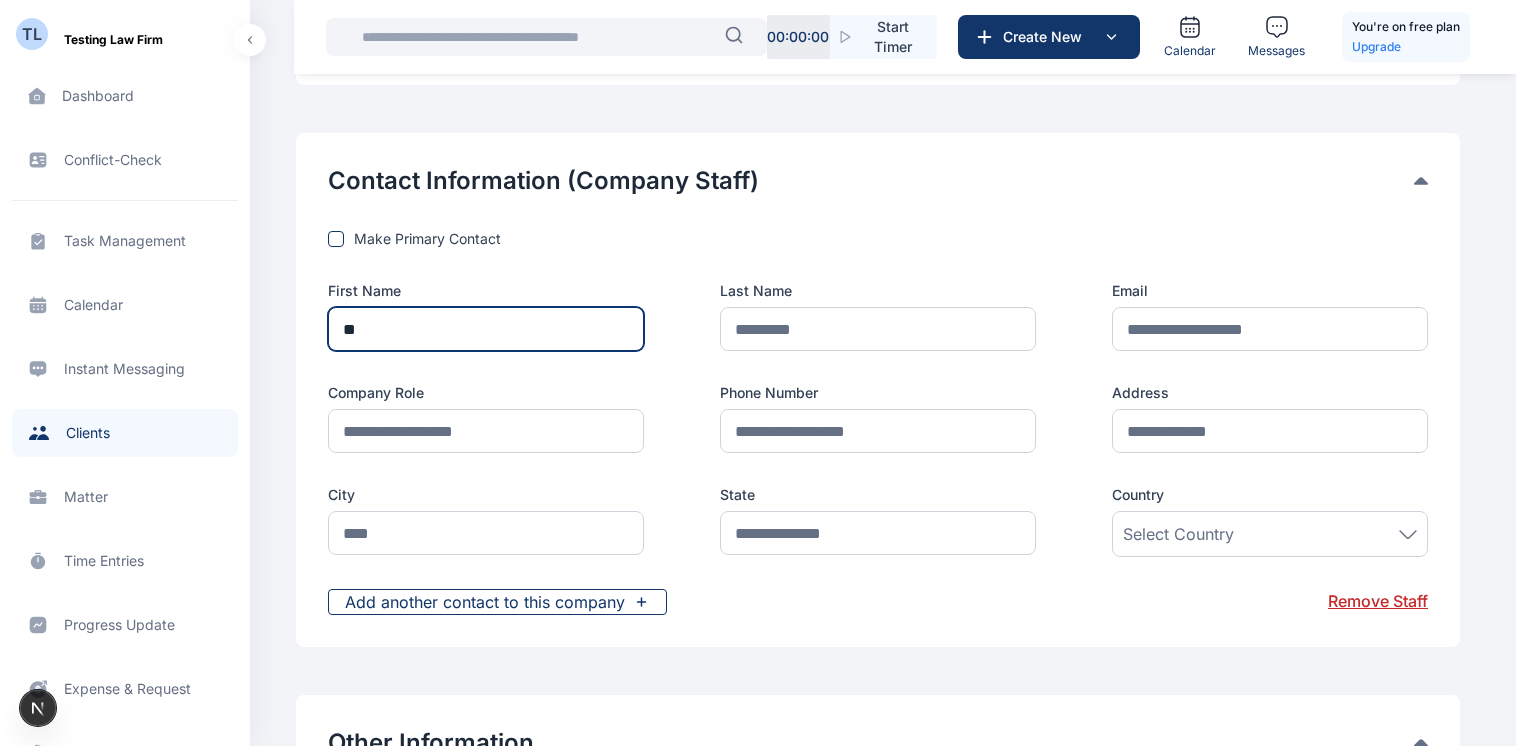 type on "*" 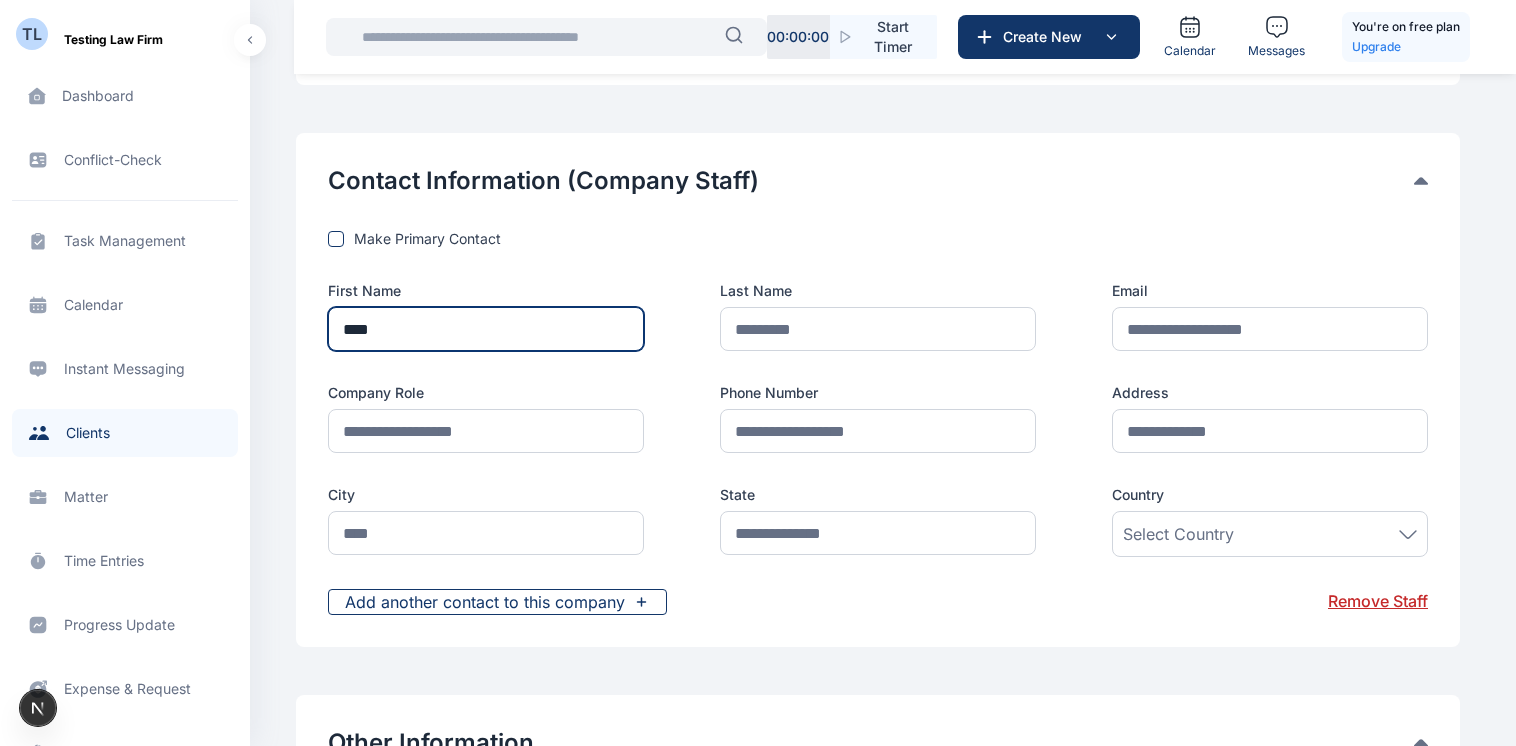 type on "****" 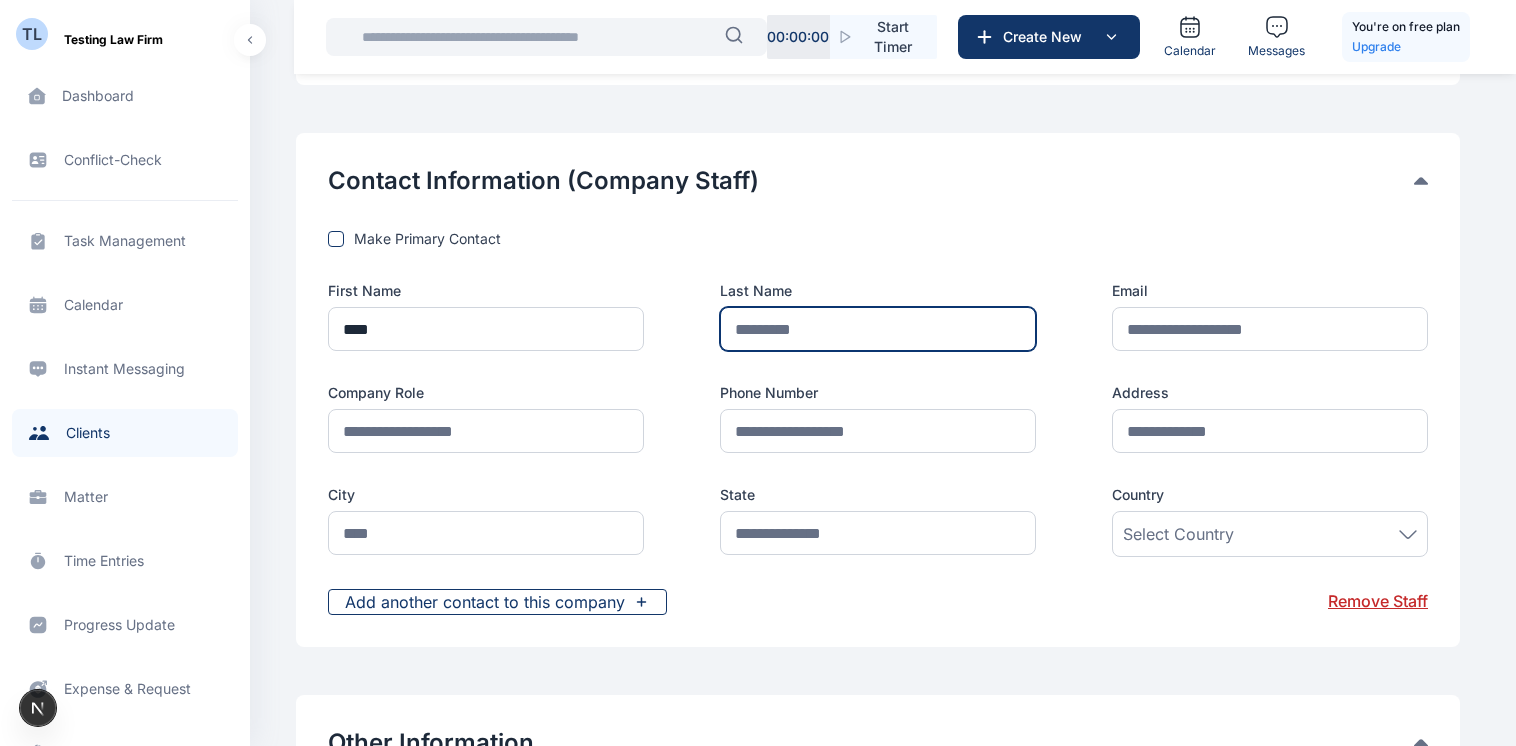 click at bounding box center [878, 329] 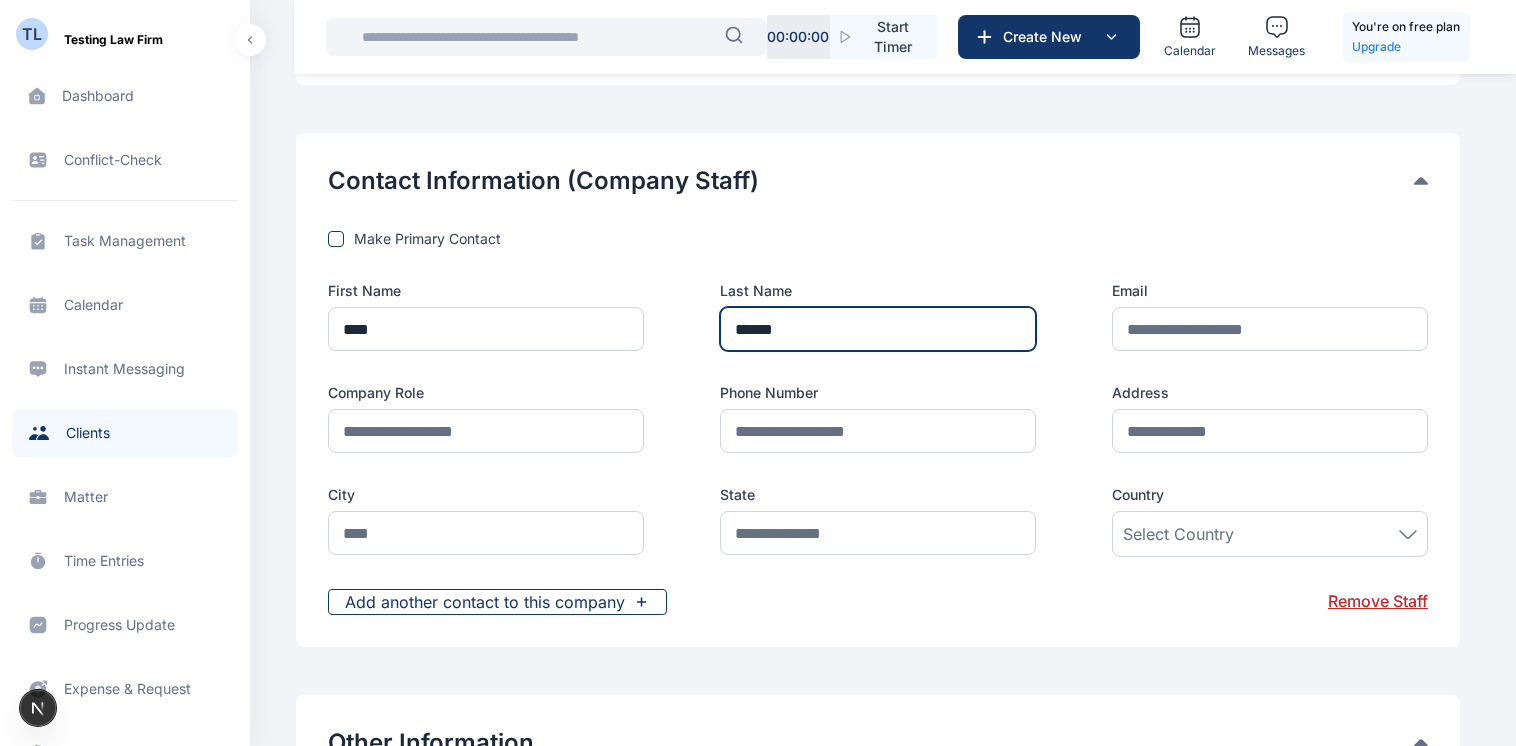 type on "******" 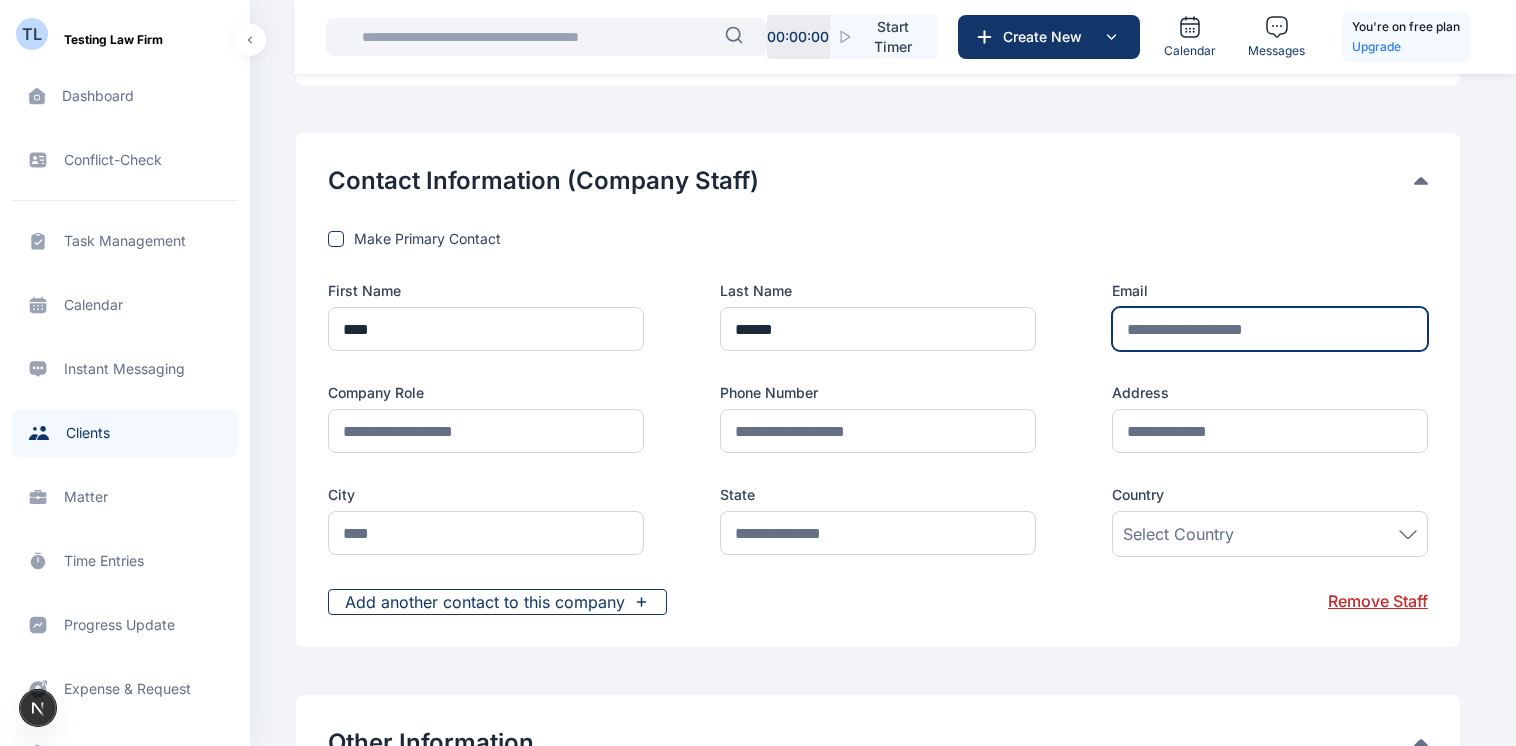 click at bounding box center [1270, 329] 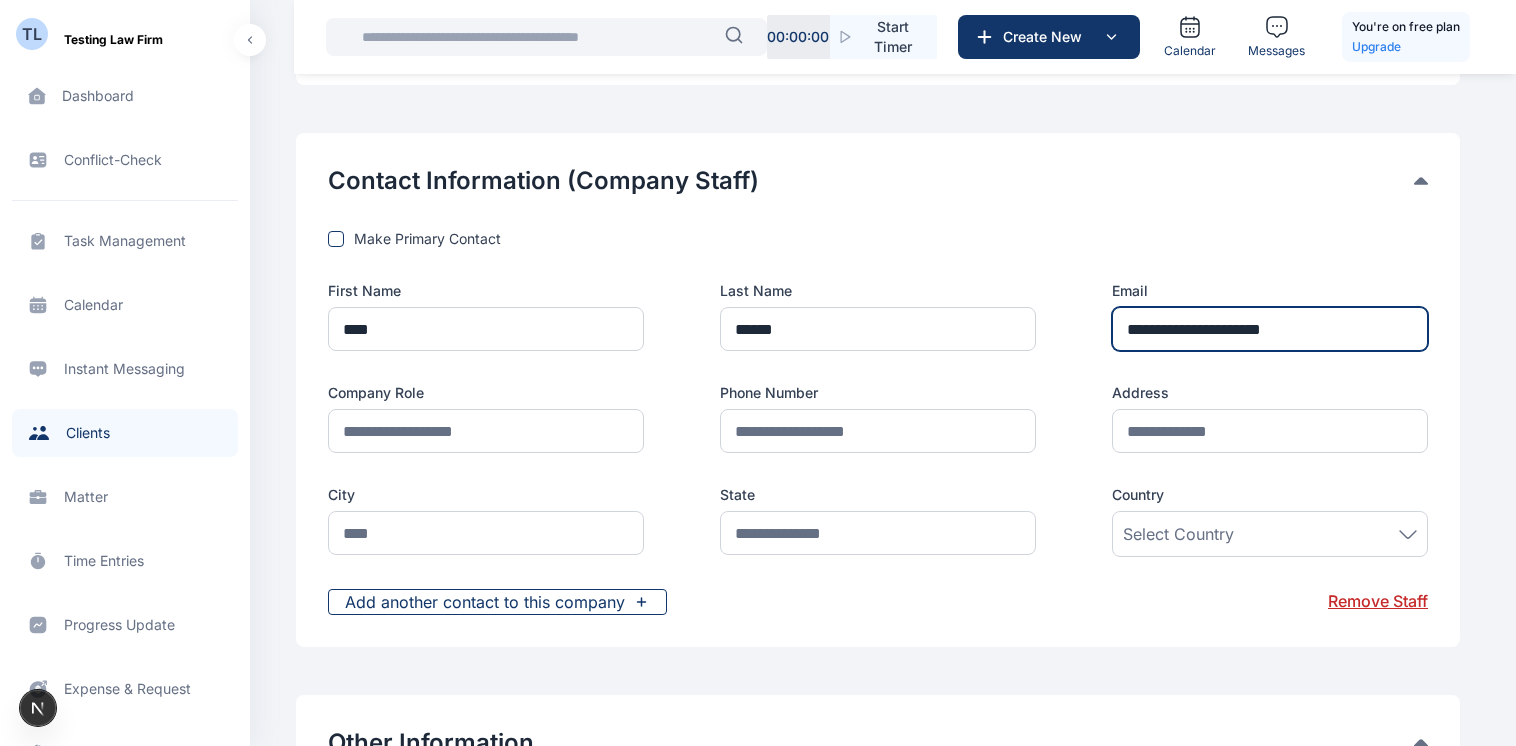 type on "**********" 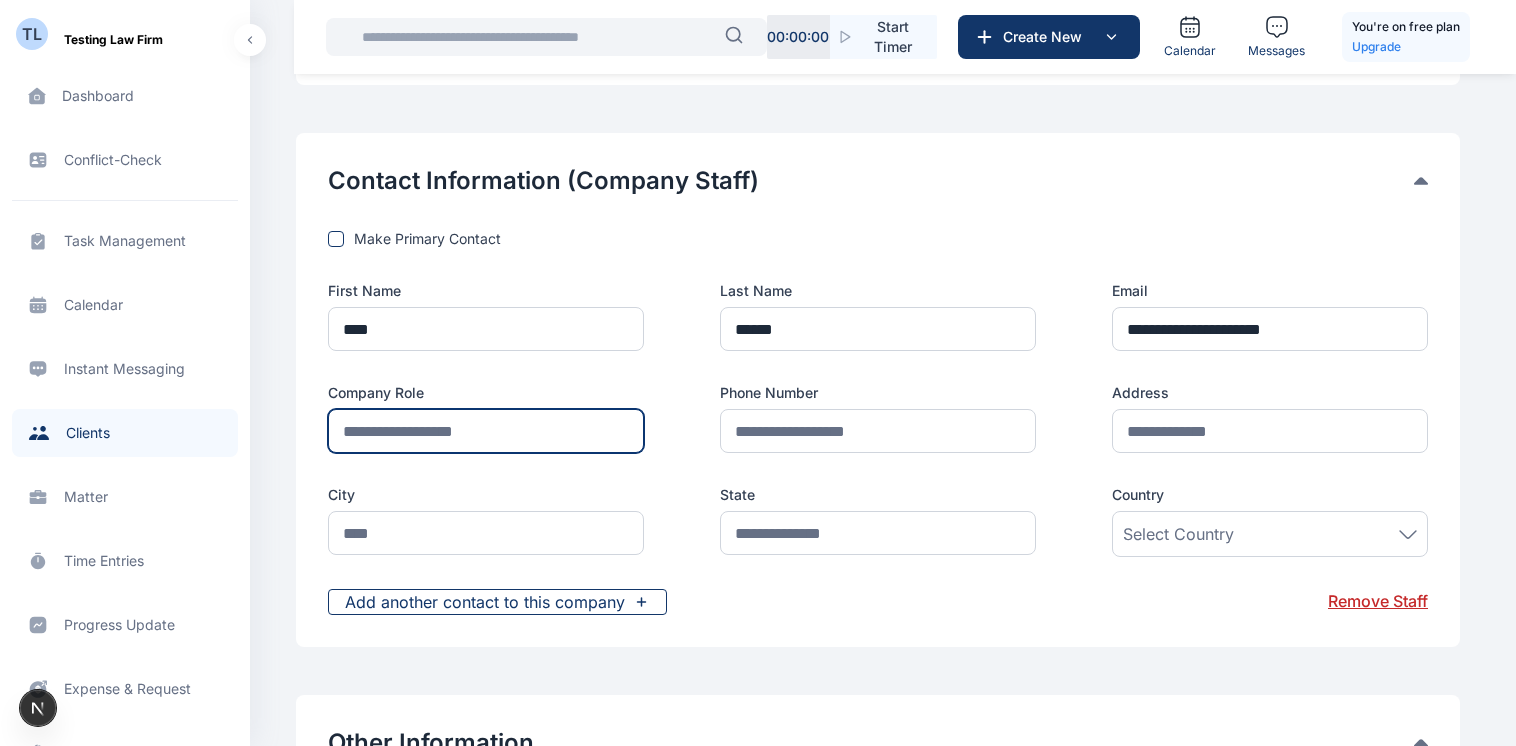 click at bounding box center (486, 431) 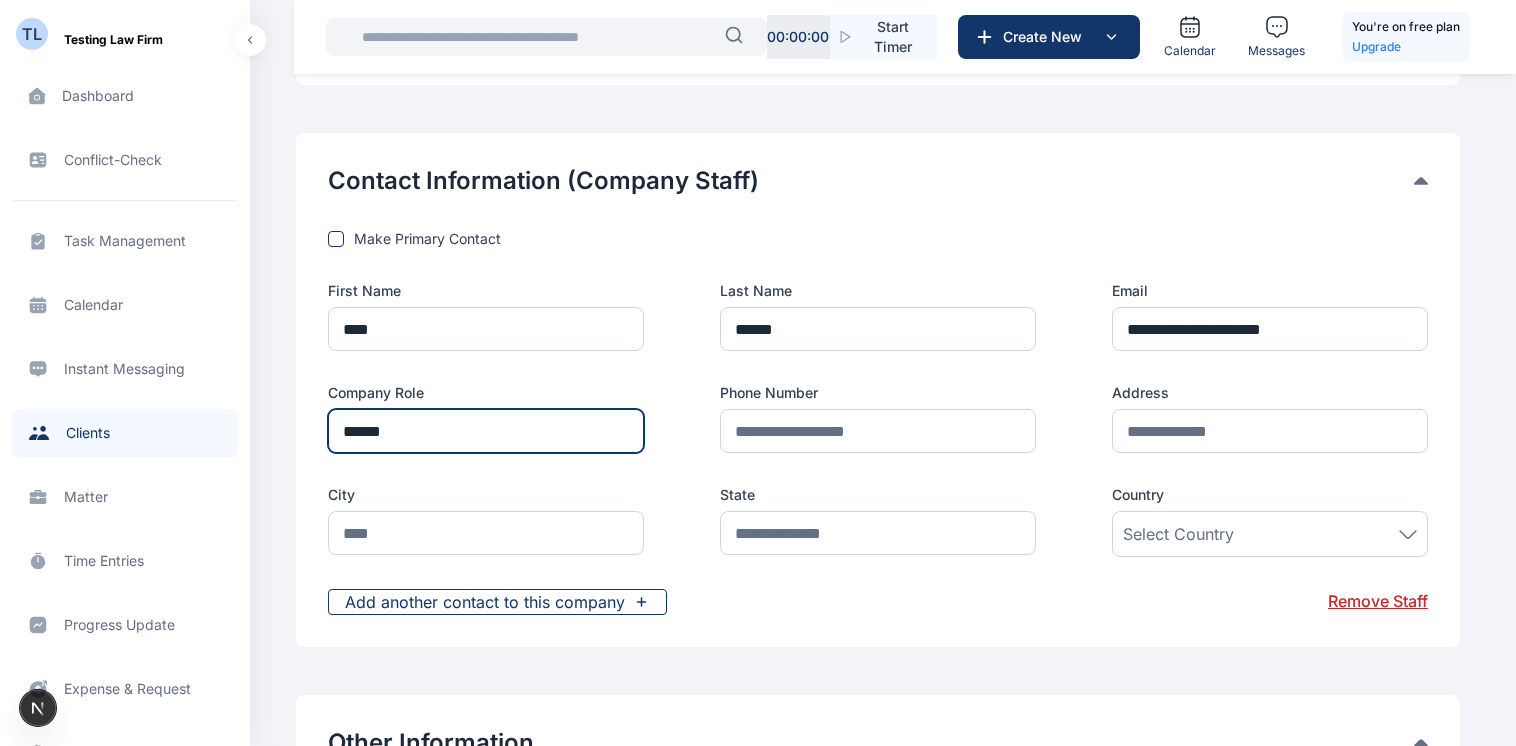 type on "******" 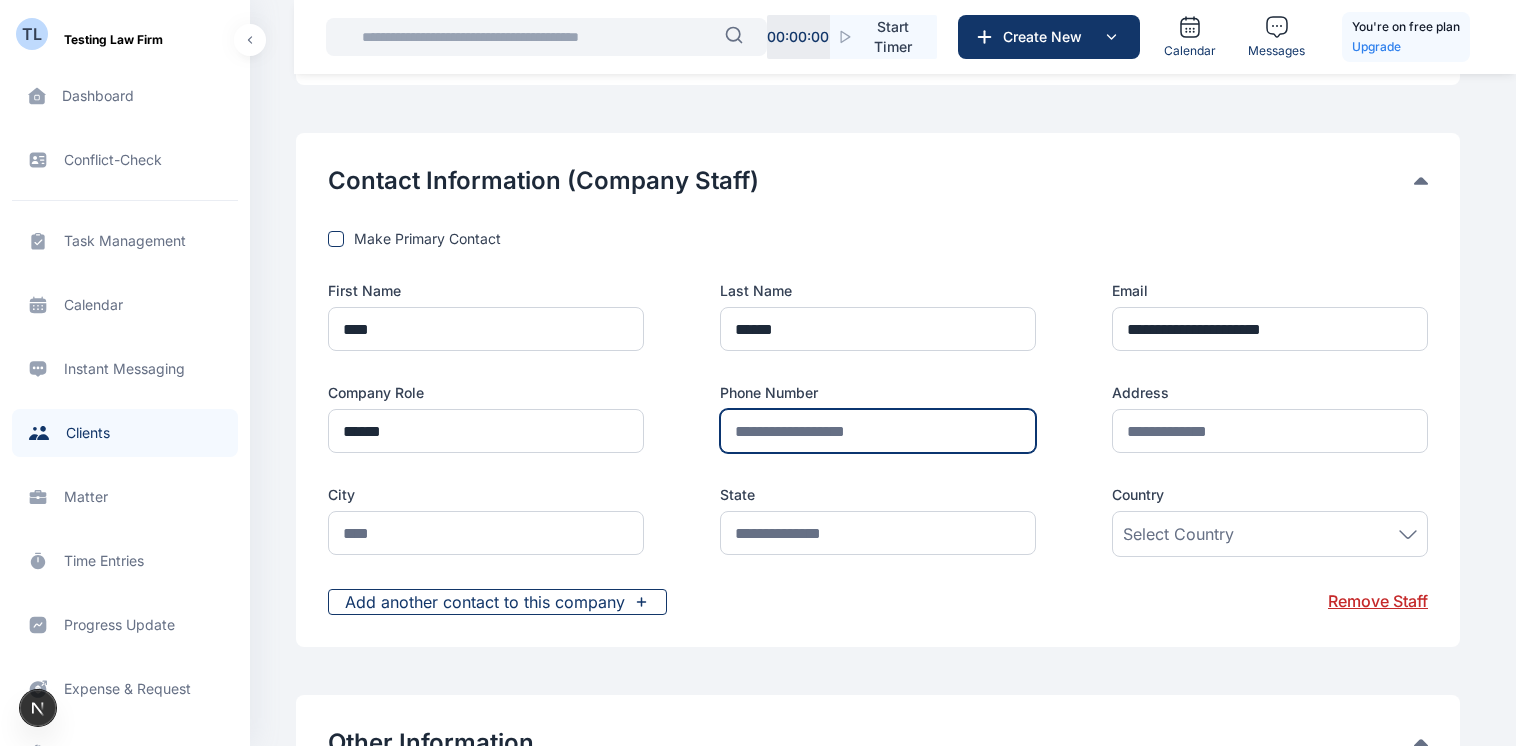 click at bounding box center [878, 431] 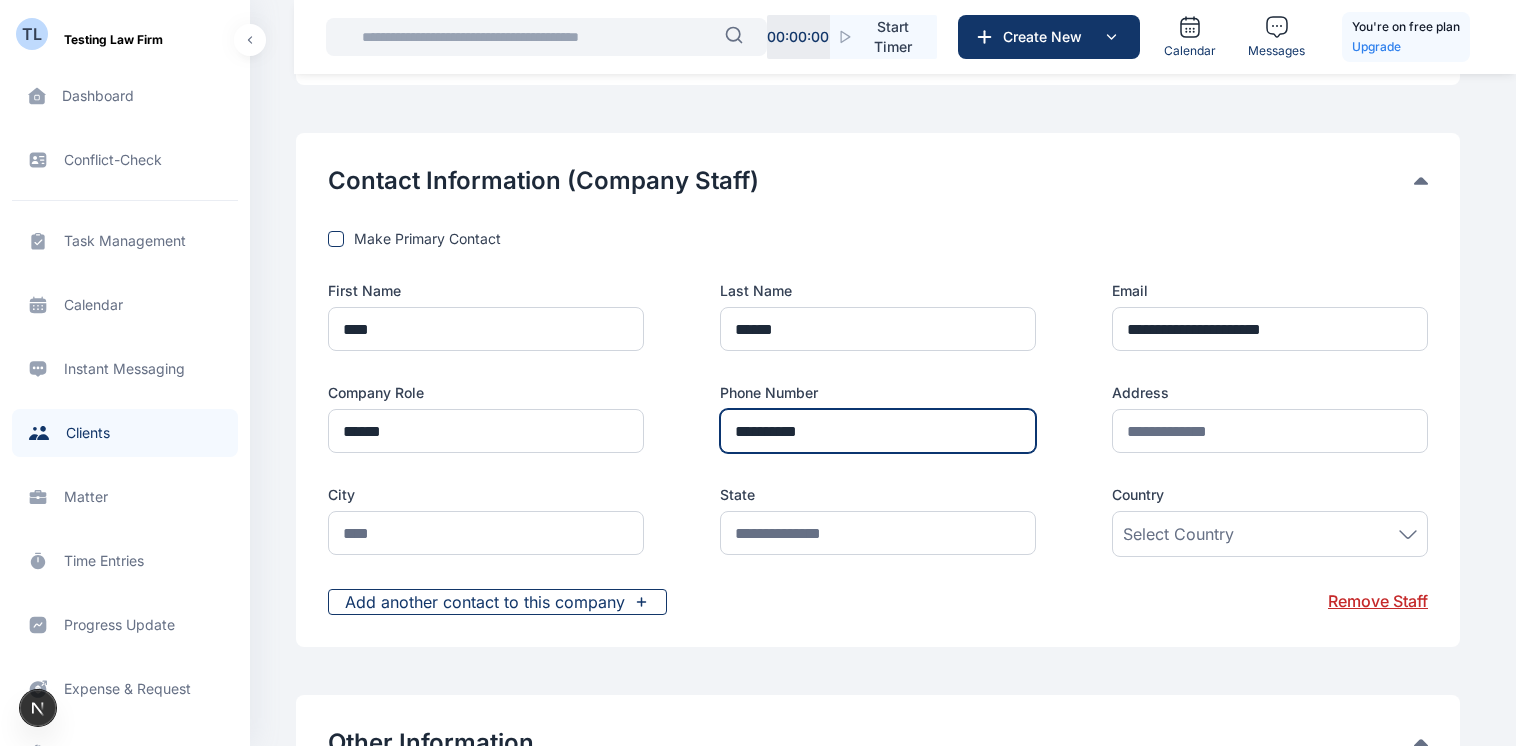type on "**********" 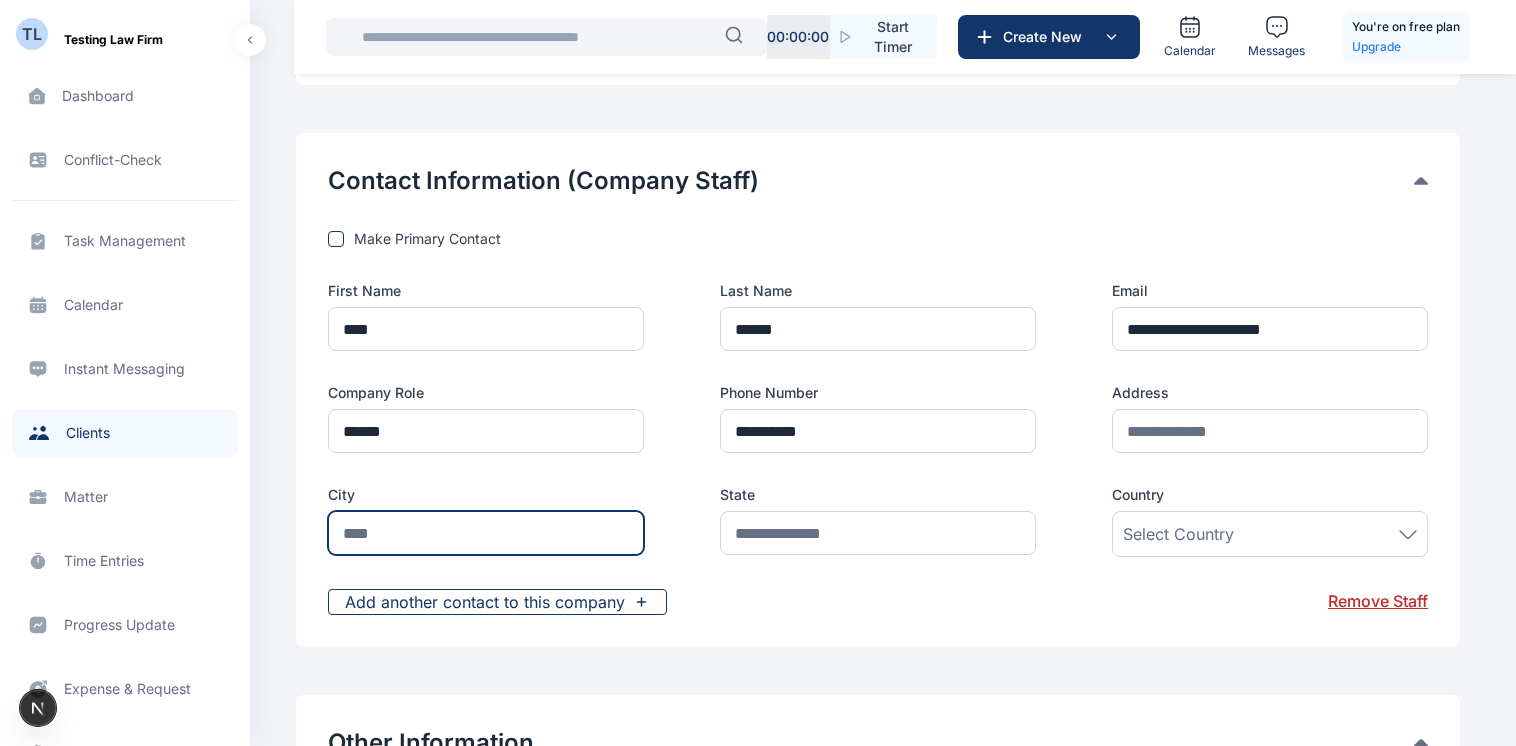 click at bounding box center (486, 533) 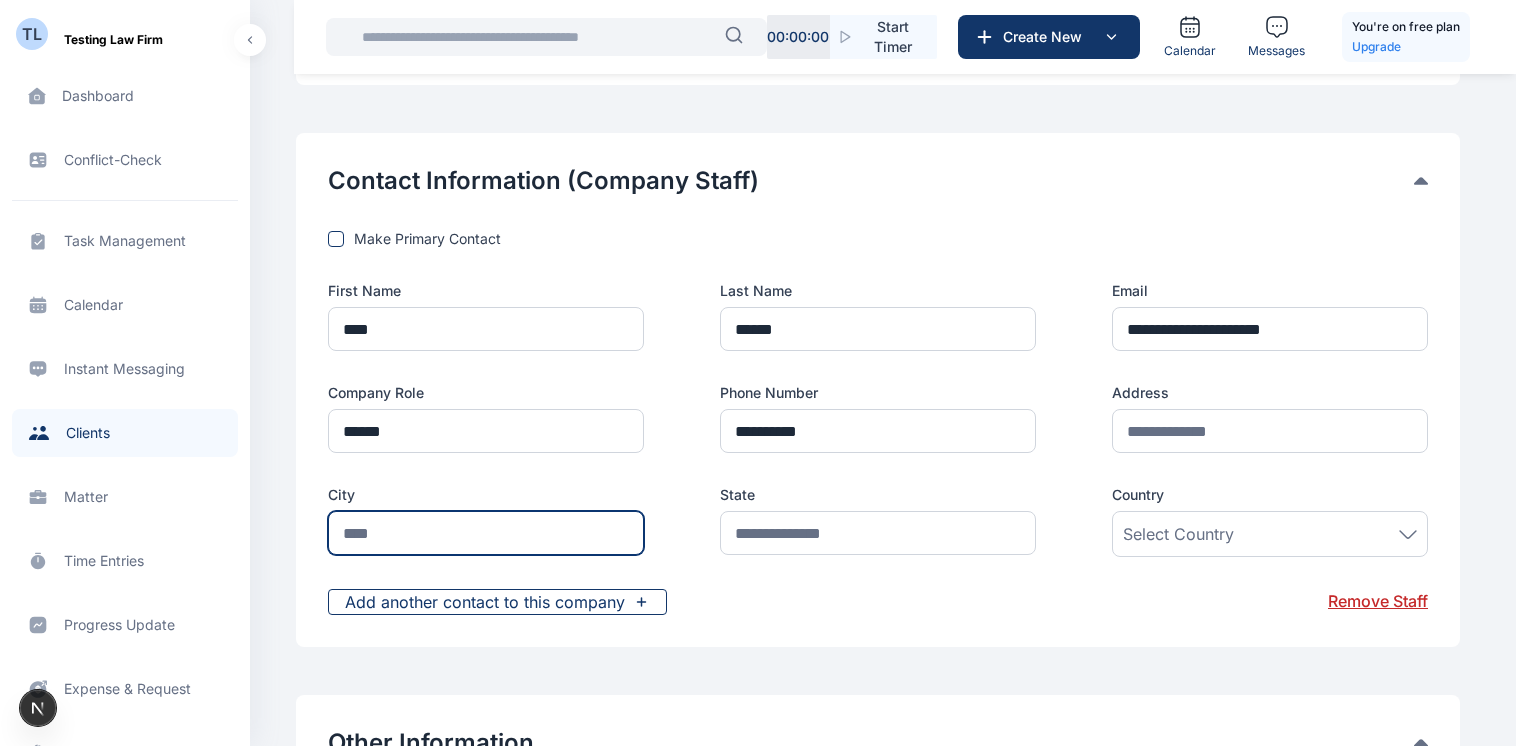 type on "*****" 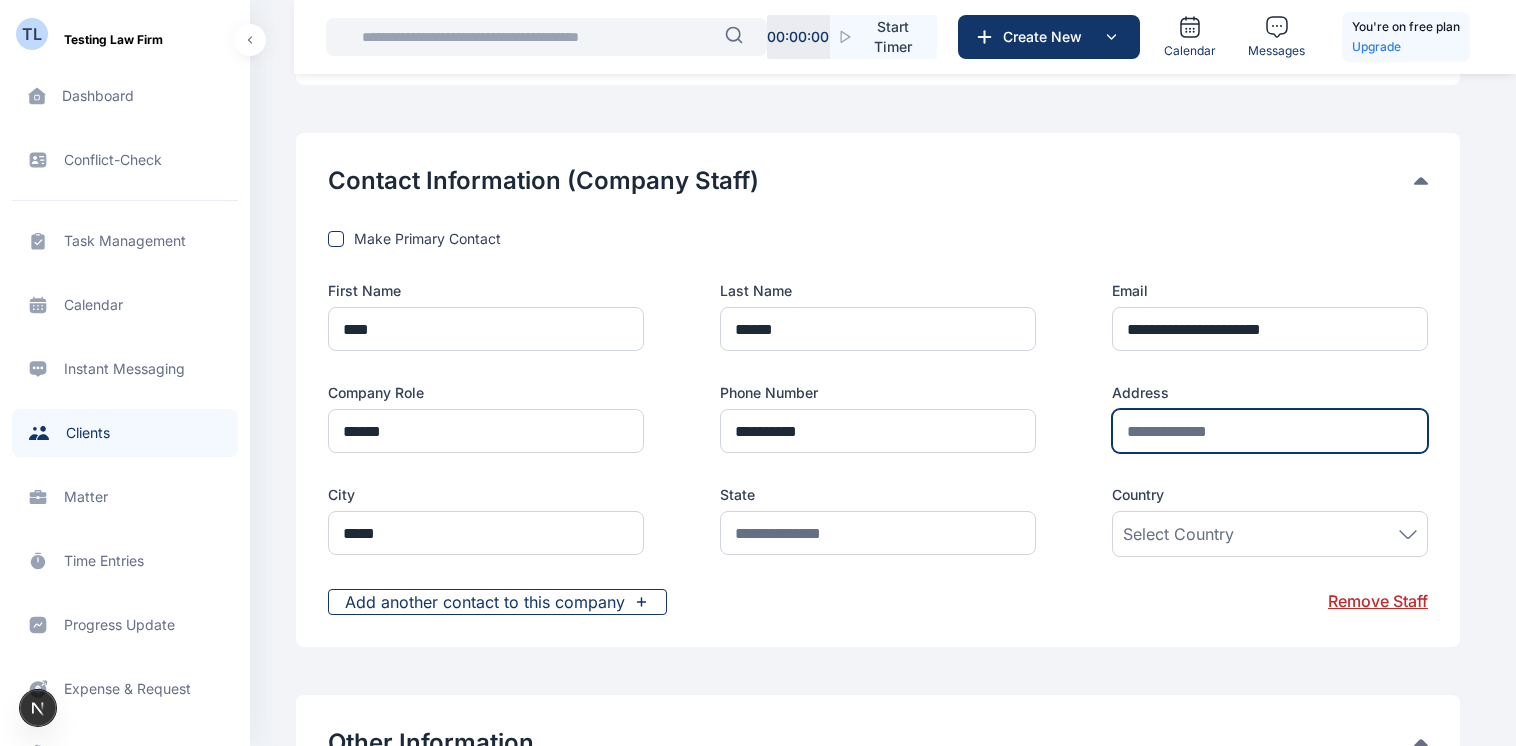 type on "**********" 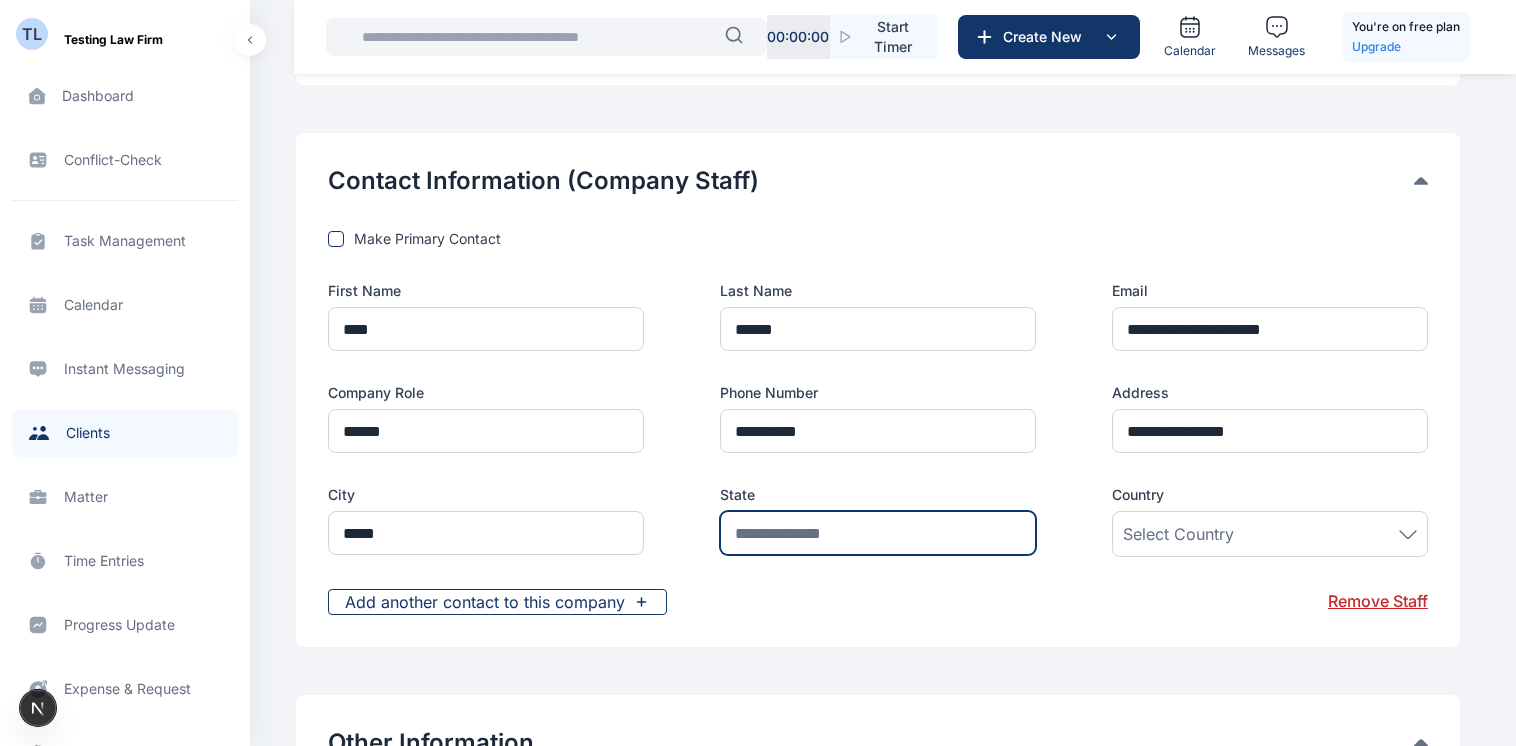 type on "*****" 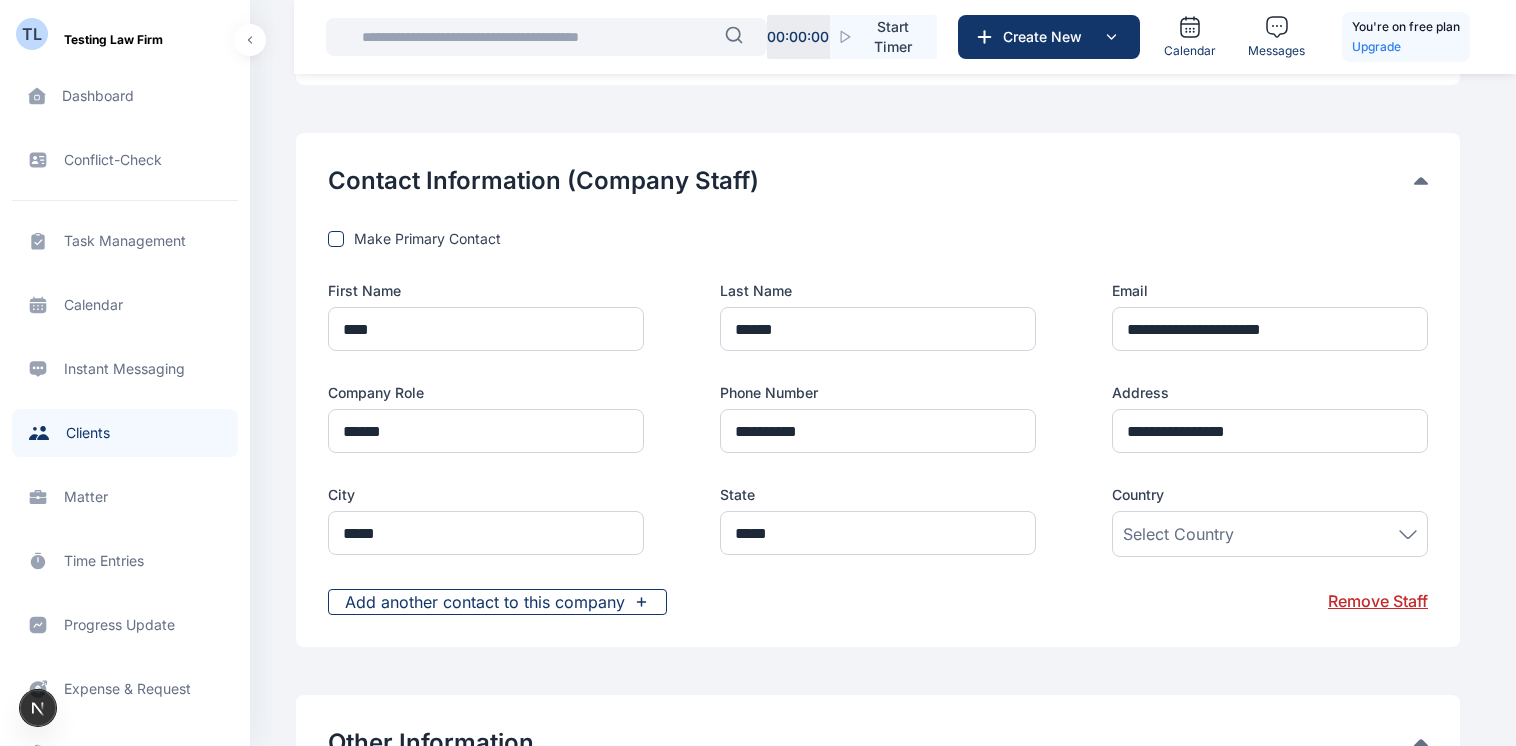 type on "***" 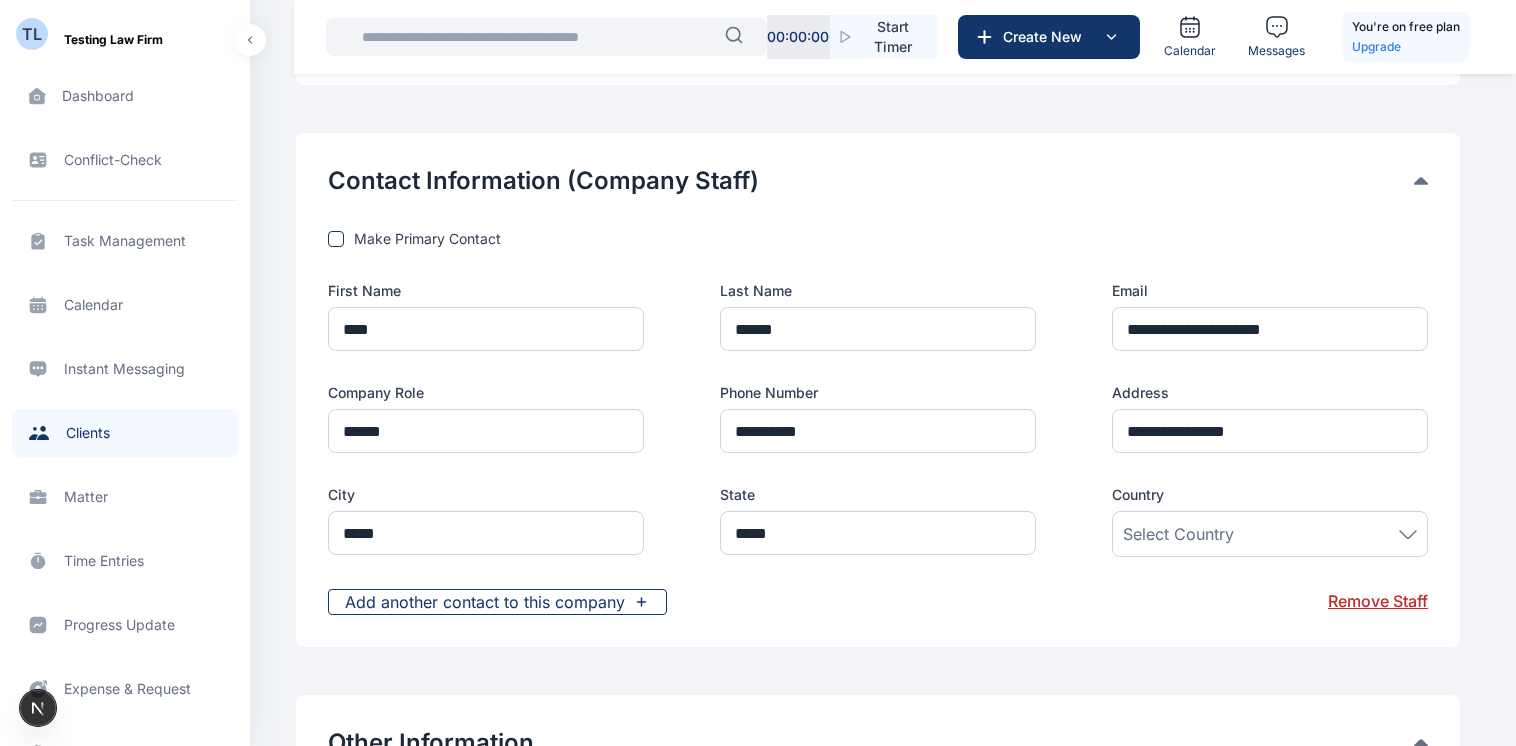 click on "Select Country" at bounding box center [1178, 534] 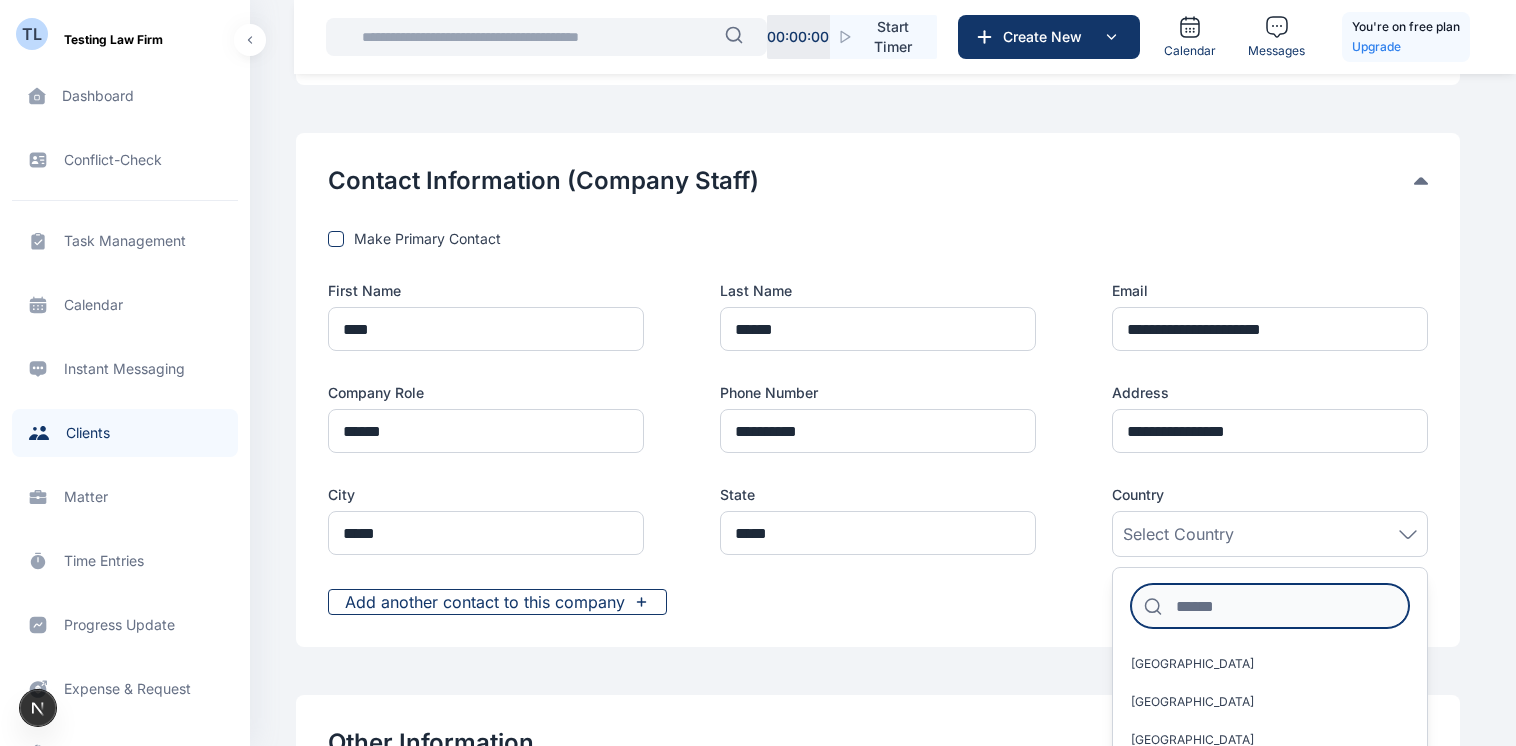 click at bounding box center (1270, 606) 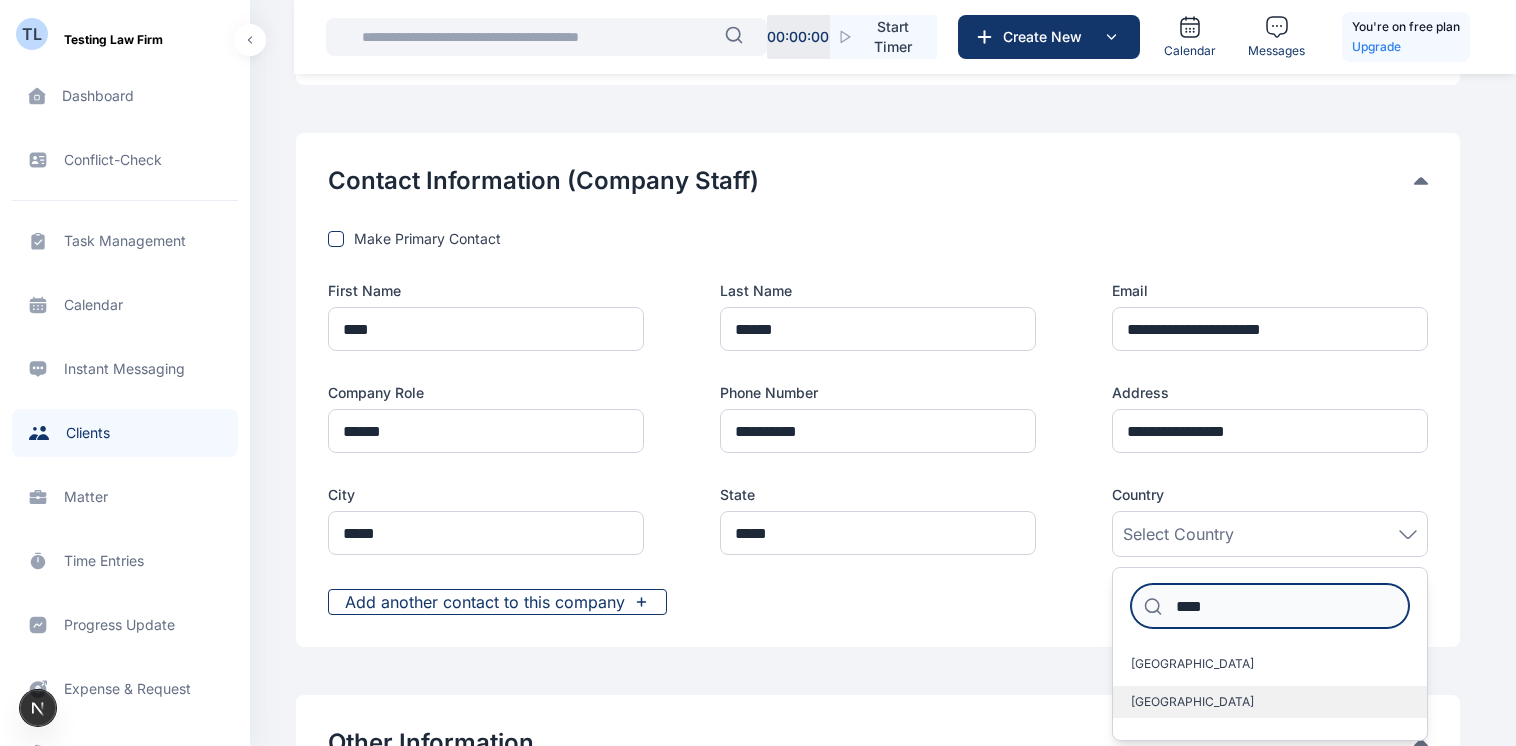 type on "****" 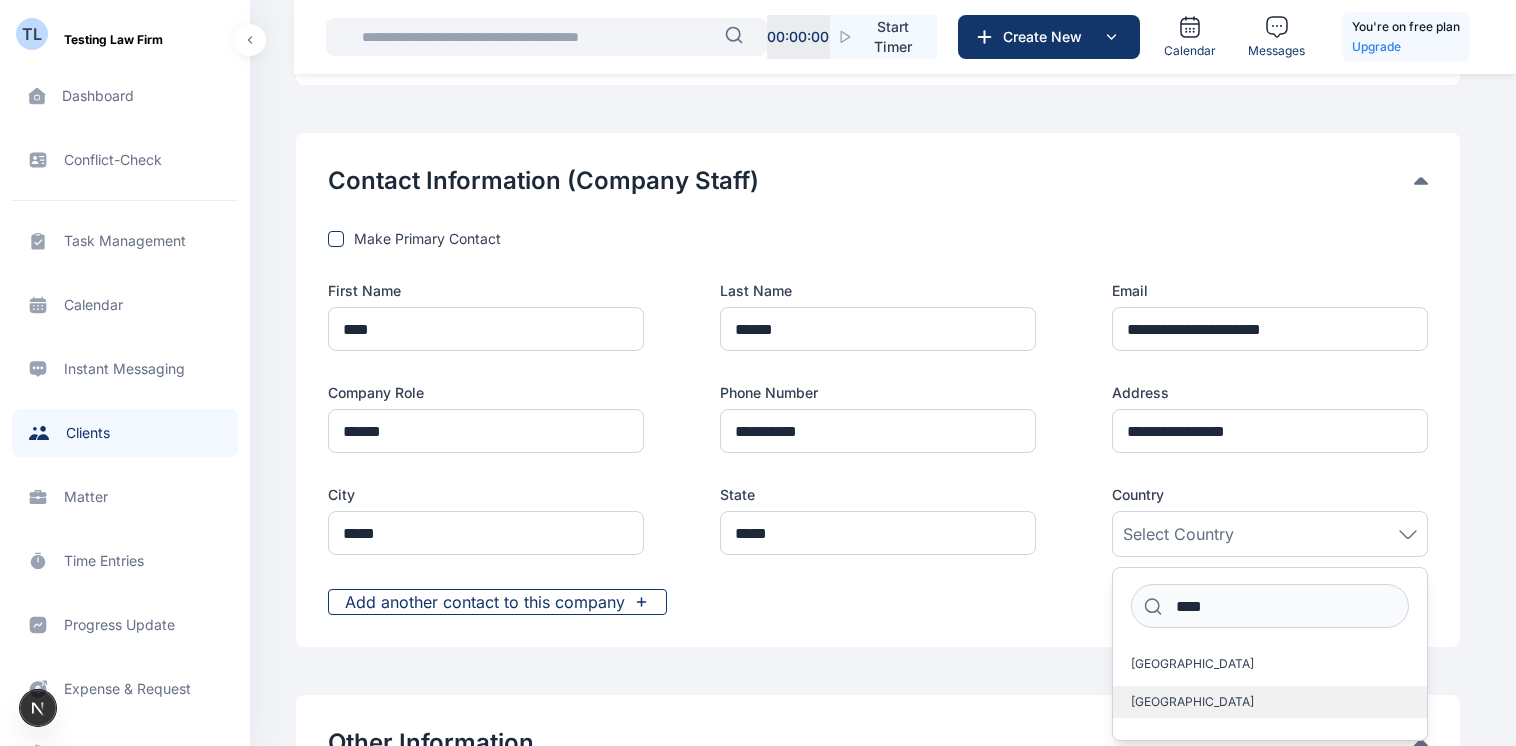 click on "Nigeria" at bounding box center [1270, 702] 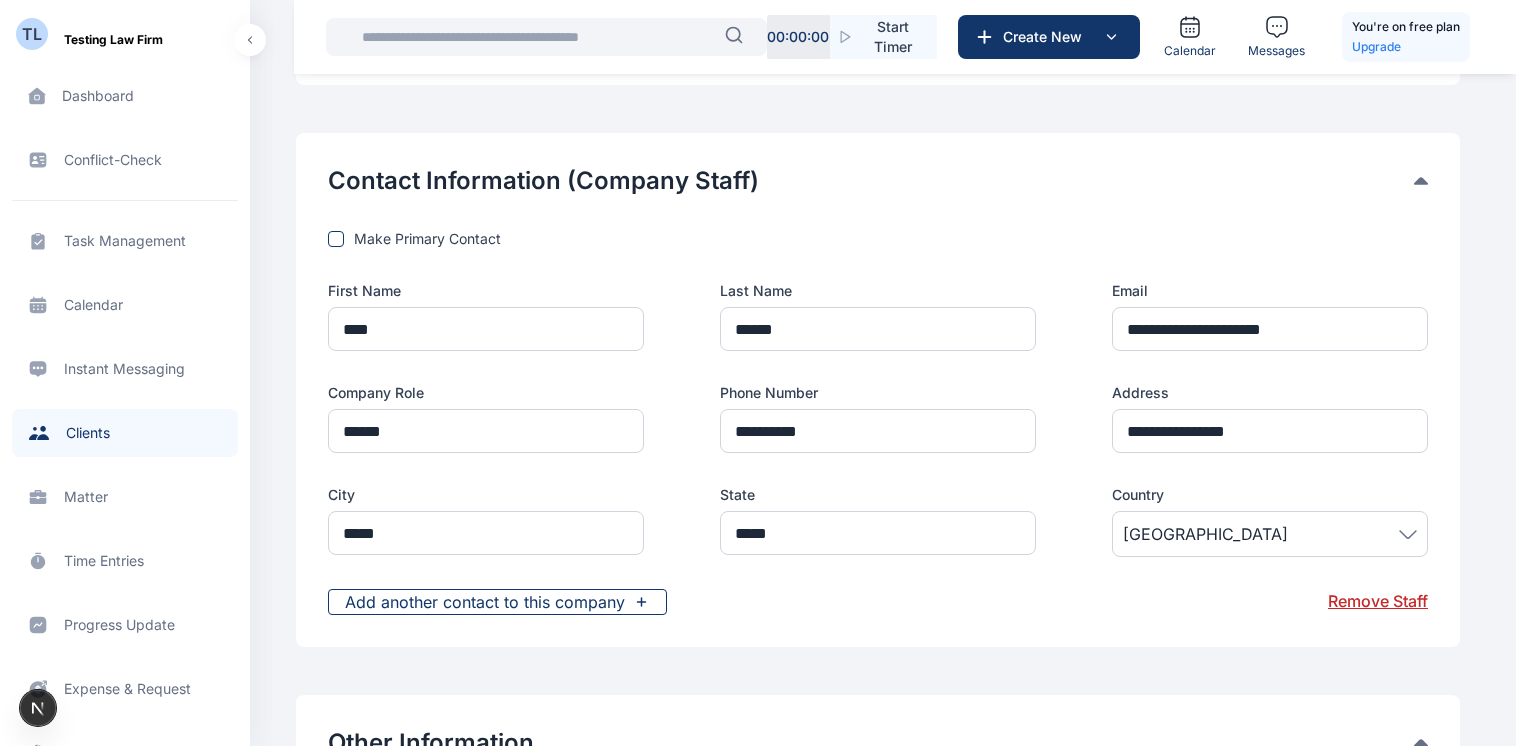 click on "Make Primary Contact" at bounding box center [878, 239] 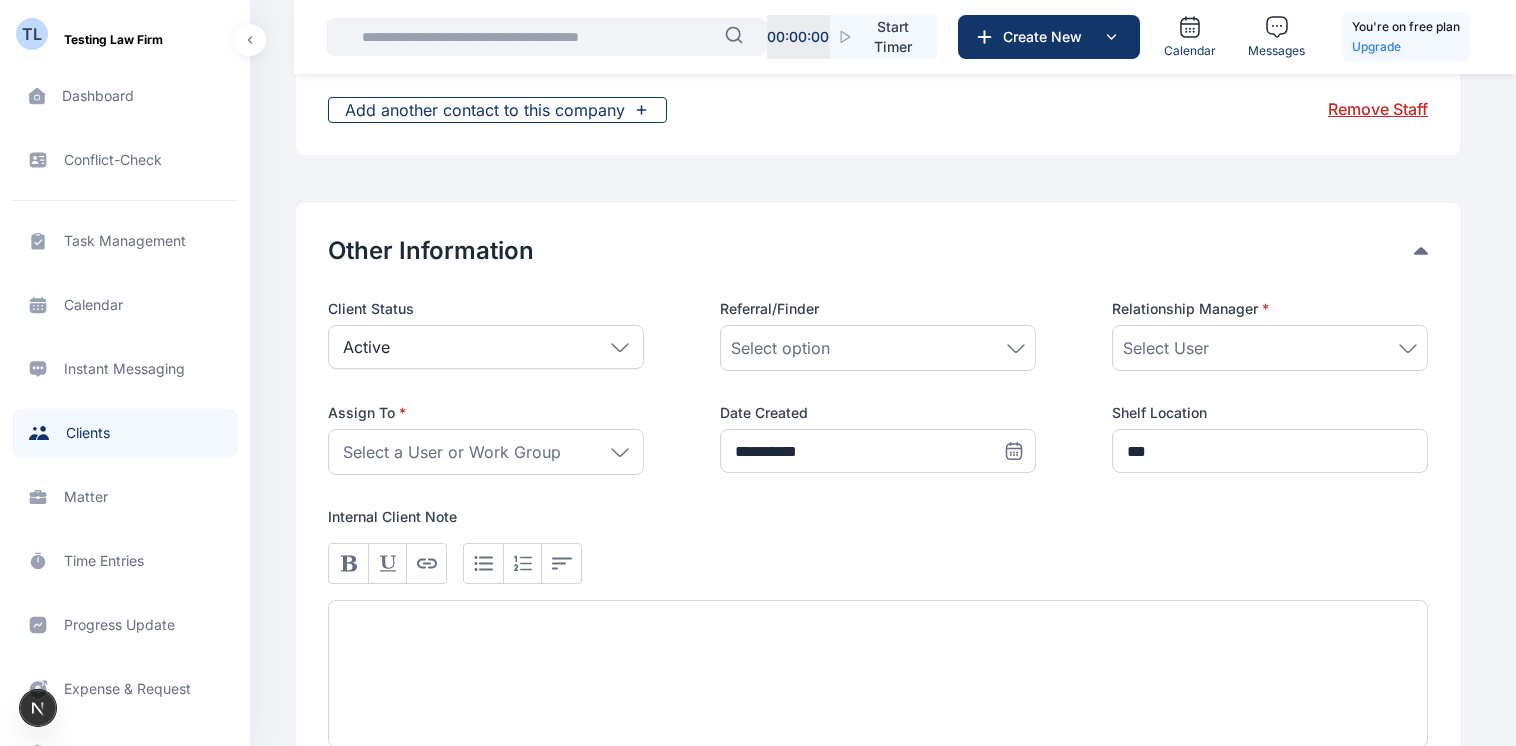 scroll, scrollTop: 1371, scrollLeft: 0, axis: vertical 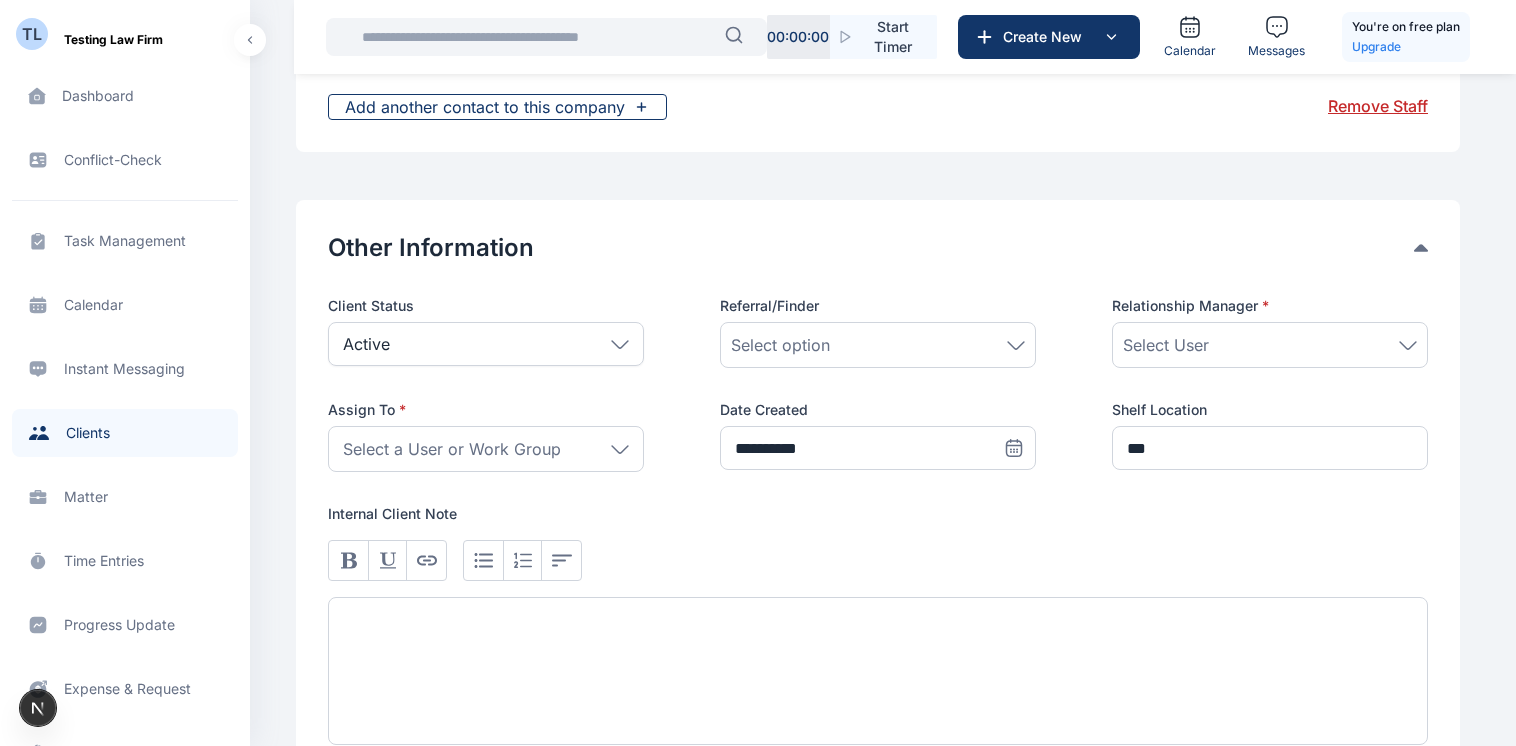 click 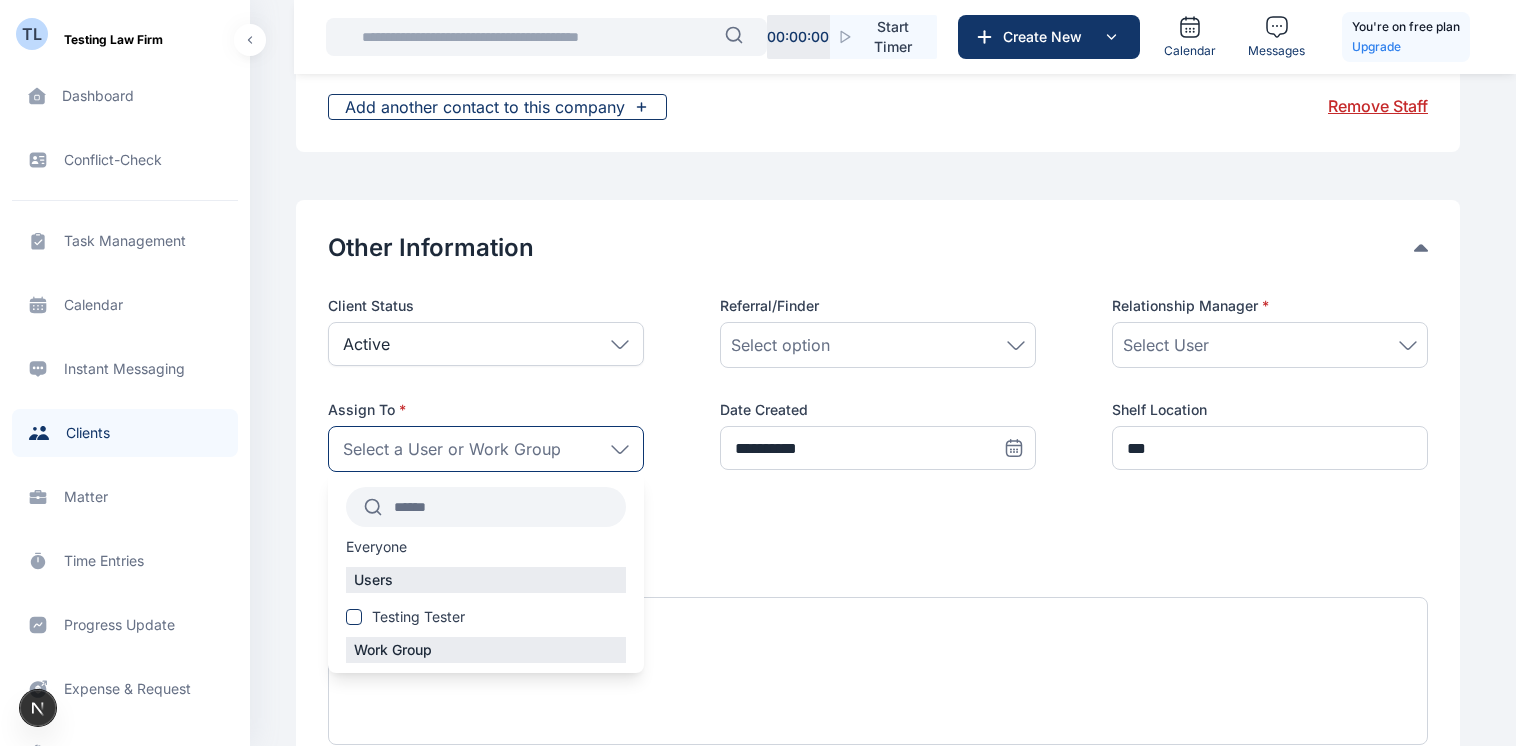 click on "Everyone" at bounding box center [376, 547] 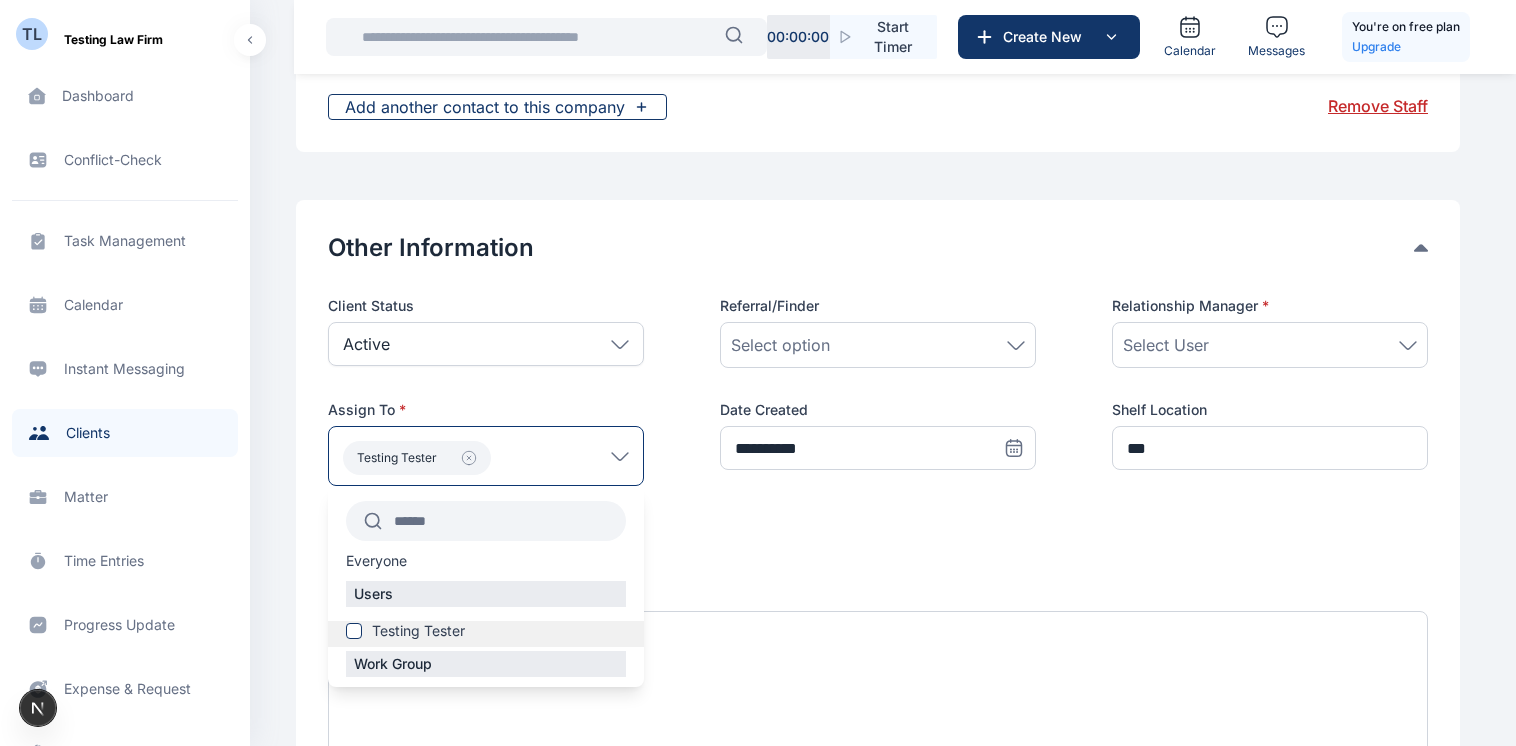 click at bounding box center [354, 631] 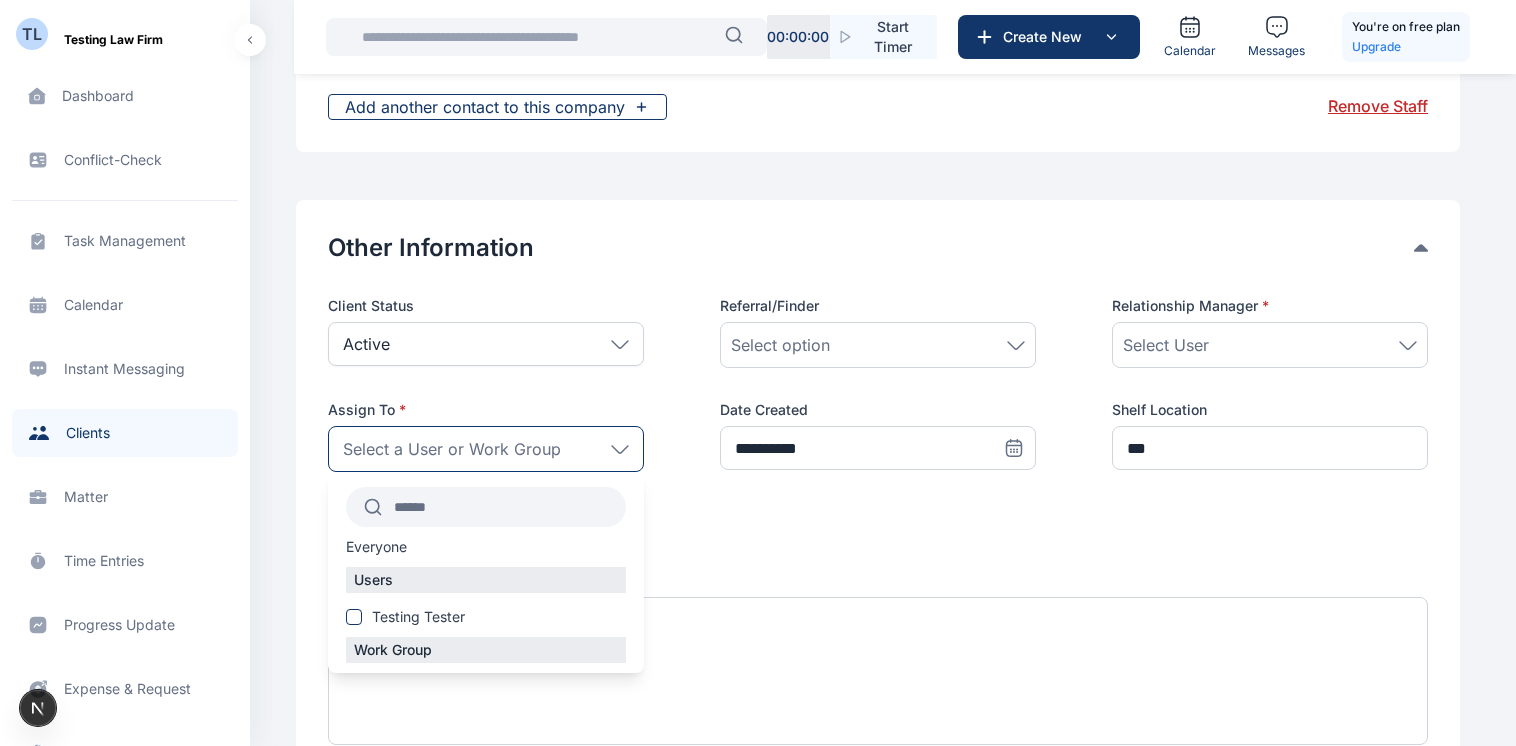 click on "Everyone" at bounding box center [376, 547] 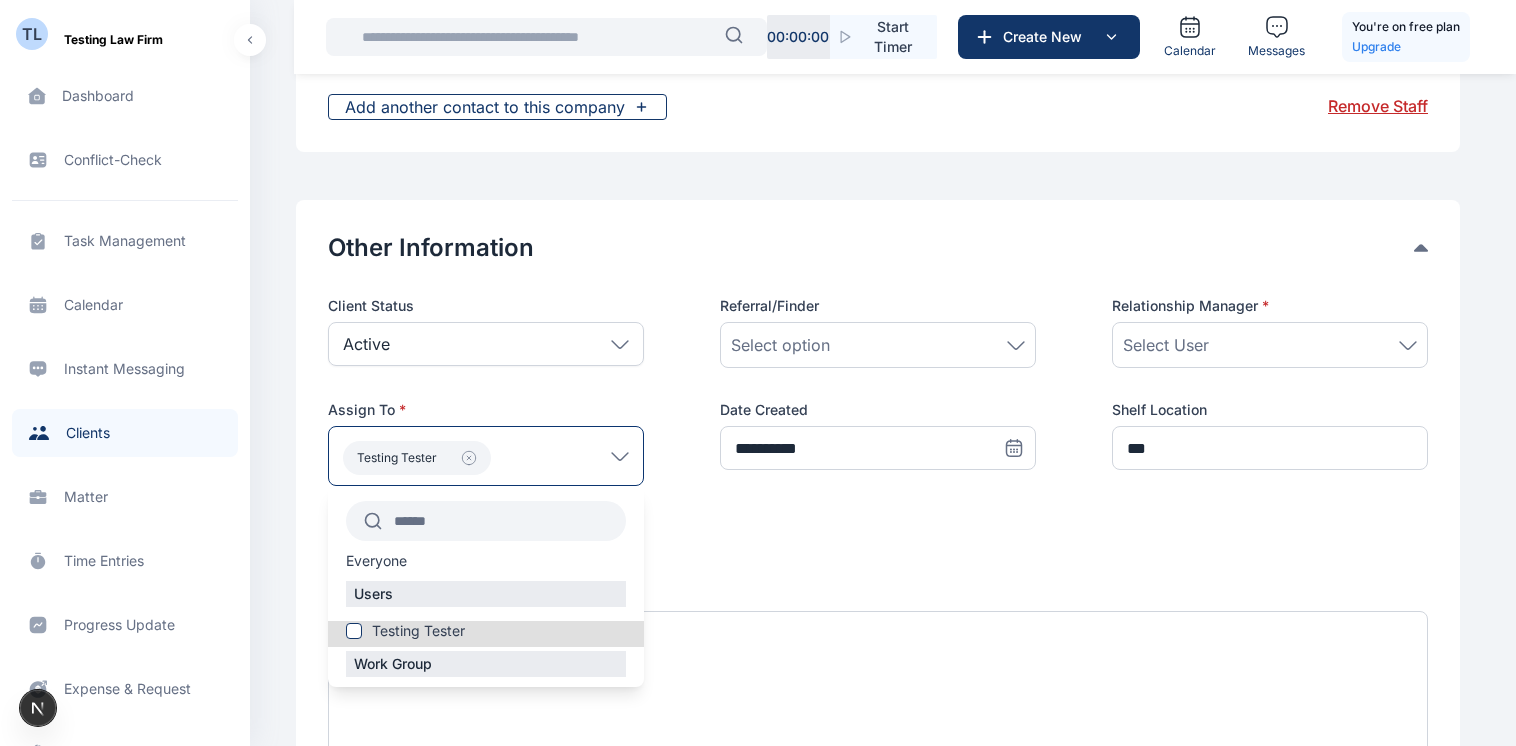 click on "Everyone" at bounding box center [376, 561] 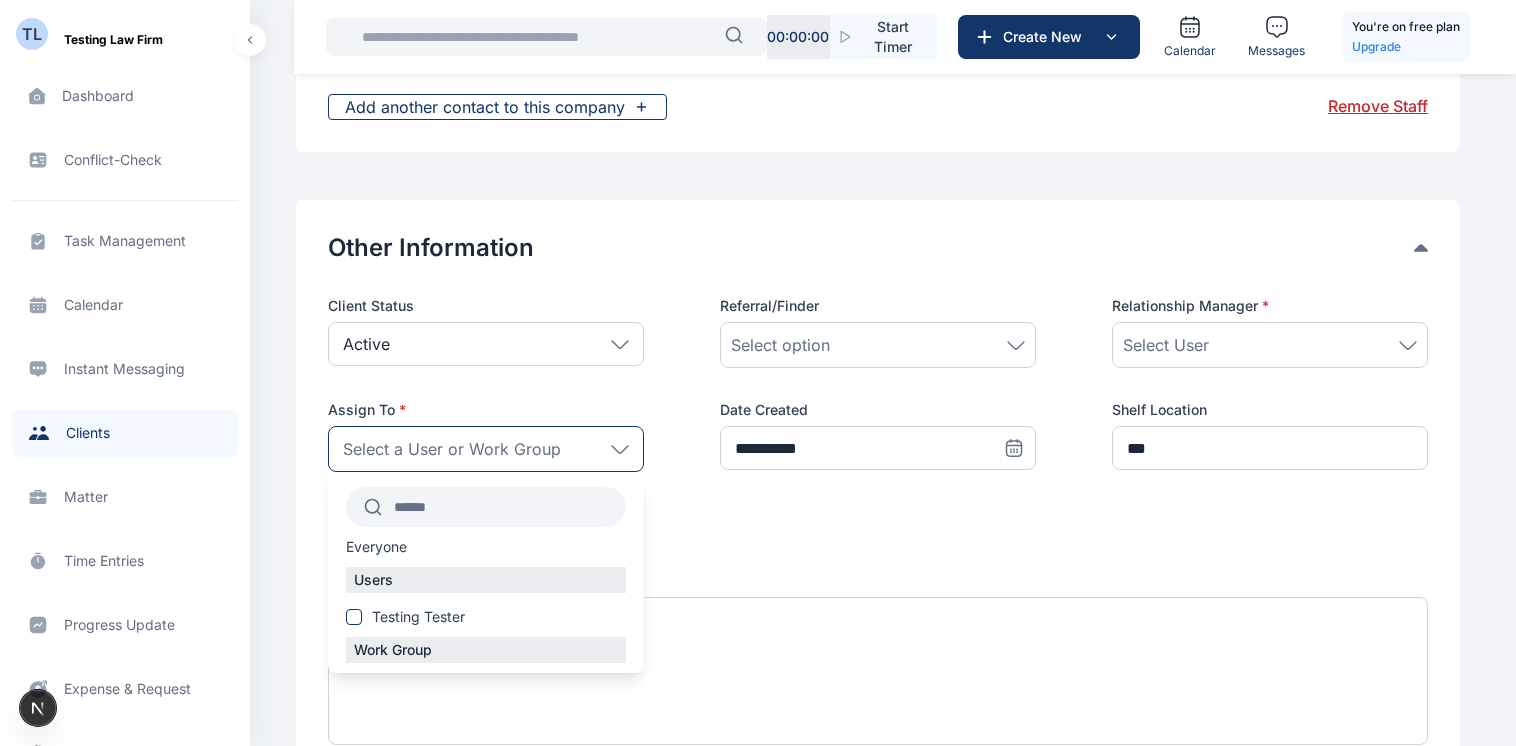 click on "Everyone" at bounding box center (376, 547) 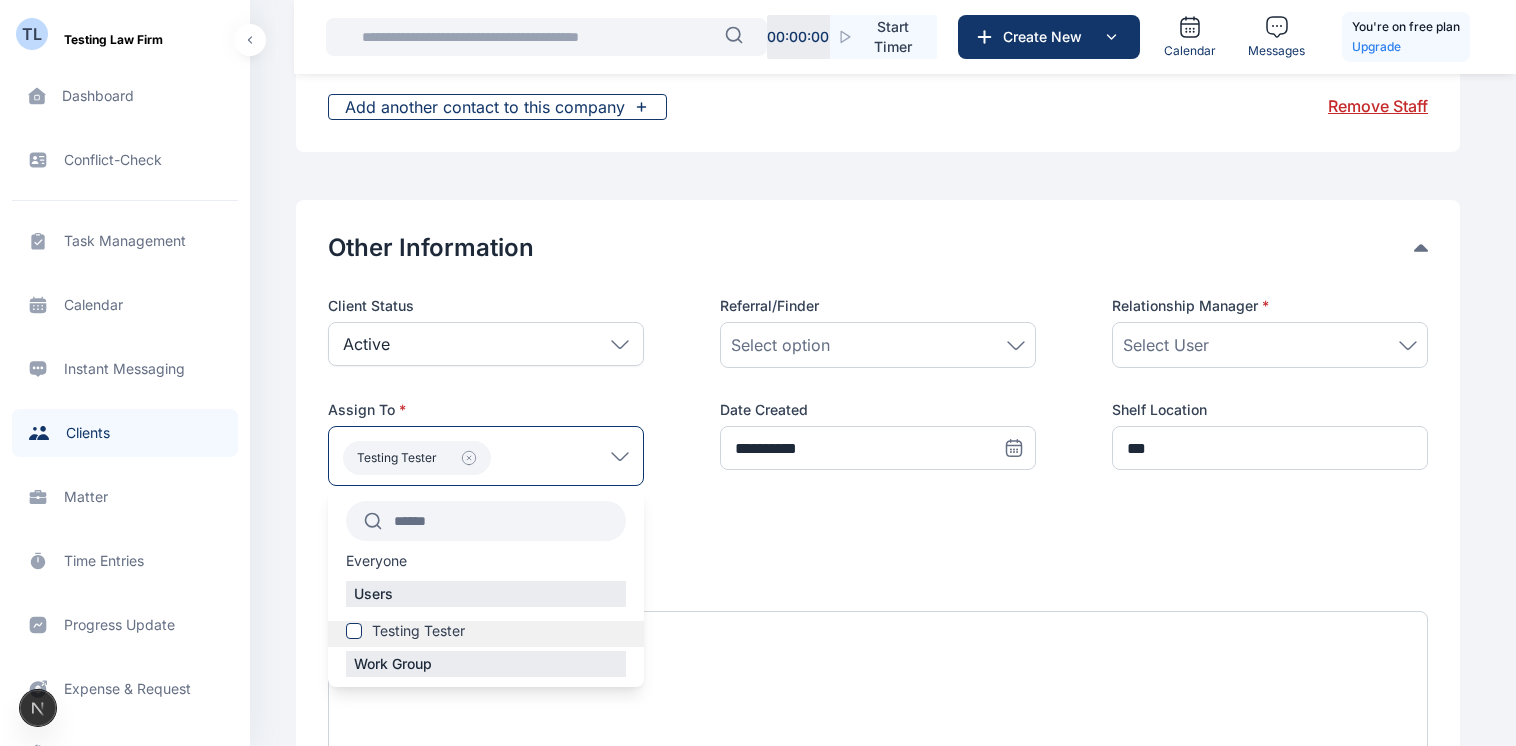 click on "Testing Tester" at bounding box center [418, 631] 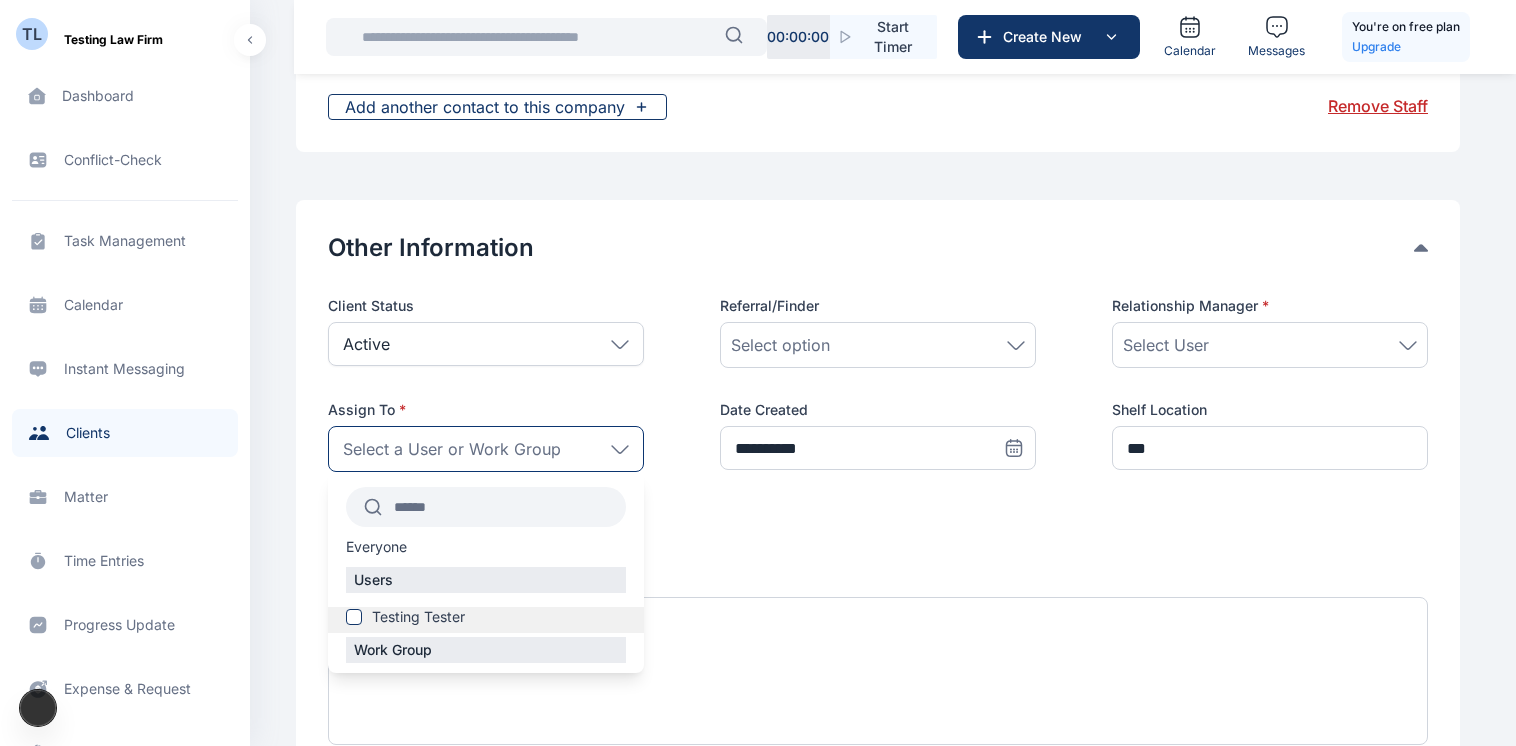click on "Testing Tester" at bounding box center (418, 617) 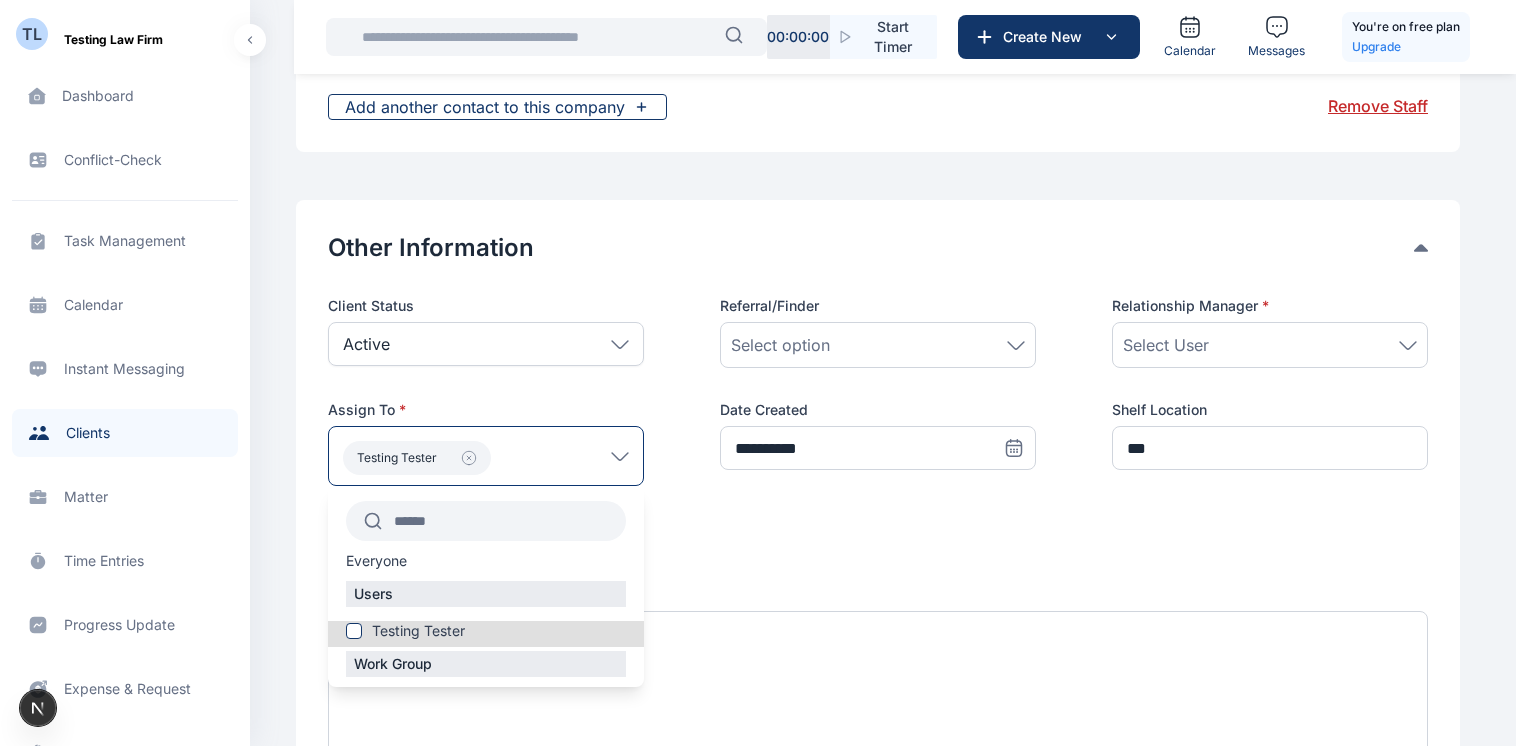 click on "Everyone" at bounding box center [376, 561] 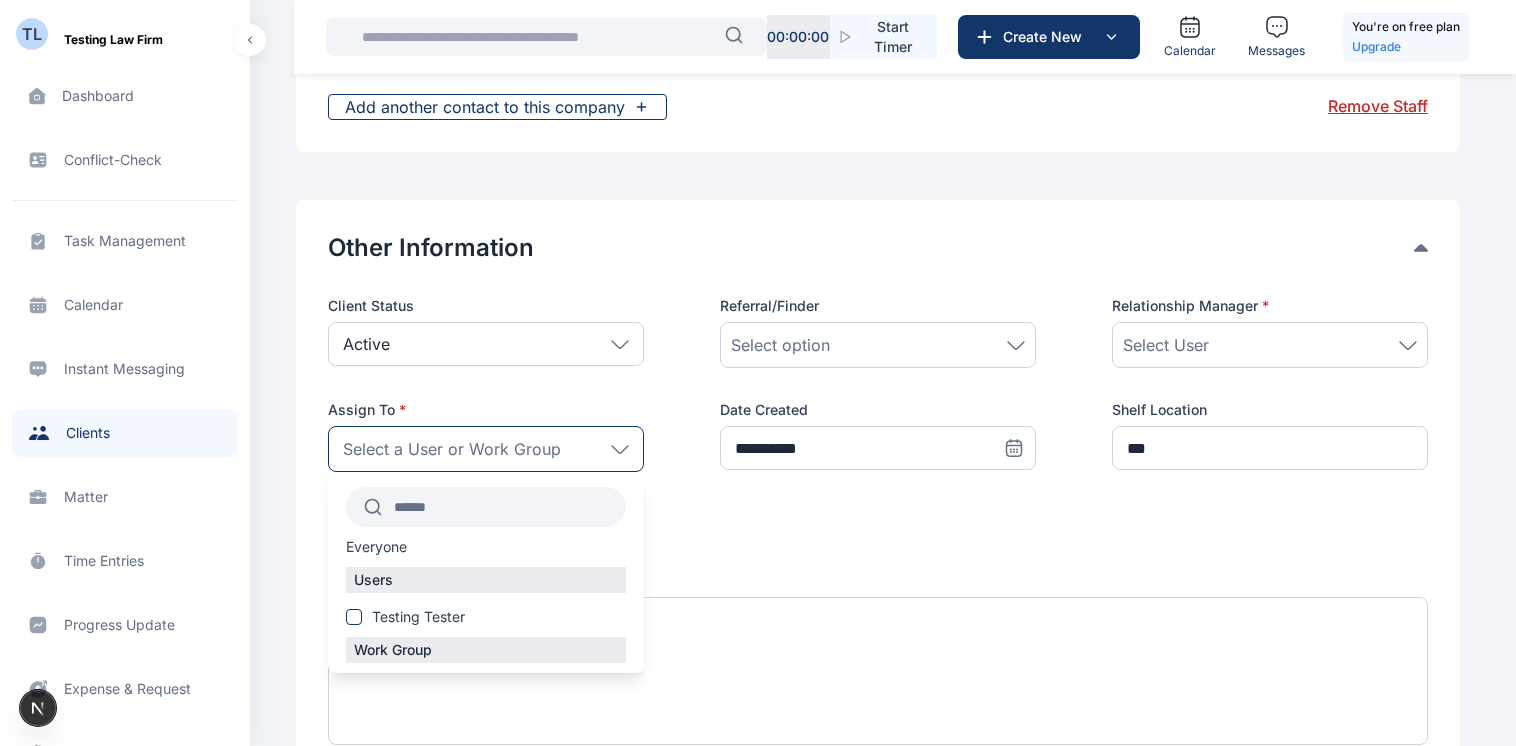 click on "Everyone" at bounding box center [376, 547] 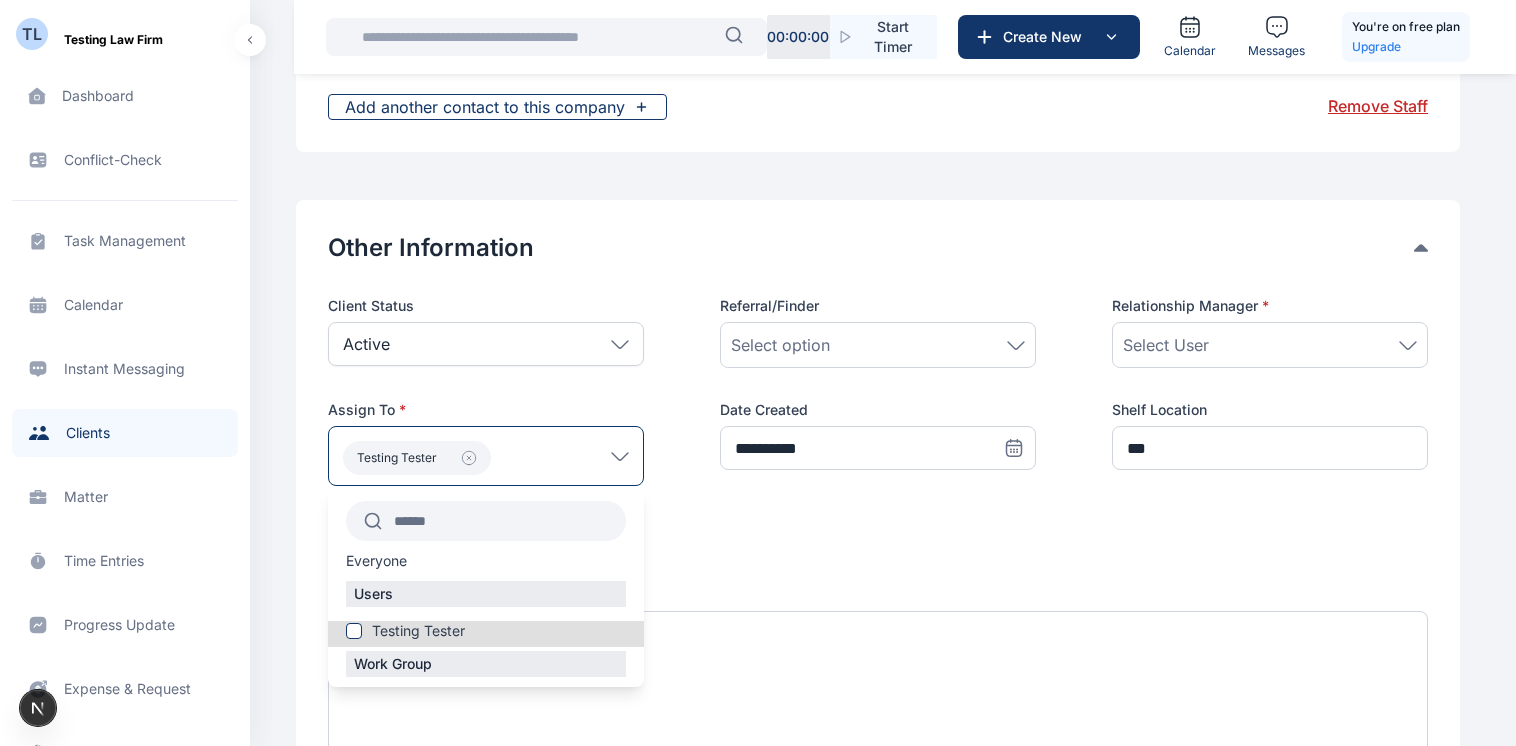 click at bounding box center (878, 648) 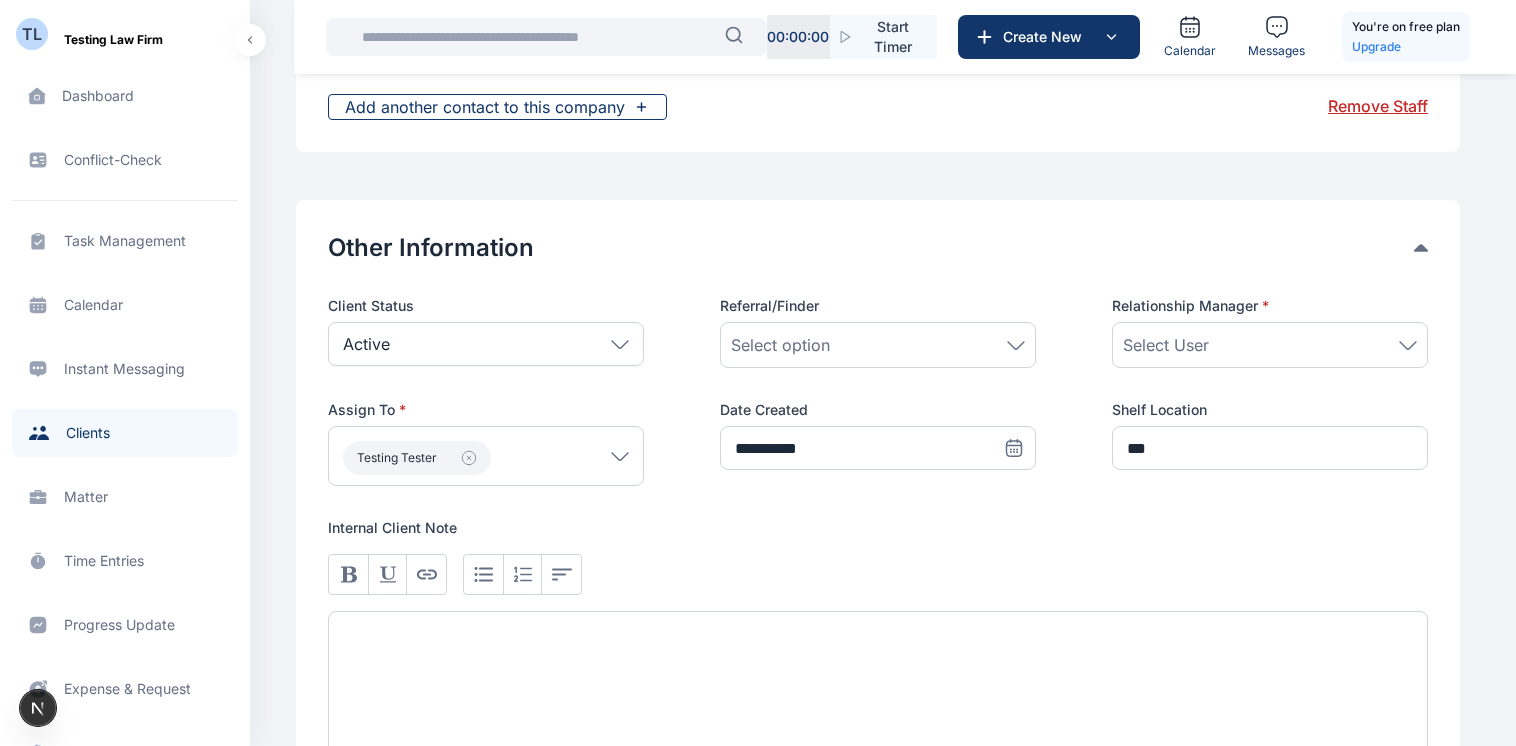 click on "Select User" at bounding box center [1270, 345] 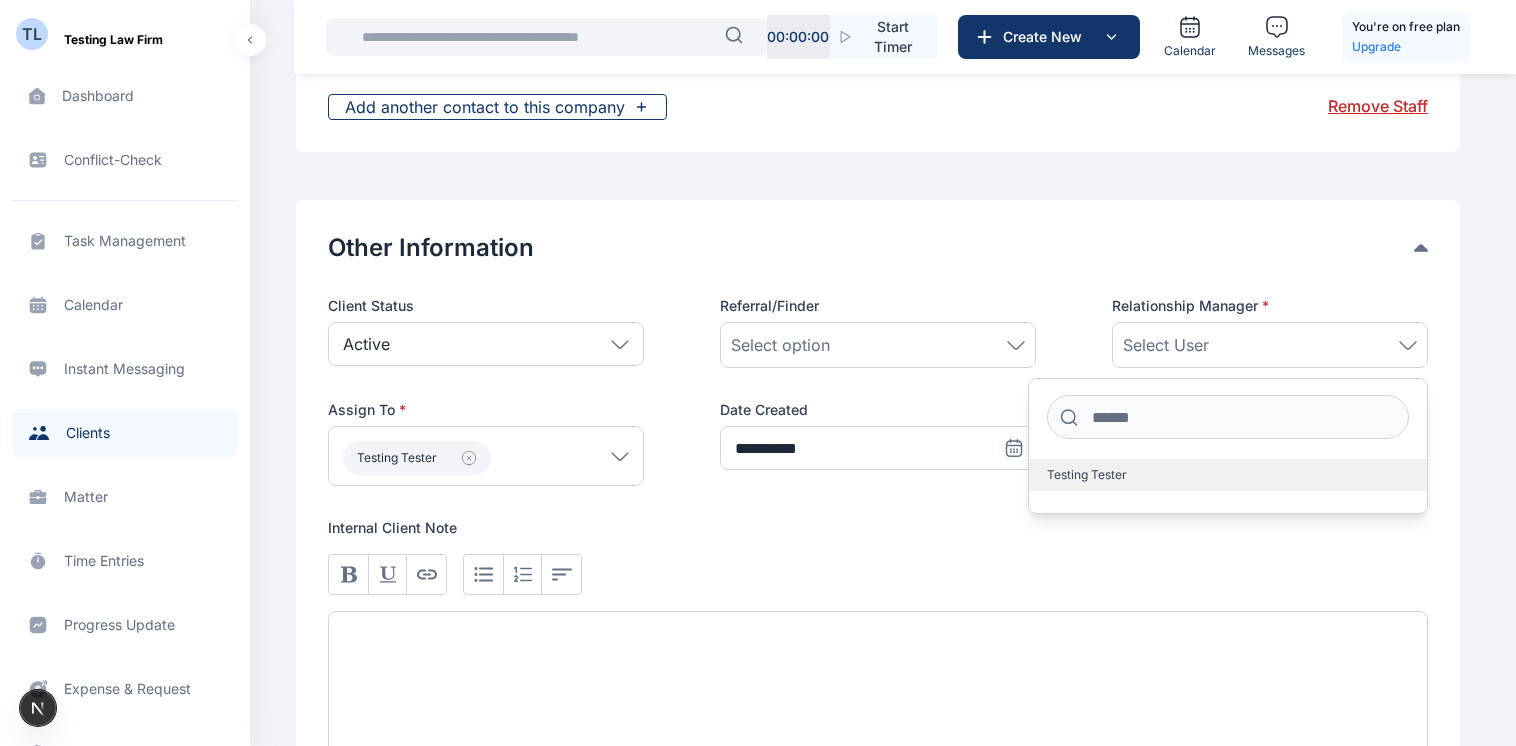 click on "Testing Tester" at bounding box center [1228, 475] 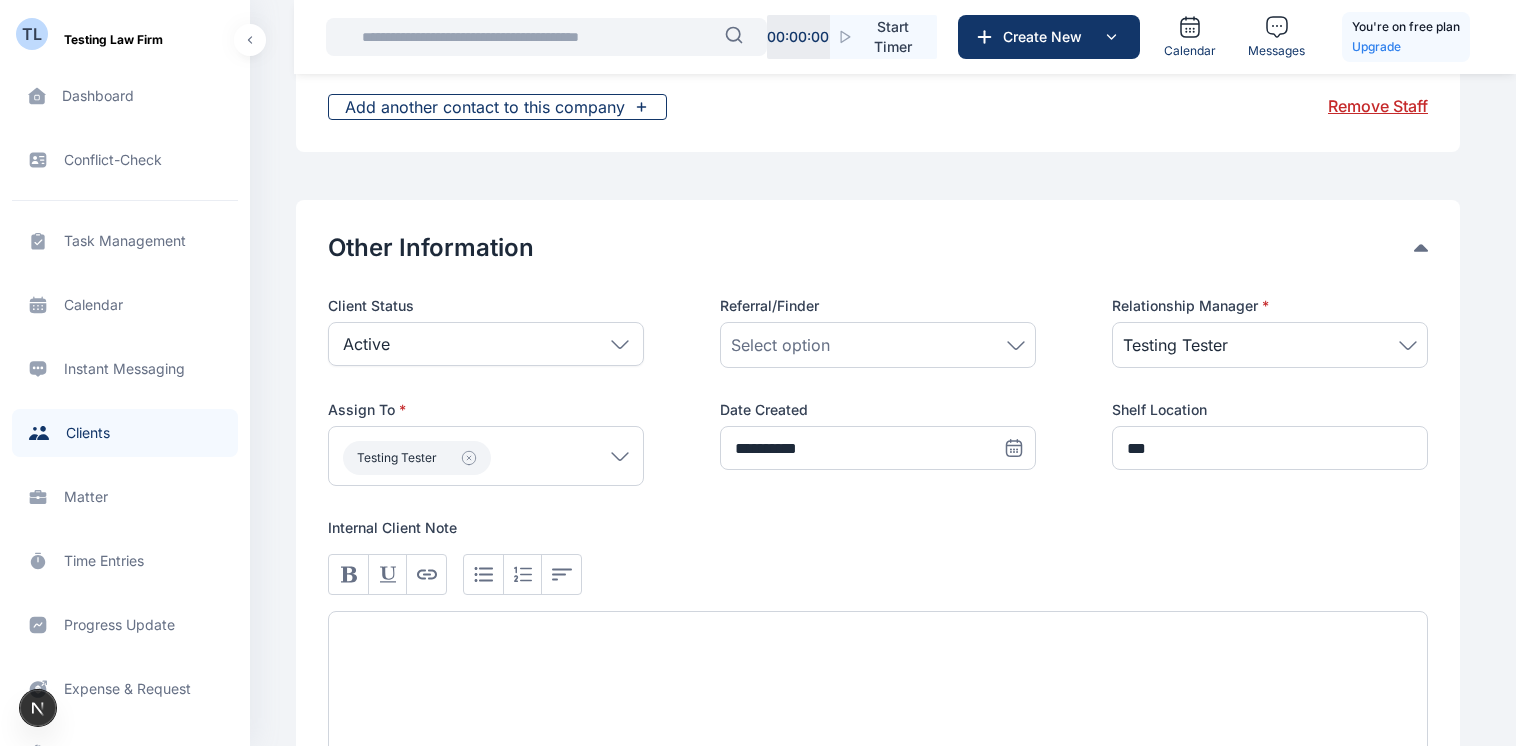 click at bounding box center [878, 648] 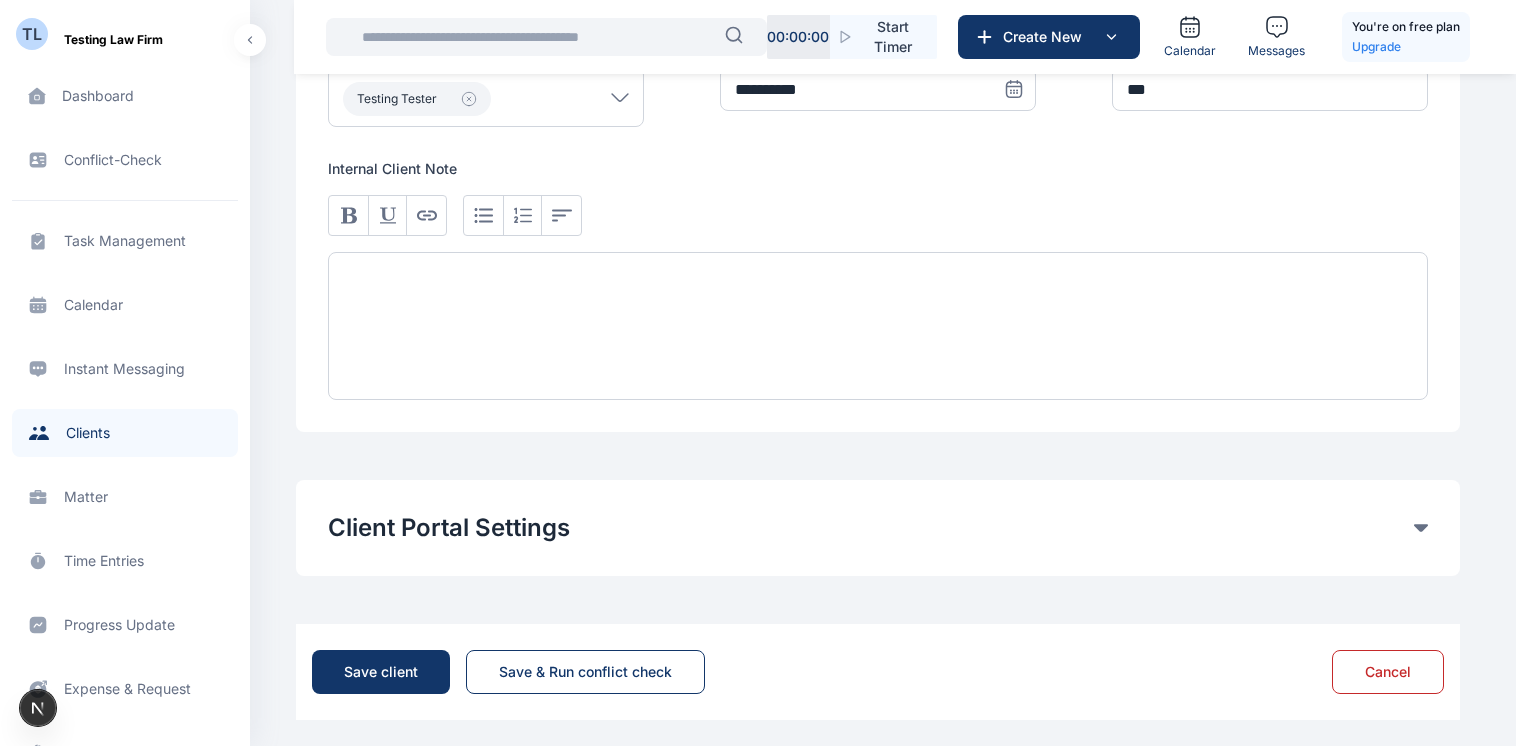 scroll, scrollTop: 1732, scrollLeft: 0, axis: vertical 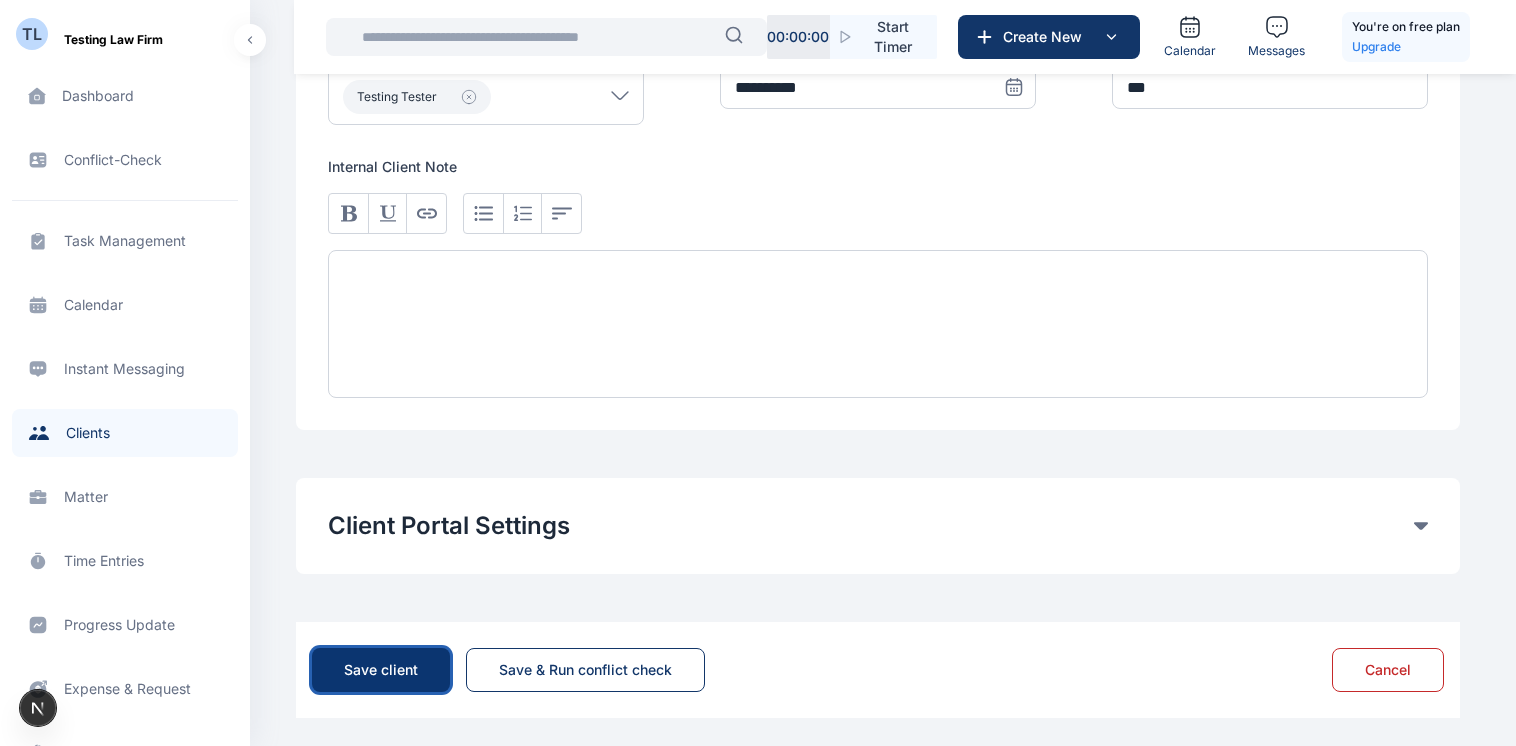 click on "Save client" at bounding box center (381, 670) 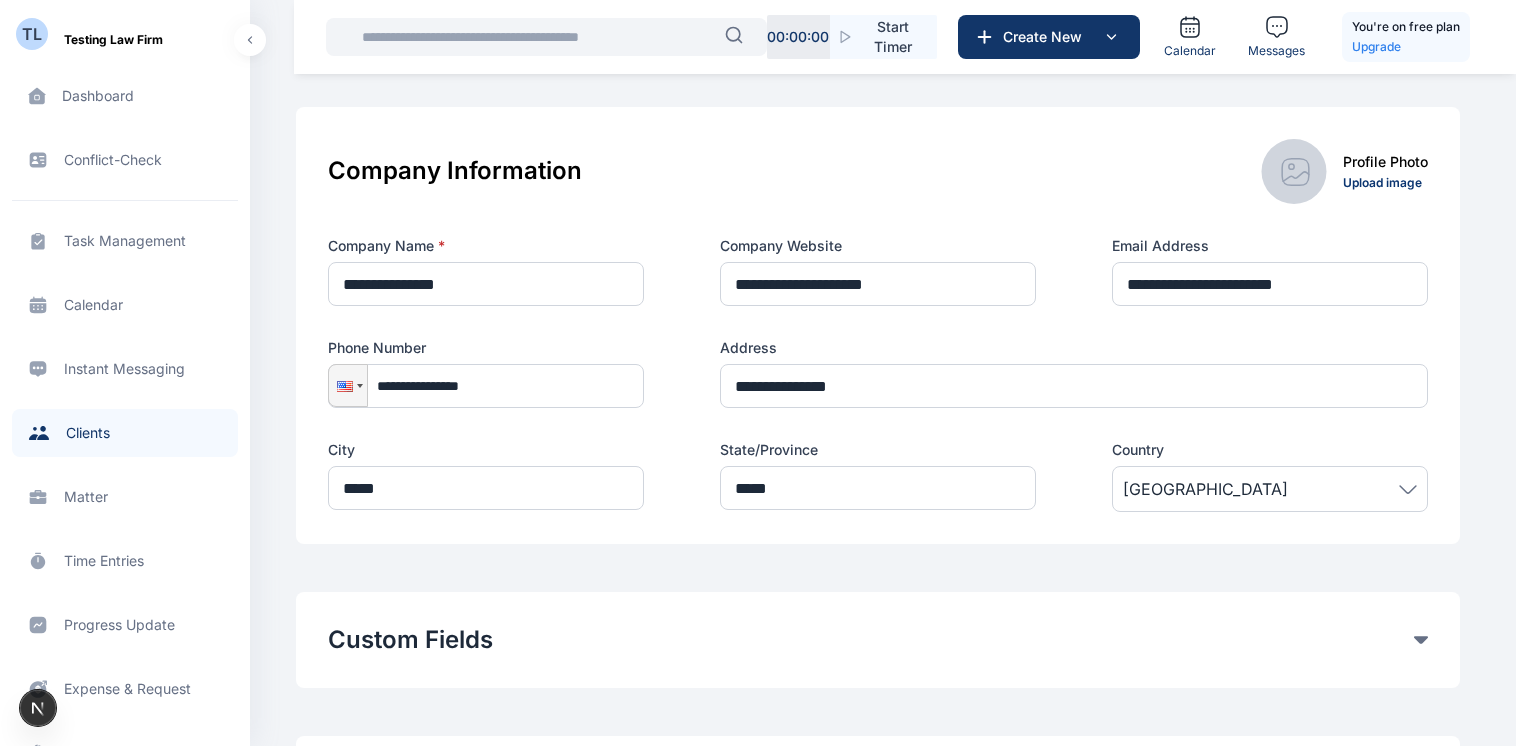 scroll, scrollTop: 0, scrollLeft: 0, axis: both 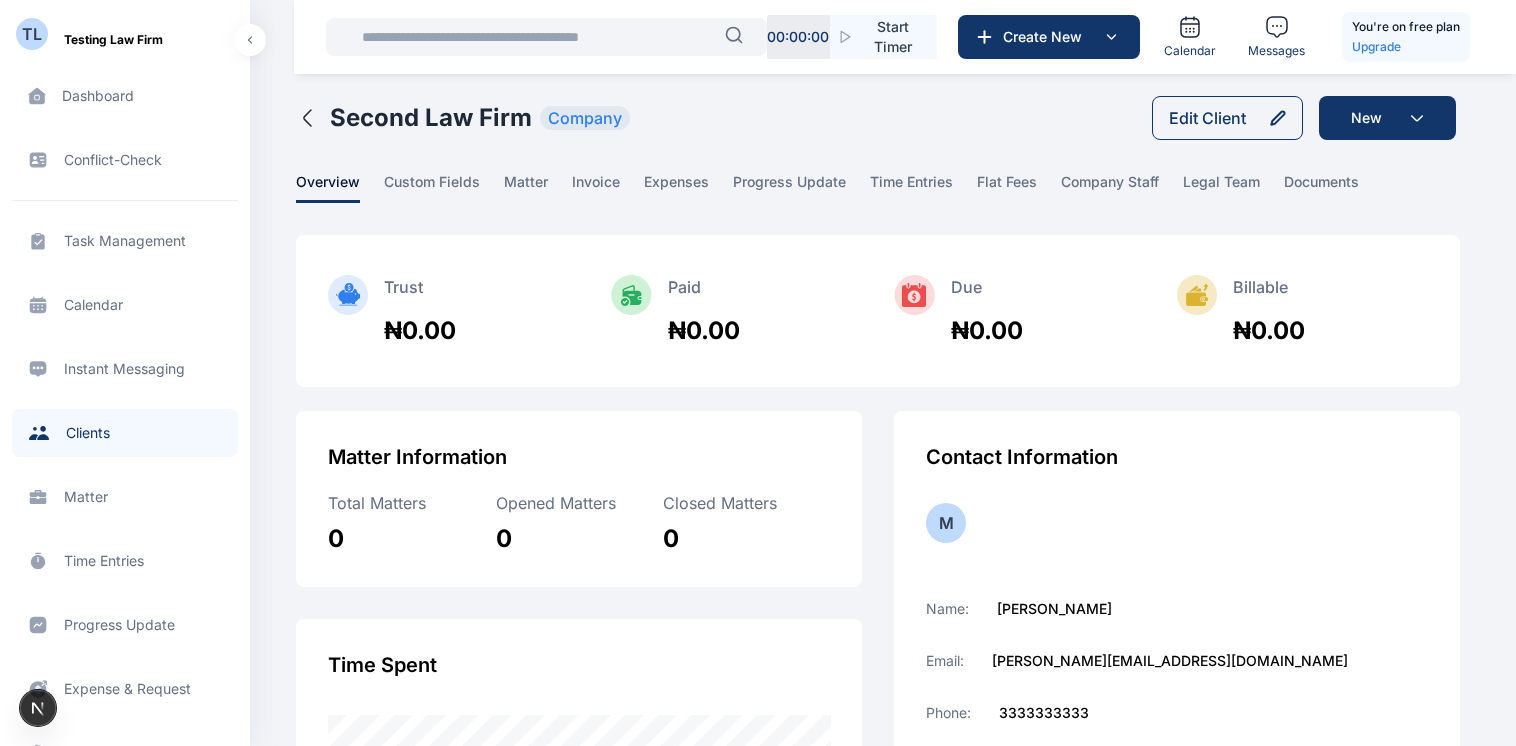 drag, startPoint x: 1523, startPoint y: 641, endPoint x: 1520, endPoint y: 535, distance: 106.04244 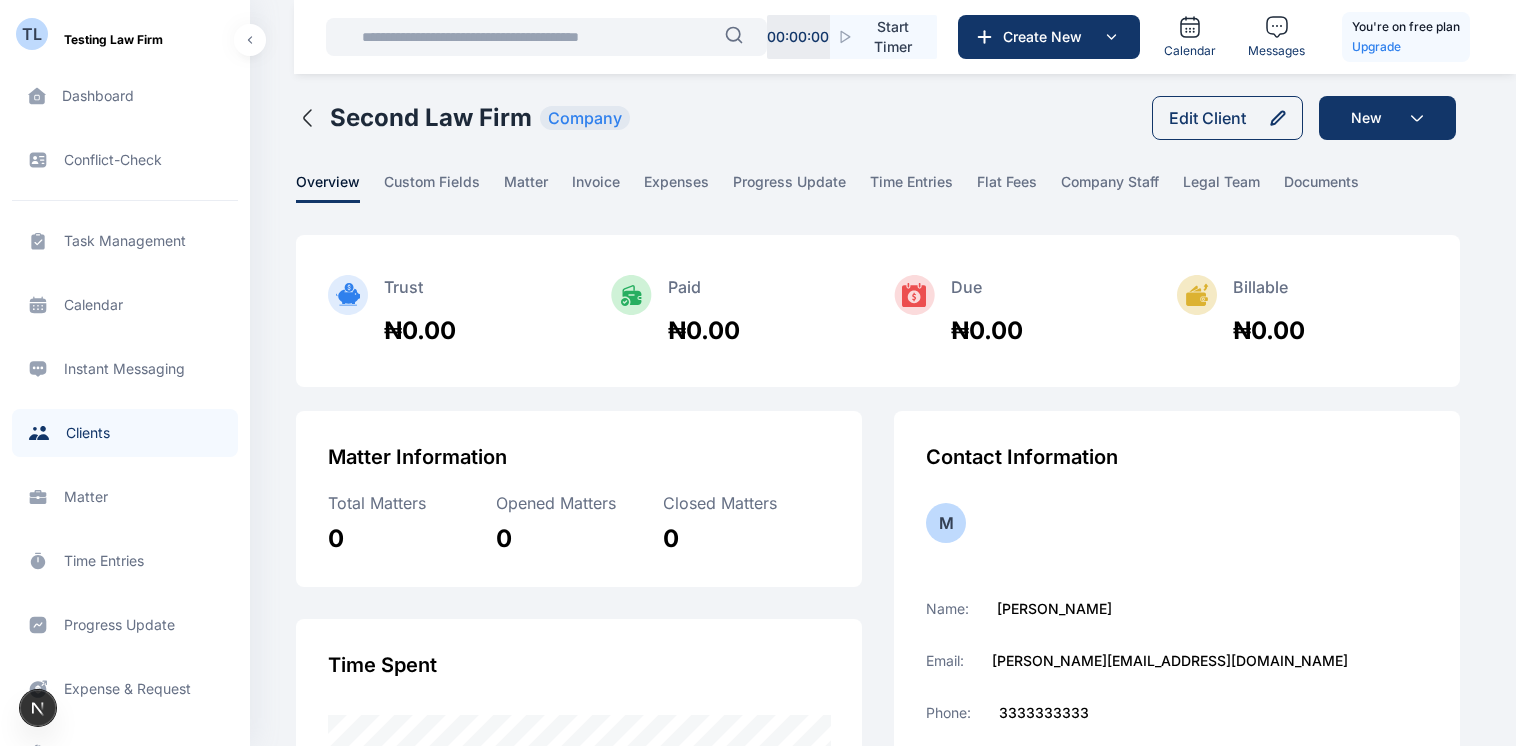 click on "00 : 00 : 00 Start Timer  Create New Calendar Messages You're on free plan Upgrade TL Testing Law Firm Dashboard dashboard dashboard Conflict-Check conflict-check conflict-check Task Management task management task management Calendar calendar calendar Calendar Instant Messaging Instant Messaging Client clients clients Matter matter matter Time Entries time entries time entries Progress Update progress update progress update Expense & Request expense & request expense & request Billing billing billing Documents documents documents Accounting accounting accounting Electronic Filling And Document management Document Management And Electronic Filling   Document Management And Electronic Filling   Analytics Analytics Analytics Metrics more more Try DigitsLaw Premium Enjoy more features like expense tracking for firm, advanced accounting reports and more. Upgrade Now Help help help Settings settings settings T T n.iwara@punuka.com T   T T T Tester Testing Testing Law Firm Dashboard dashboard Conflict-Check Client" at bounding box center [758, 718] 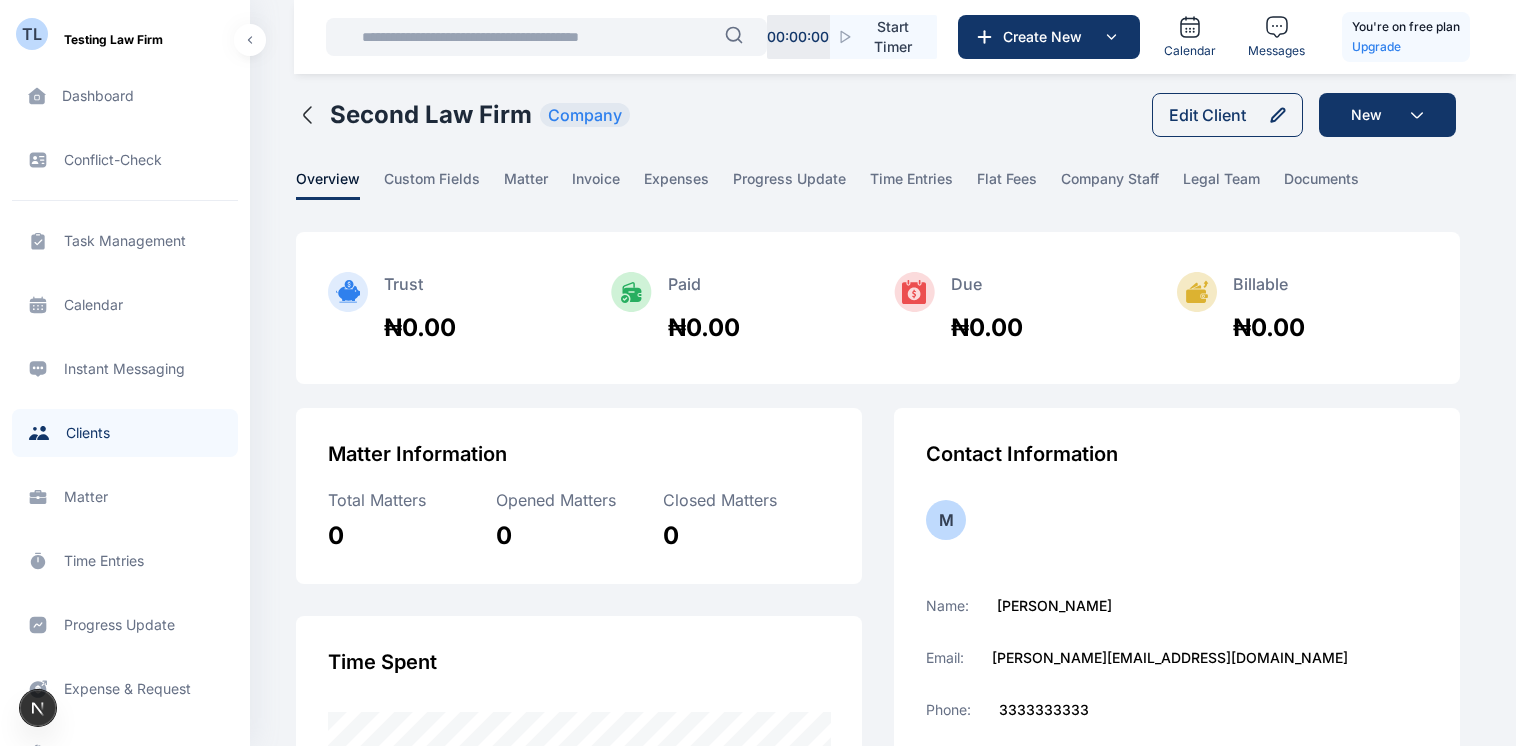 scroll, scrollTop: 0, scrollLeft: 0, axis: both 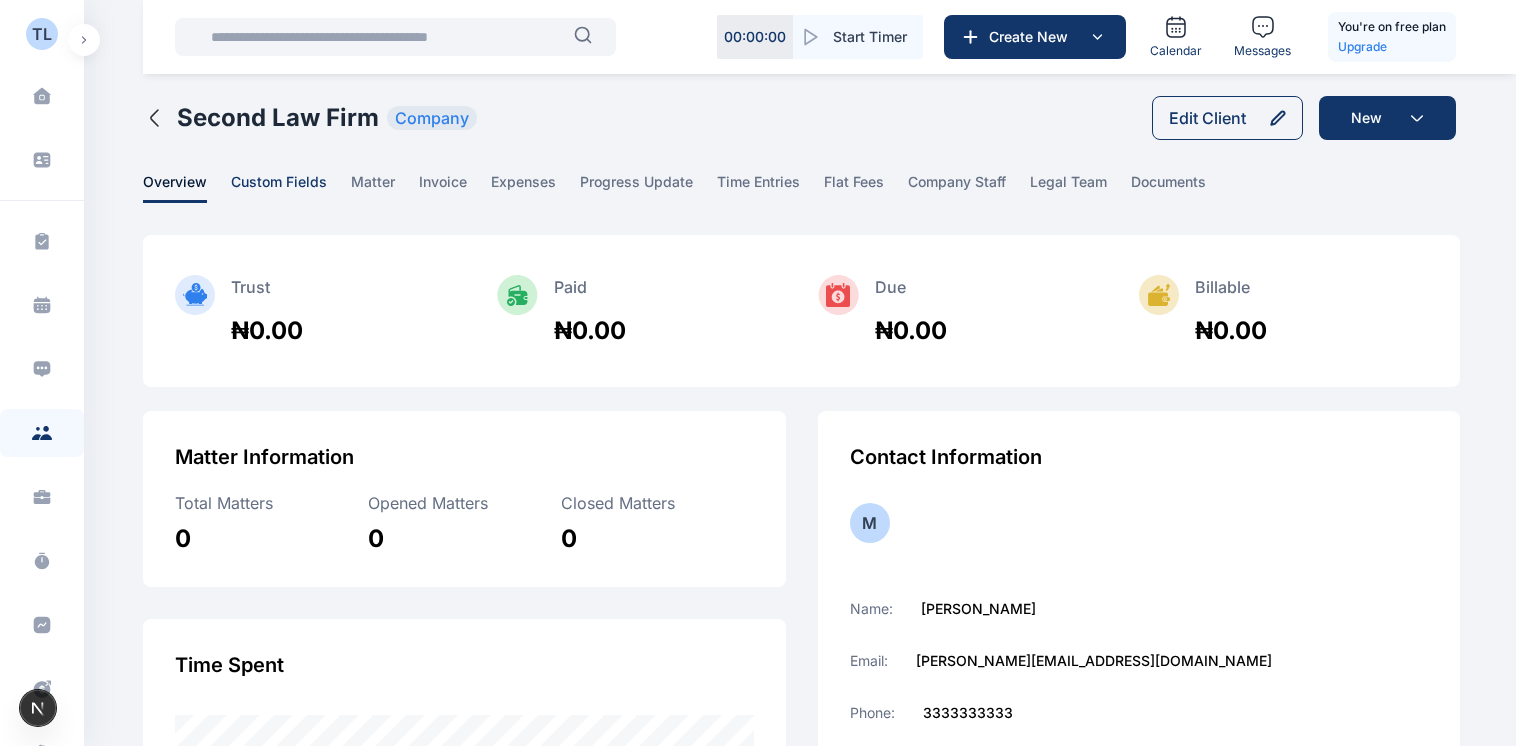 click on "custom fields" at bounding box center (279, 187) 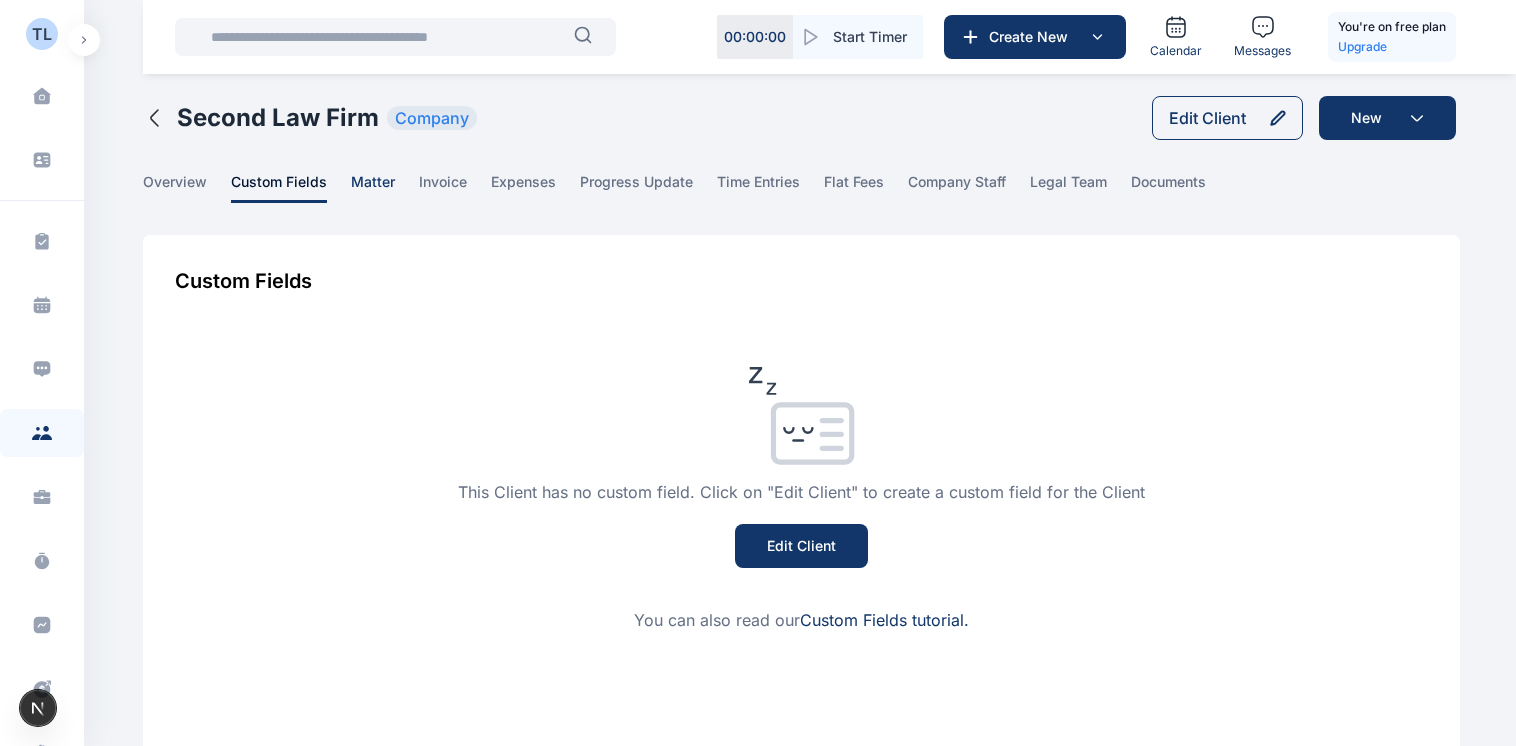 click on "matter" at bounding box center [373, 187] 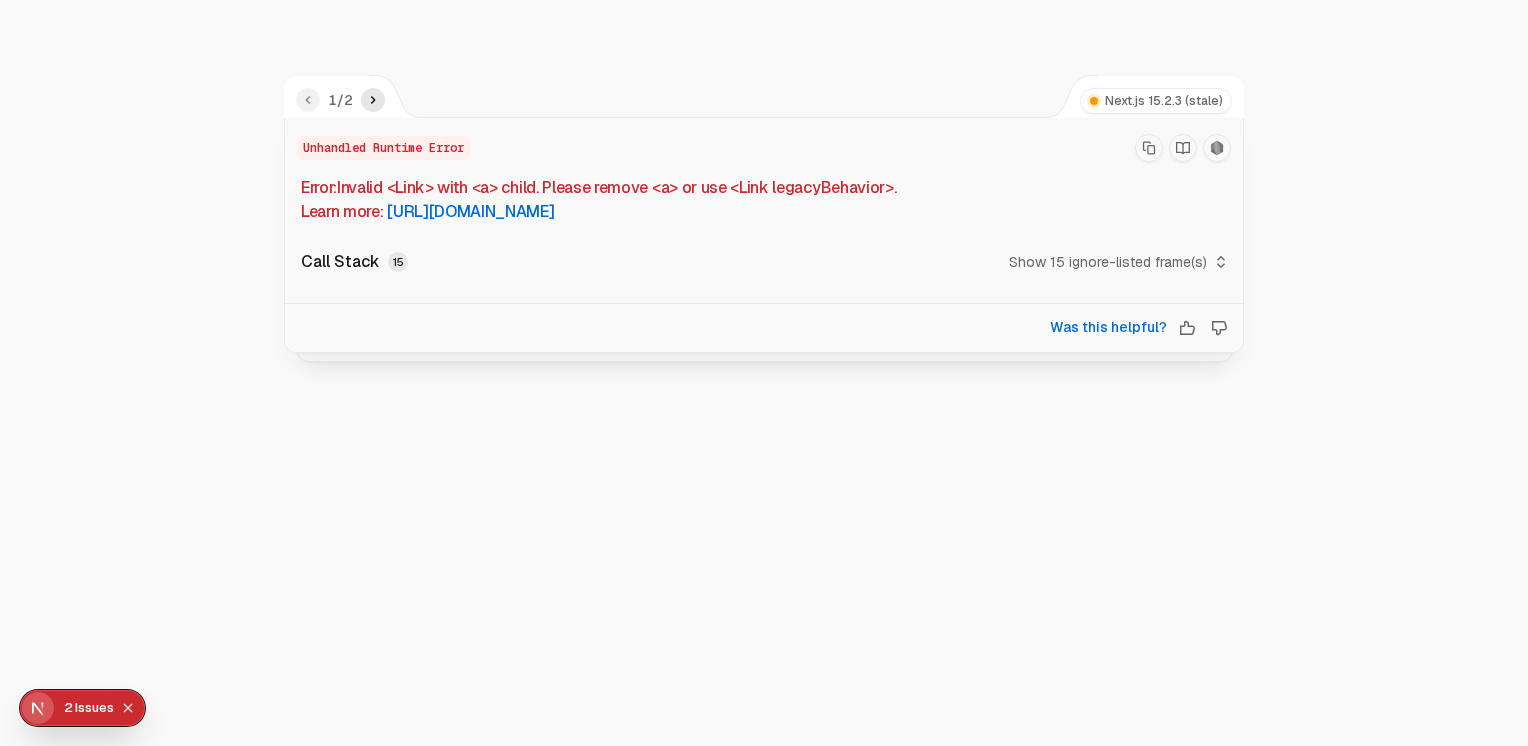 click 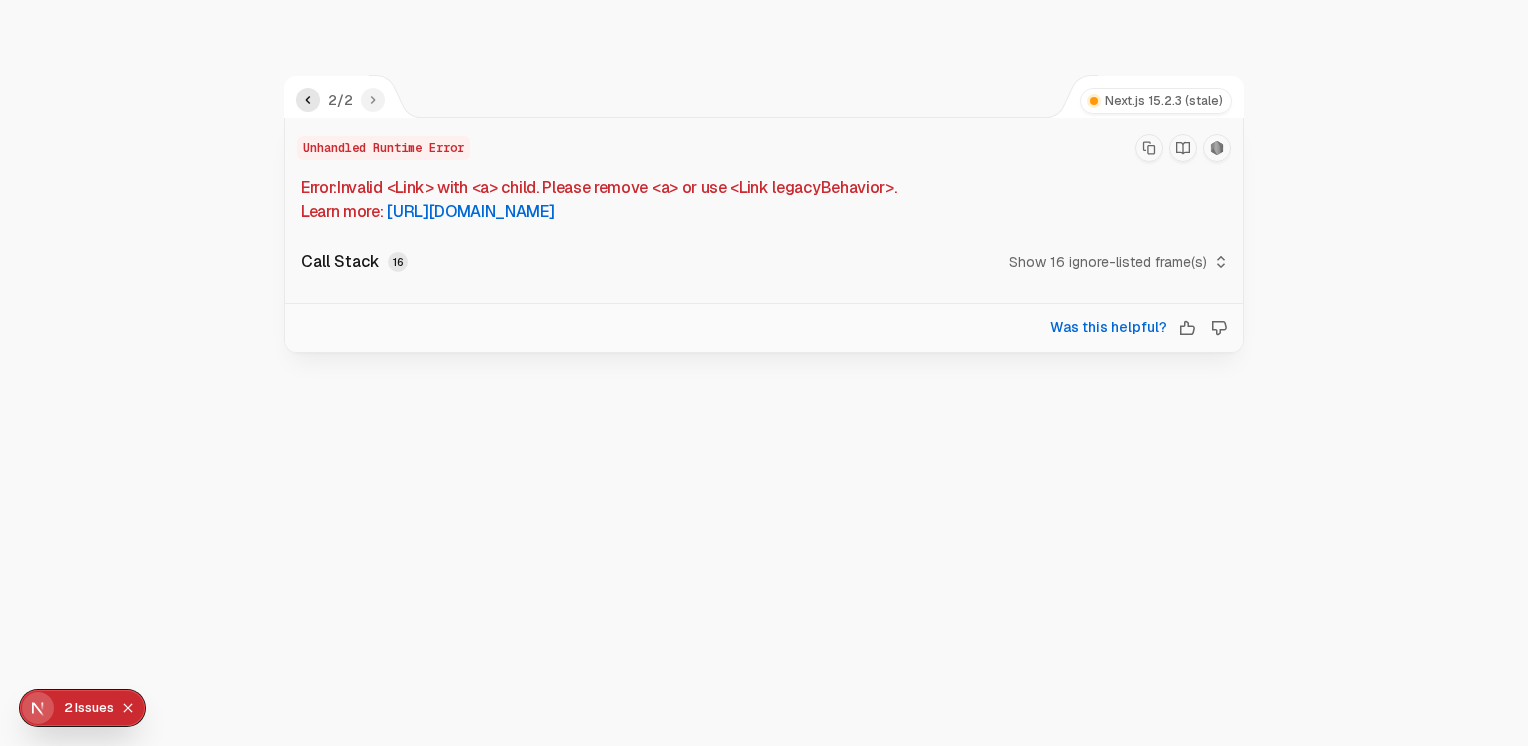 click 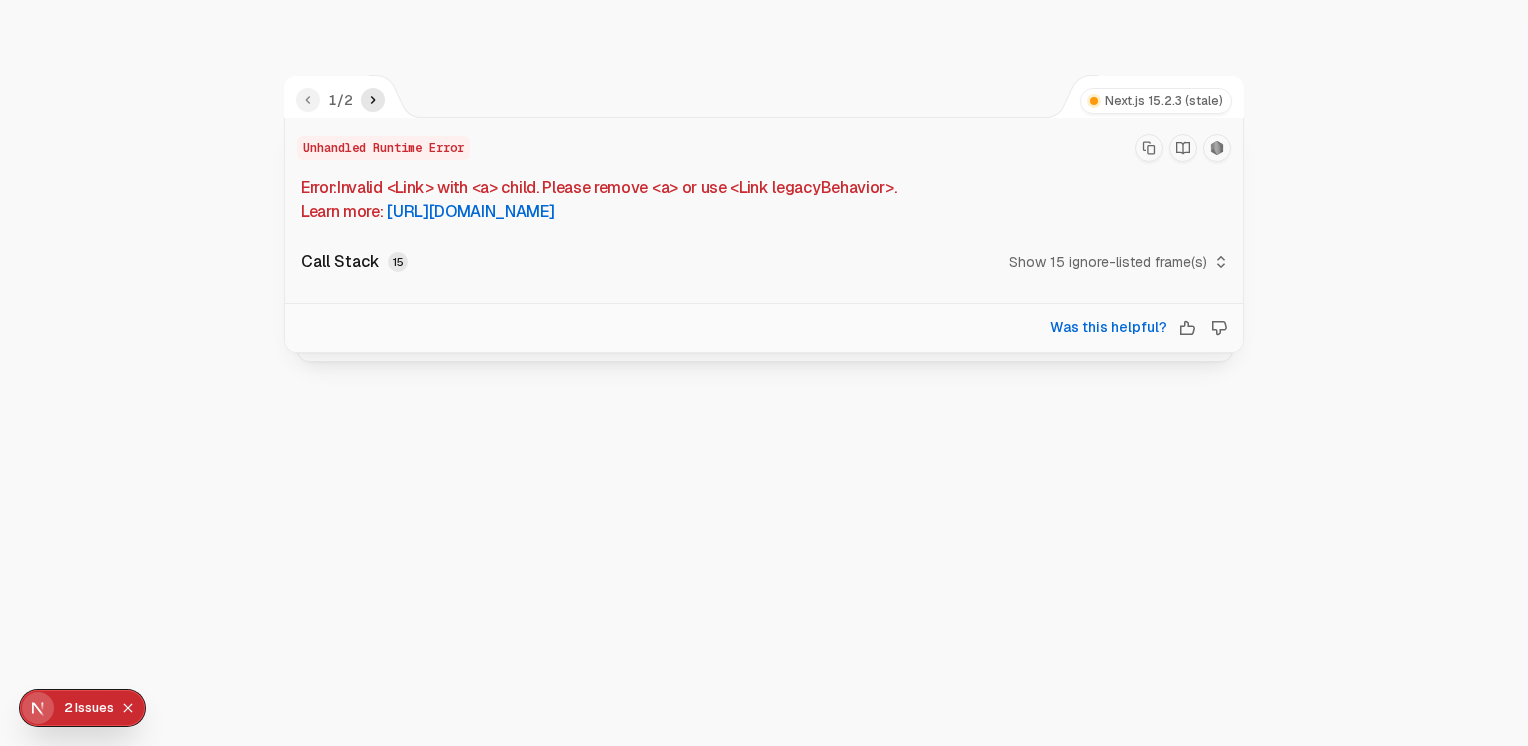 click 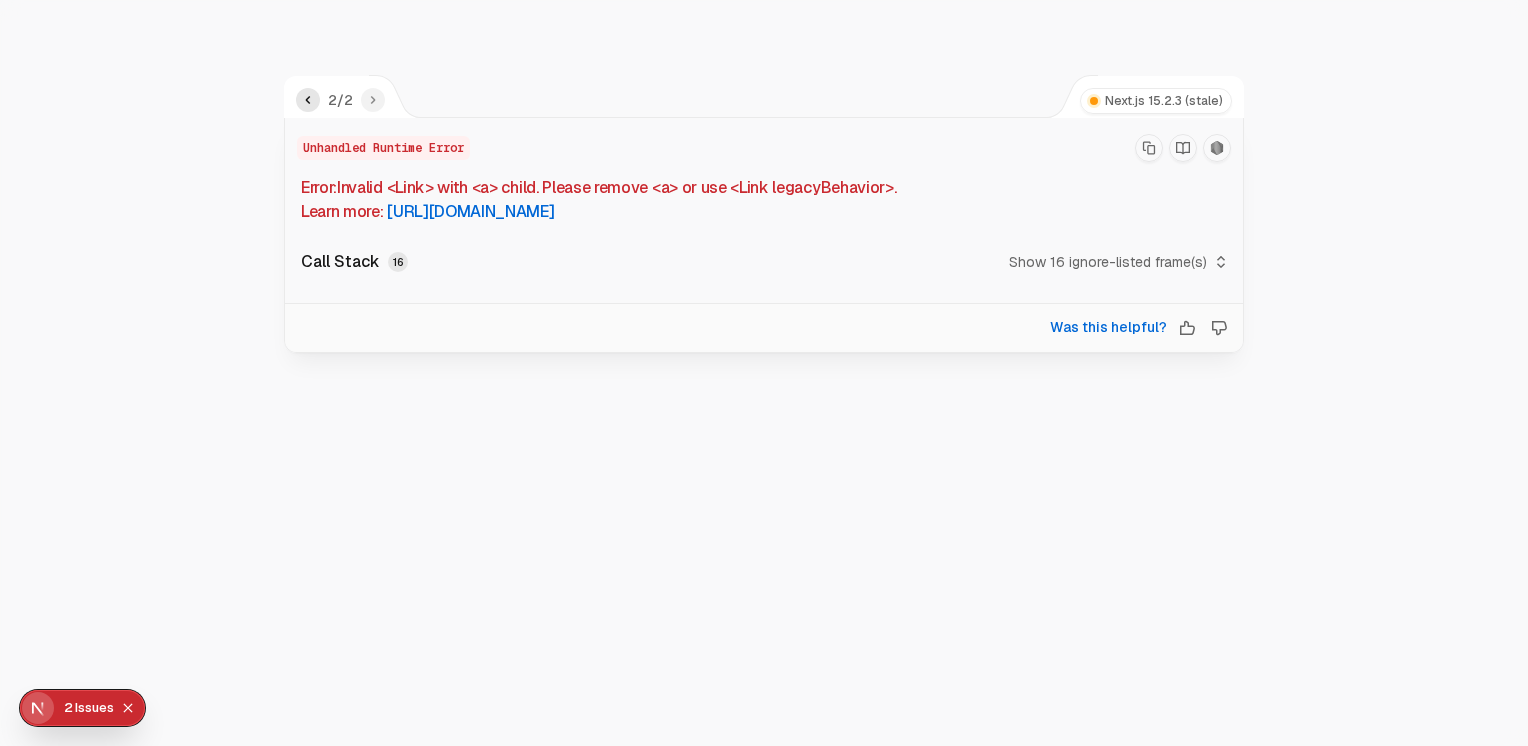 click 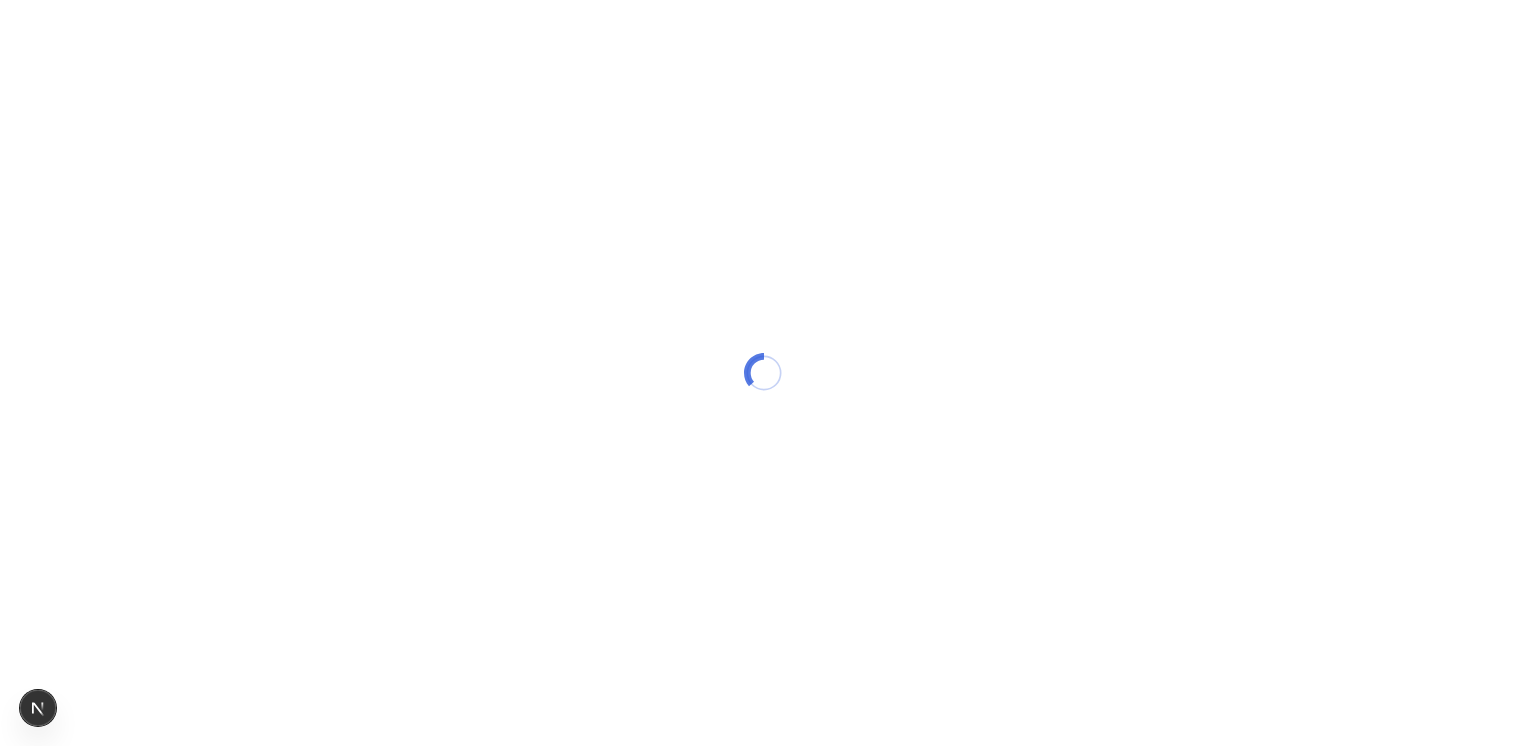 scroll, scrollTop: 0, scrollLeft: 0, axis: both 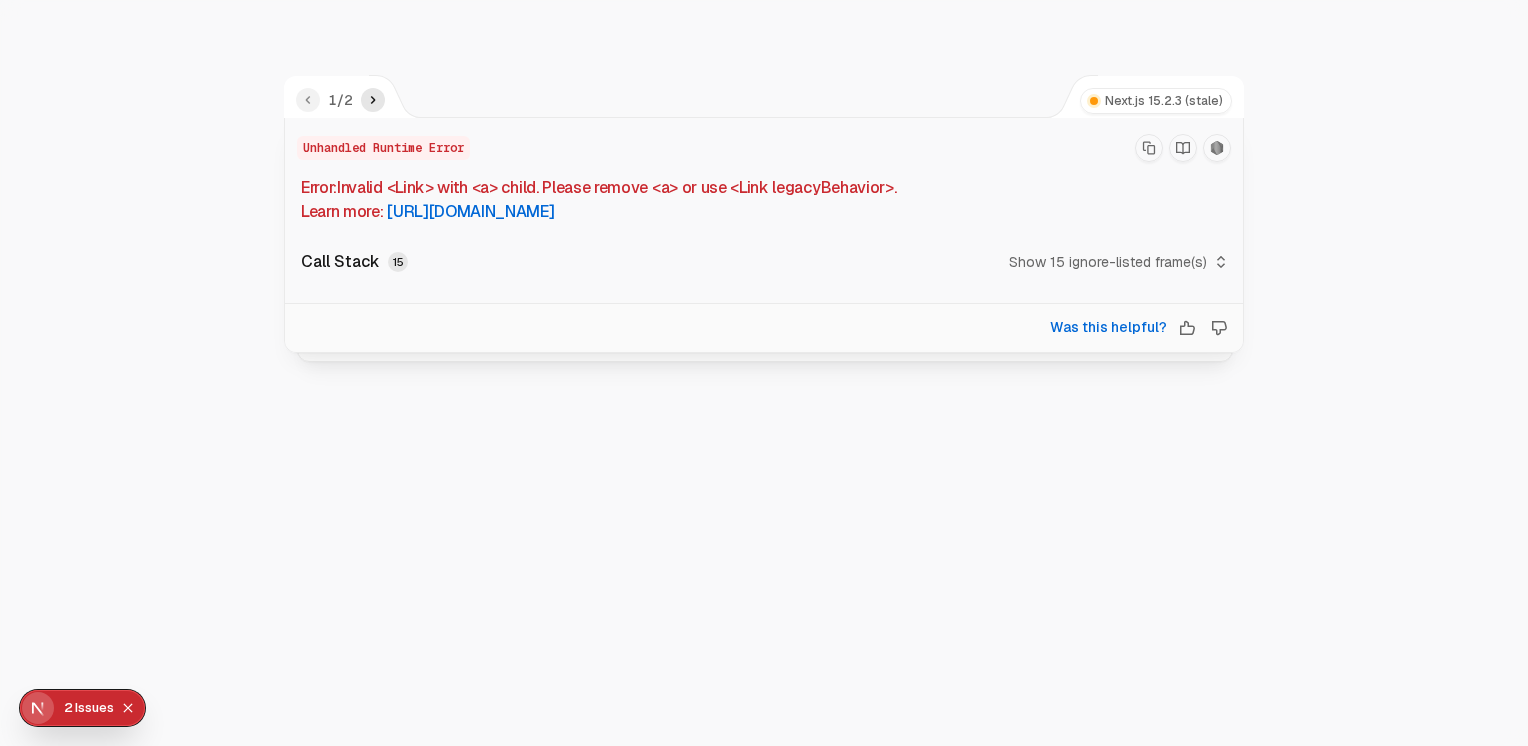 click on "1" at bounding box center (765, 340) 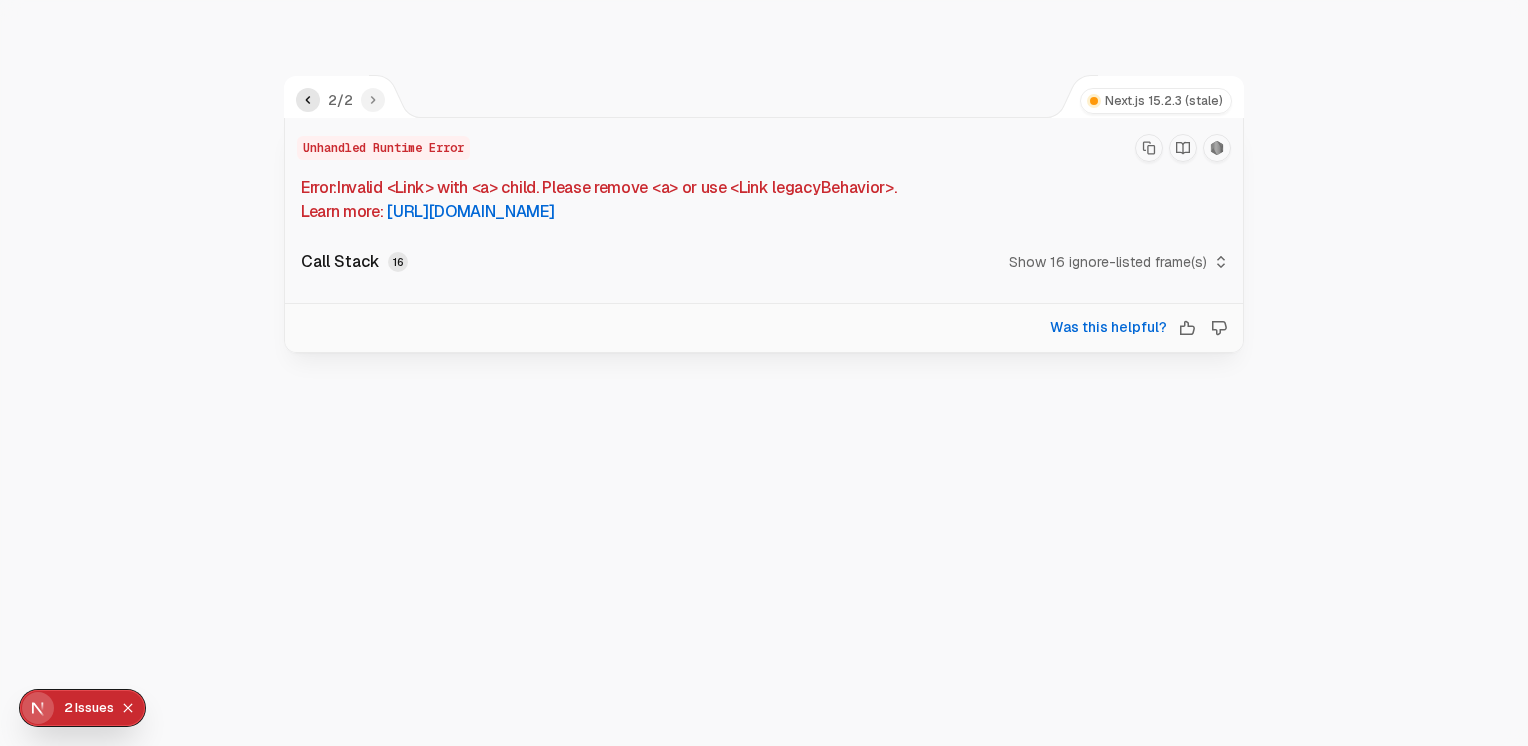 click 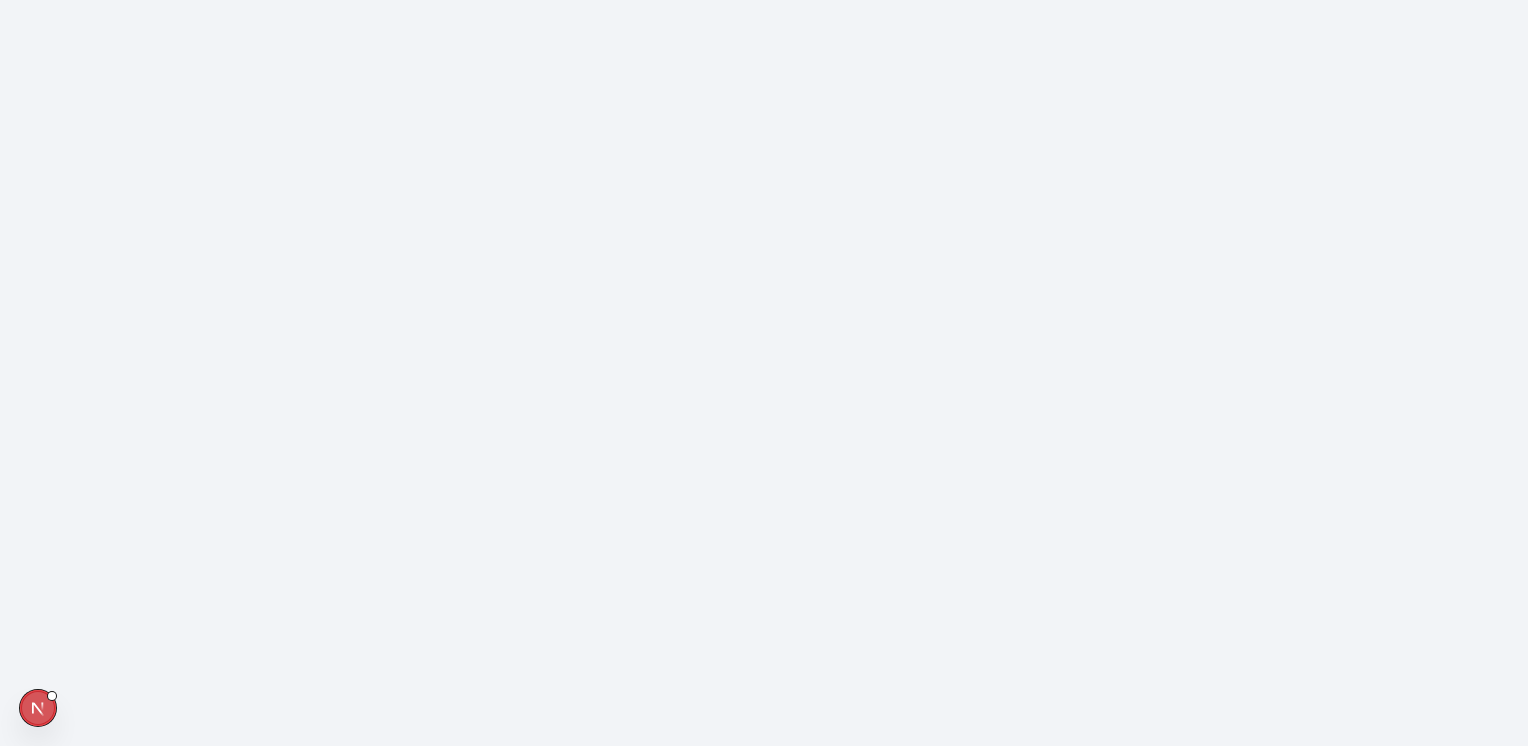 click 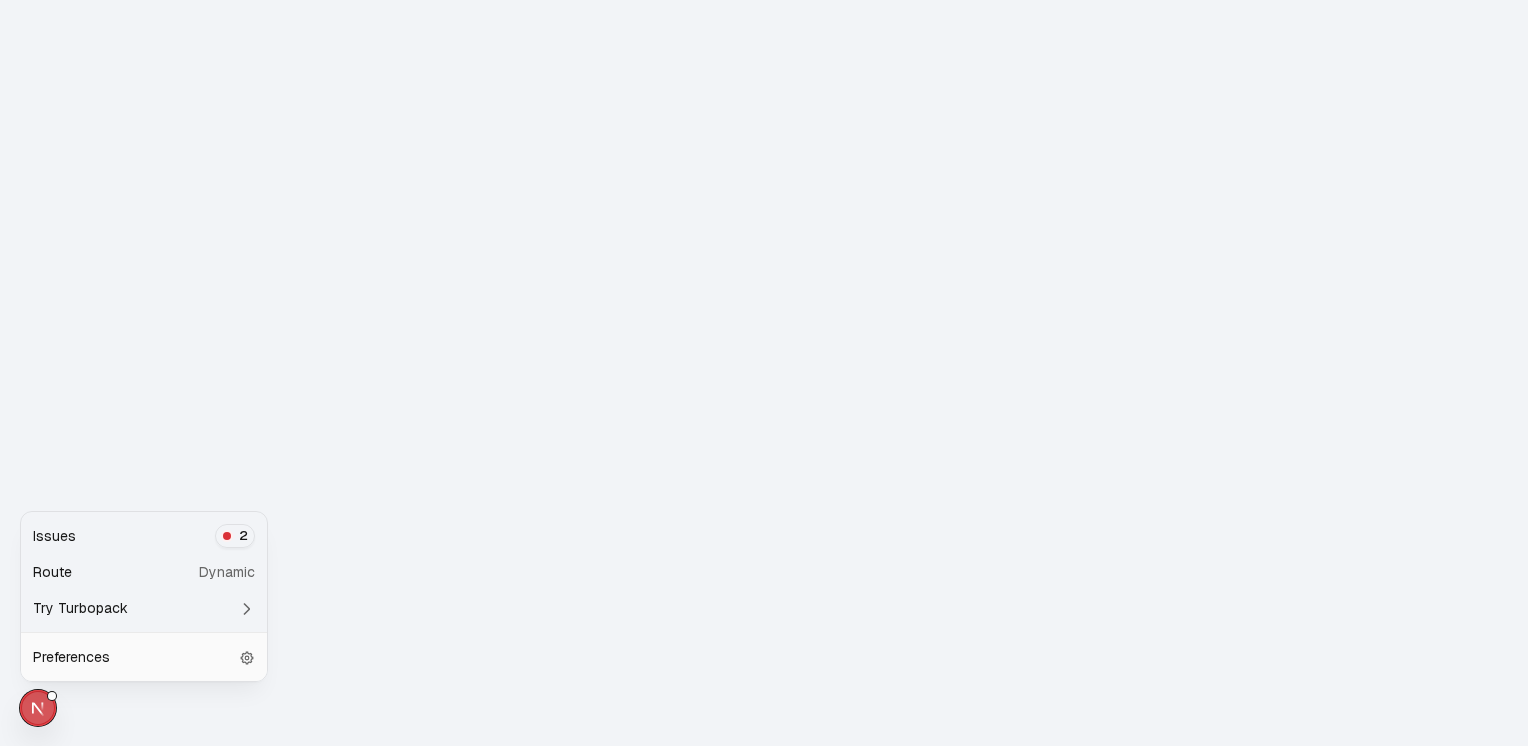 click at bounding box center [764, 0] 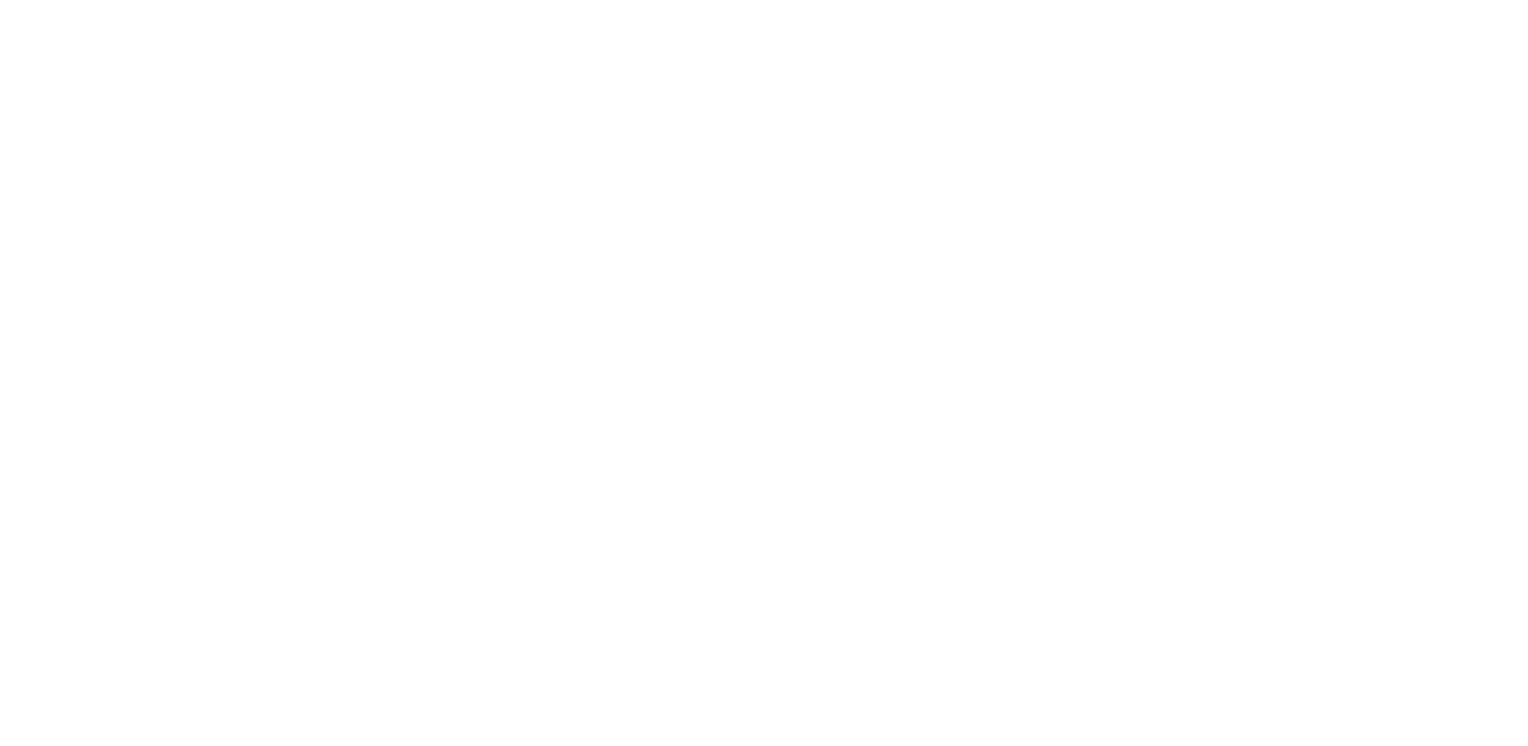 scroll, scrollTop: 0, scrollLeft: 0, axis: both 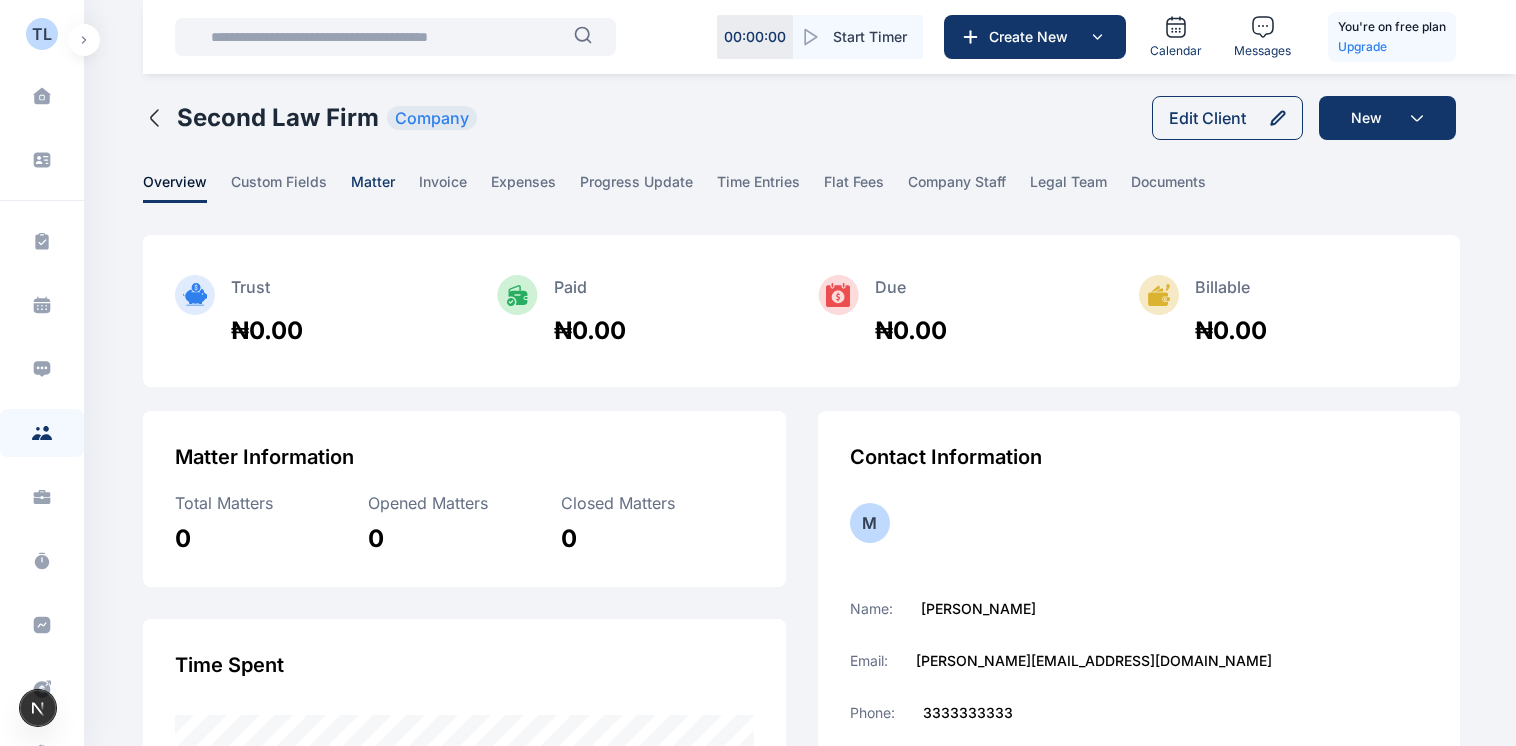 click on "matter" at bounding box center (373, 187) 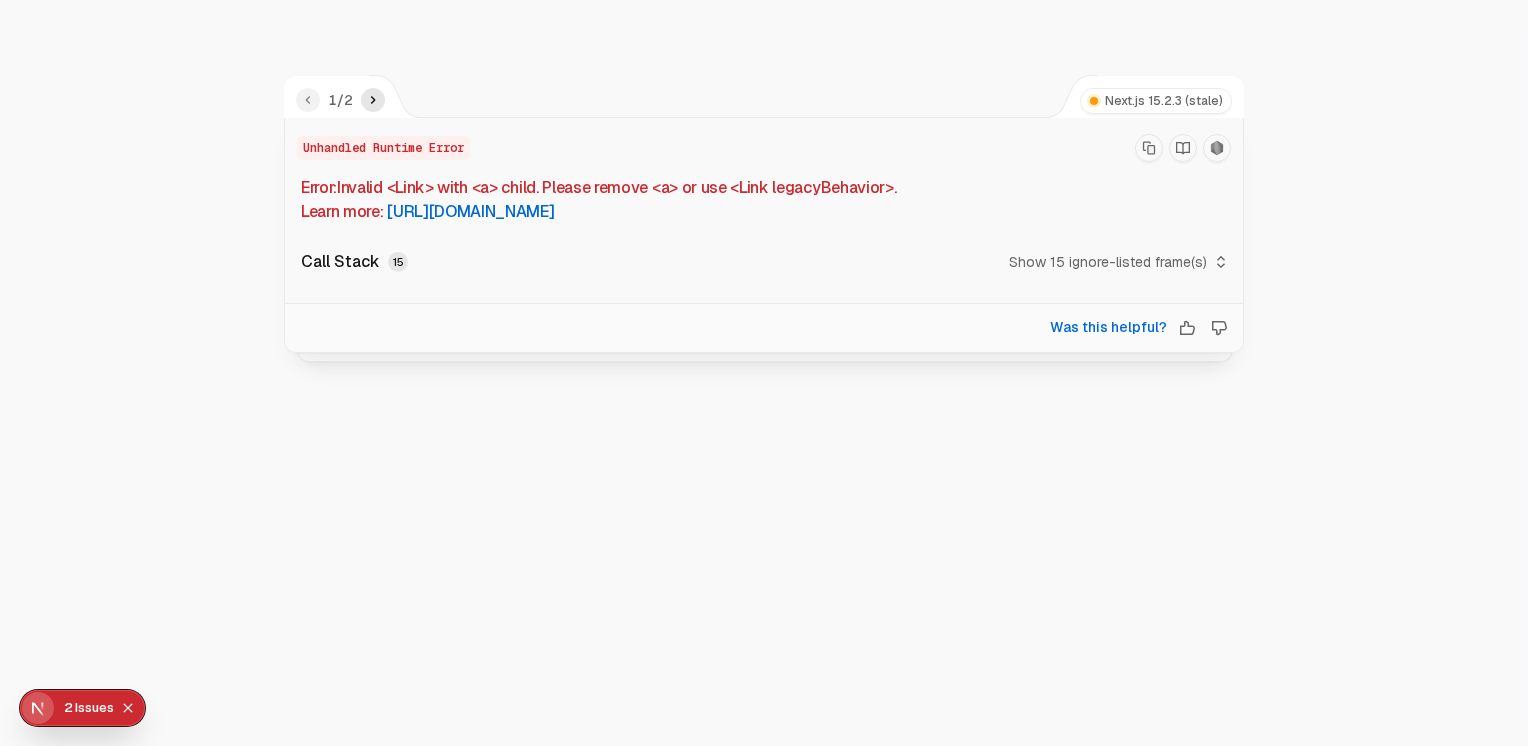click 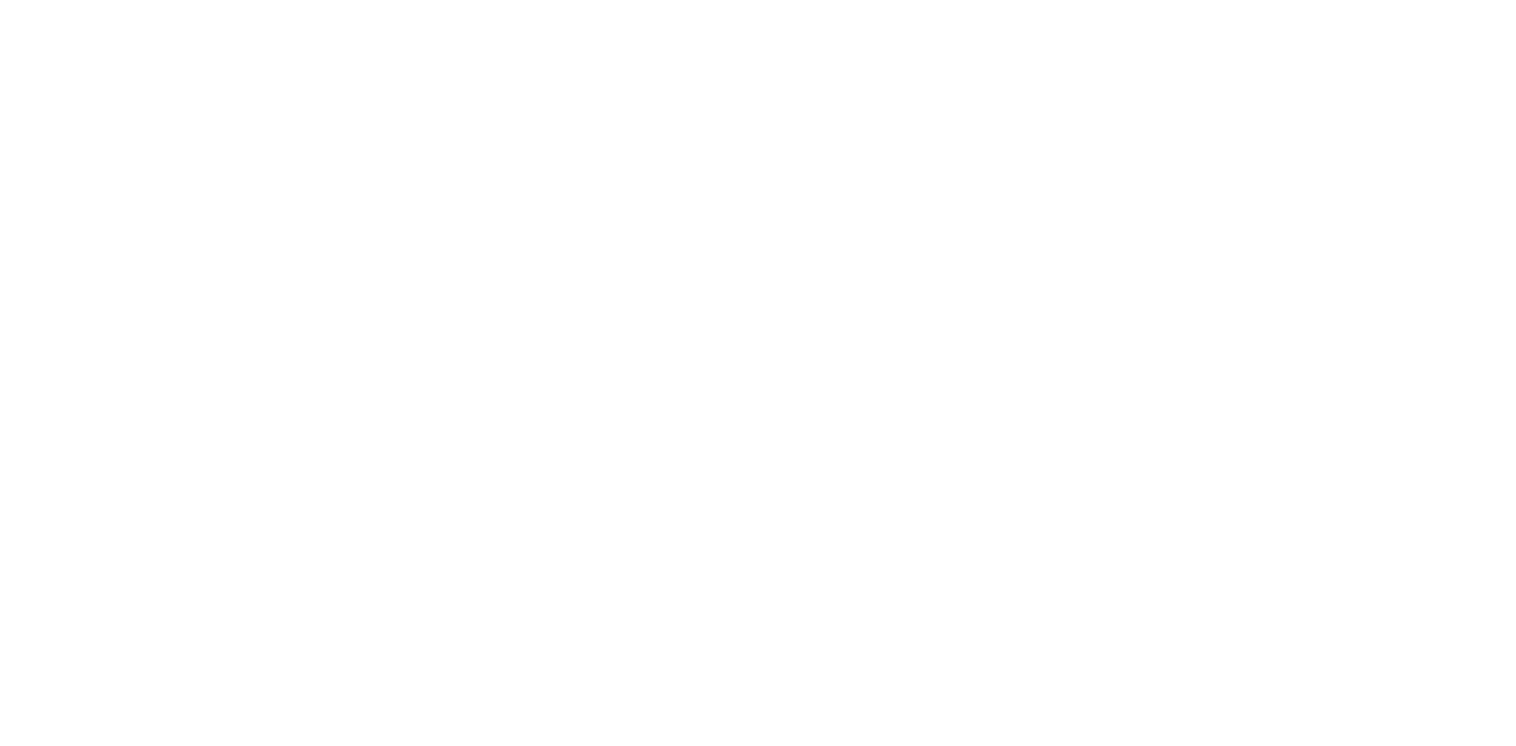 scroll, scrollTop: 0, scrollLeft: 0, axis: both 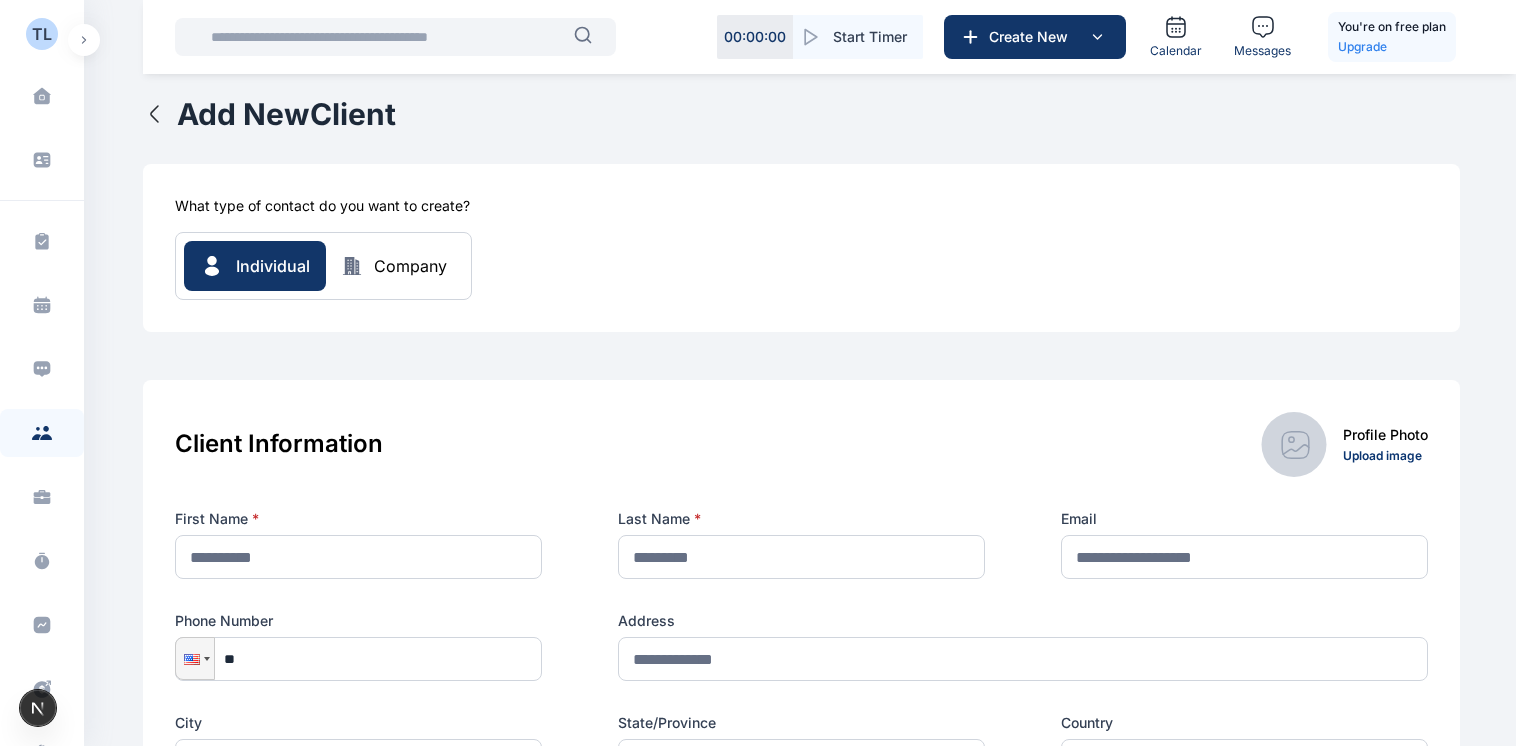 click 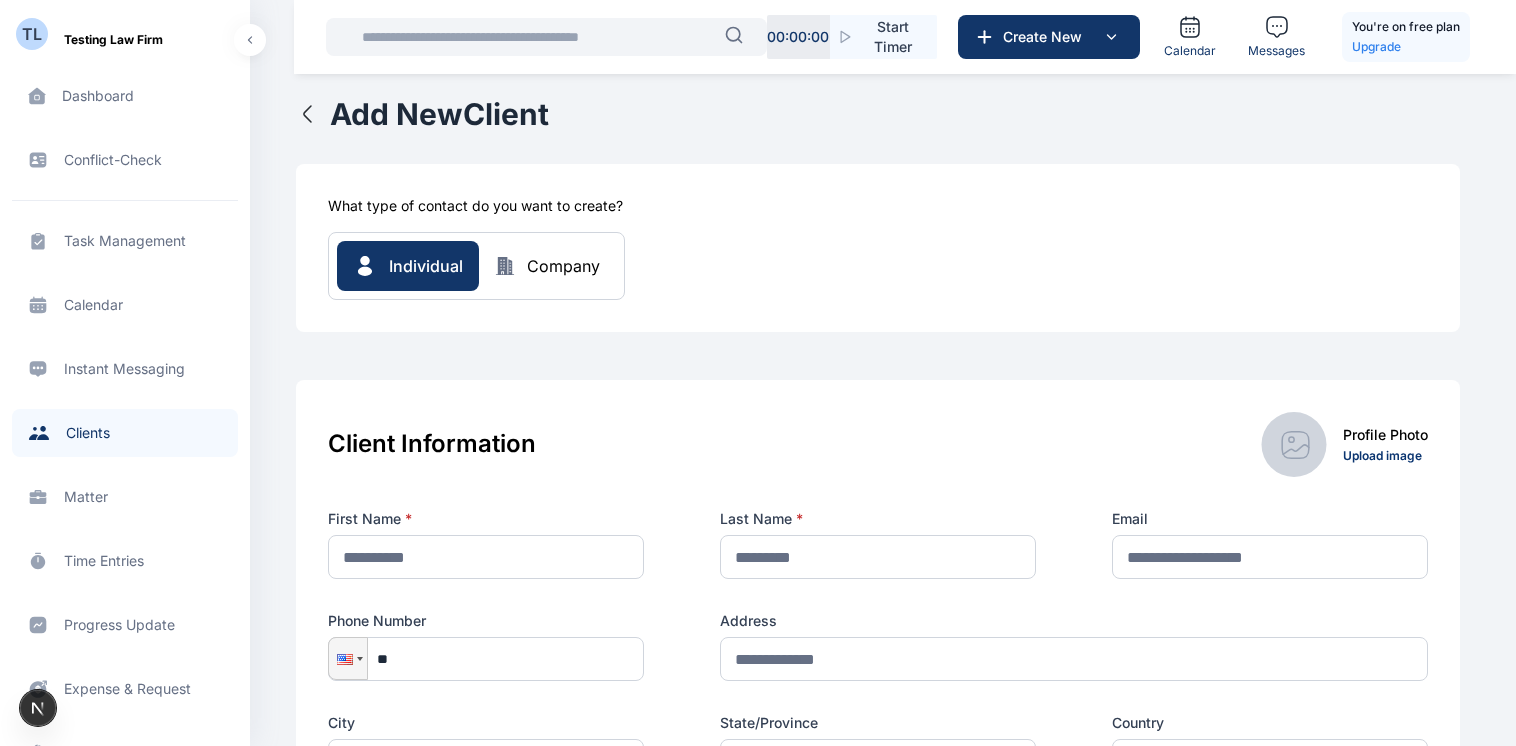 click on "Client clients clients" at bounding box center [125, 433] 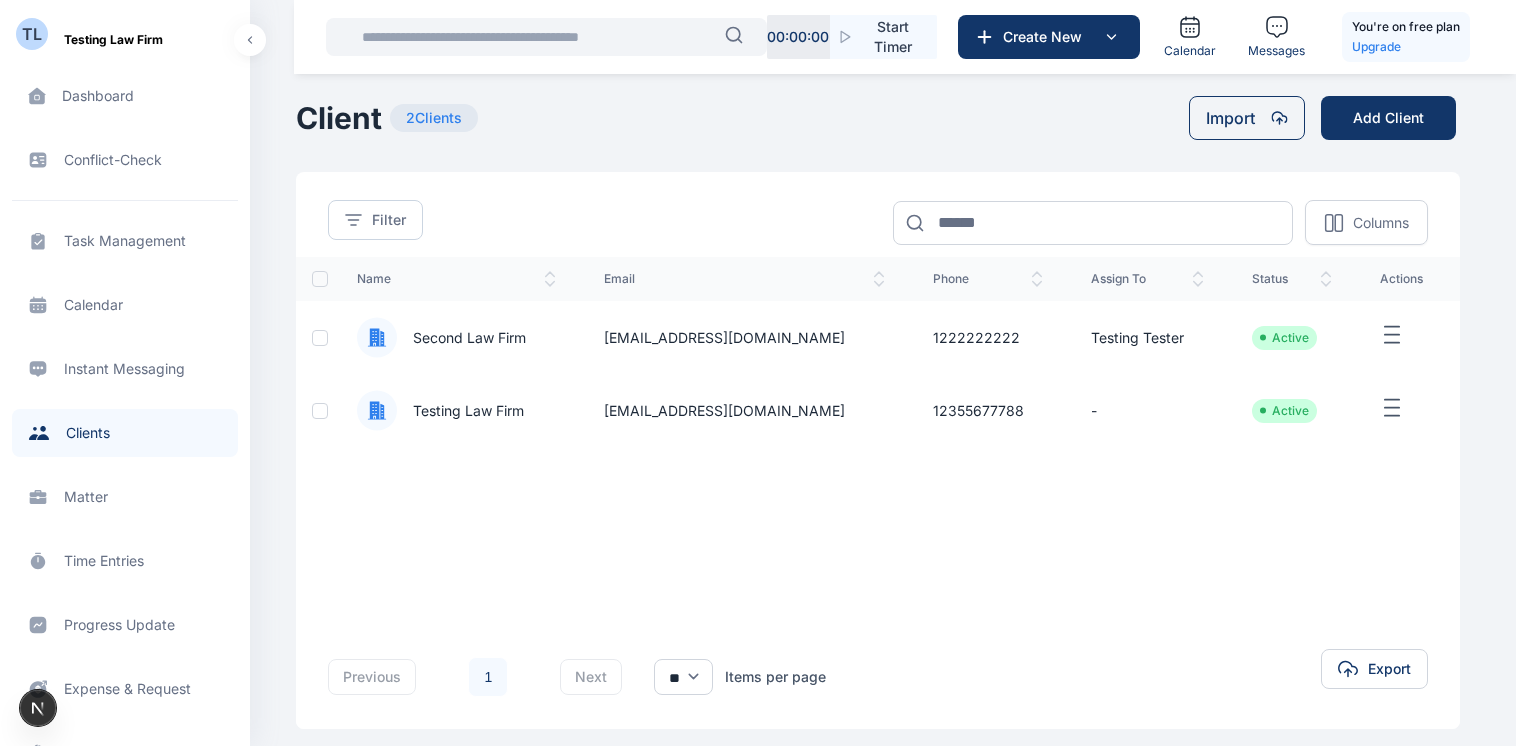 click at bounding box center (320, 411) 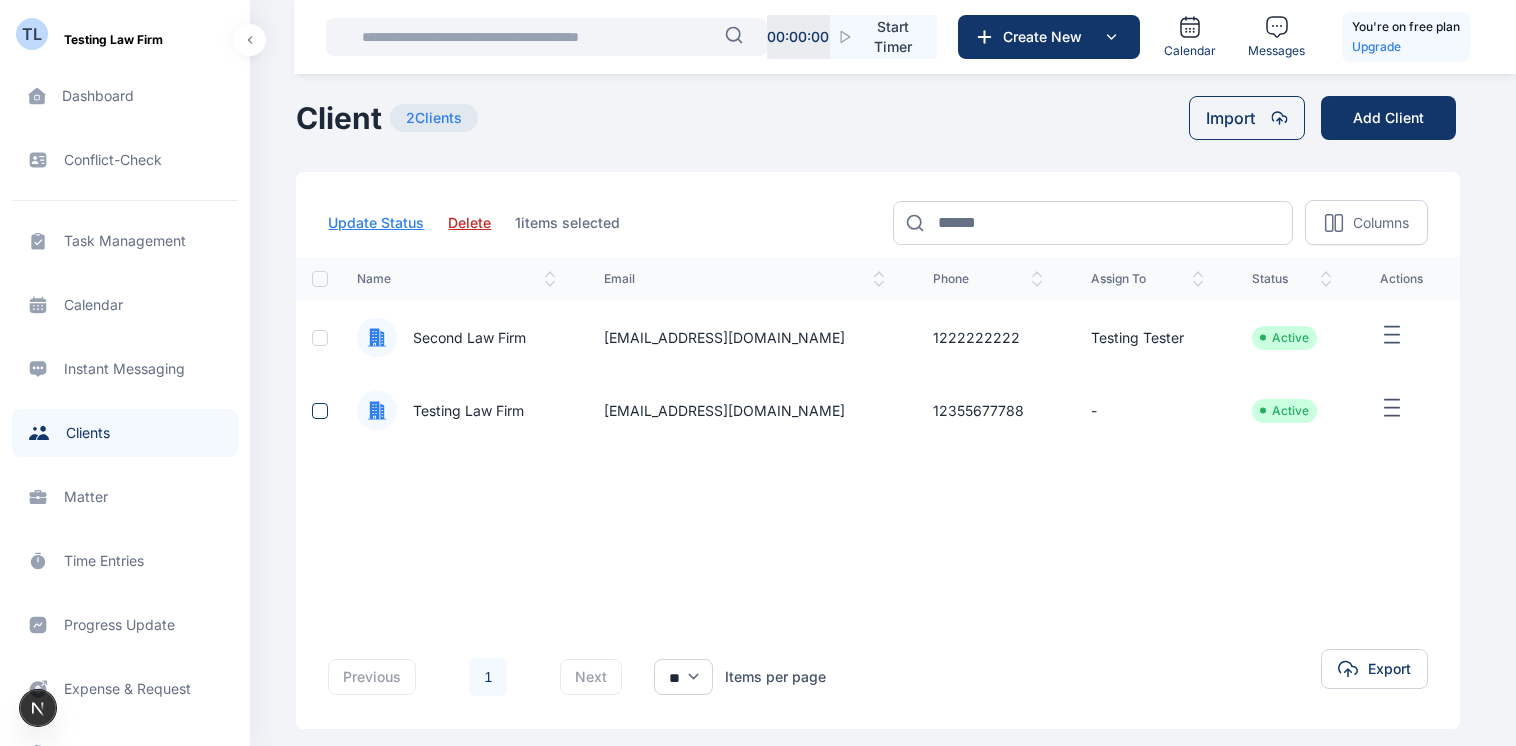 click at bounding box center (320, 338) 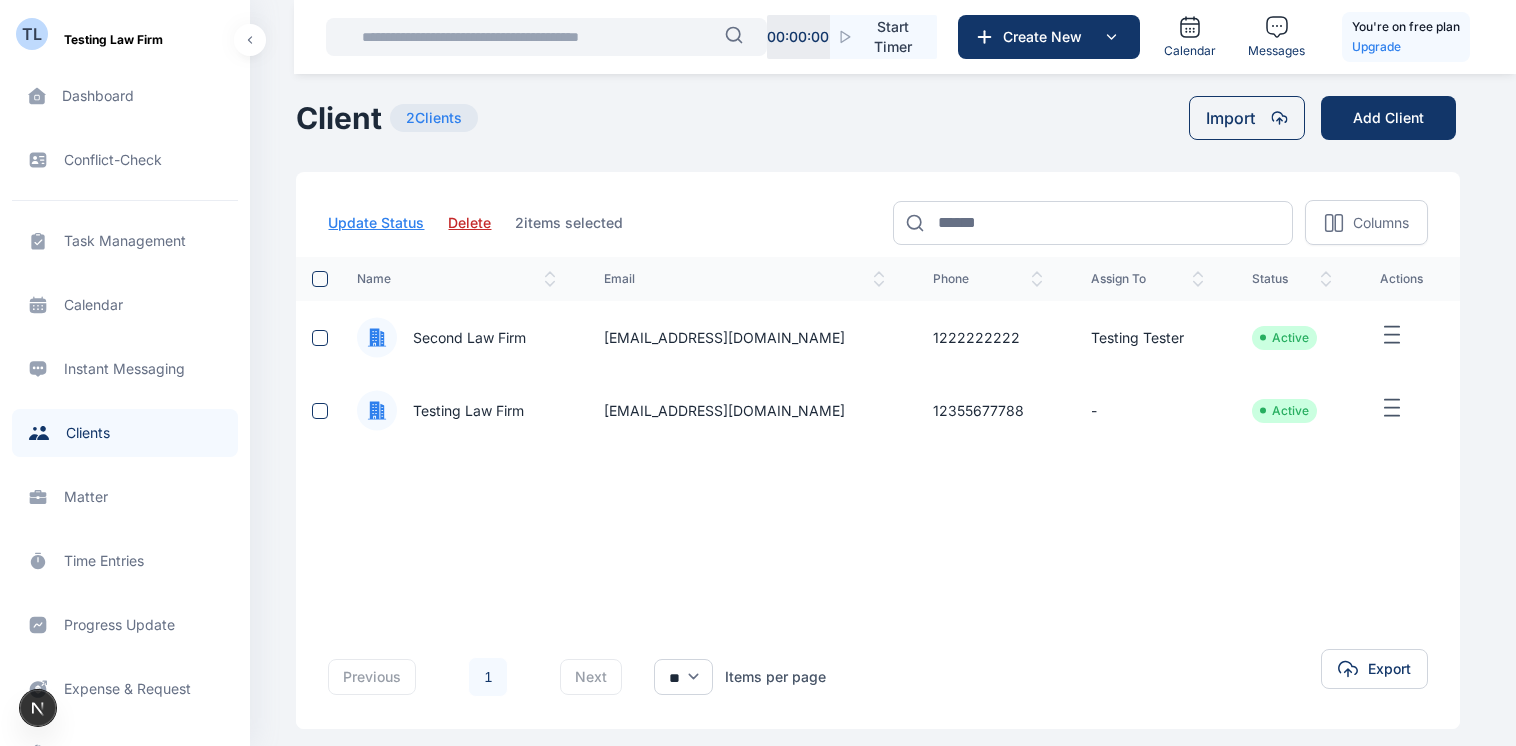 click at bounding box center (320, 338) 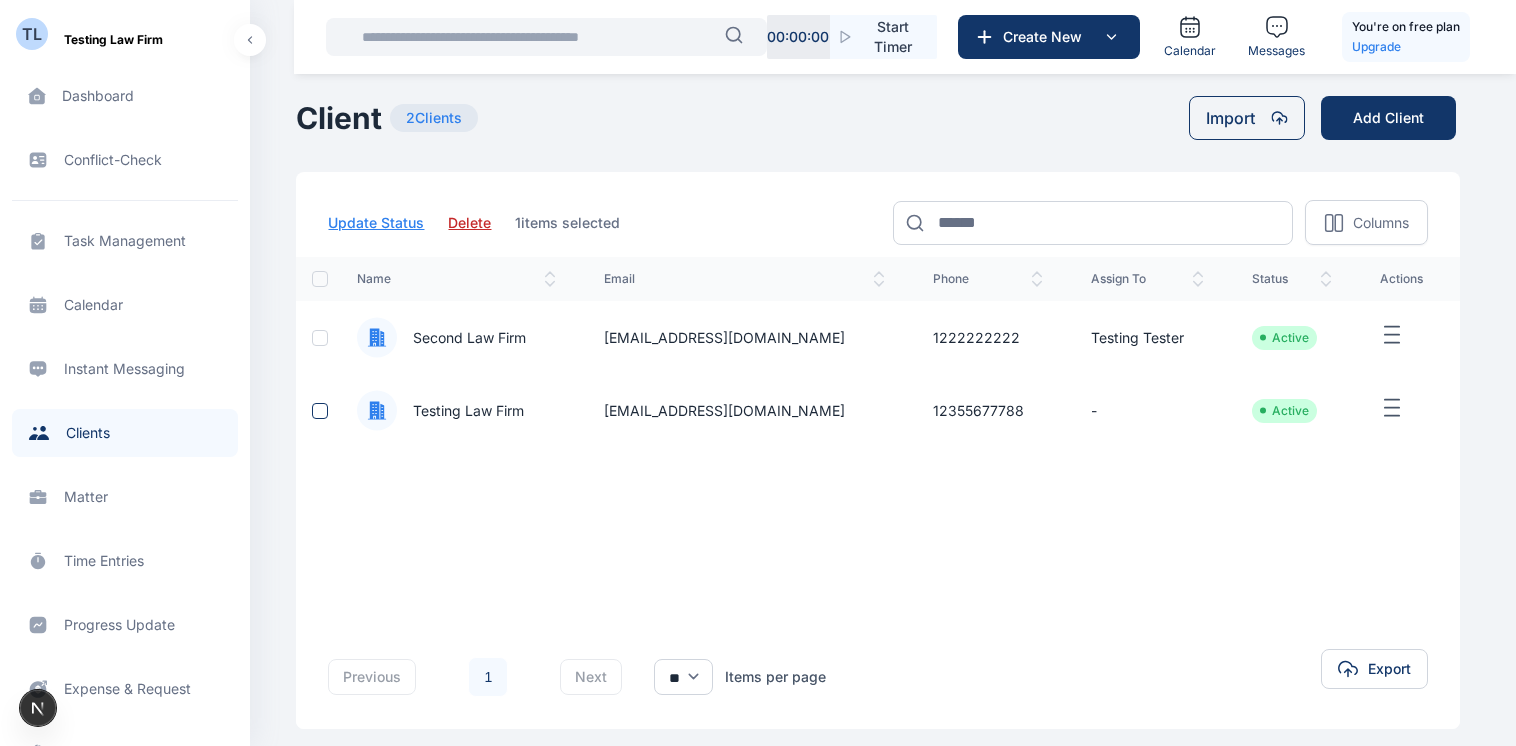 click 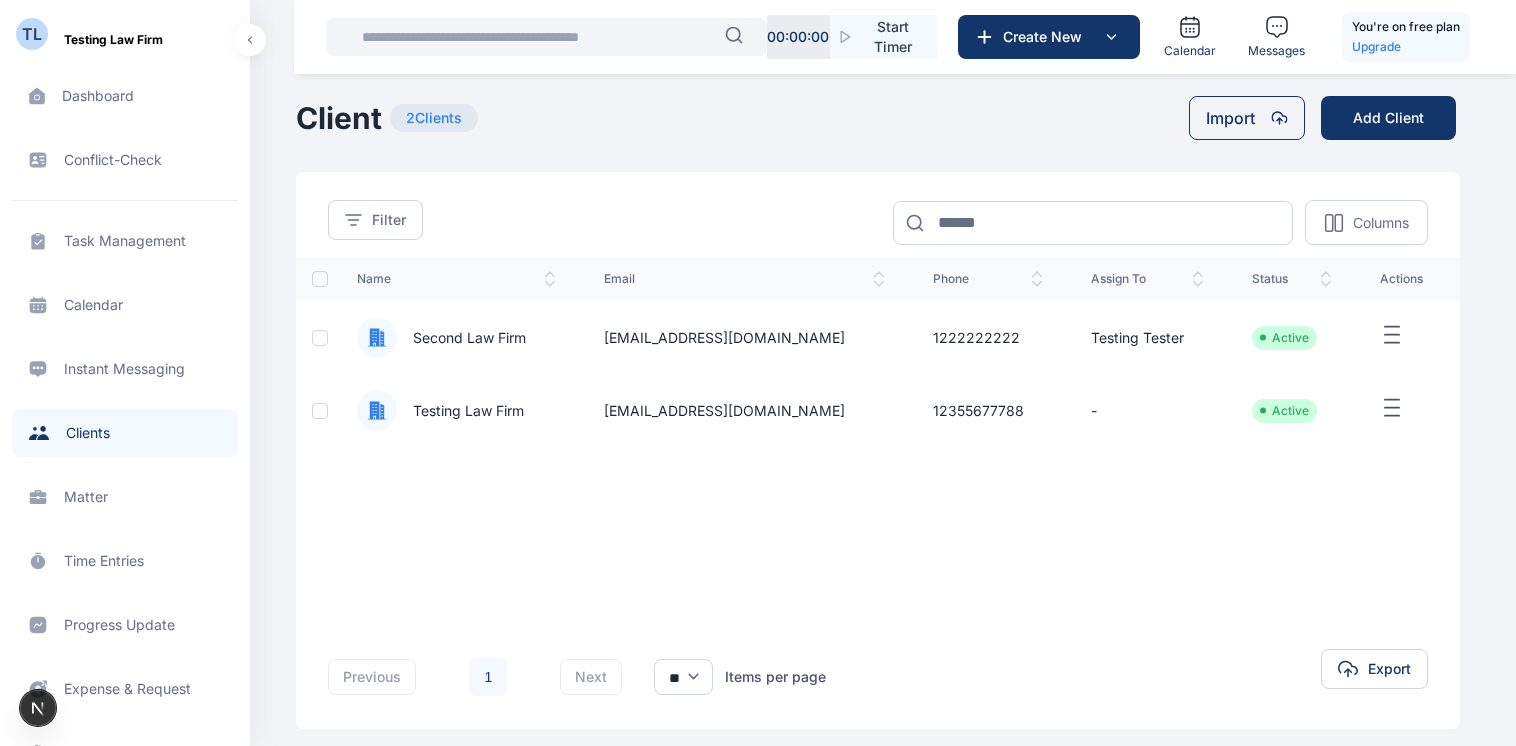 click on "name email phone assign to status actions Second Law Firm second@secondlawfirm.com 1222222222 Testing Tester Active Testing Law Firm naijarace1@gmail.com 12355677788 - Active" at bounding box center [878, 421] 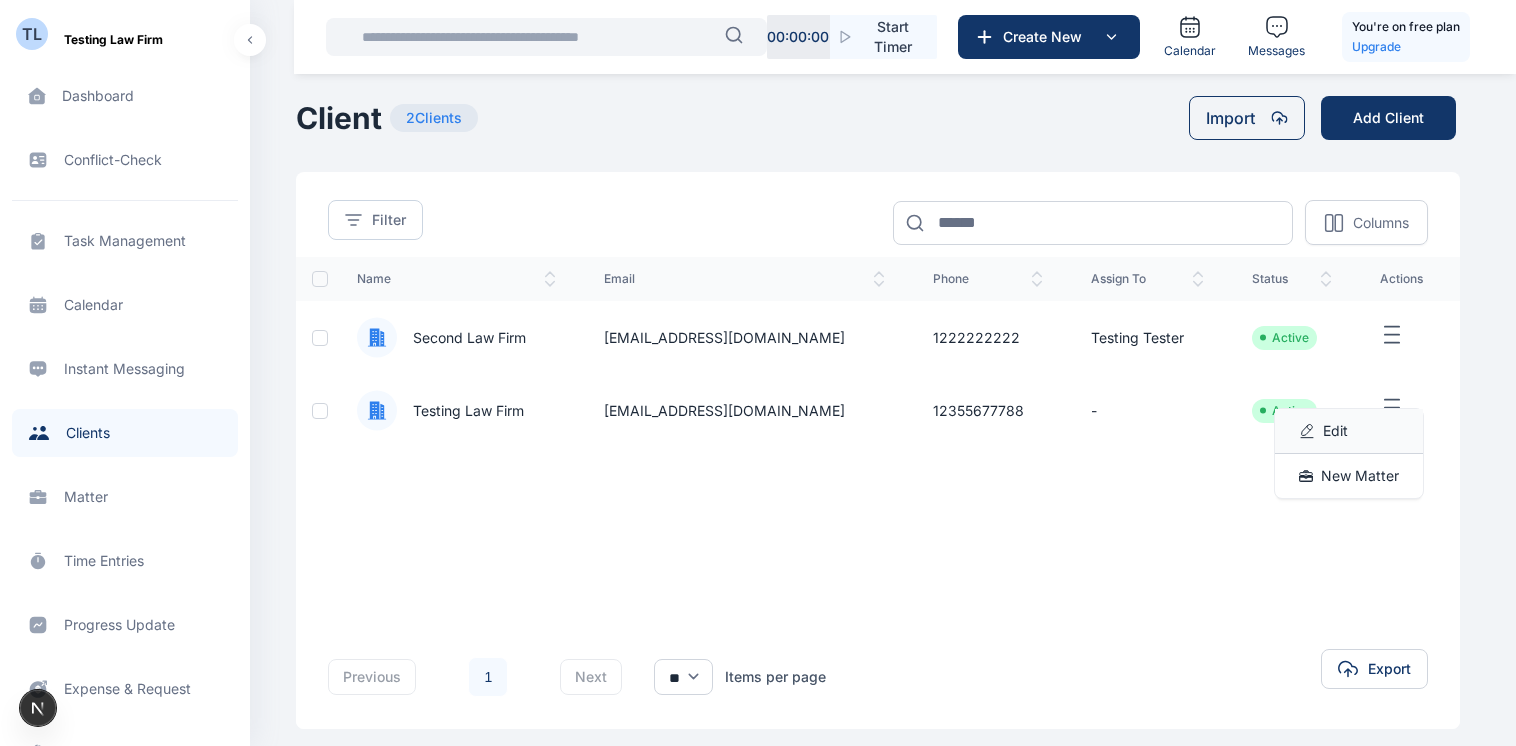 click on "Edit" at bounding box center [1335, 431] 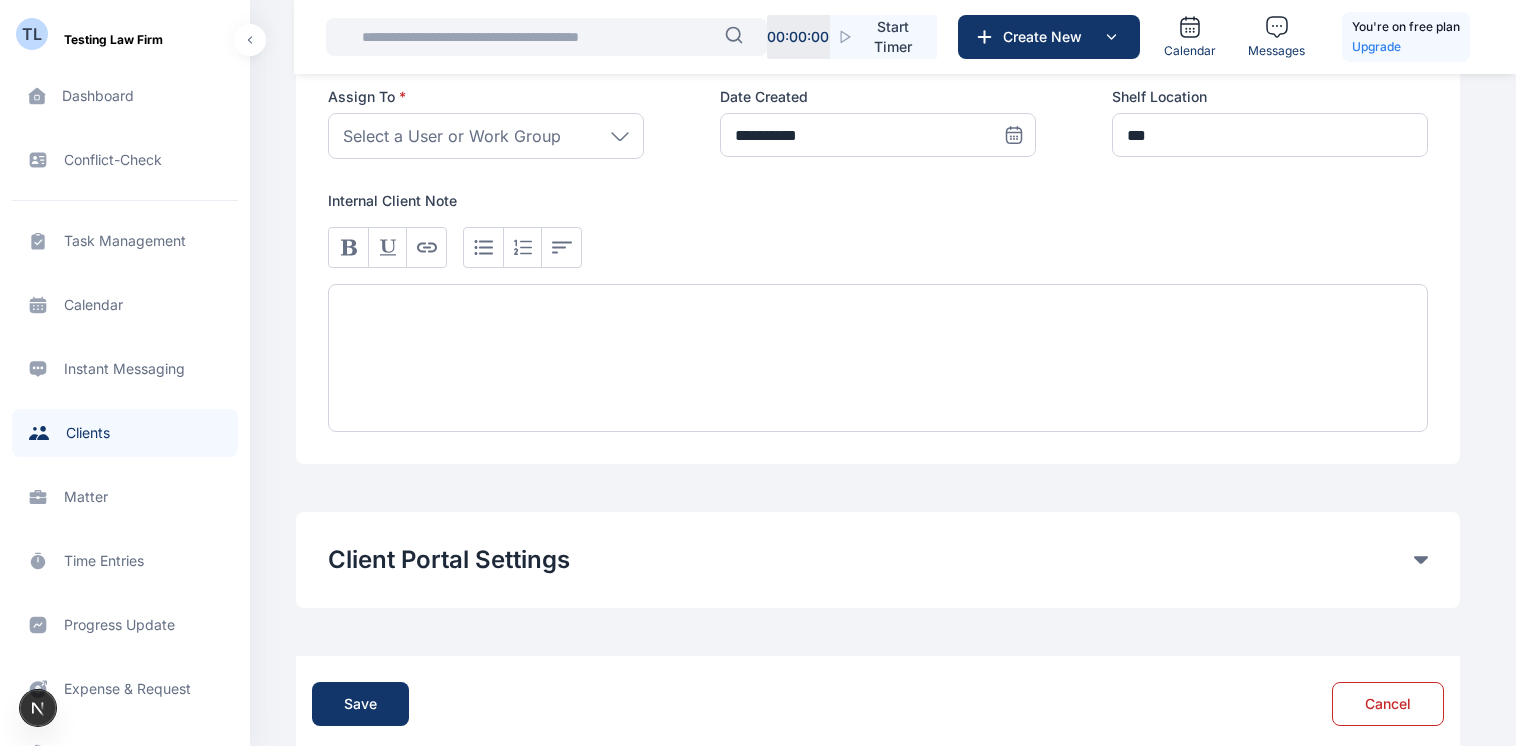 scroll, scrollTop: 1301, scrollLeft: 0, axis: vertical 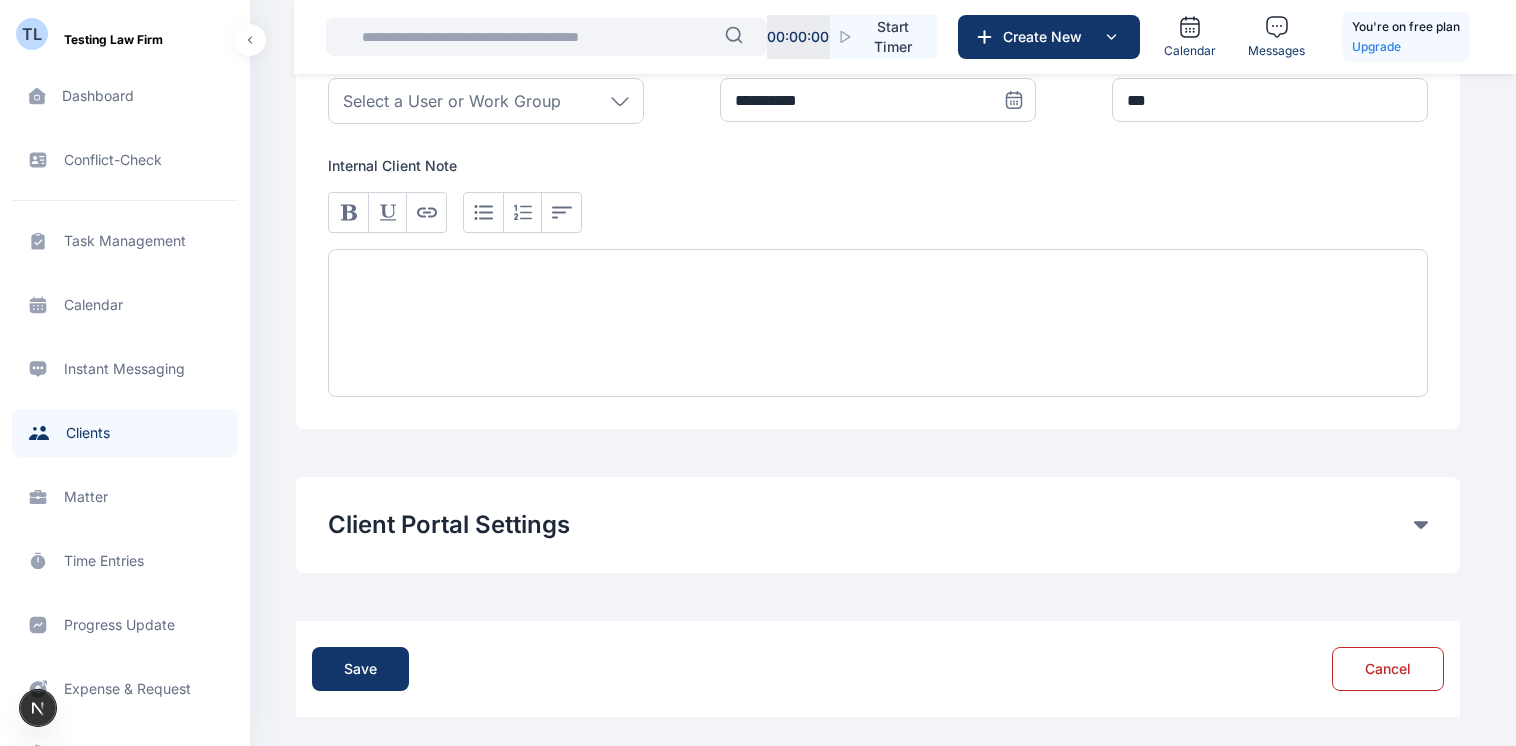 click on "Client clients clients" at bounding box center (125, 433) 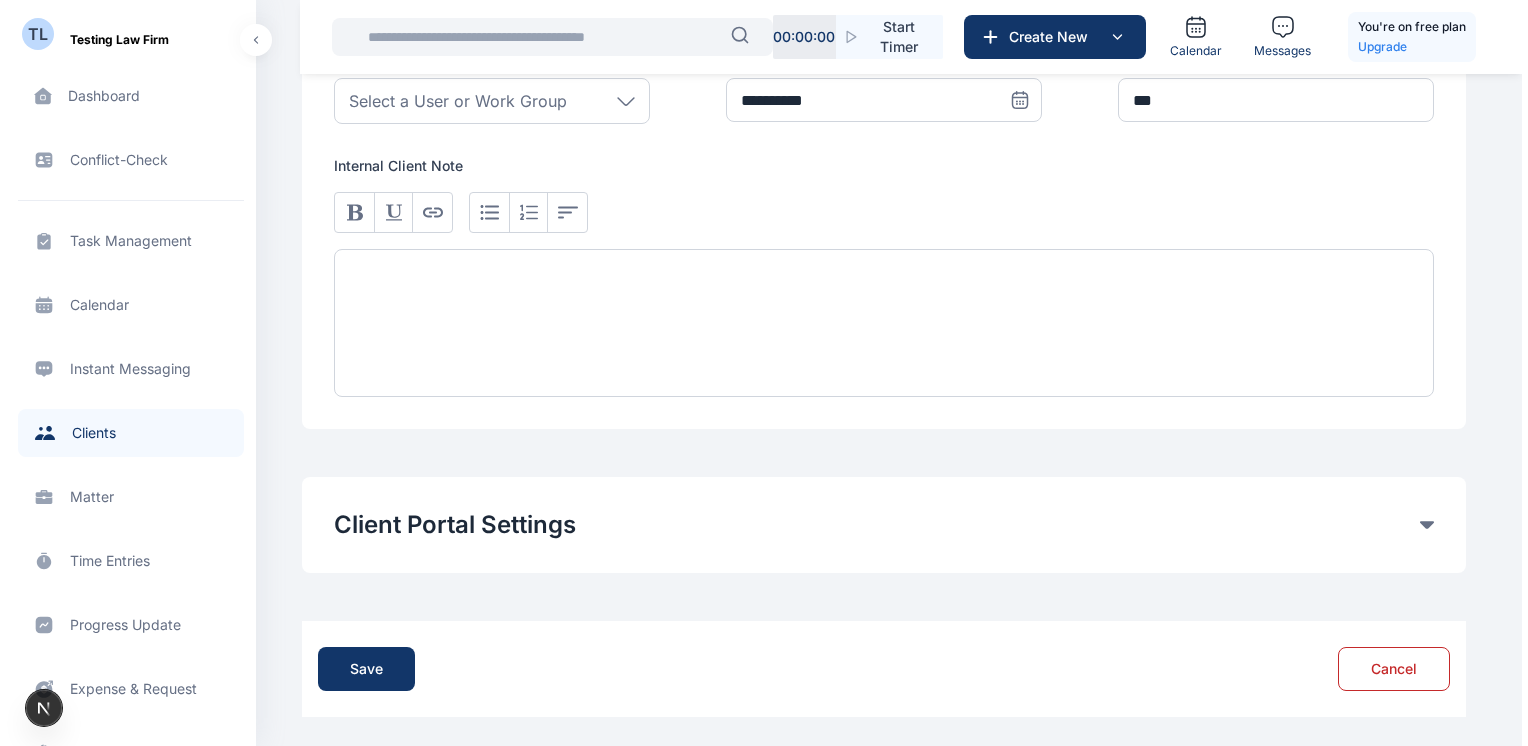 scroll, scrollTop: 0, scrollLeft: 0, axis: both 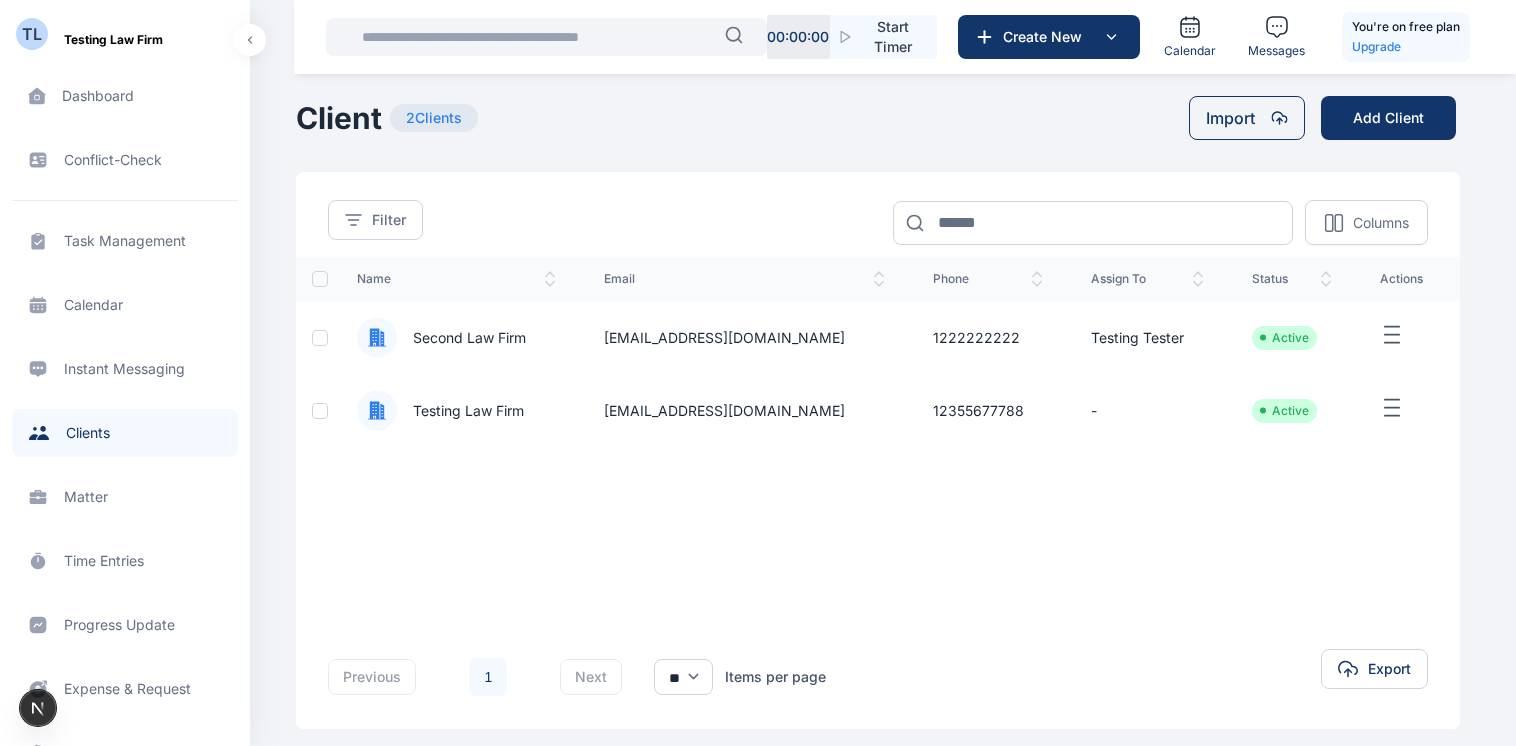 click on "Testing Law Firm" at bounding box center [460, 411] 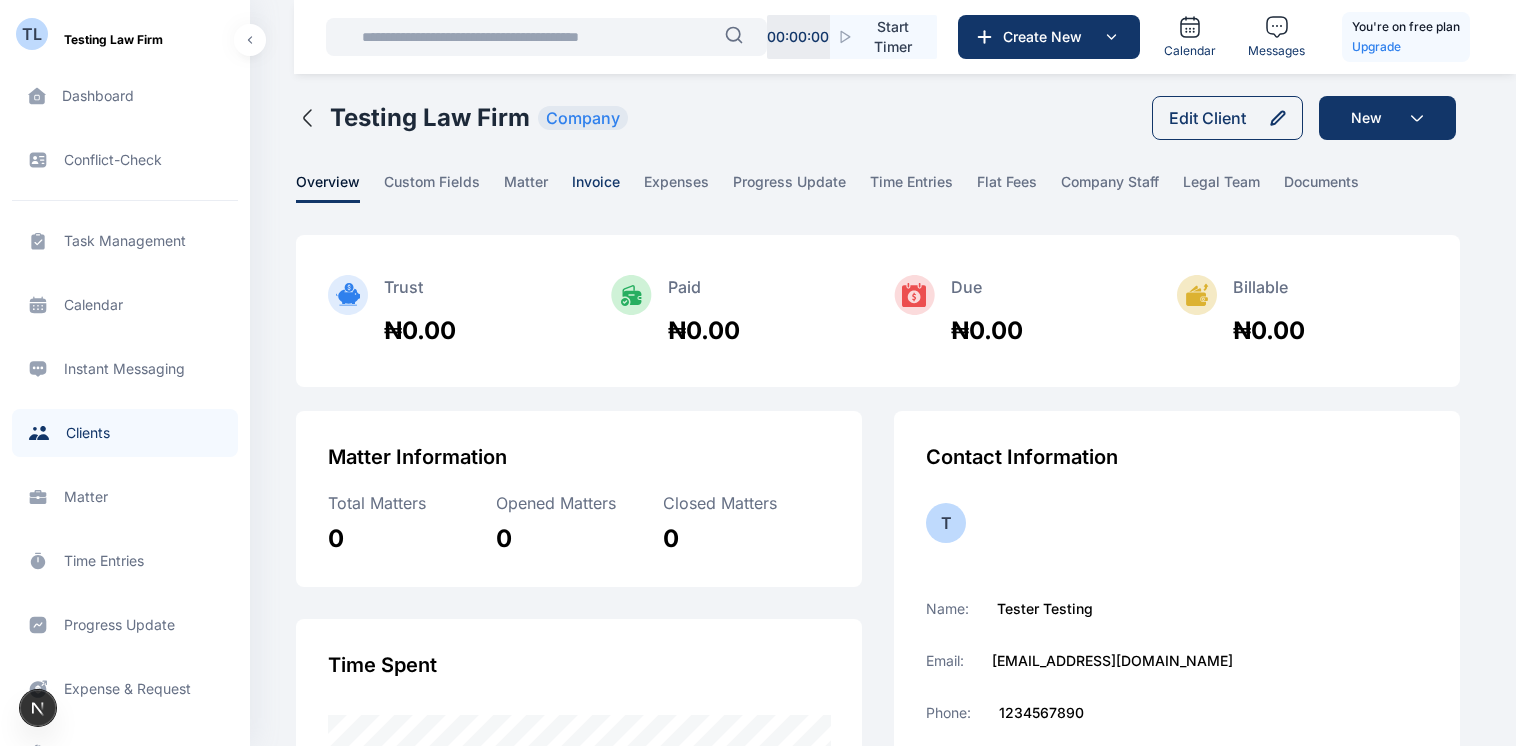 click on "invoice" at bounding box center (596, 187) 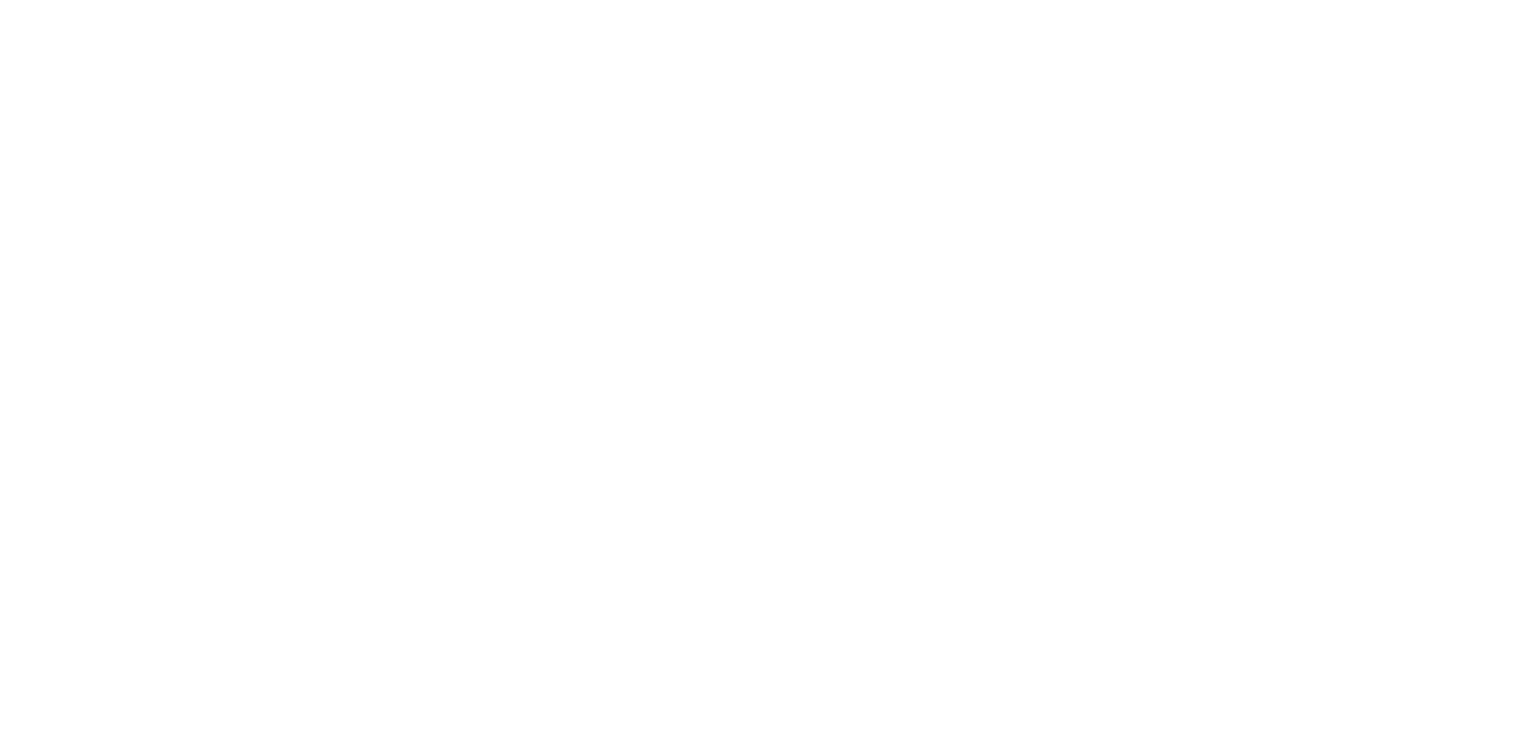 scroll, scrollTop: 0, scrollLeft: 0, axis: both 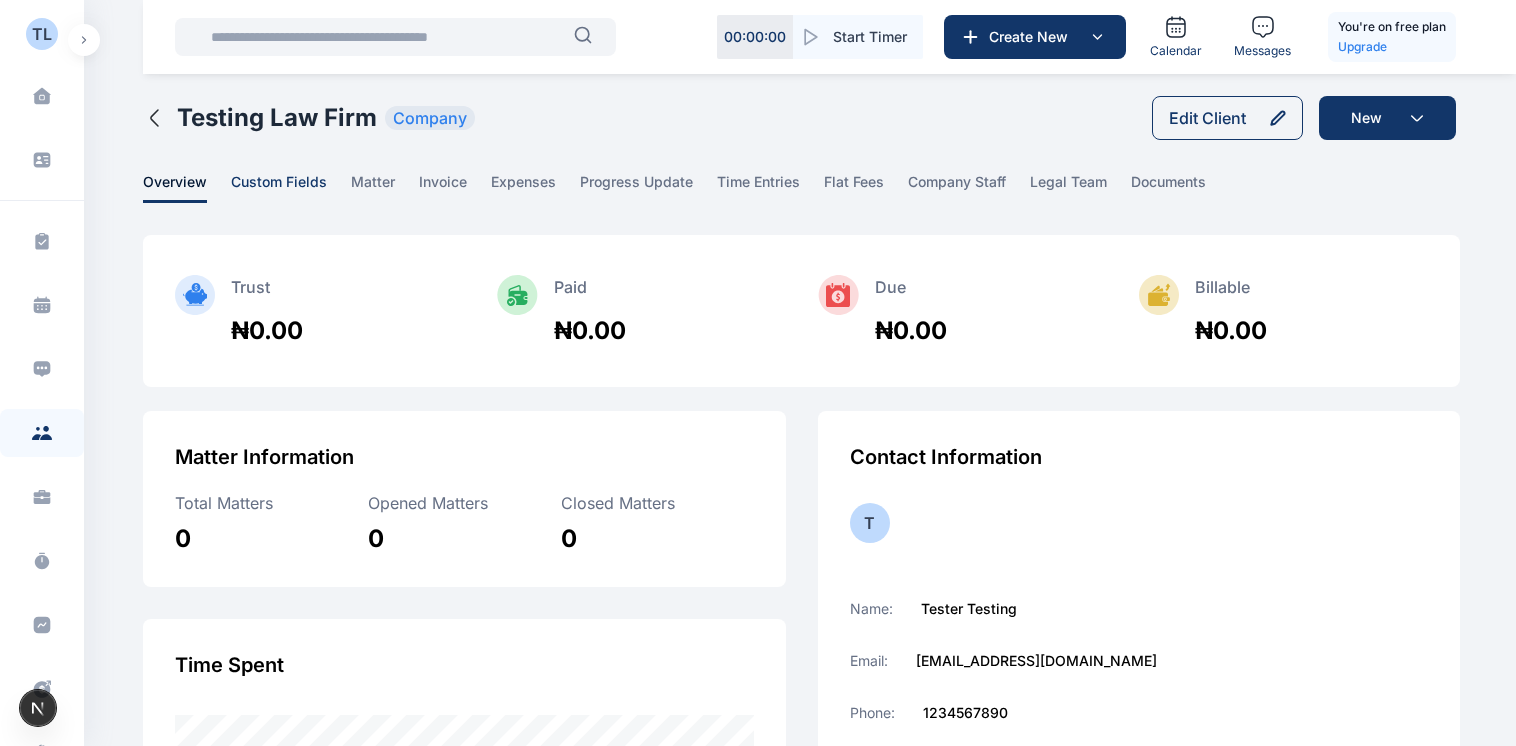 click on "custom fields" at bounding box center [279, 187] 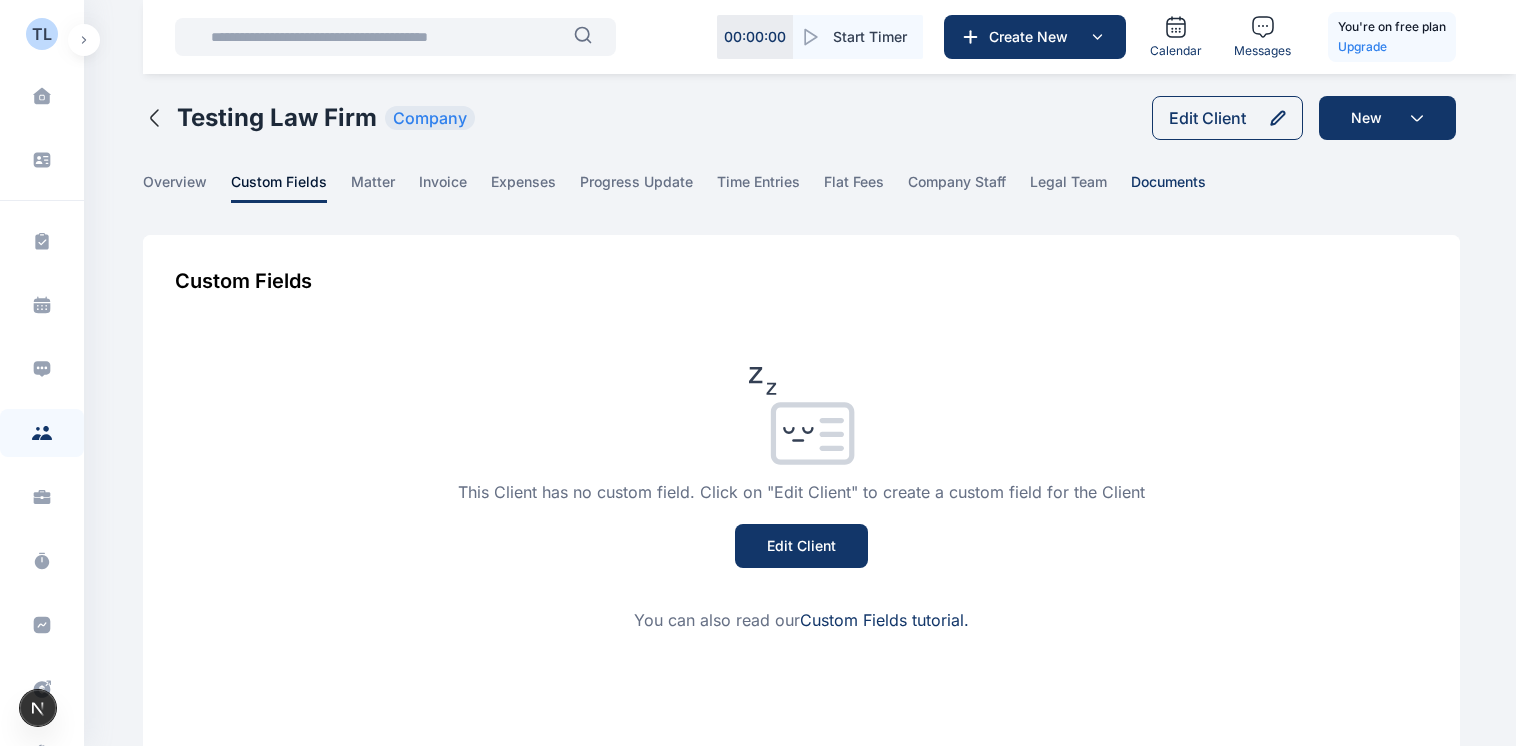 click on "documents" at bounding box center (1168, 187) 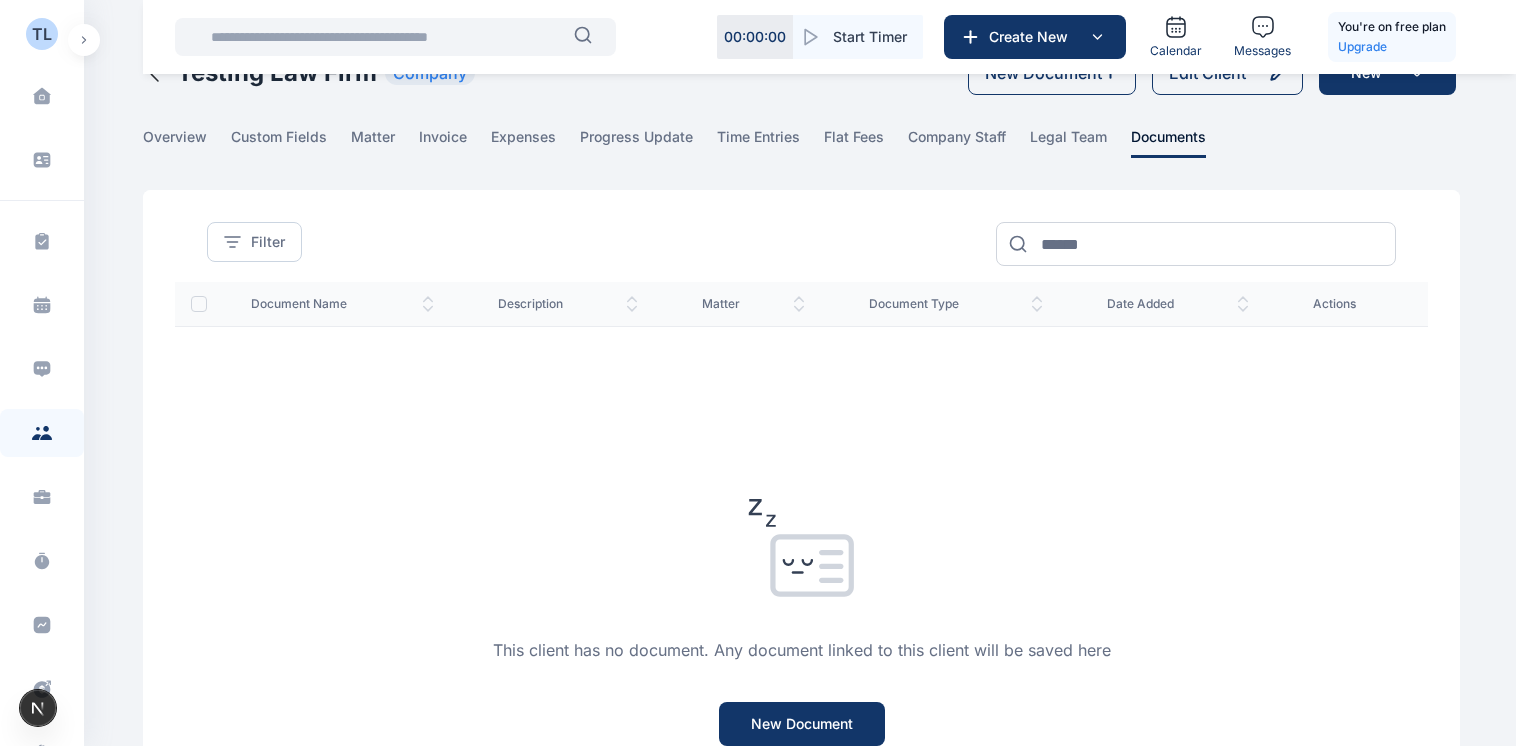 scroll, scrollTop: 44, scrollLeft: 0, axis: vertical 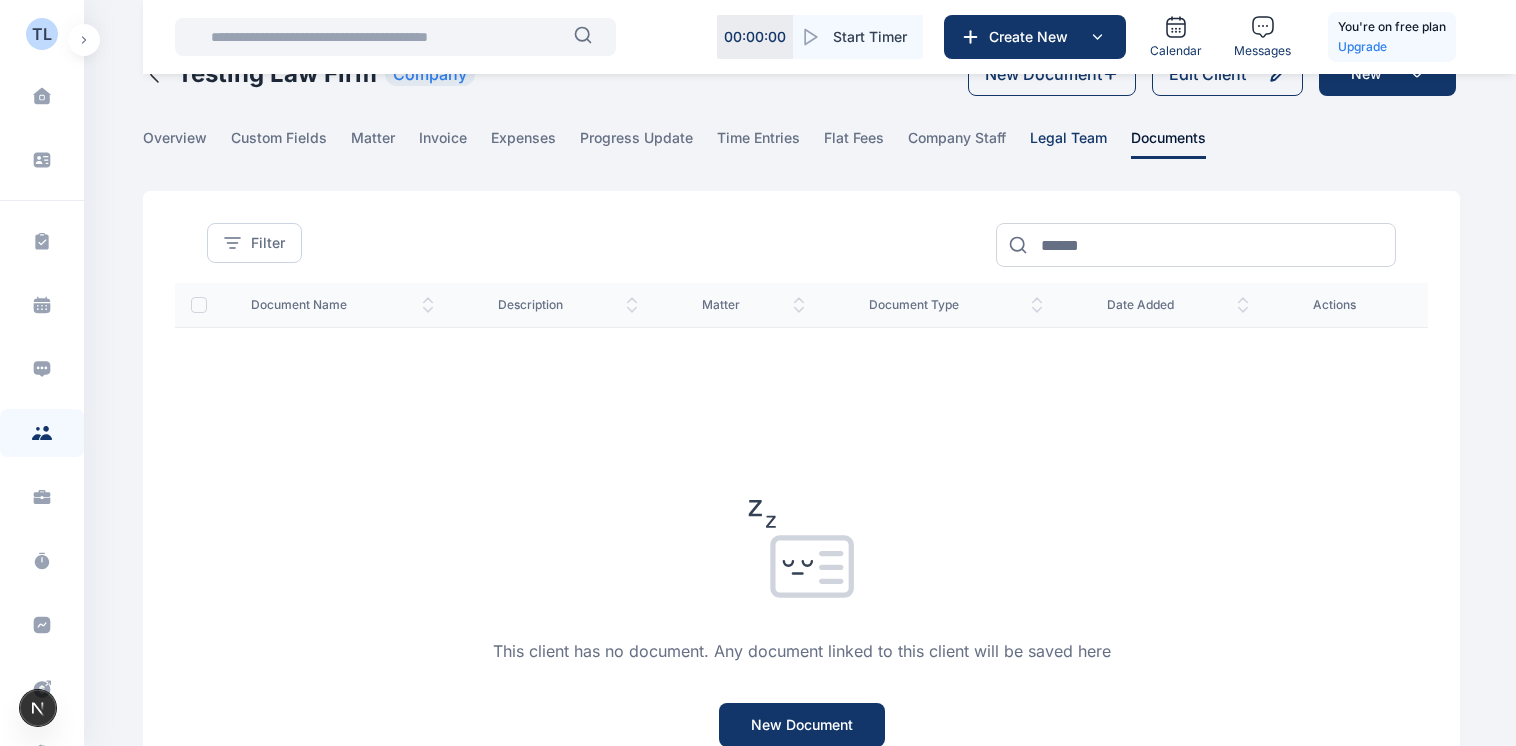 click on "legal team" at bounding box center (1068, 143) 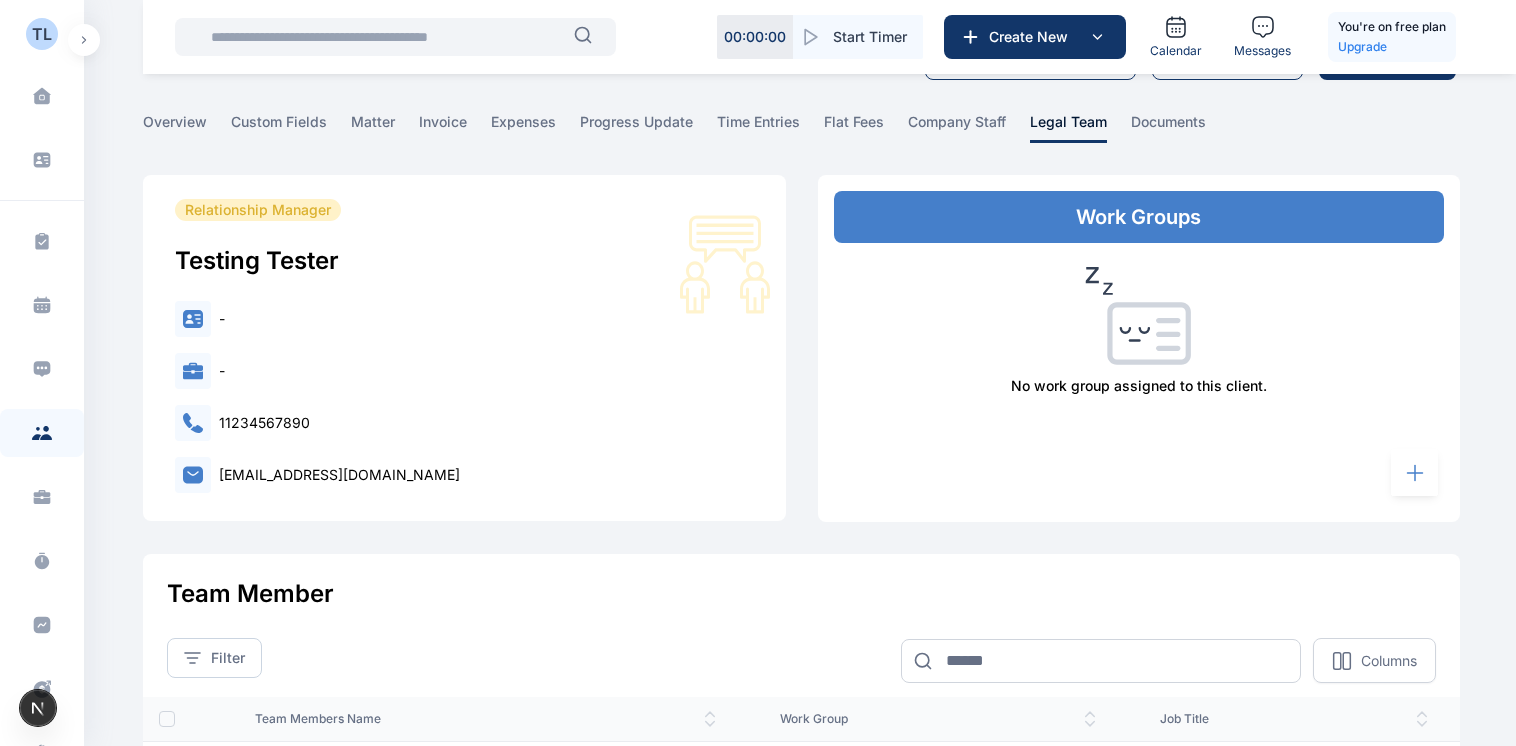 scroll, scrollTop: 0, scrollLeft: 0, axis: both 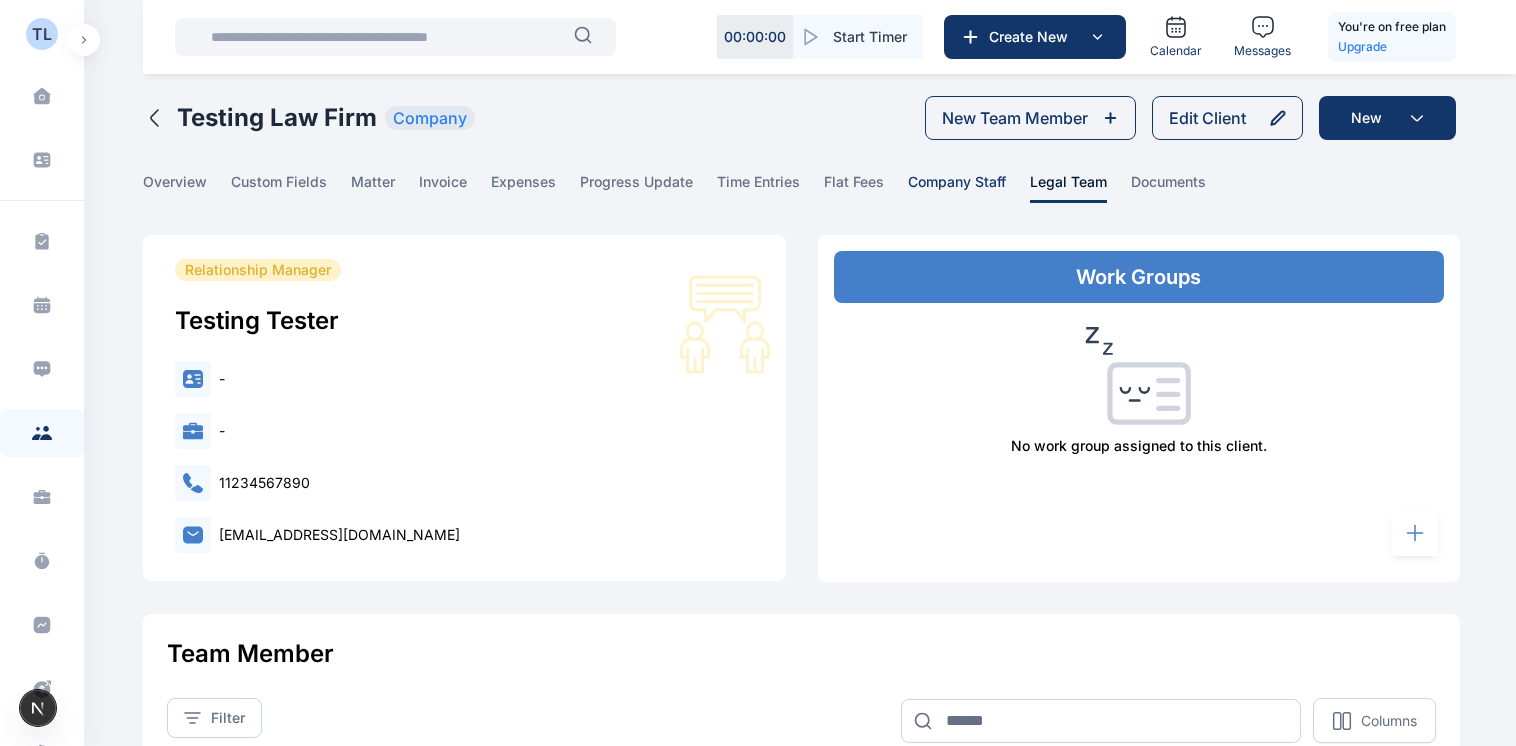 click on "company staff" at bounding box center (957, 187) 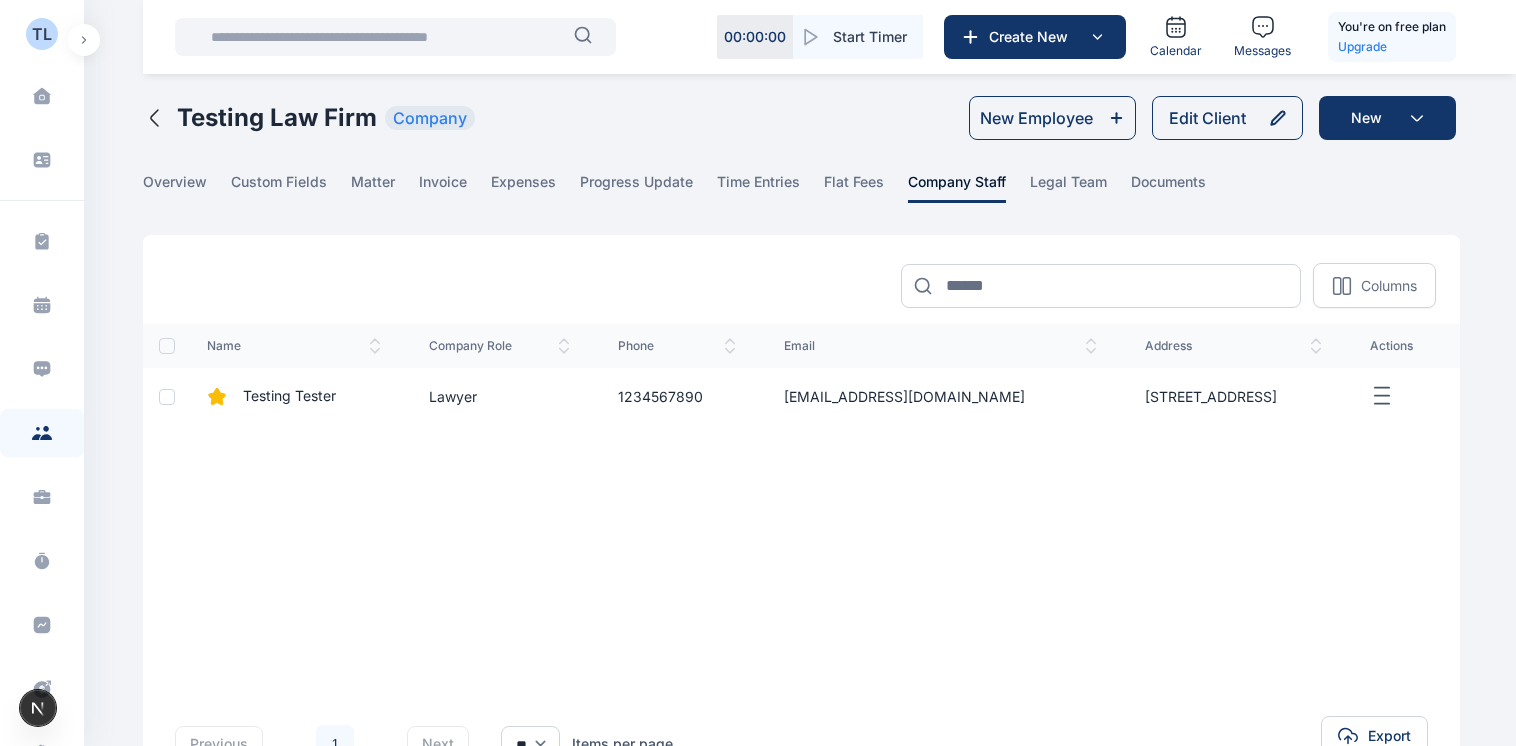 click 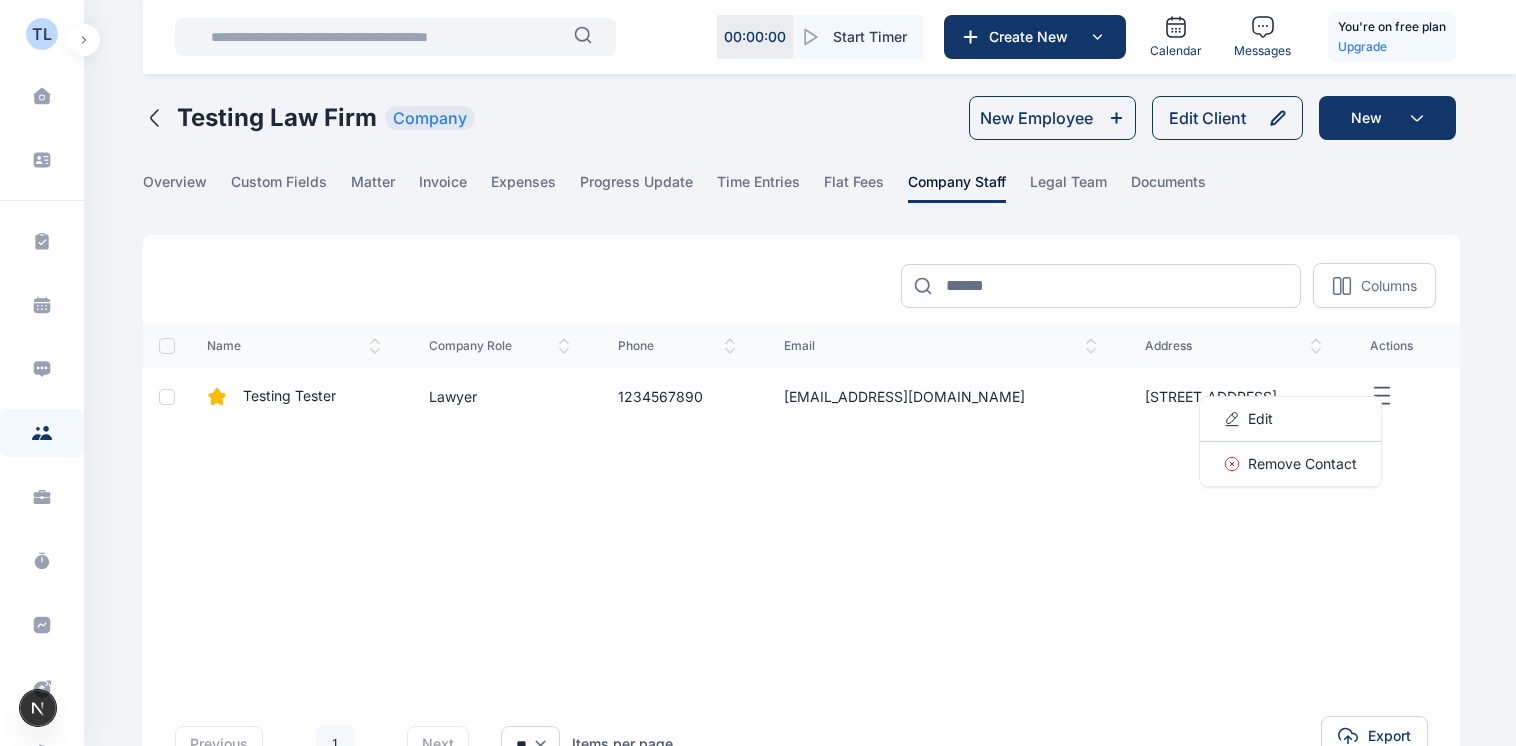click on "TL Testing Law Firm Dashboard dashboard Conflict-Check conflict-check Task Management task management Calendar calendar Calendar Instant Messaging Client clients Matter matter Time Entries time entries Progress Update progress update Expense & Request expense & request Billing billing Documents documents Accounting accounting Electronic Filling And Document management Document Management And Electronic Filling   Analytics Analytics Metrics more Help help Settings settings T T n.iwara@punuka.com T   T T T Tester Testing Testing Law Firm Dashboard dashboard Conflict-Check conflict check Task Management task management Calendar calendar Calendar Instant Messaging Client clients Matter matter Time Entries time entries Progress Update progress update Expense & Request expense & request Billing billing Documents documents Accounting accounting Electronic Filling And Document management Document Management And Electronic Filling   Analytics Analytics Metrics more Help help Settings settings Testing Law Firm Company" at bounding box center (758, 436) 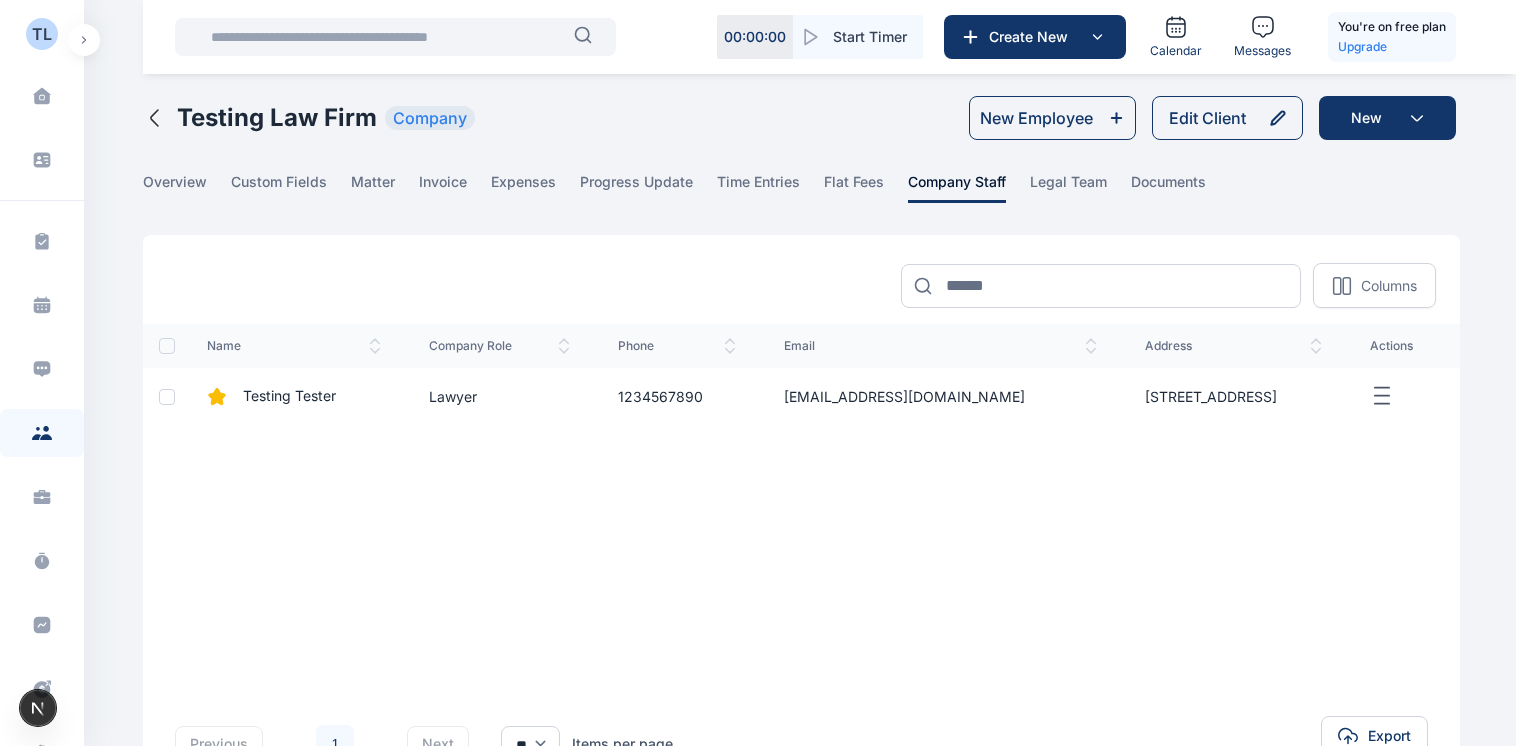 click on "TL Testing Law Firm Dashboard dashboard Conflict-Check conflict-check Task Management task management Calendar calendar Calendar Instant Messaging Client clients Matter matter Time Entries time entries Progress Update progress update Expense & Request expense & request Billing billing Documents documents Accounting accounting Electronic Filling And Document management Document Management And Electronic Filling   Analytics Analytics Metrics more Help help Settings settings T T n.iwara@punuka.com T   T T T Tester Testing Testing Law Firm Dashboard dashboard Conflict-Check conflict check Task Management task management Calendar calendar Calendar Instant Messaging Client clients Matter matter Time Entries time entries Progress Update progress update Expense & Request expense & request Billing billing Documents documents Accounting accounting Electronic Filling And Document management Document Management And Electronic Filling   Analytics Analytics Metrics more Help help Settings settings Testing Law Firm Company" at bounding box center (758, 436) 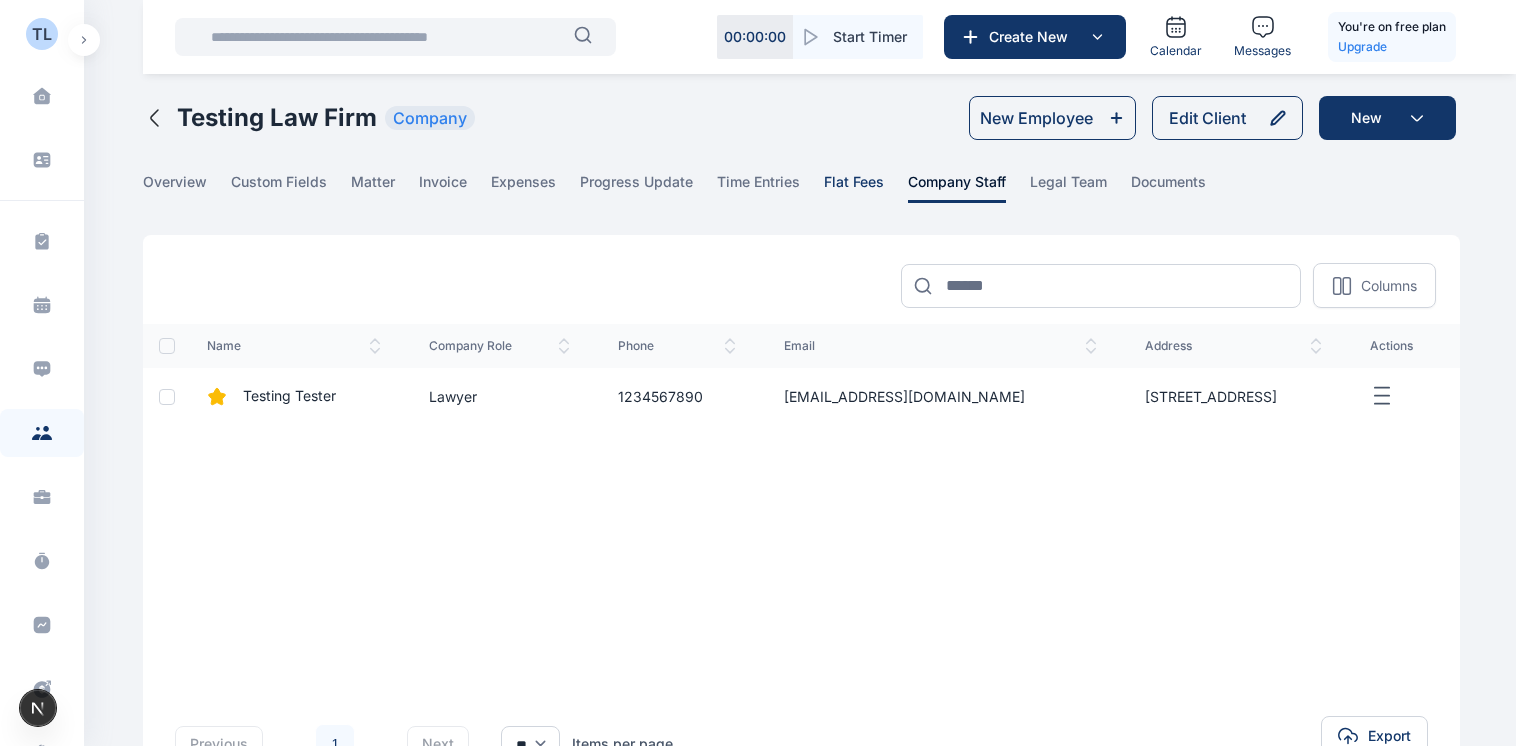 click on "flat fees" at bounding box center [854, 187] 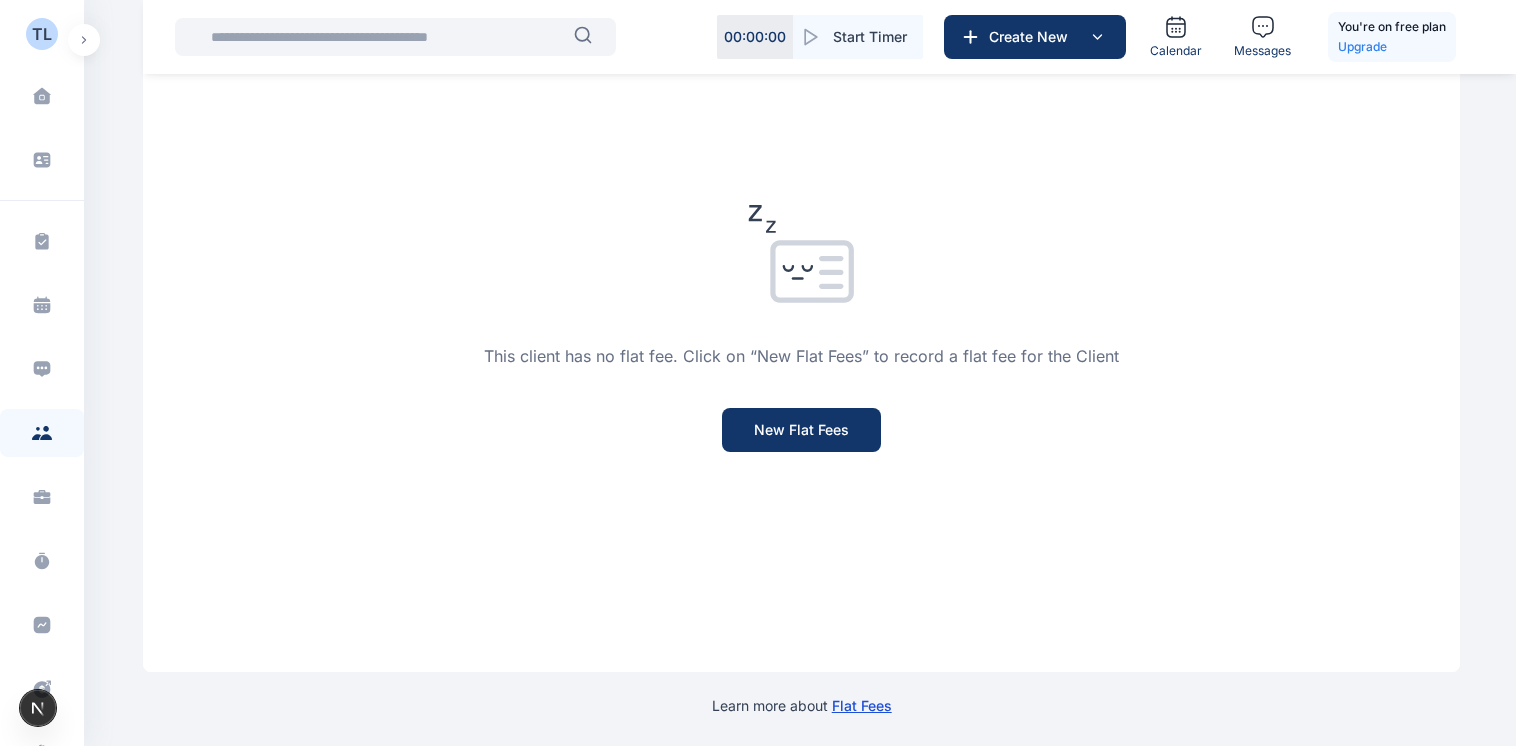 scroll, scrollTop: 0, scrollLeft: 0, axis: both 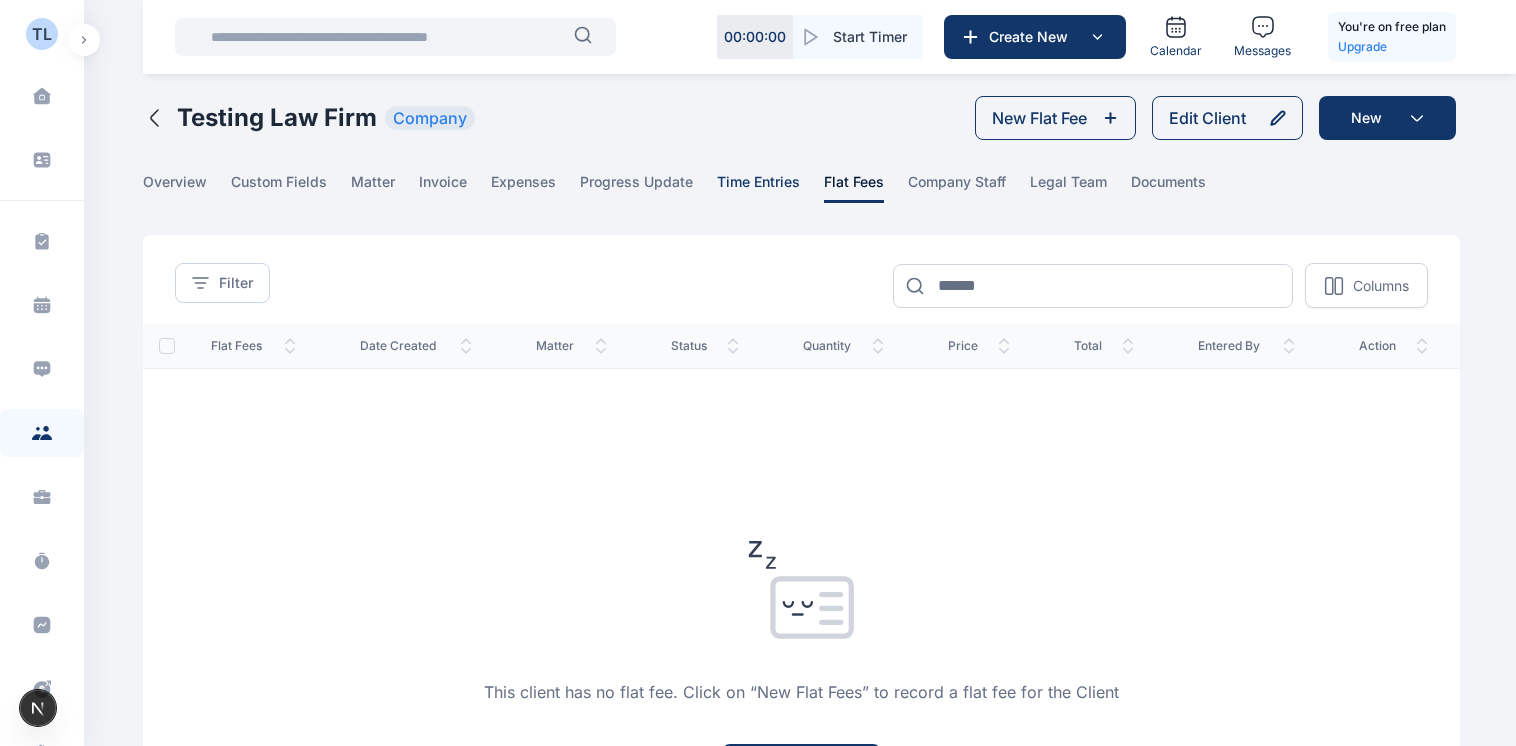 click on "time entries" at bounding box center (758, 187) 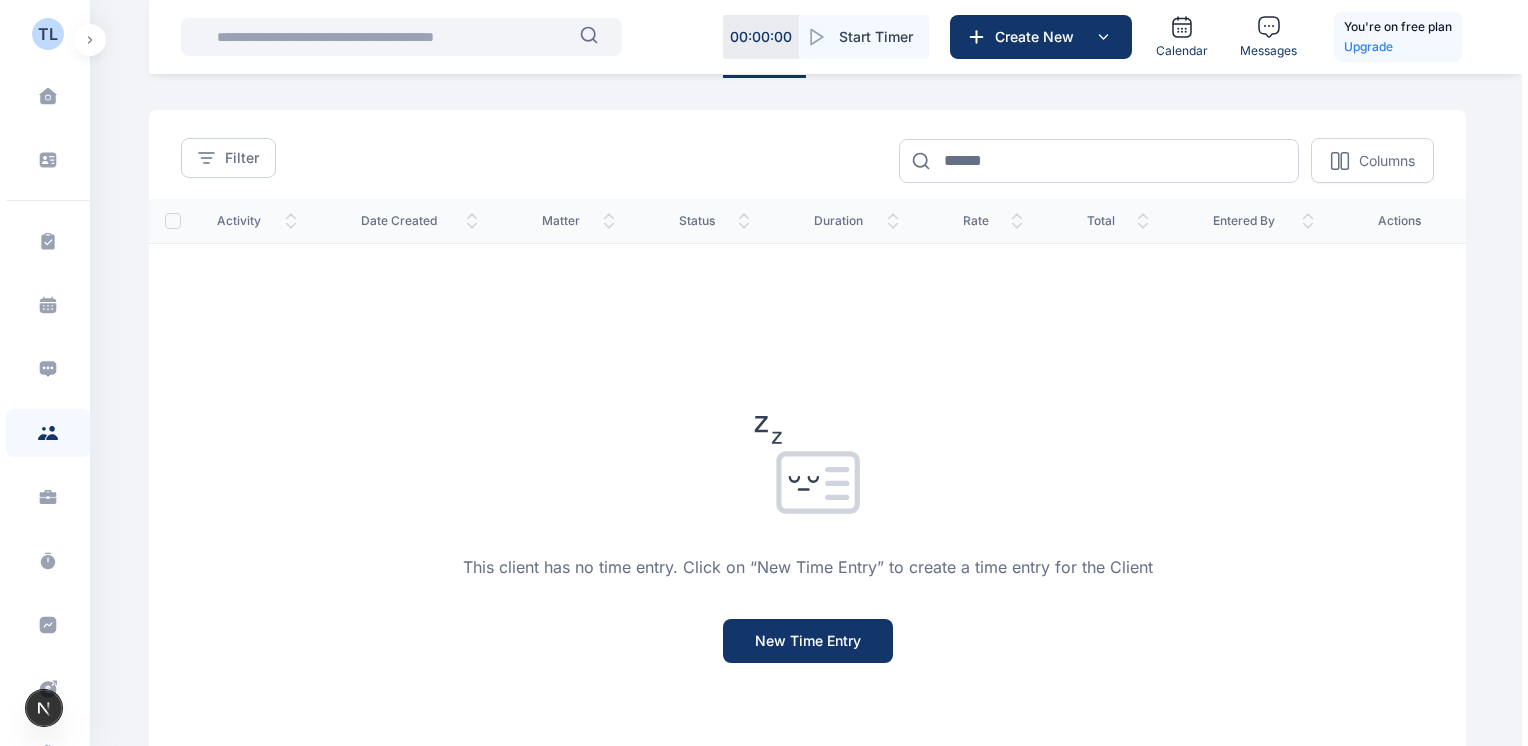 scroll, scrollTop: 0, scrollLeft: 0, axis: both 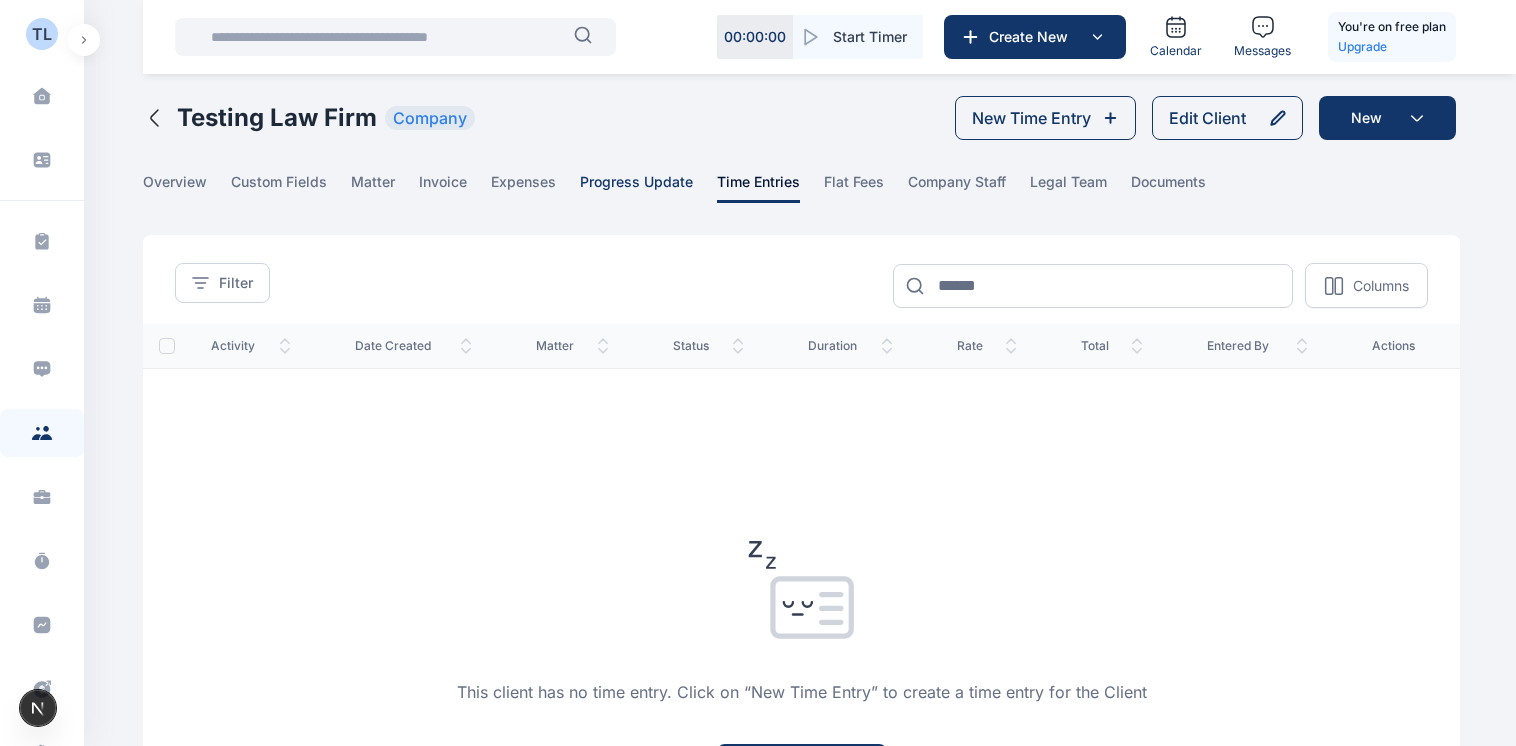 click on "progress update" at bounding box center [636, 187] 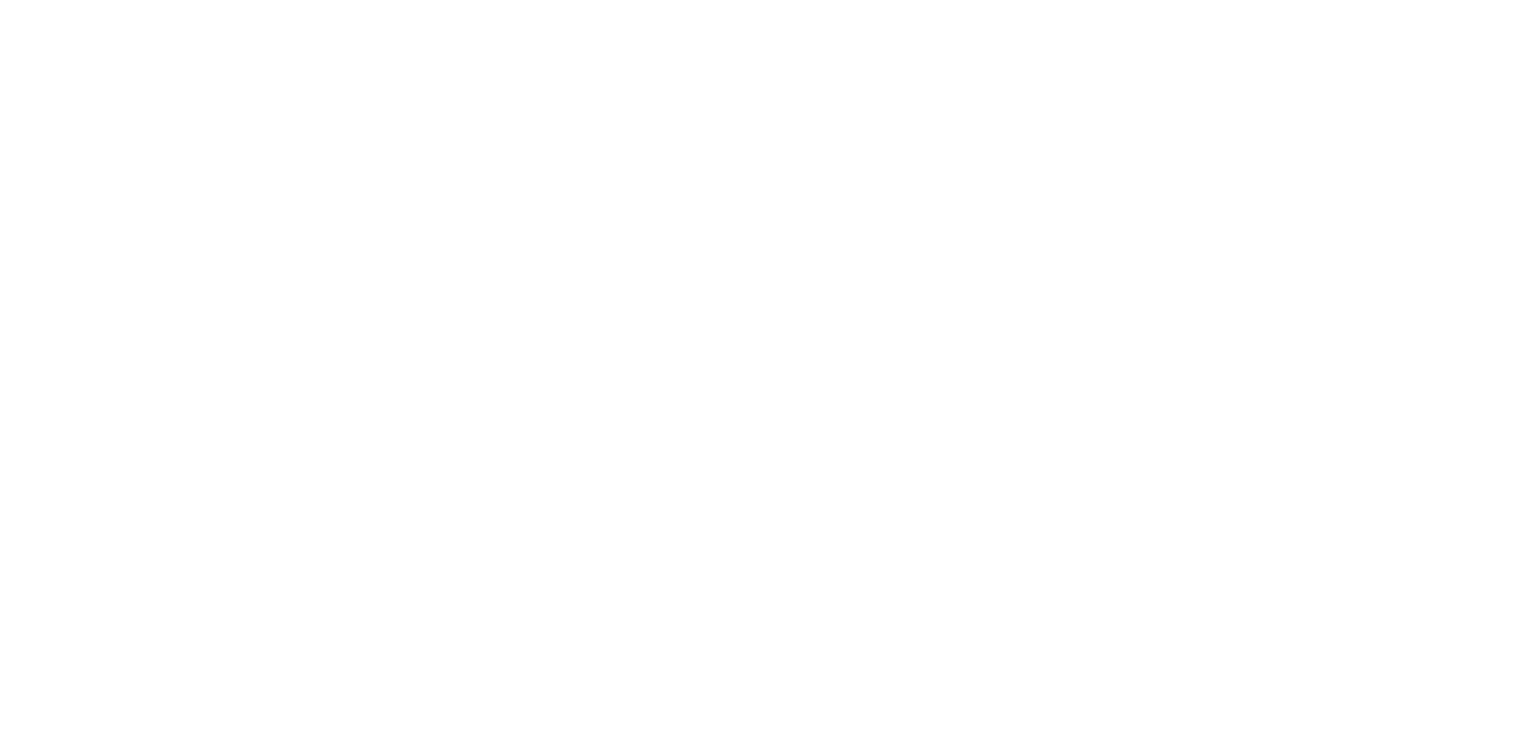 scroll, scrollTop: 0, scrollLeft: 0, axis: both 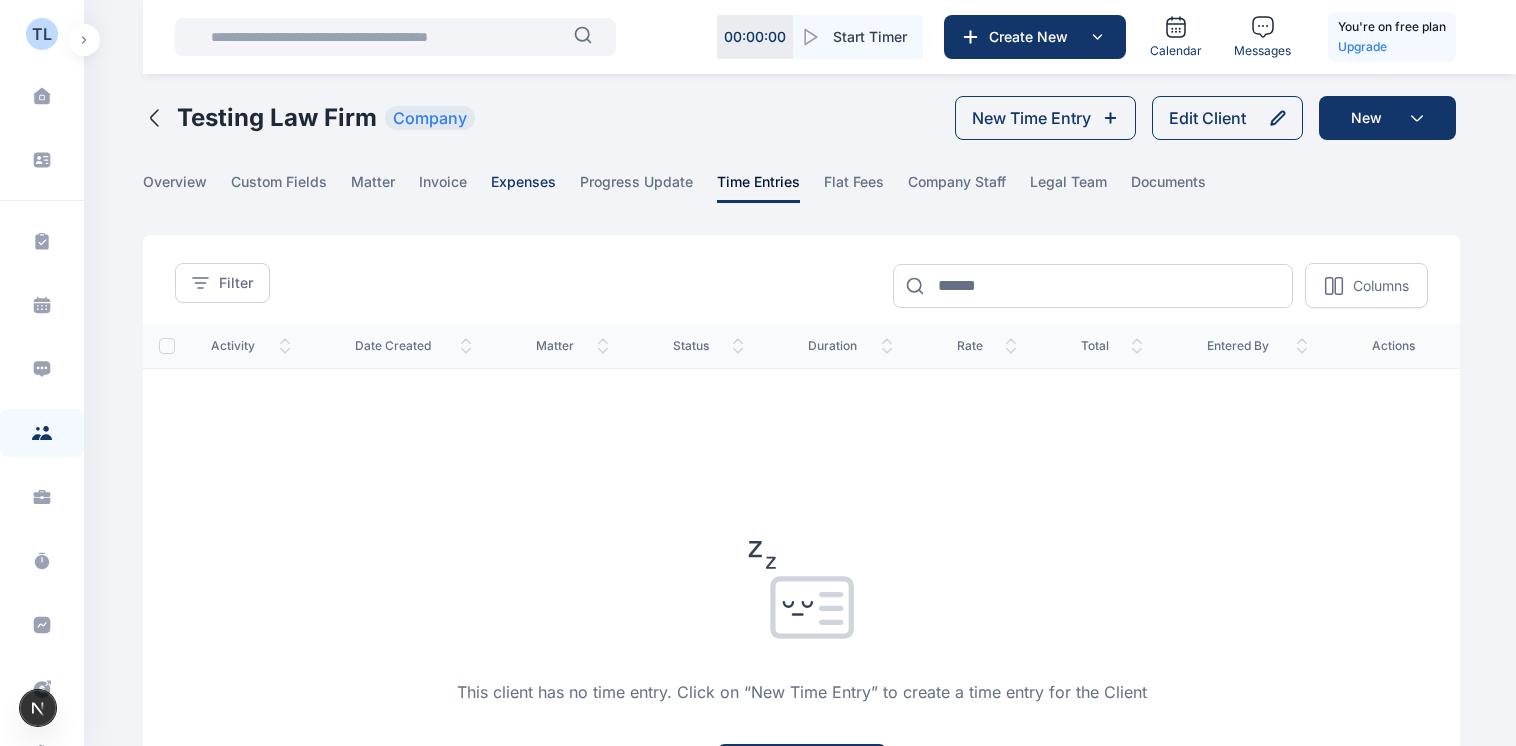 click on "expenses" at bounding box center [523, 187] 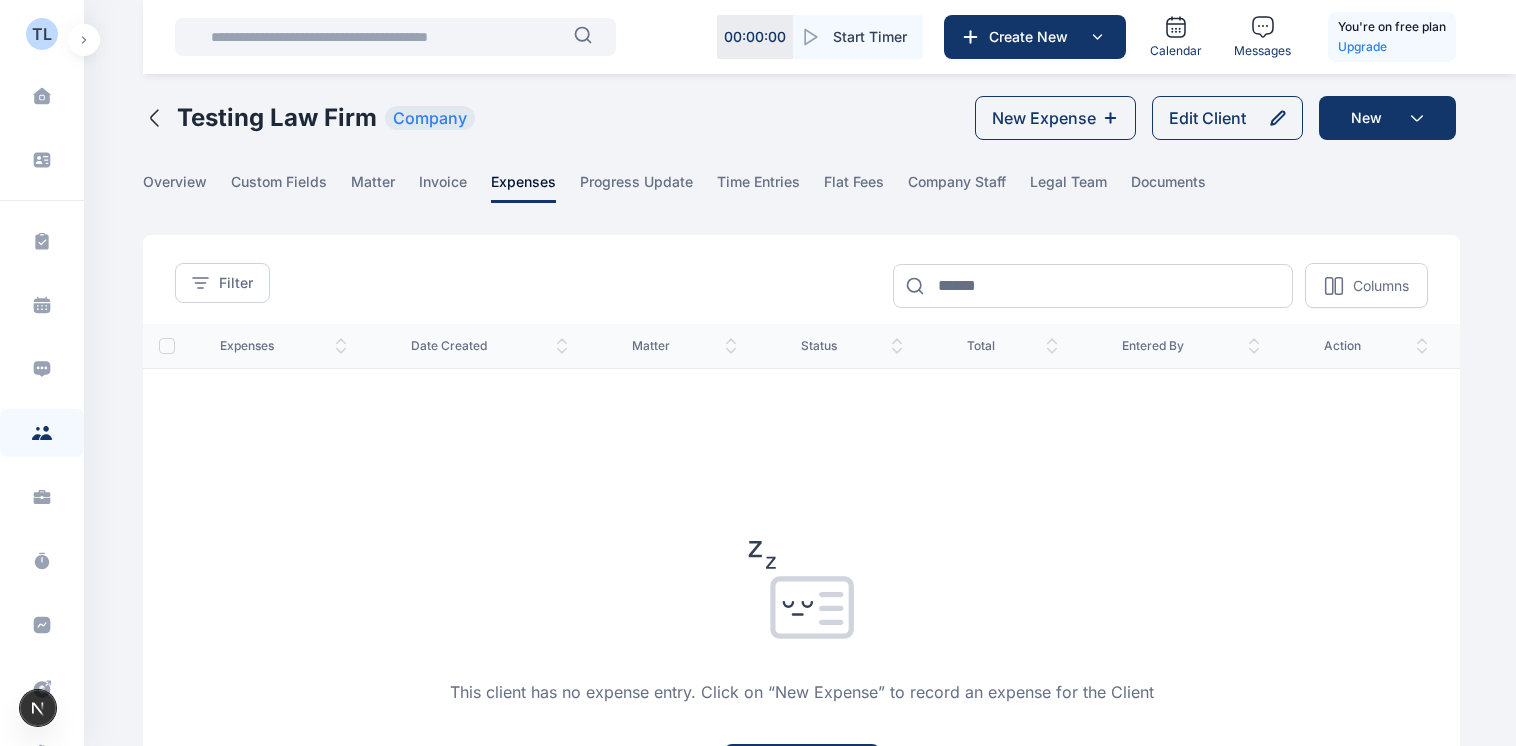 click 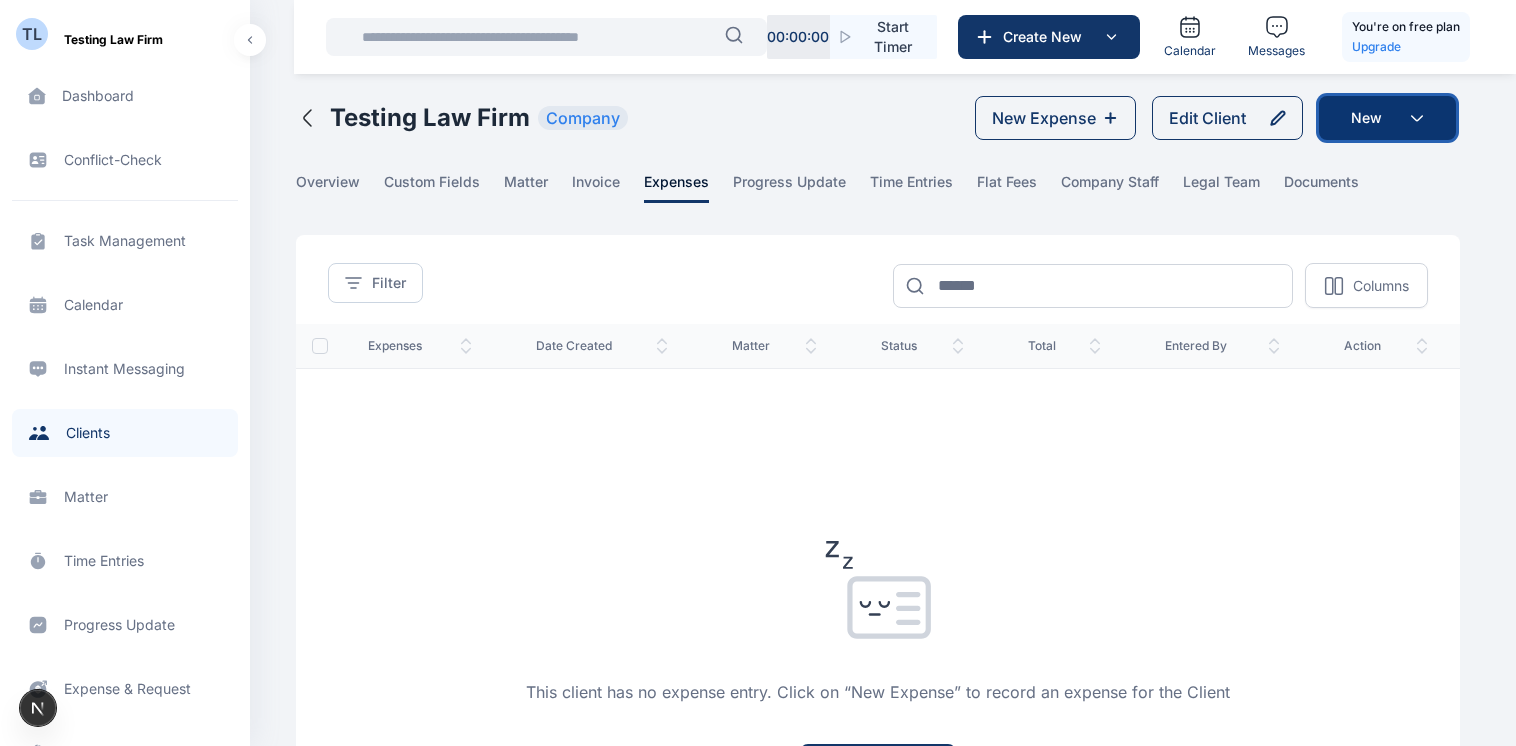 click on "New" at bounding box center (1387, 118) 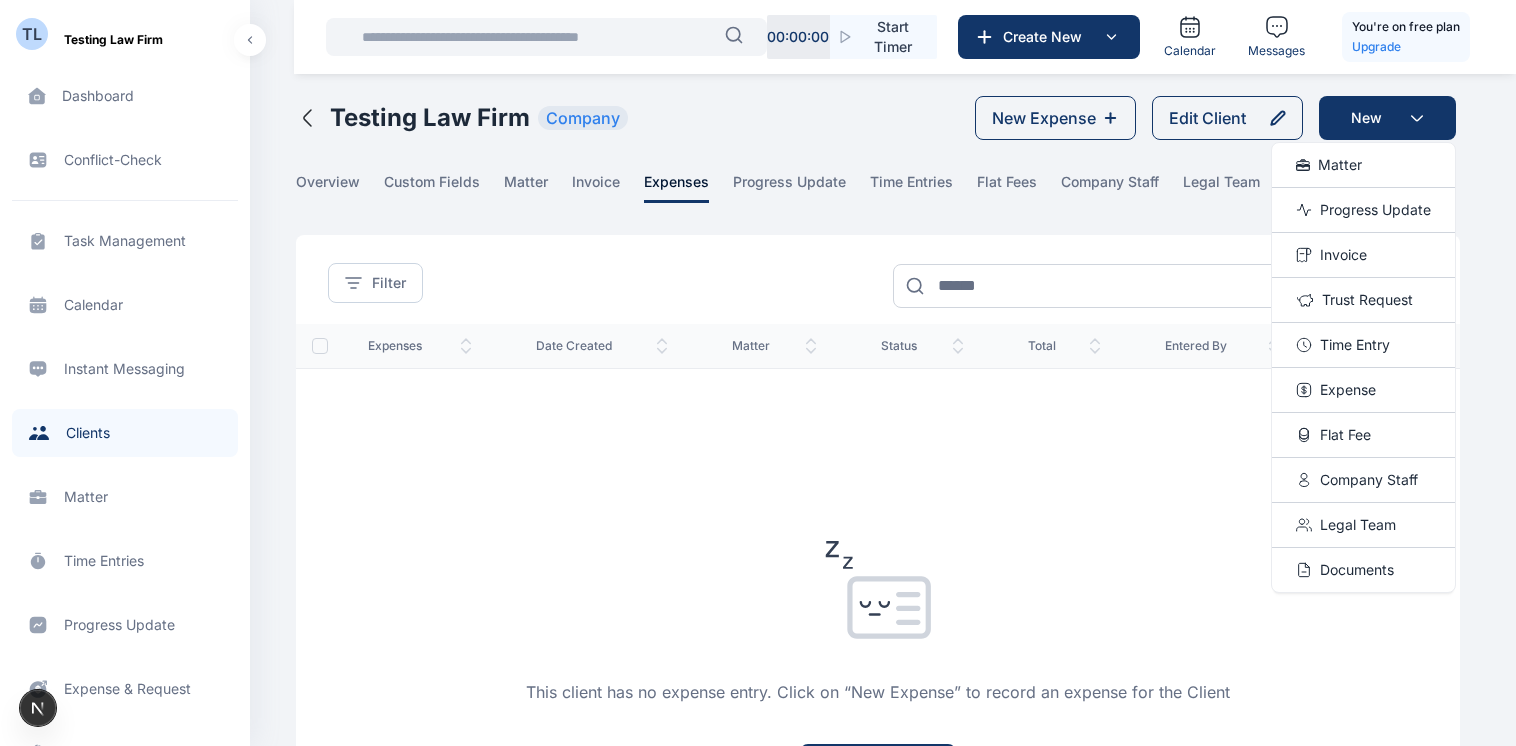 click on "**********" at bounding box center (878, 271) 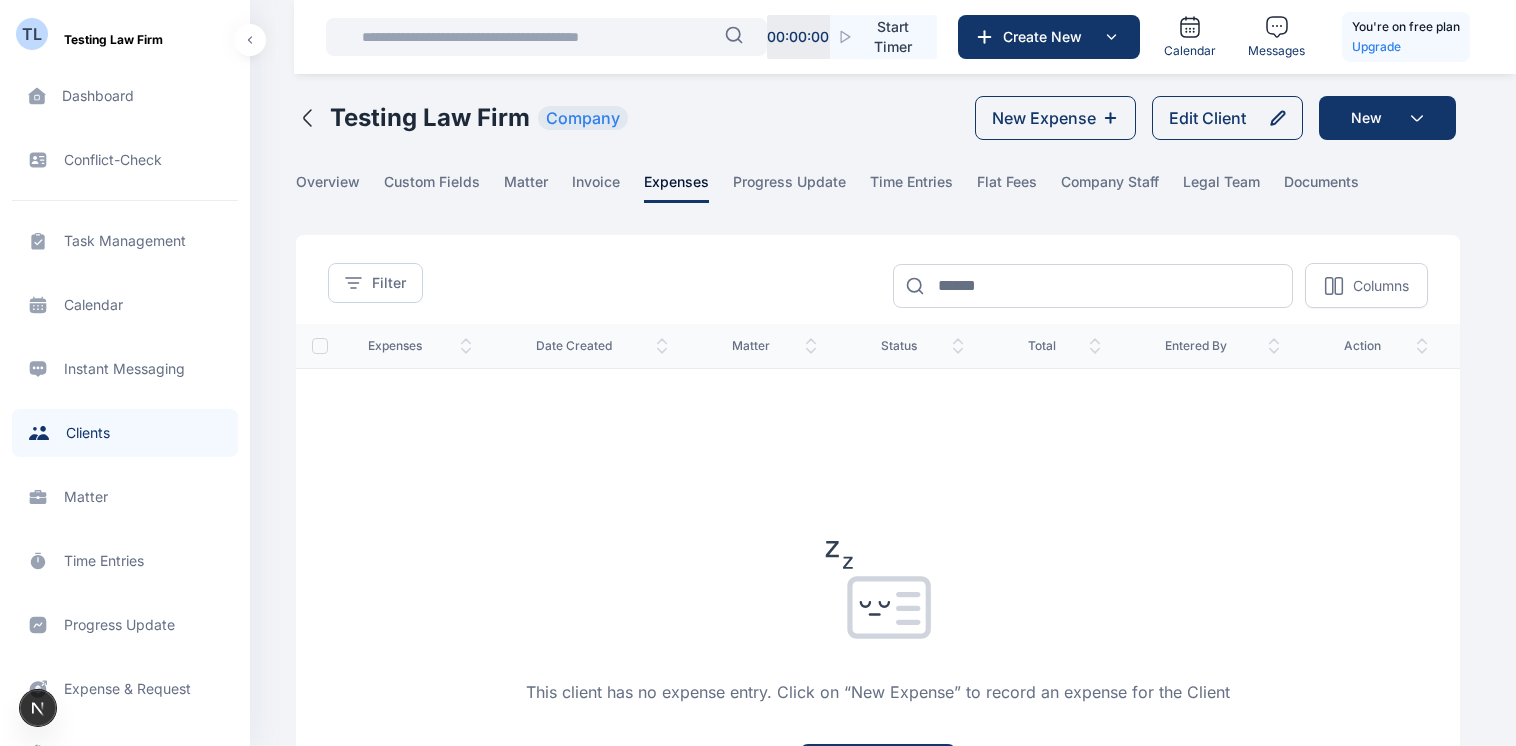 click on "Client clients clients" at bounding box center (125, 433) 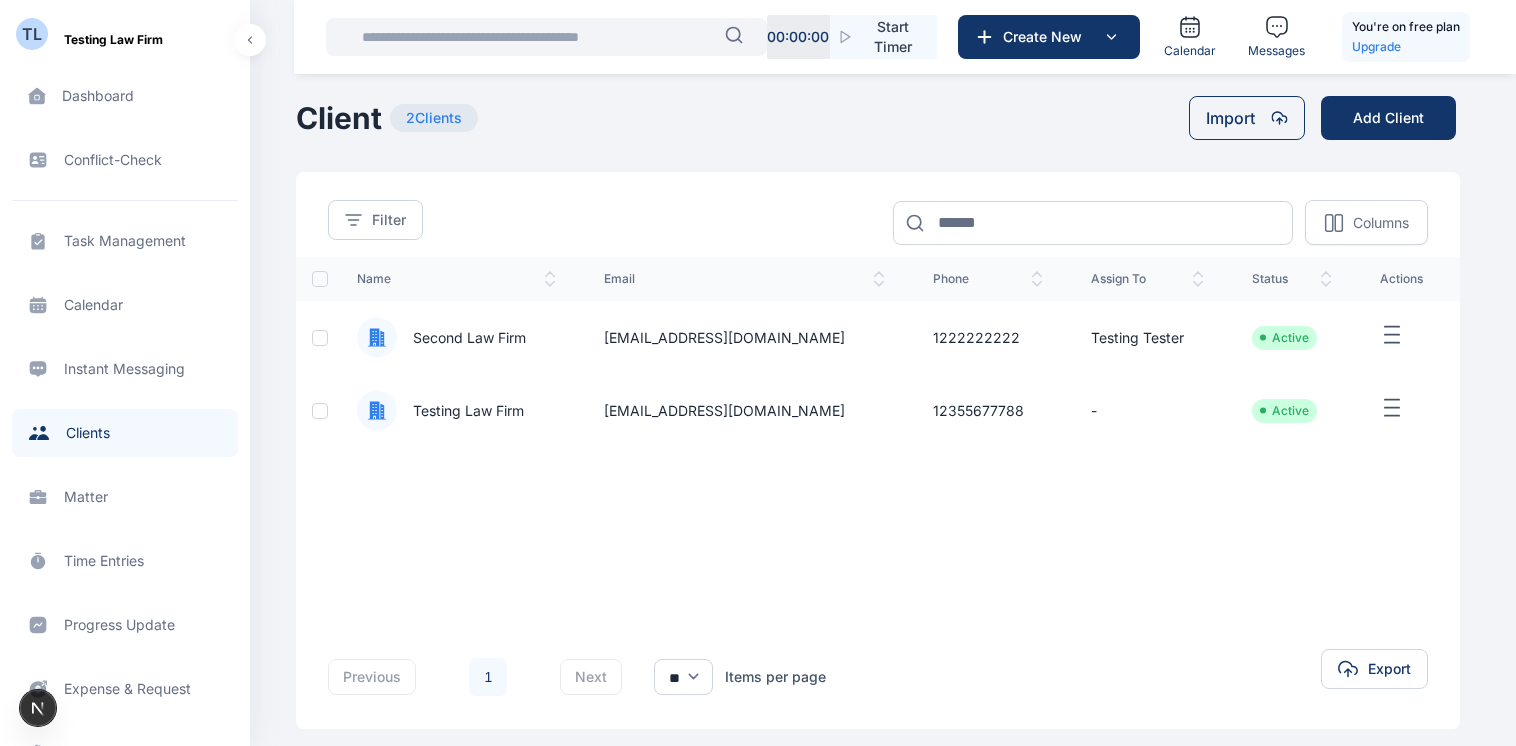 click on "Second Law Firm" at bounding box center (461, 338) 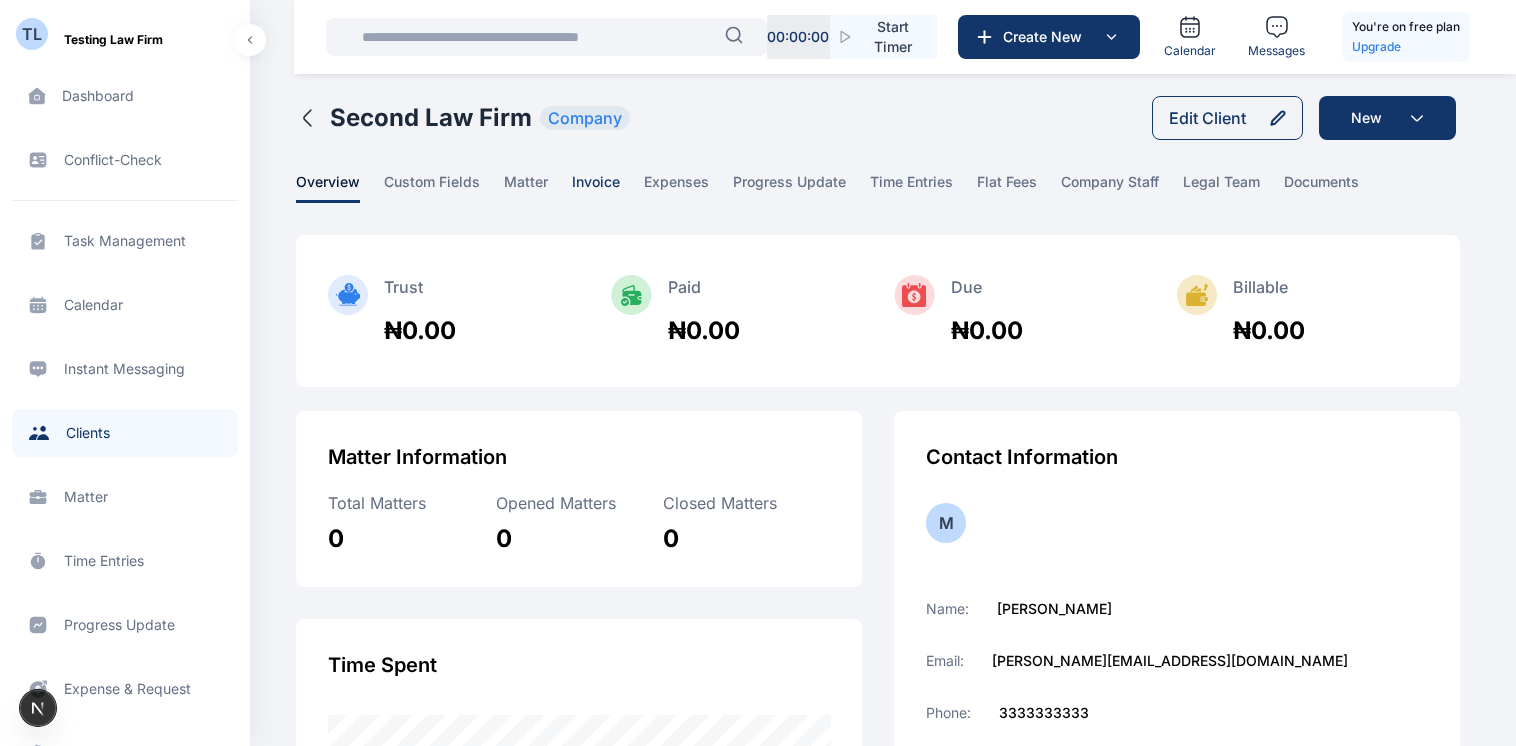 click on "invoice" at bounding box center [596, 187] 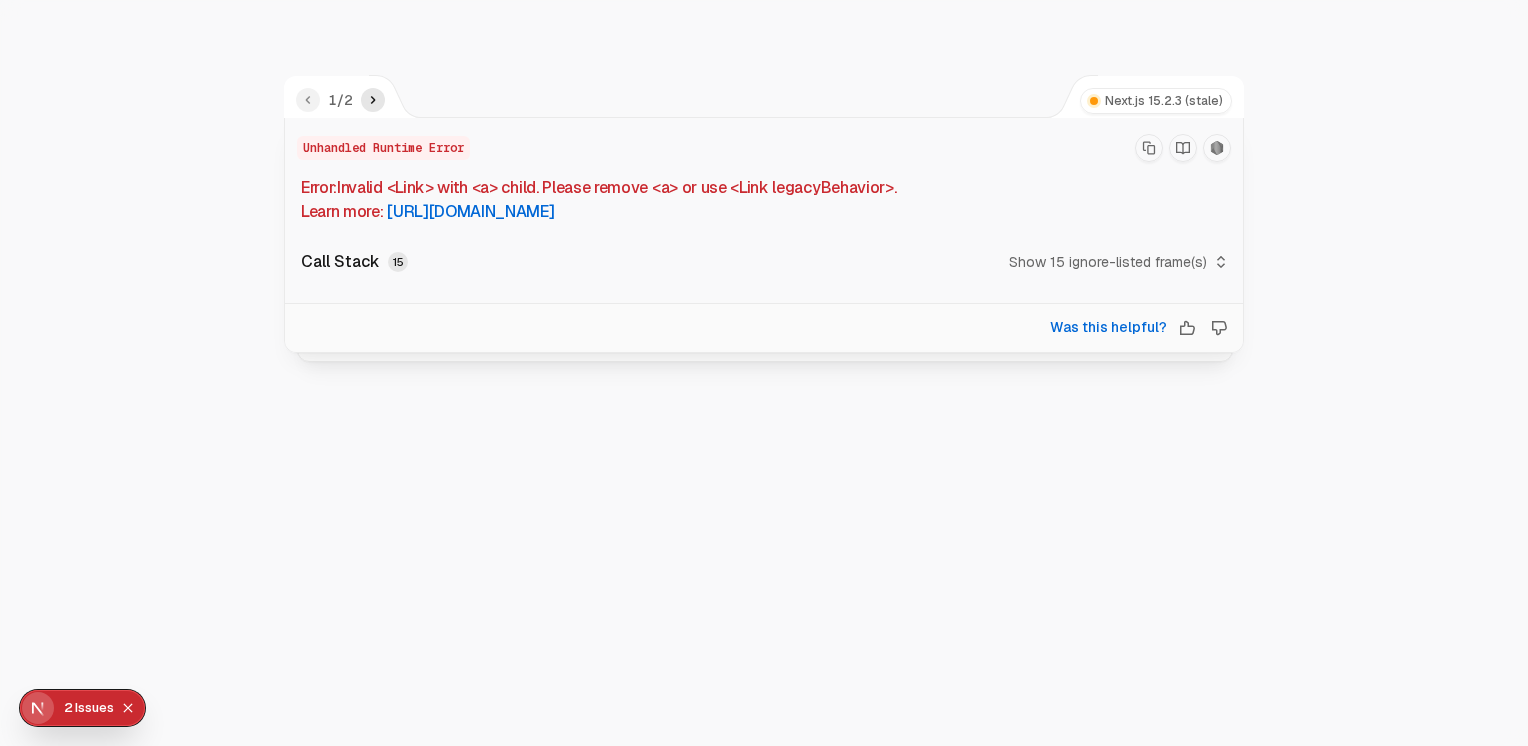 click on "15" at bounding box center [398, 262] 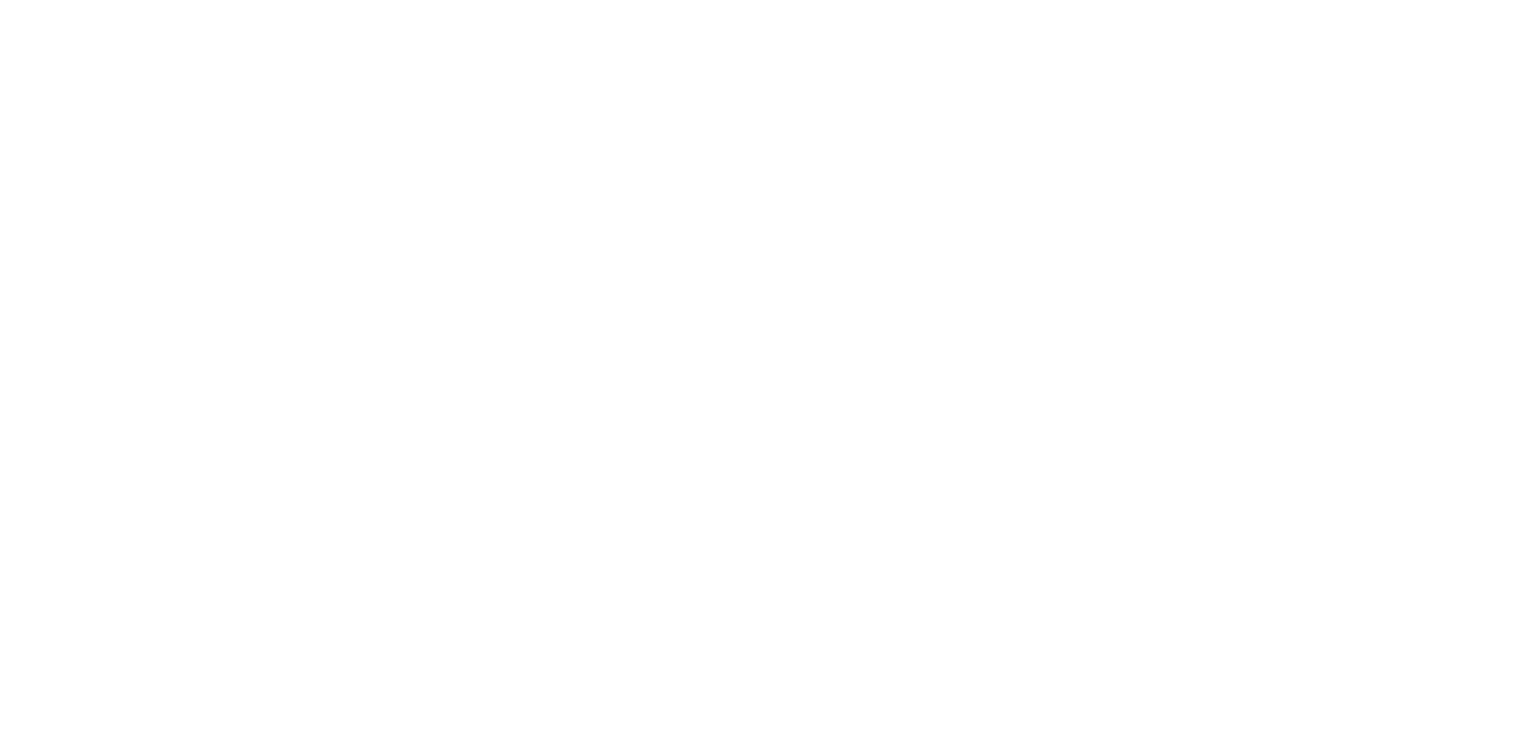 scroll, scrollTop: 0, scrollLeft: 0, axis: both 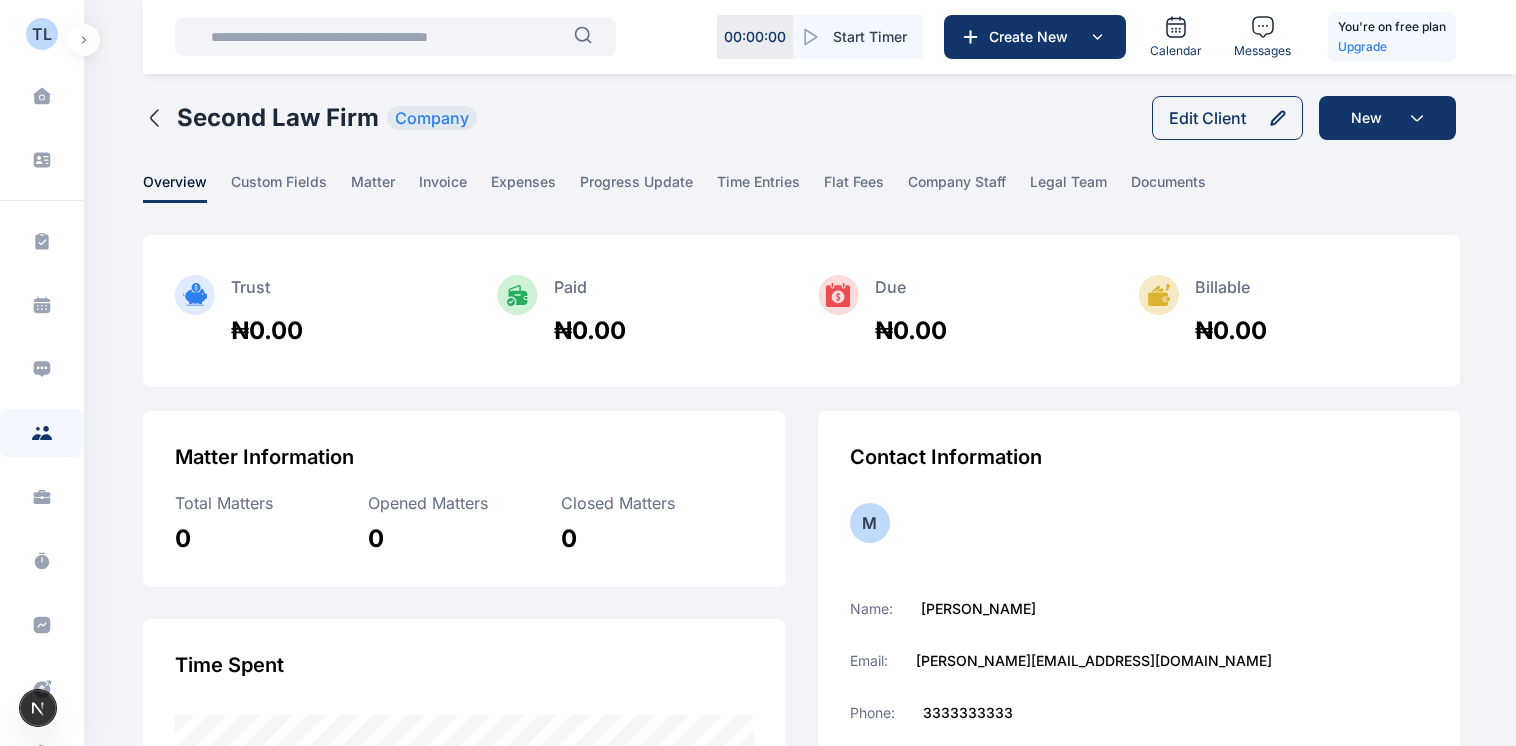 click 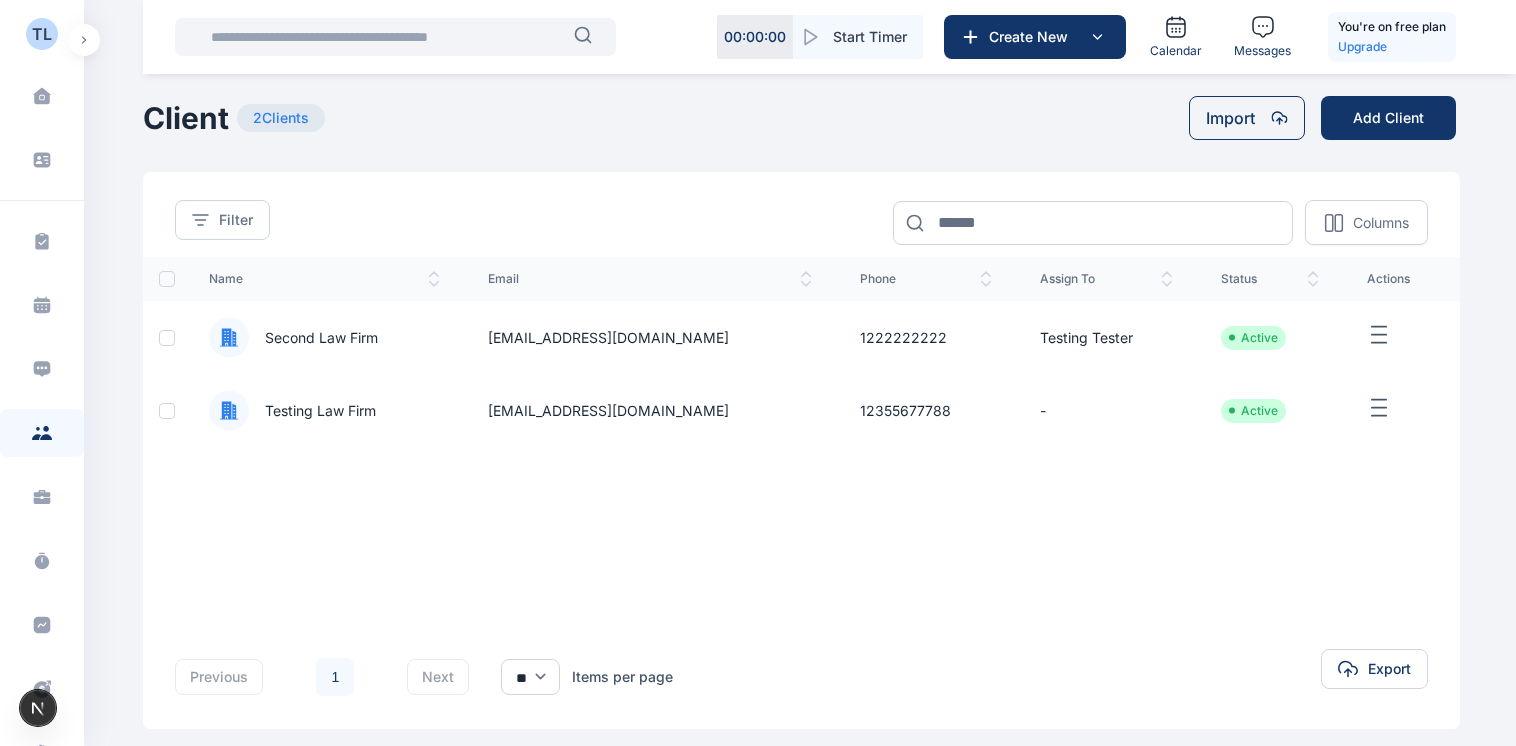 click 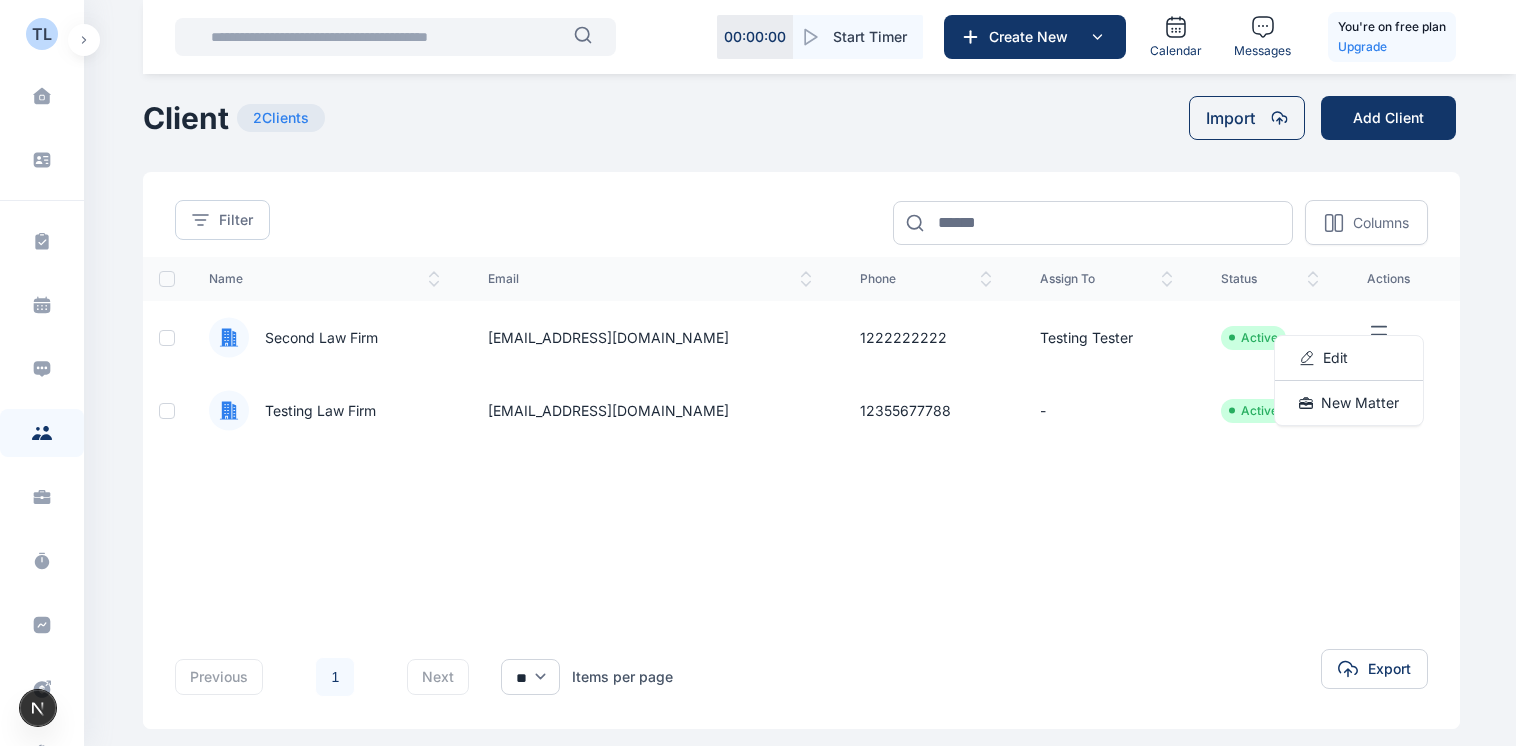 click 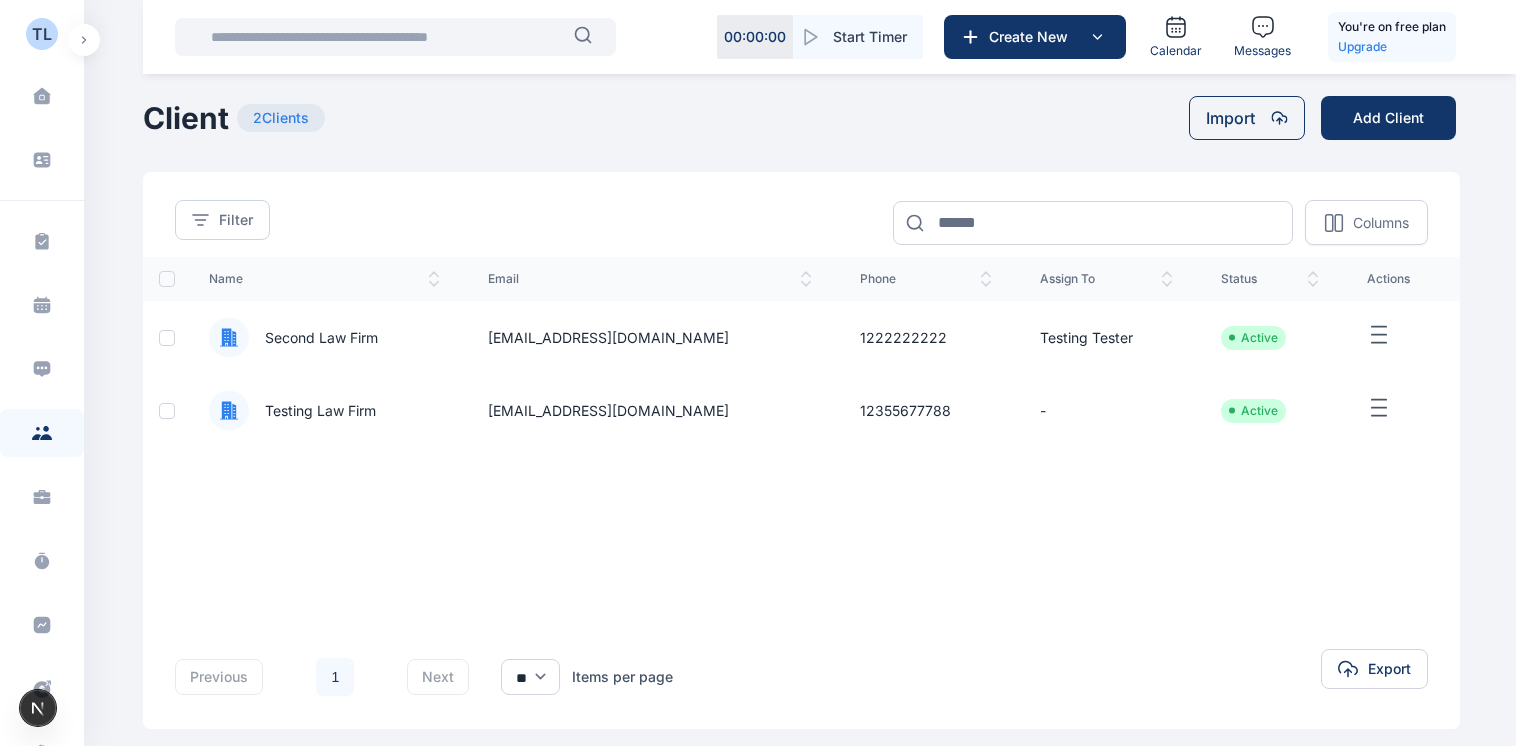 click 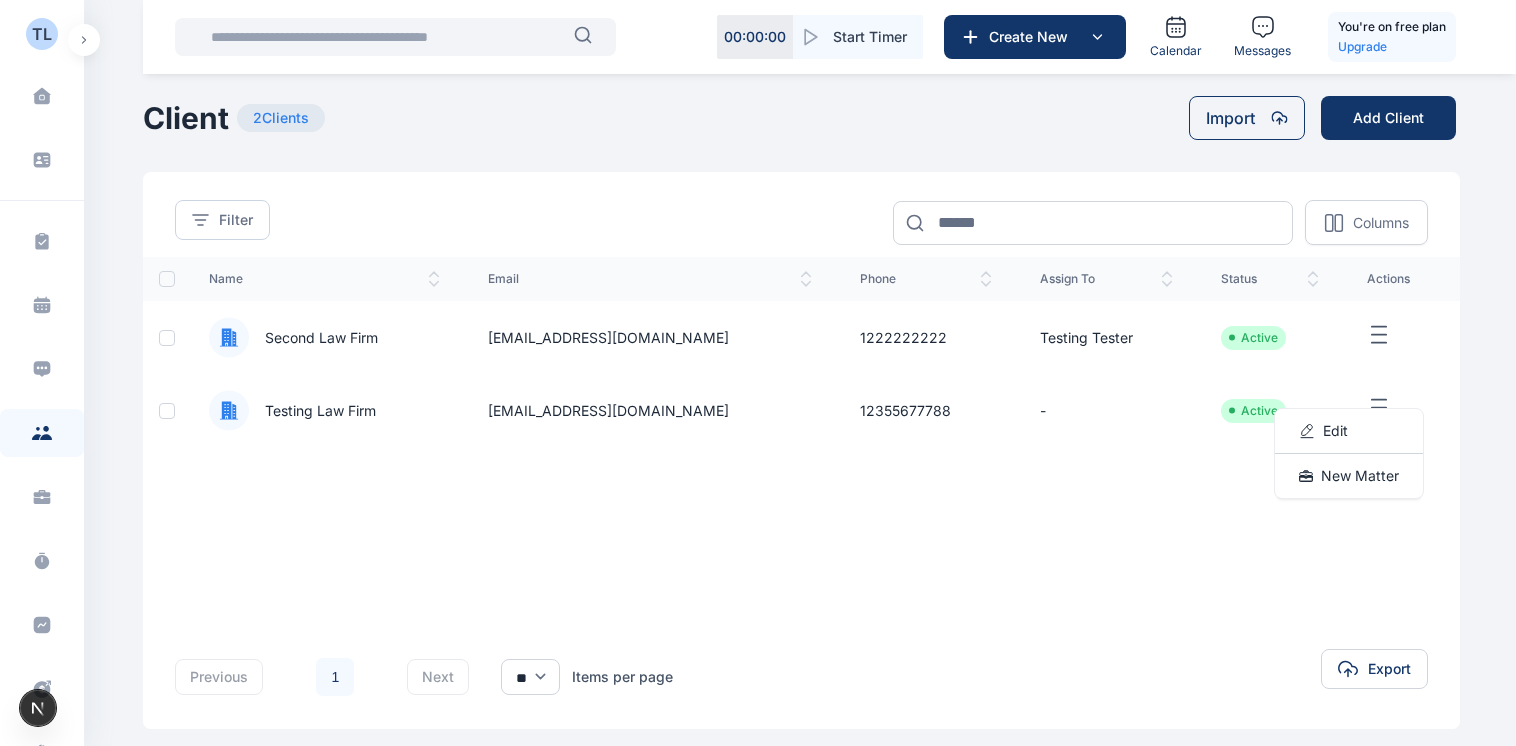 click on "Edit" at bounding box center [1349, 431] 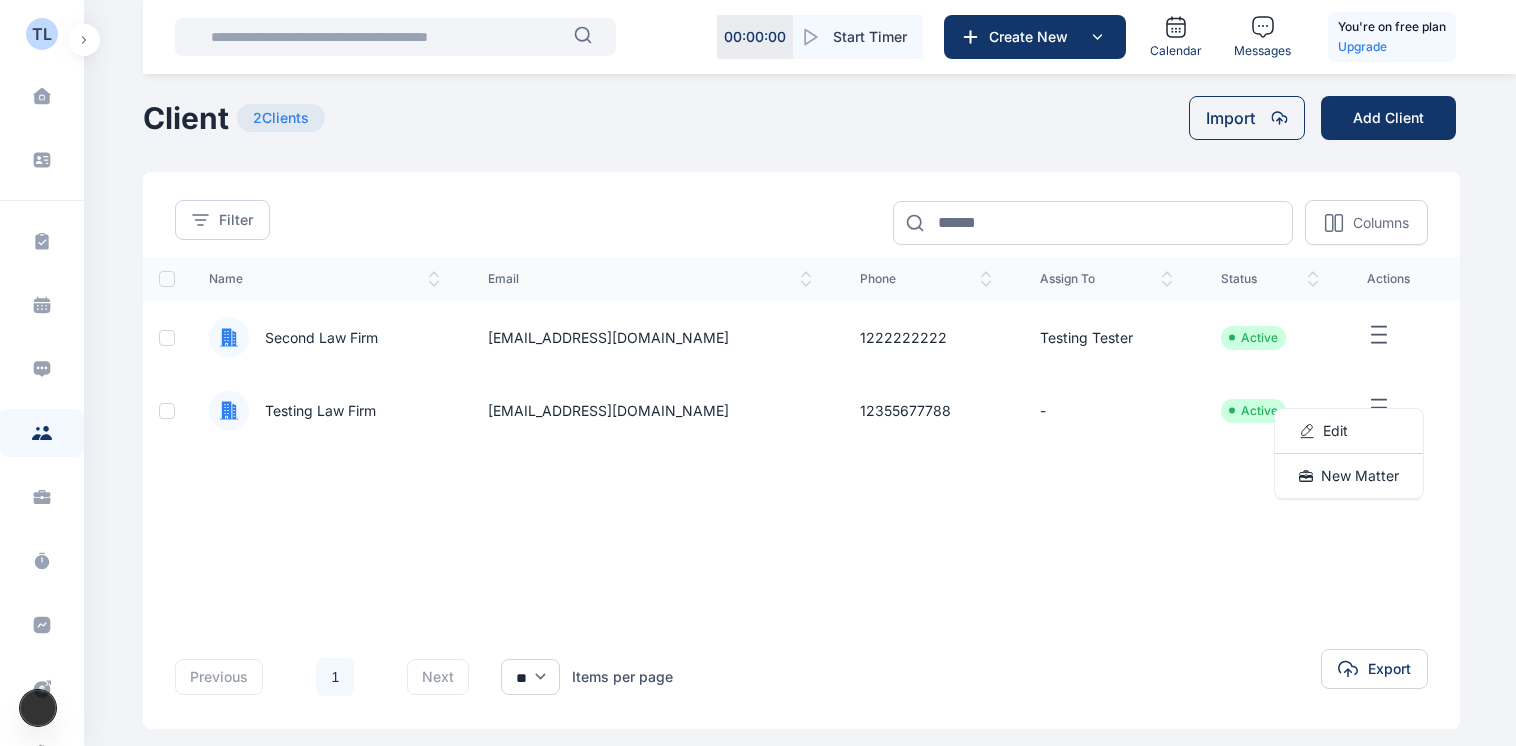click on "TL Testing Law Firm Dashboard dashboard Conflict-Check conflict-check Task Management task management Calendar calendar Calendar Instant Messaging Client clients Matter matter Time Entries time entries Progress Update progress update Expense & Request expense & request Billing billing Documents documents Accounting accounting Electronic Filling And Document management Document Management And Electronic Filling   Analytics Analytics Metrics more Help help Settings settings T T n.iwara@punuka.com T   T T T Tester Testing Testing Law Firm Dashboard dashboard Conflict-Check conflict check Task Management task management Calendar calendar Calendar Instant Messaging Client clients Matter matter Time Entries time entries Progress Update progress update Expense & Request expense & request Billing billing Documents documents Accounting accounting Electronic Filling And Document management Document Management And Electronic Filling   Analytics Analytics Metrics more Help help Settings settings Client  2  Clients Import" at bounding box center [758, 380] 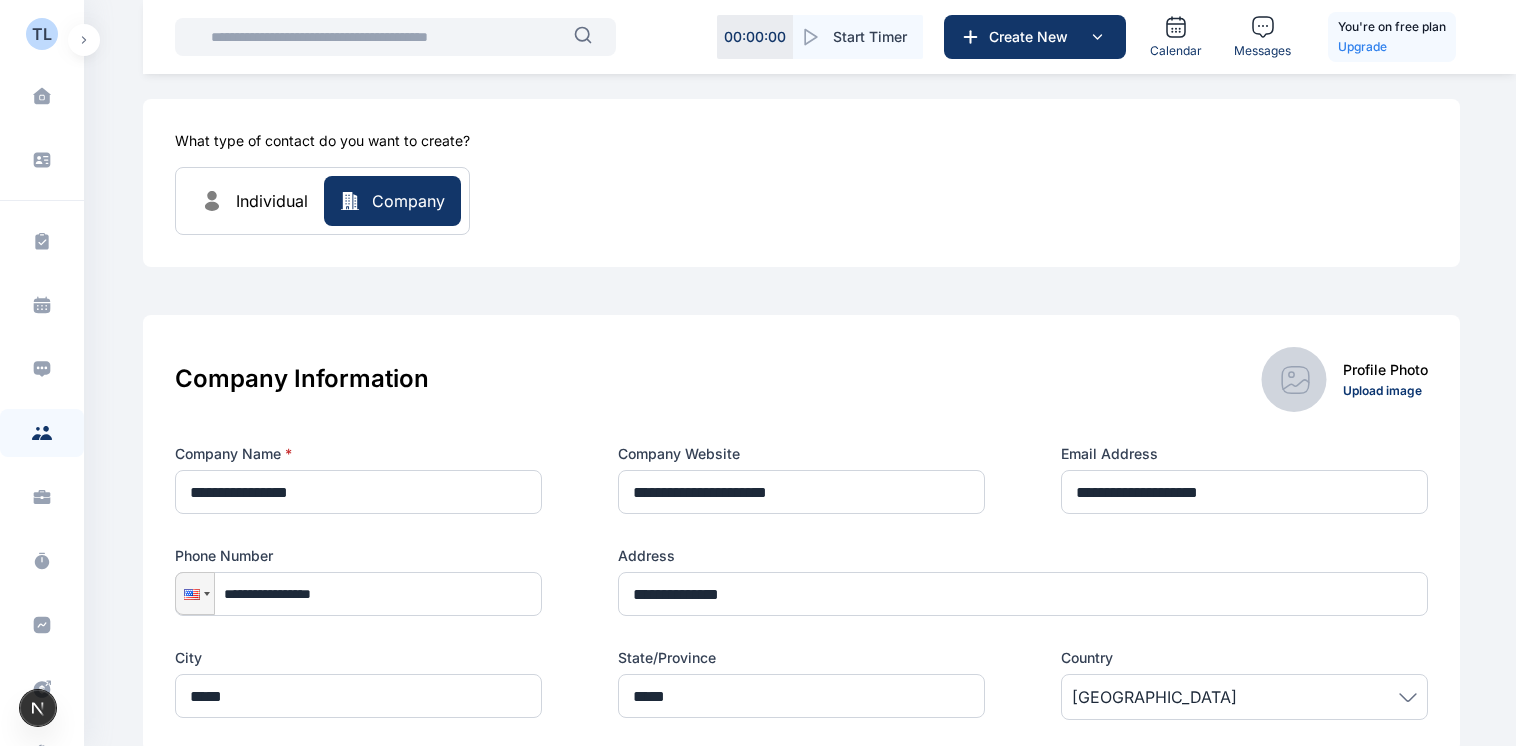 scroll, scrollTop: 0, scrollLeft: 0, axis: both 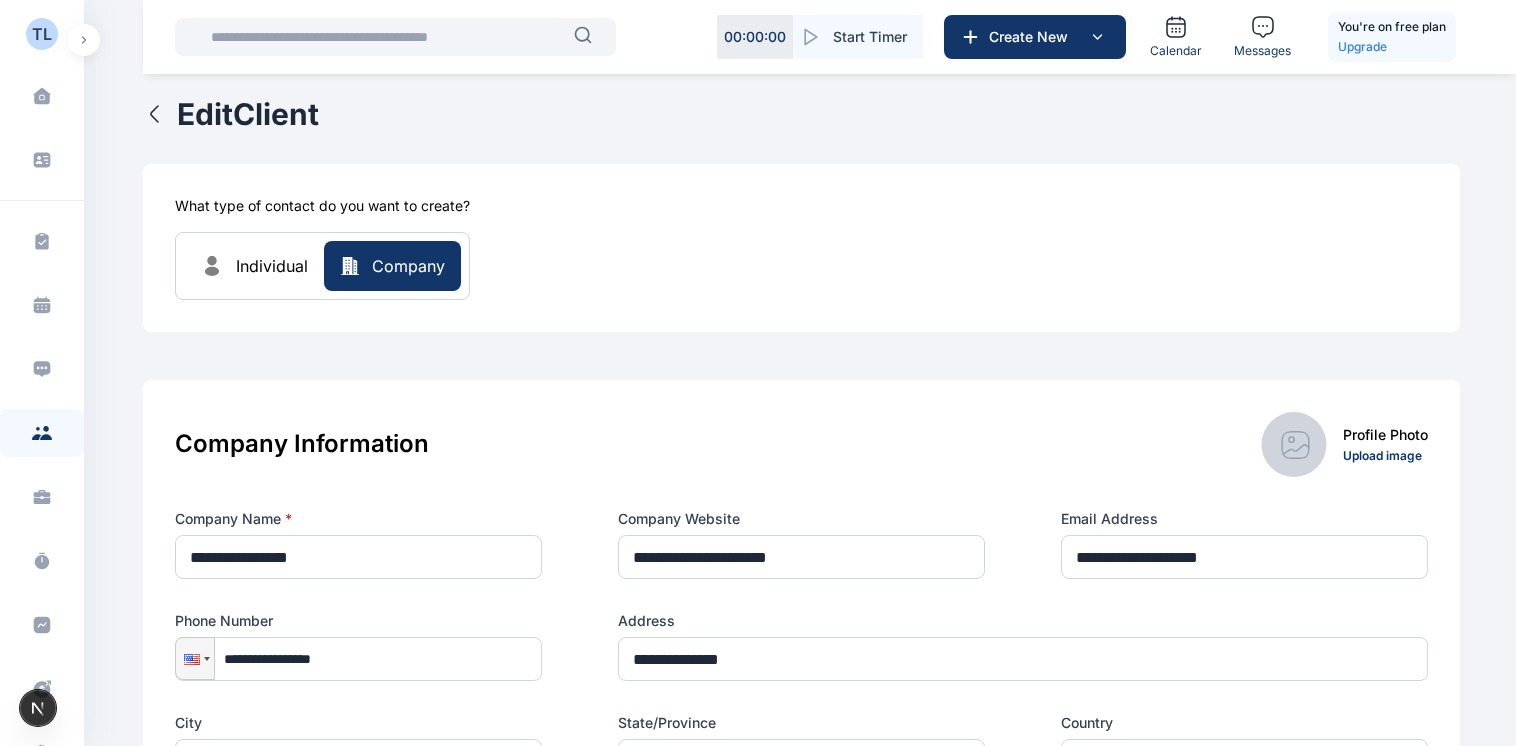 click 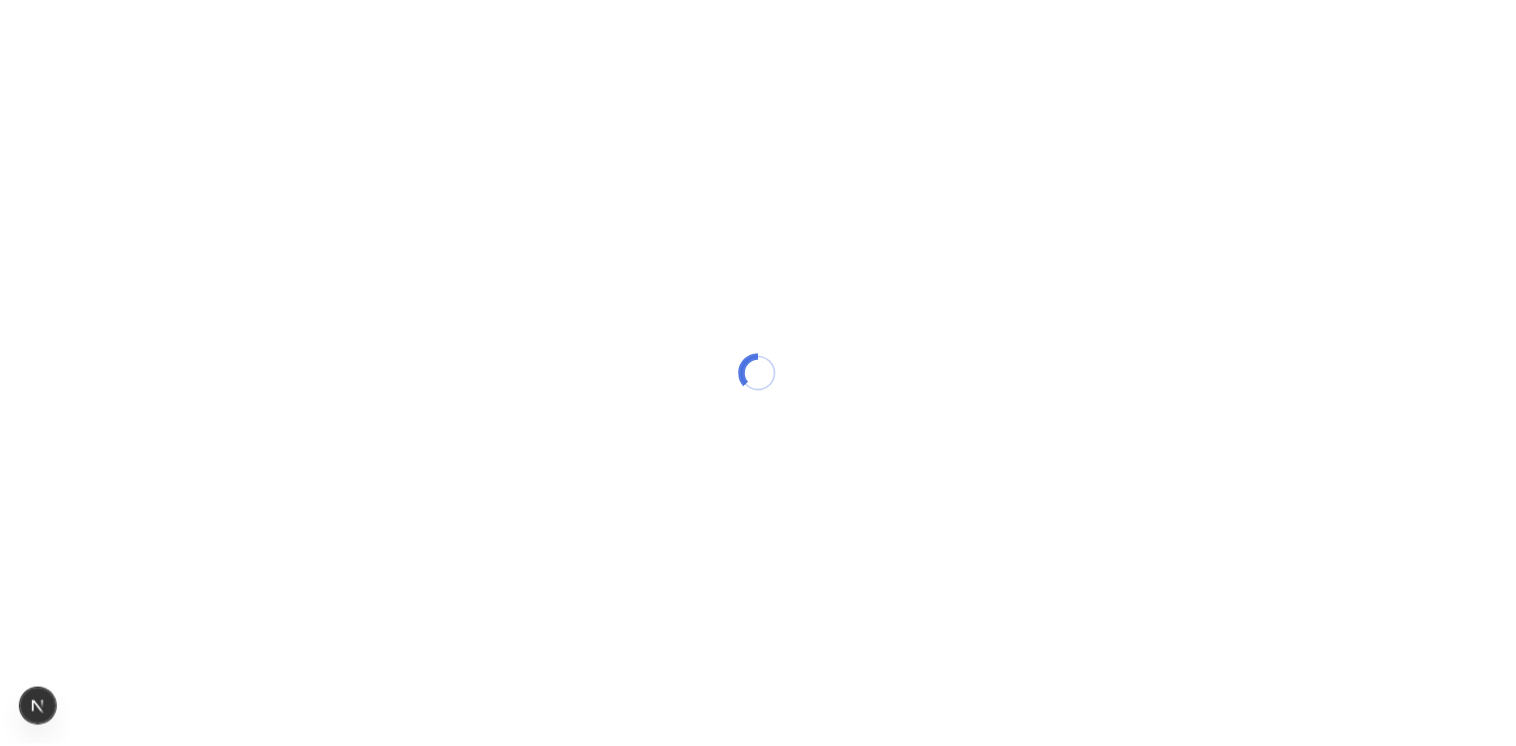 scroll, scrollTop: 0, scrollLeft: 0, axis: both 